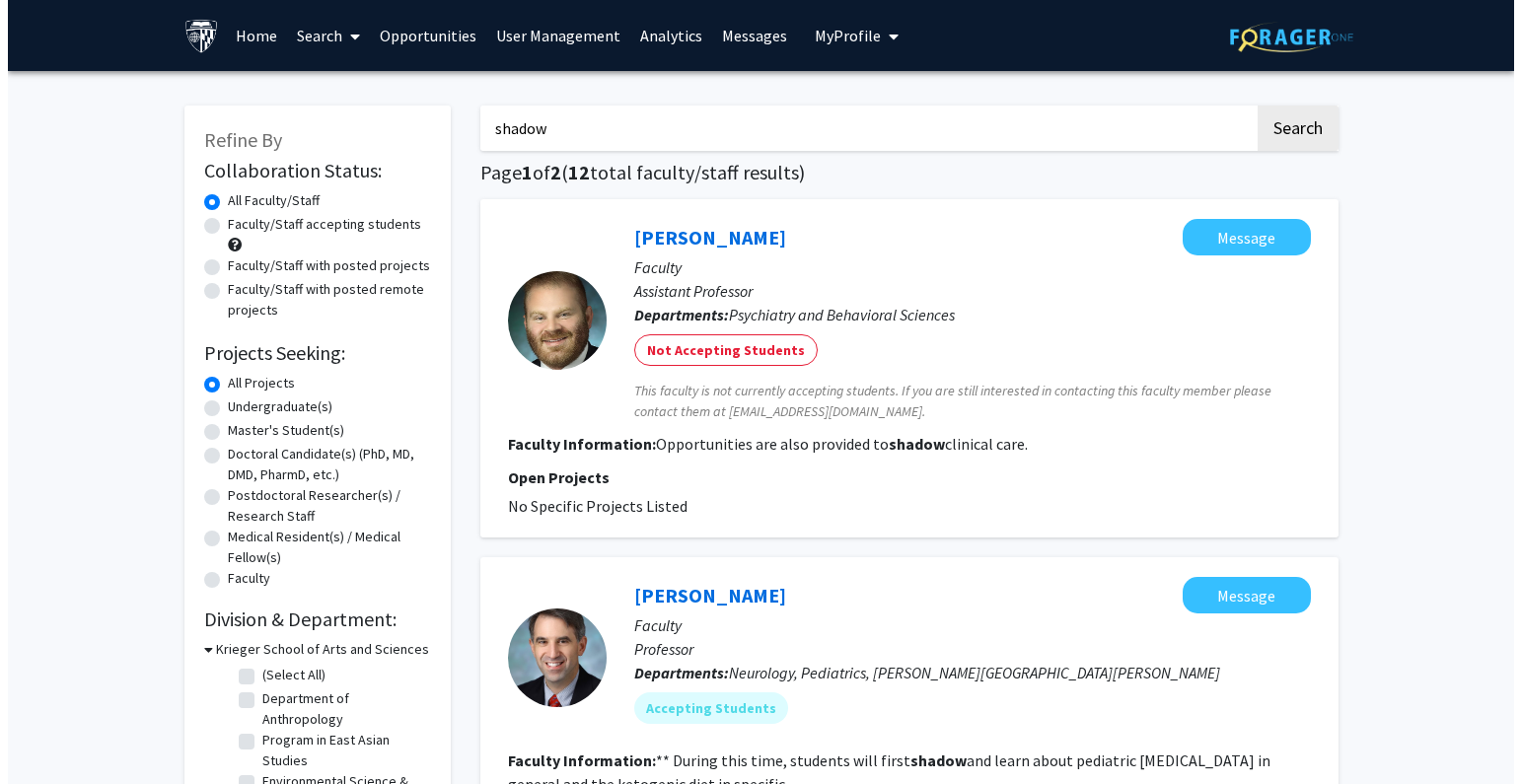 scroll, scrollTop: 0, scrollLeft: 0, axis: both 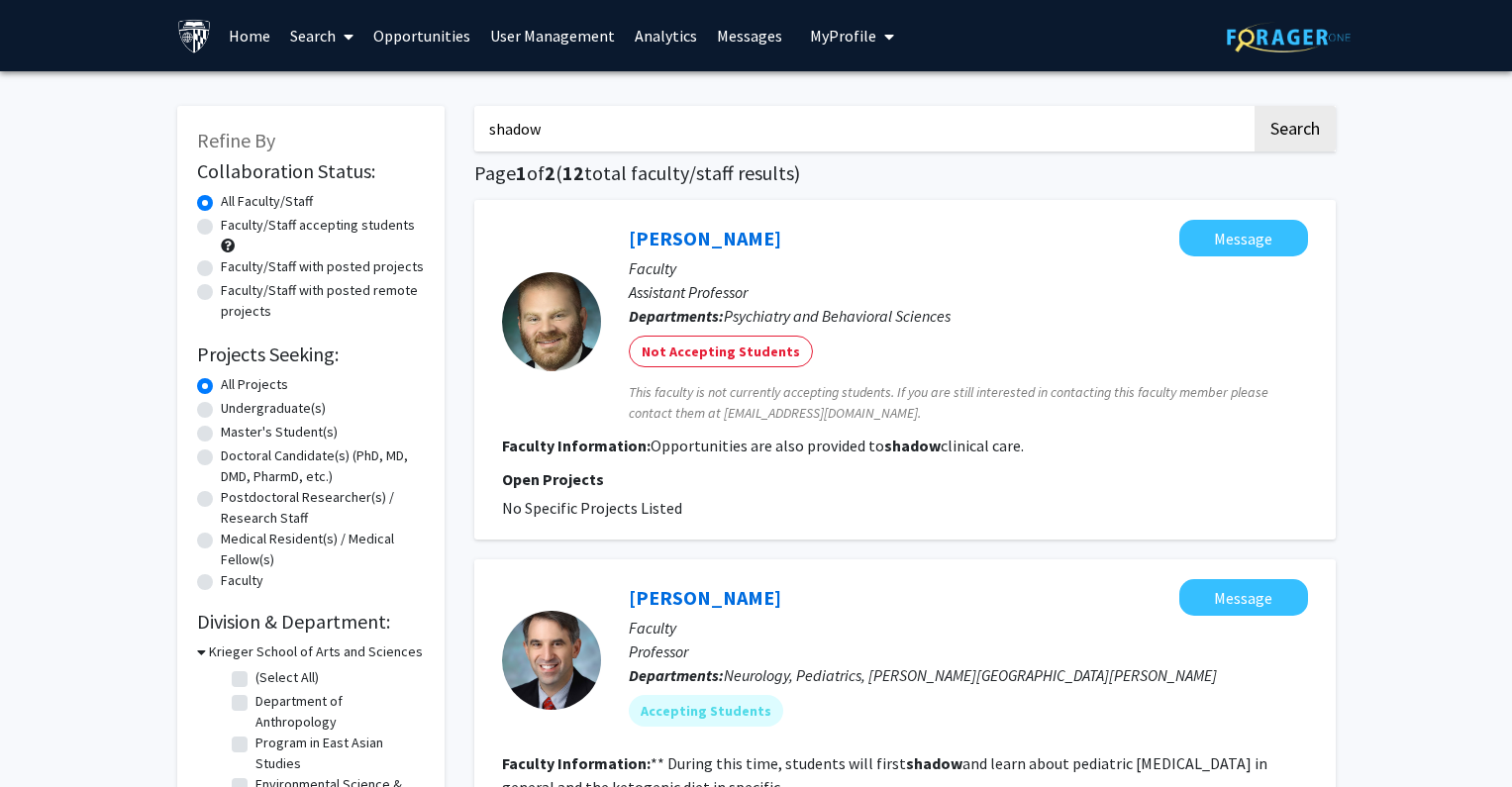 click on "User Management" at bounding box center (553, 36) 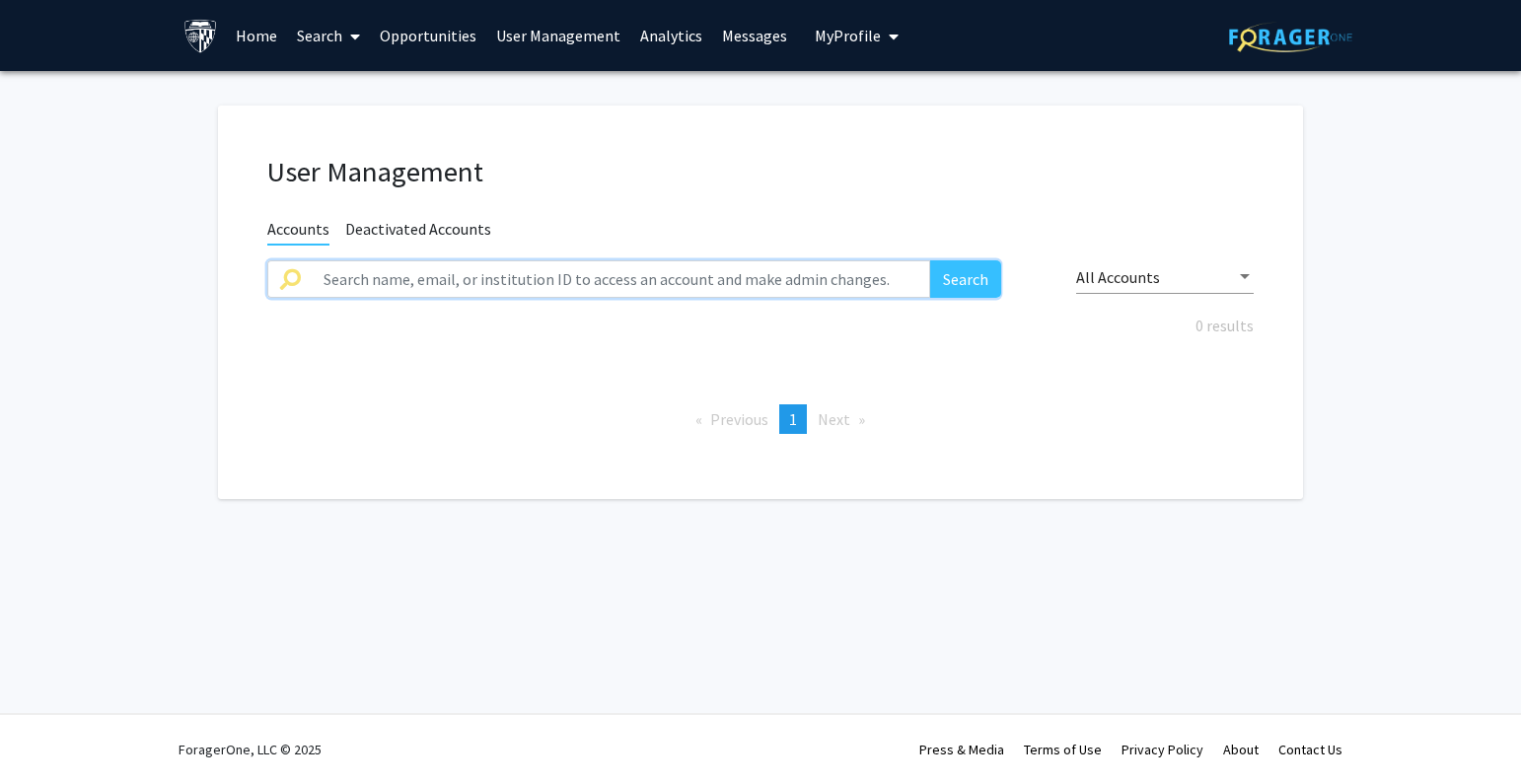 click 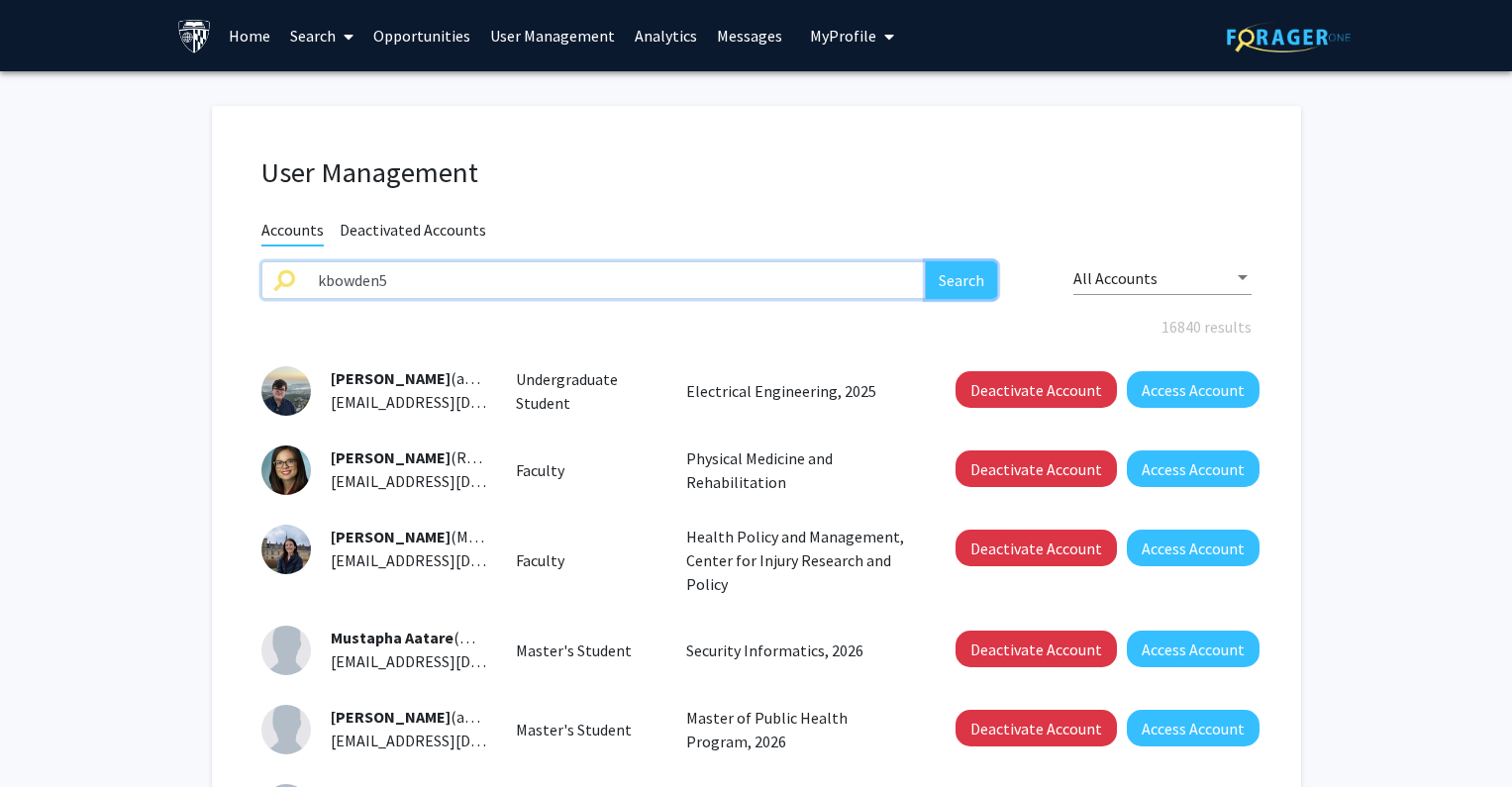 click on "Search" 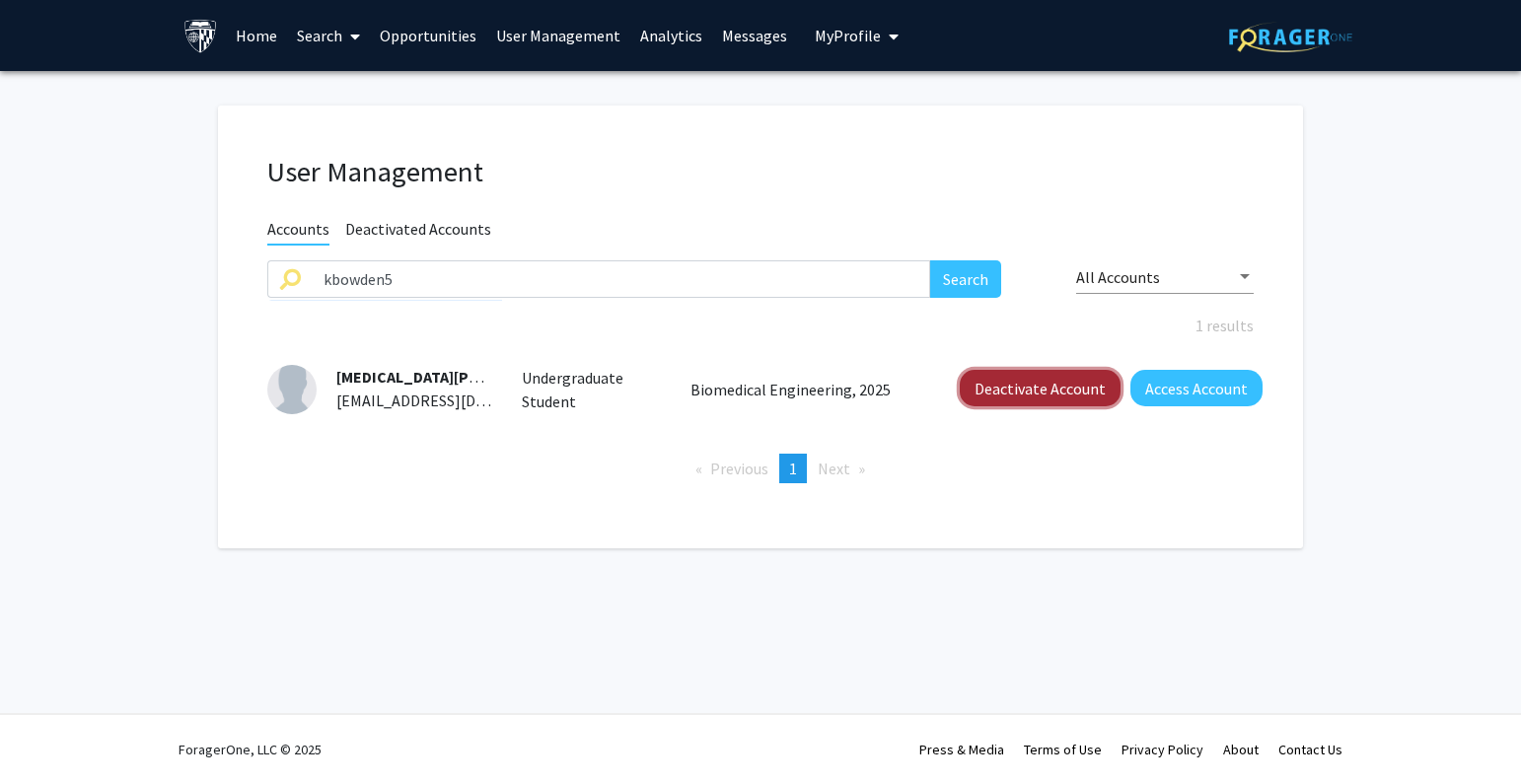 click on "Deactivate Account" 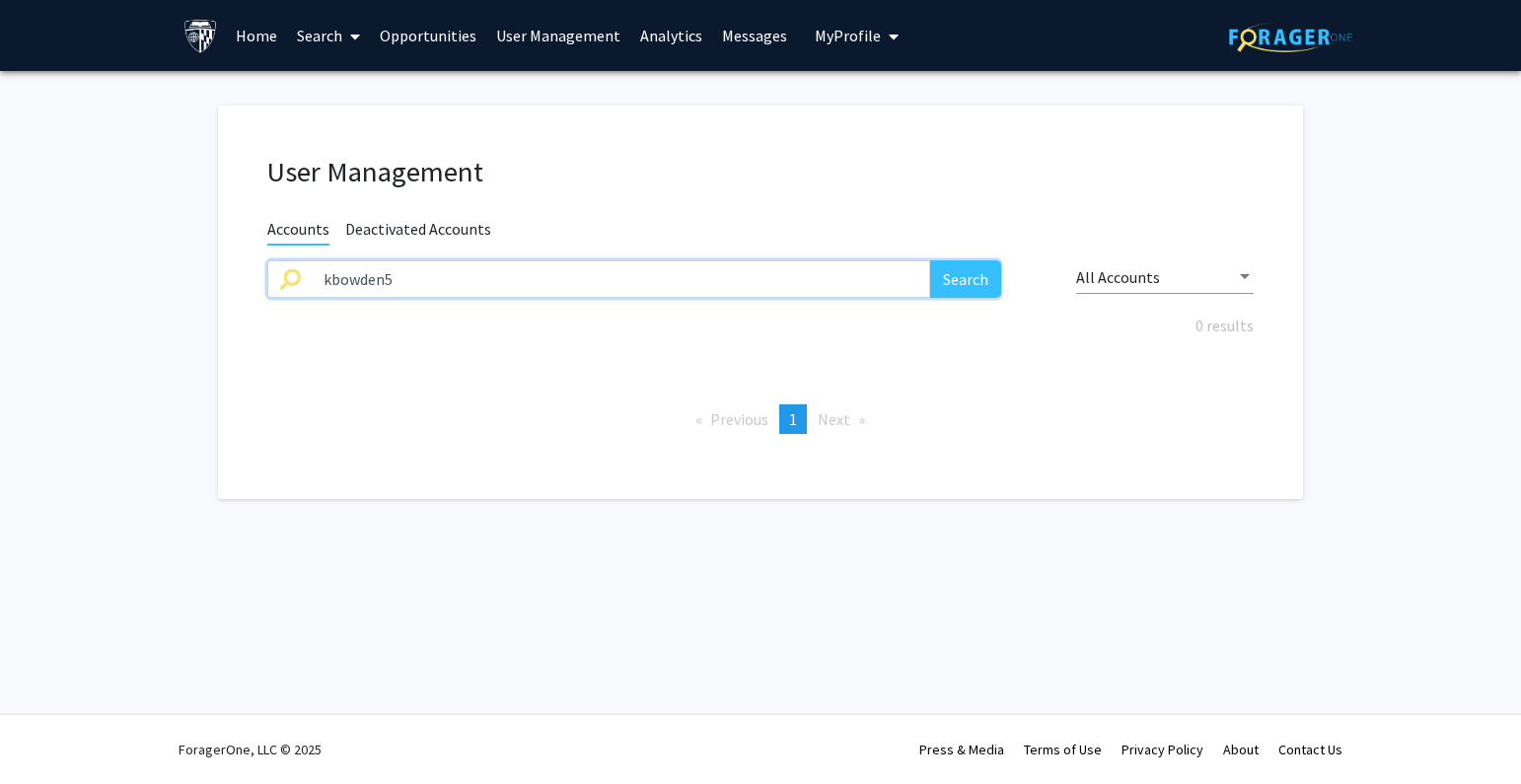 drag, startPoint x: 273, startPoint y: 281, endPoint x: 255, endPoint y: 282, distance: 18.027756 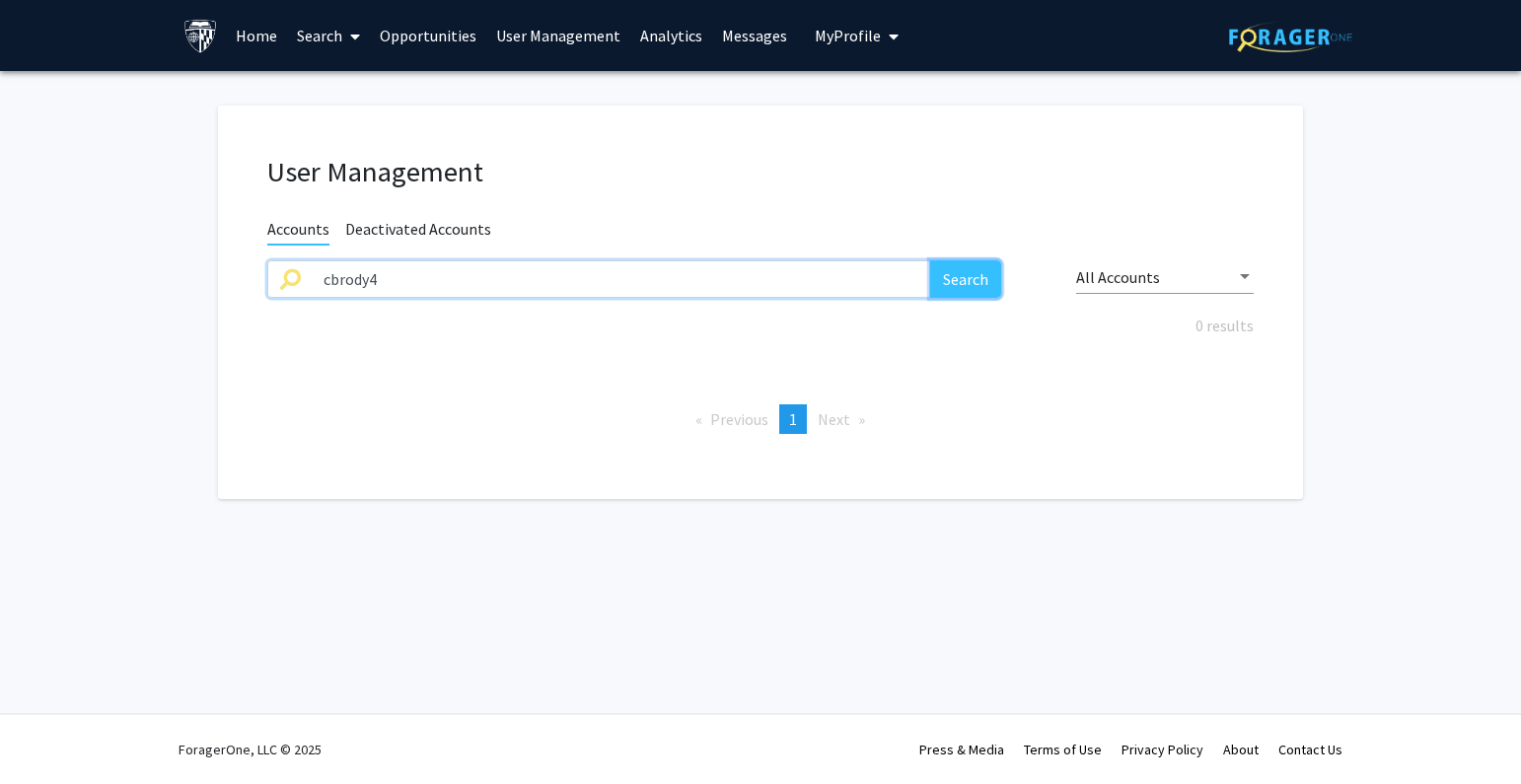 click on "Search" 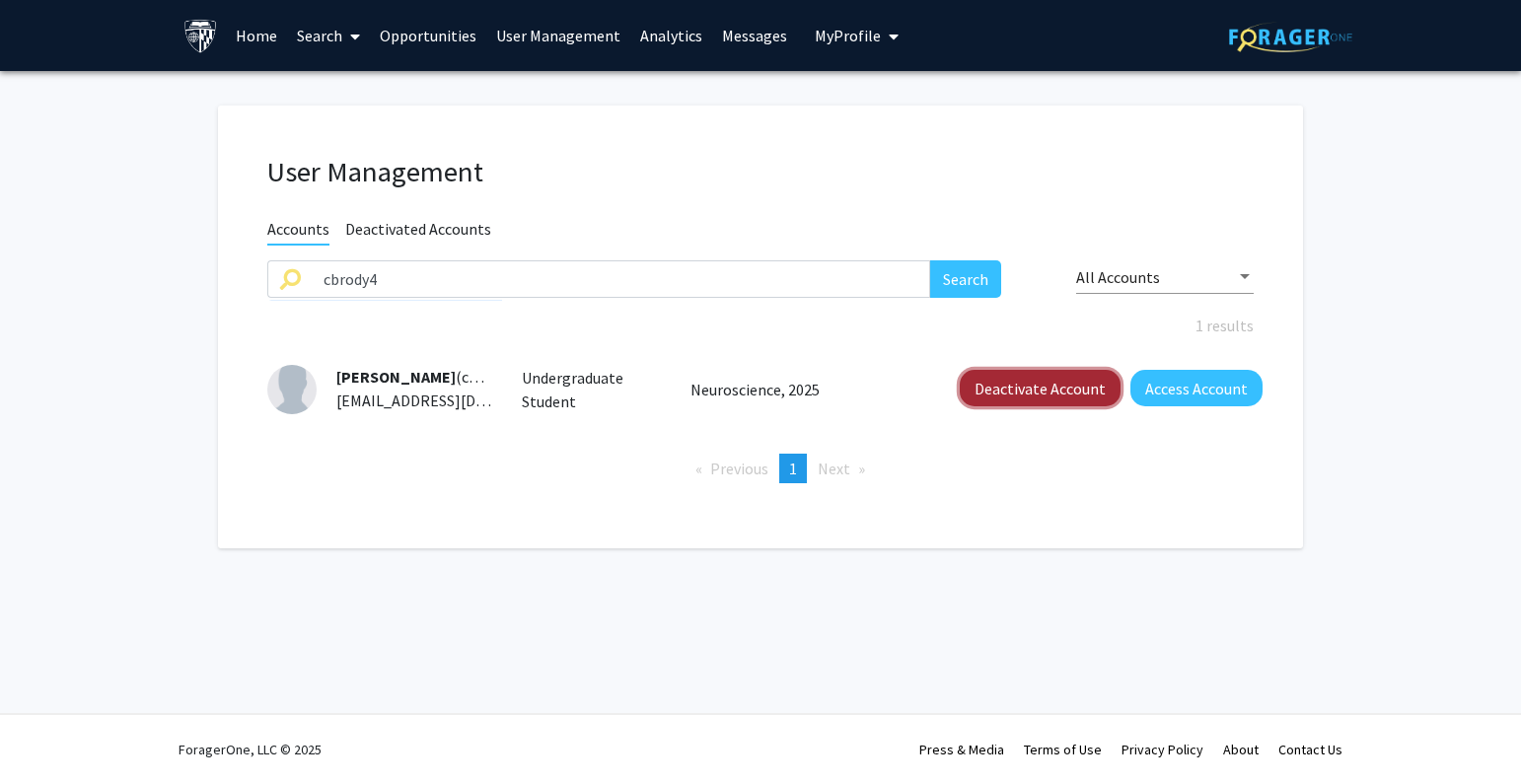 click on "Deactivate Account" 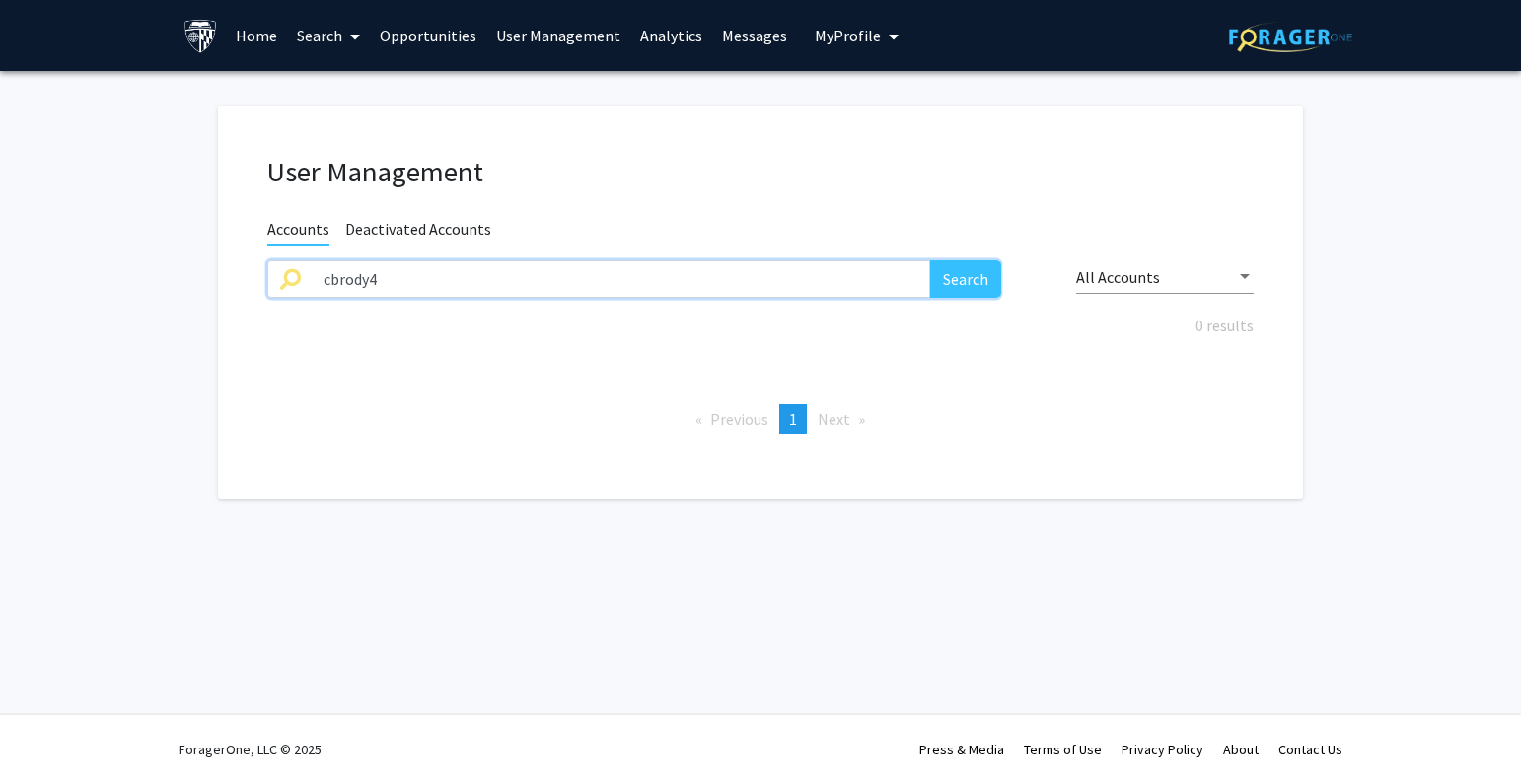 drag, startPoint x: 505, startPoint y: 273, endPoint x: 176, endPoint y: 276, distance: 329.01368 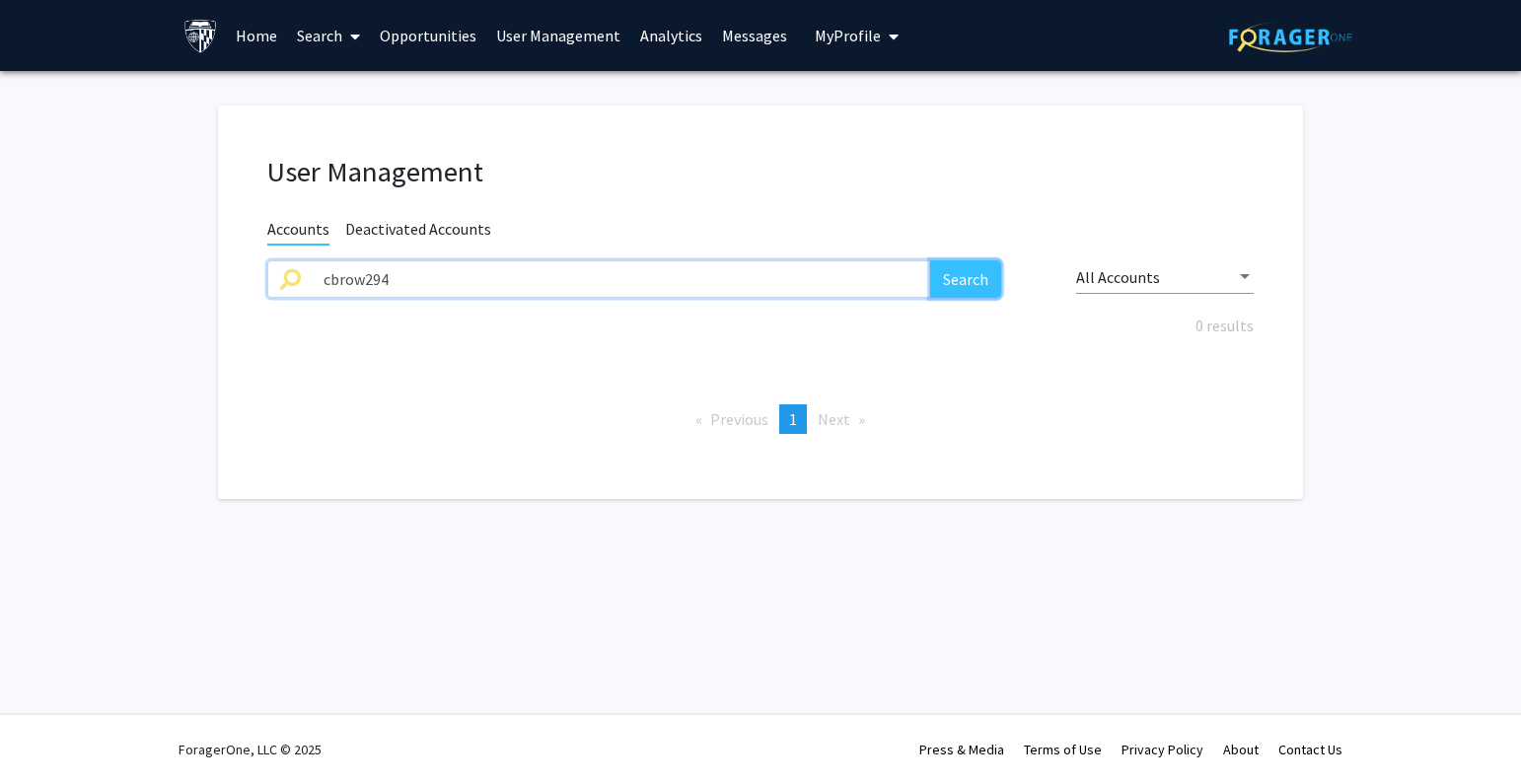 click on "Search" 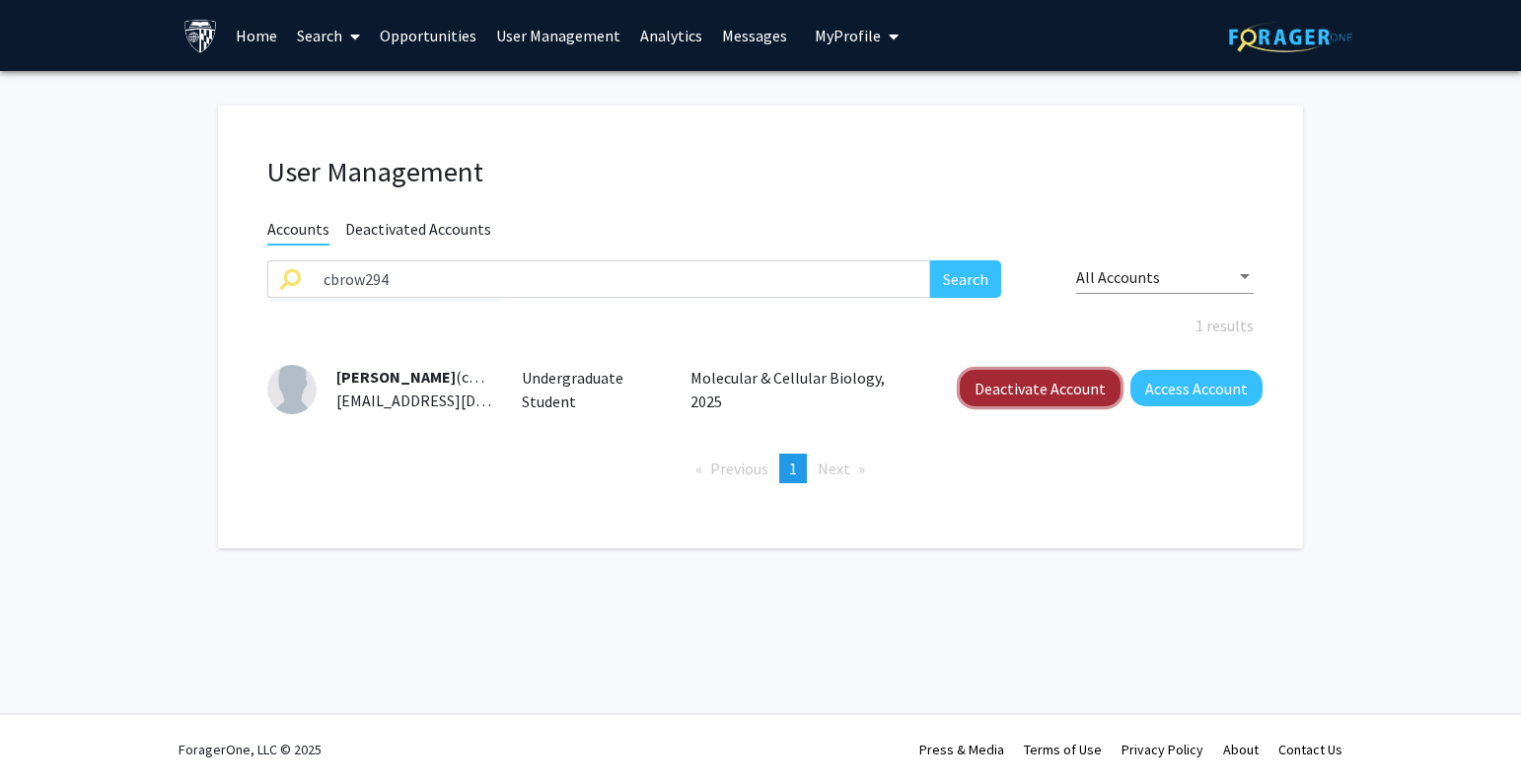 click on "Deactivate Account" 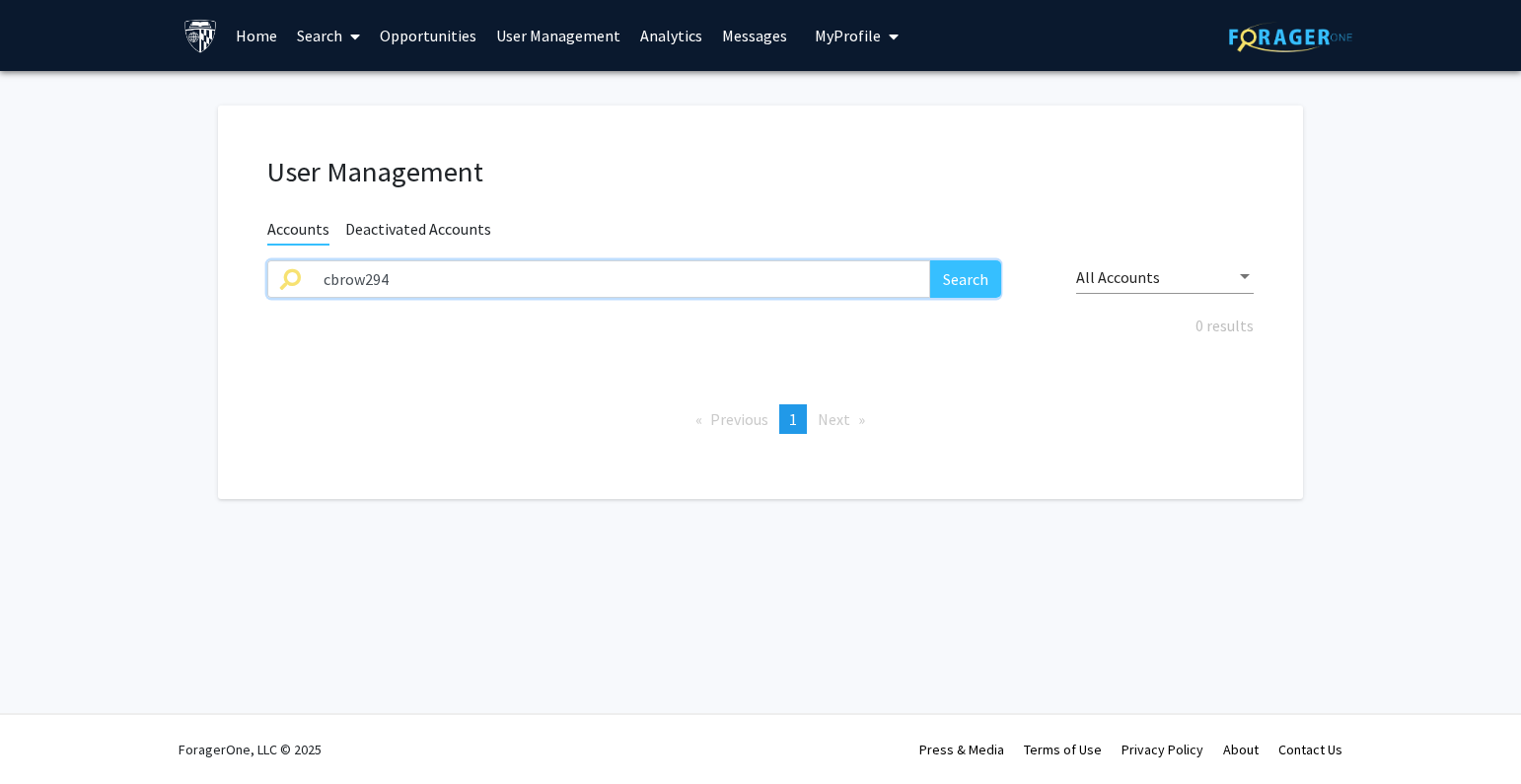 drag, startPoint x: 430, startPoint y: 267, endPoint x: 240, endPoint y: 295, distance: 192.05208 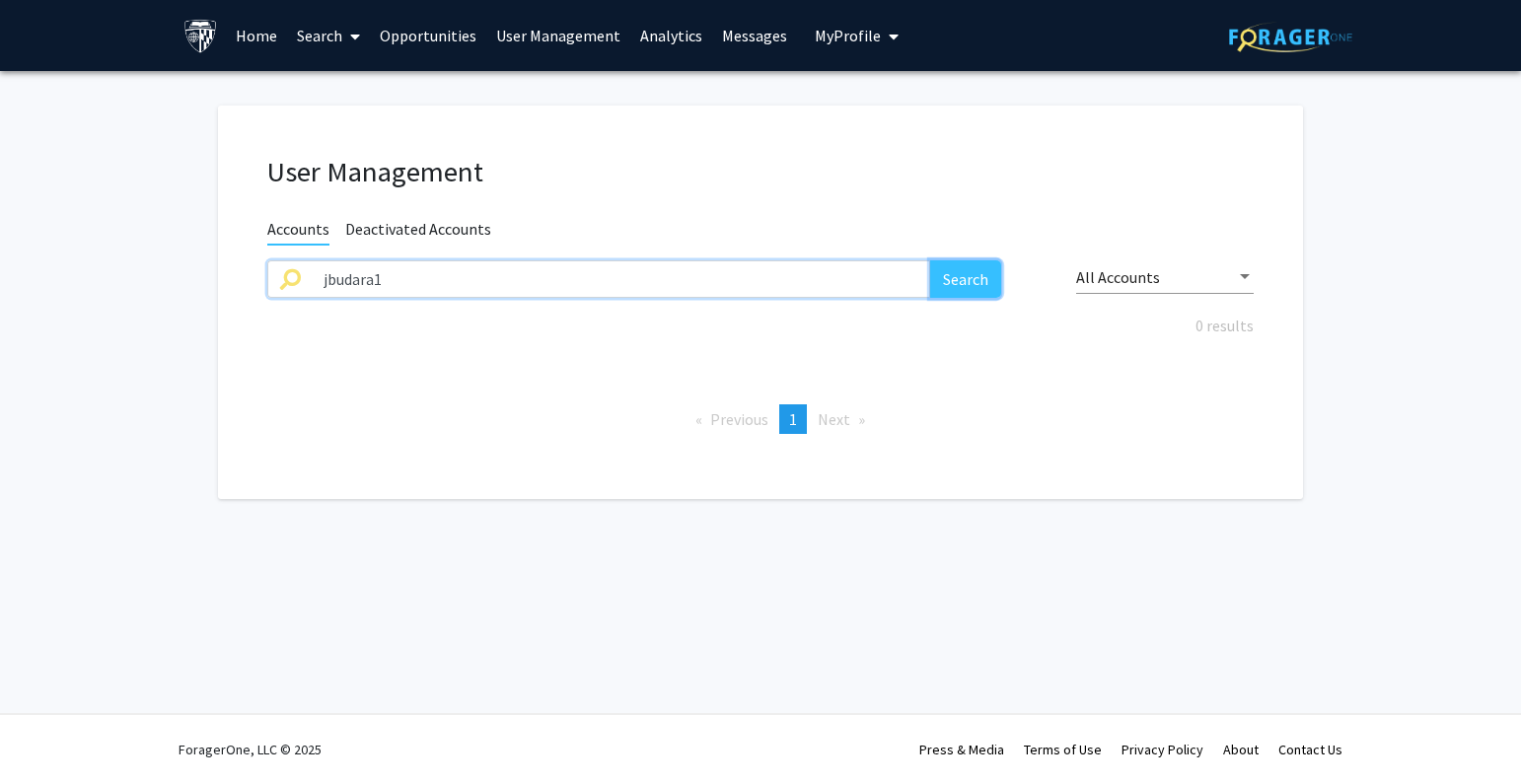click on "Search" 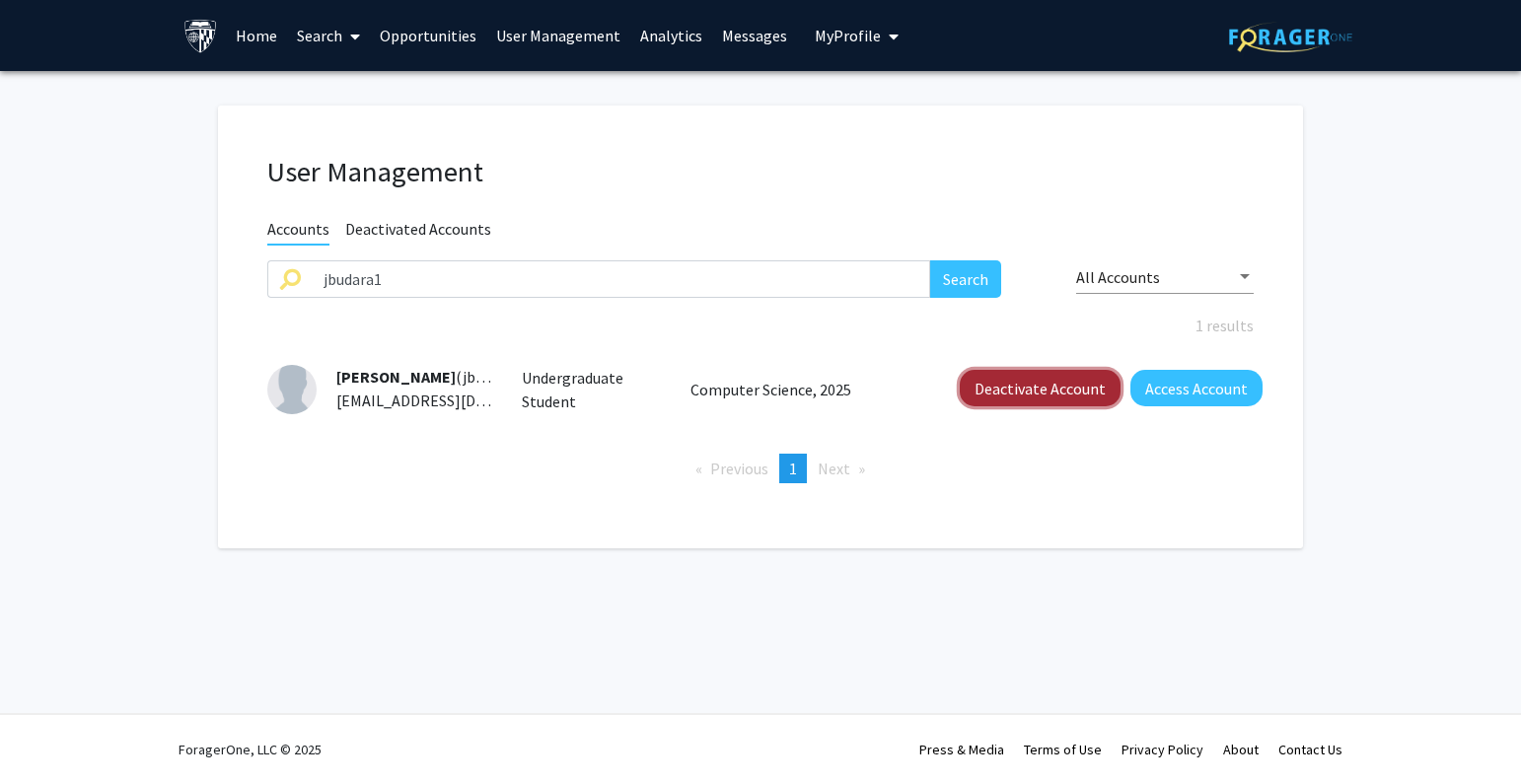 click on "Deactivate Account" 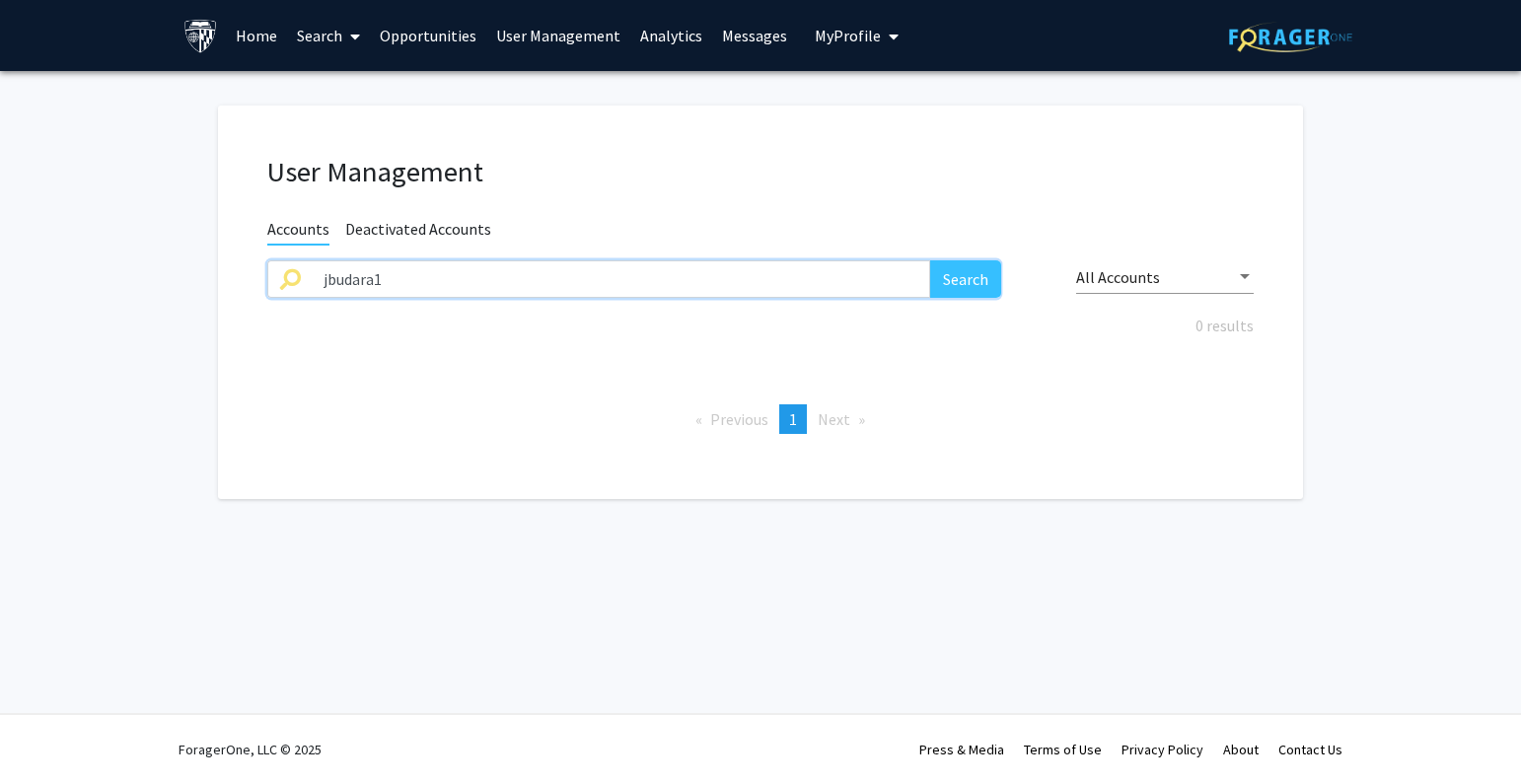 drag, startPoint x: 474, startPoint y: 274, endPoint x: 144, endPoint y: 286, distance: 330.21811 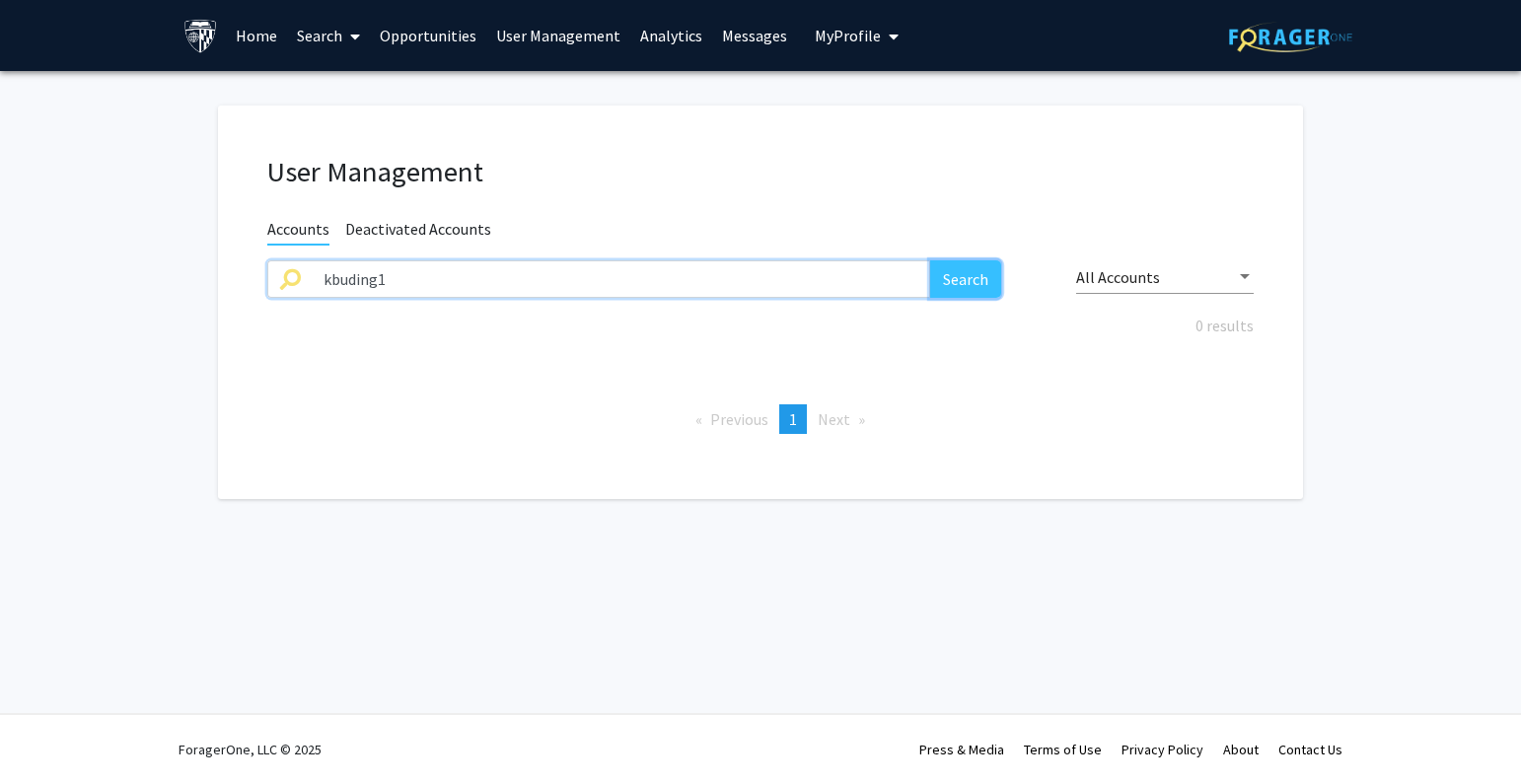 click on "Search" 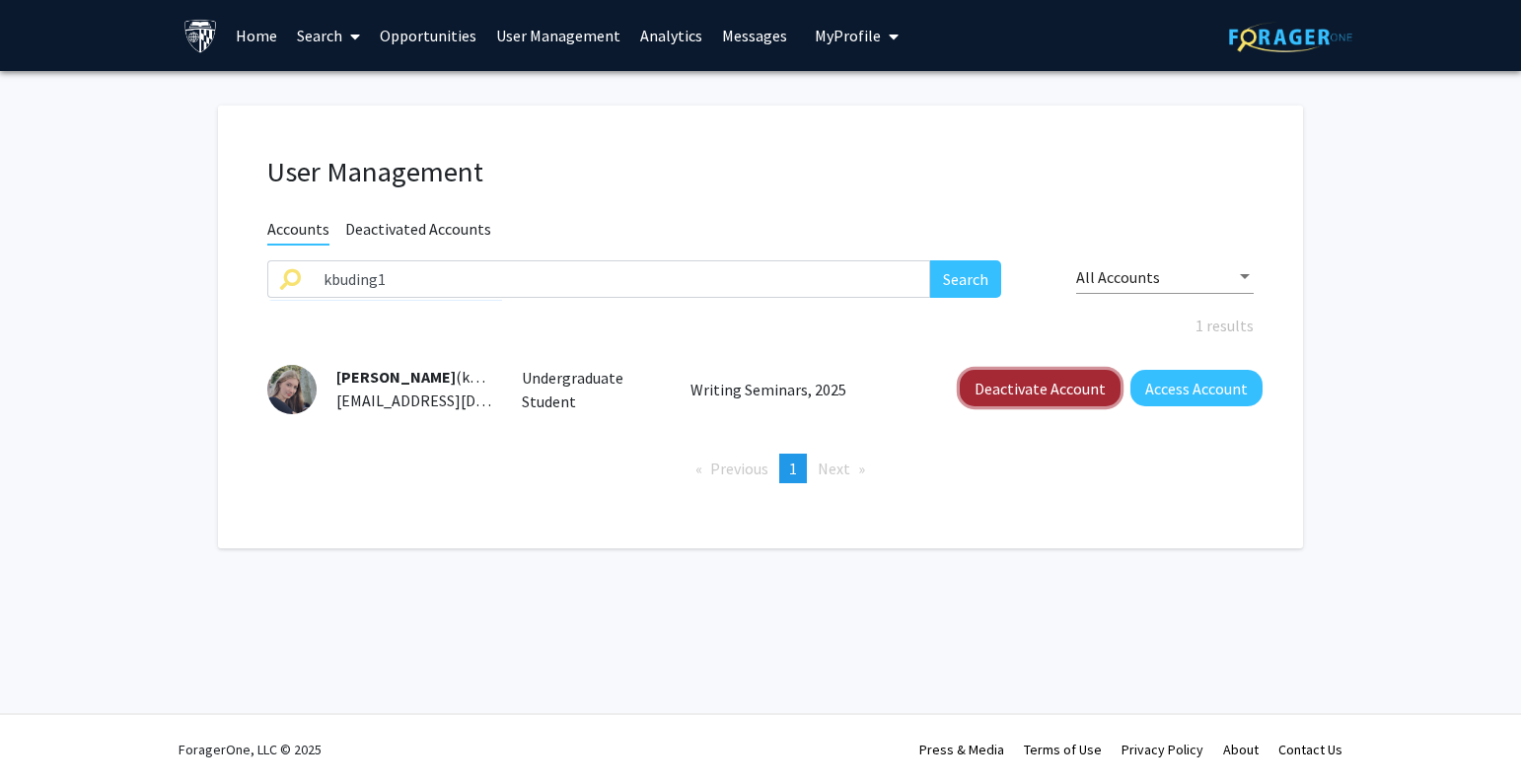 click on "Deactivate Account" 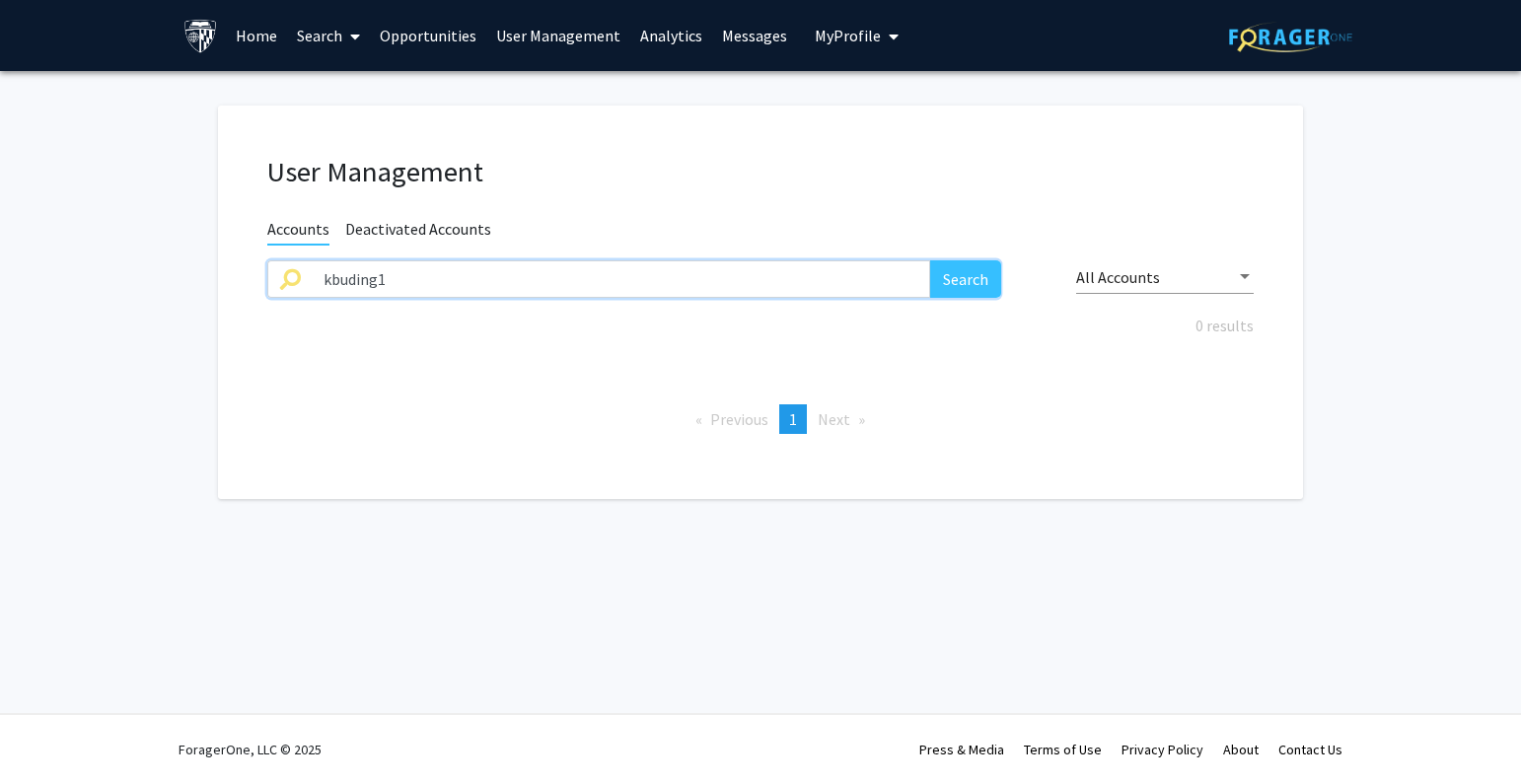 drag, startPoint x: 563, startPoint y: 267, endPoint x: 354, endPoint y: 248, distance: 209.8619 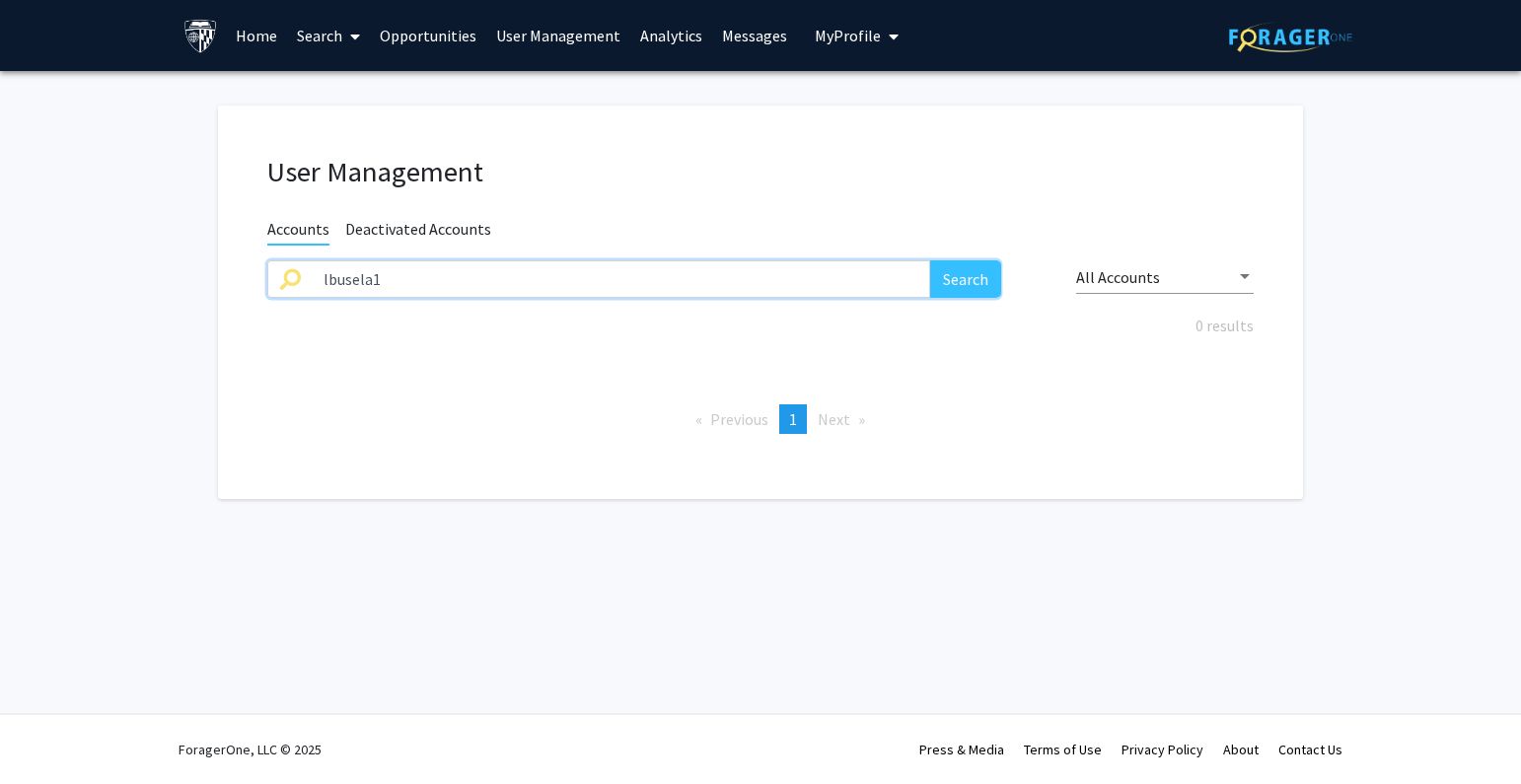 type on "lbusela1" 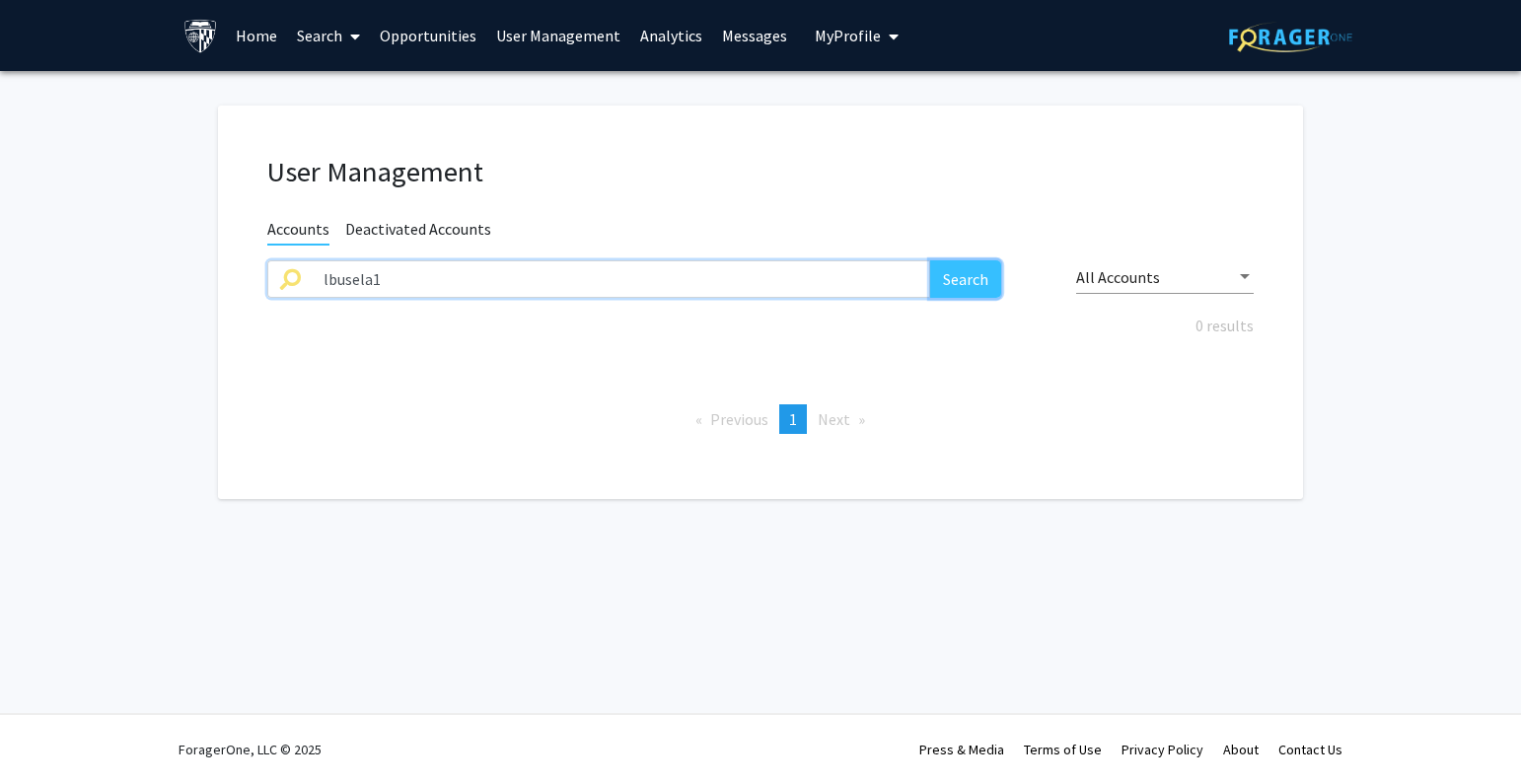 click on "Search" 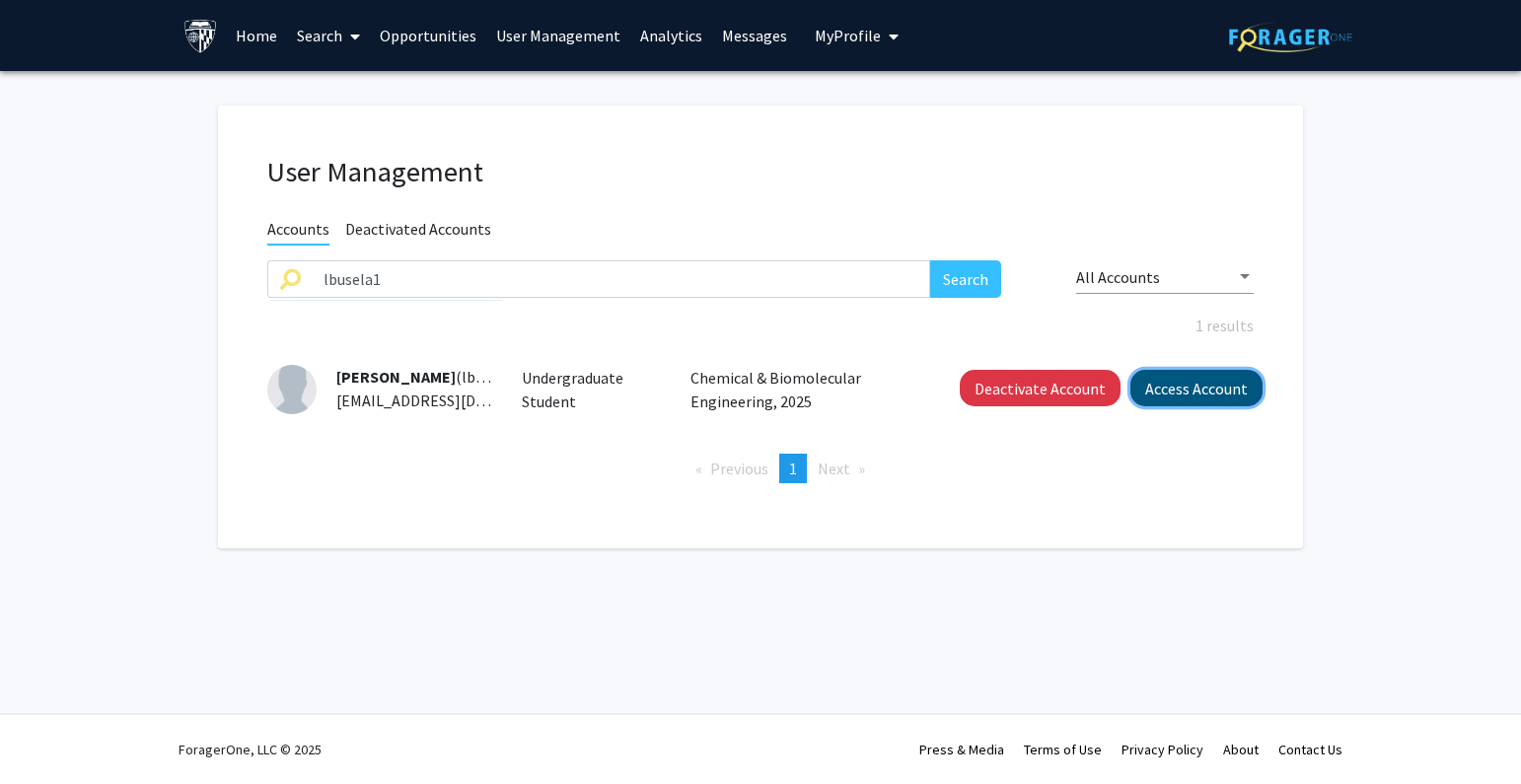 click on "Access Account" 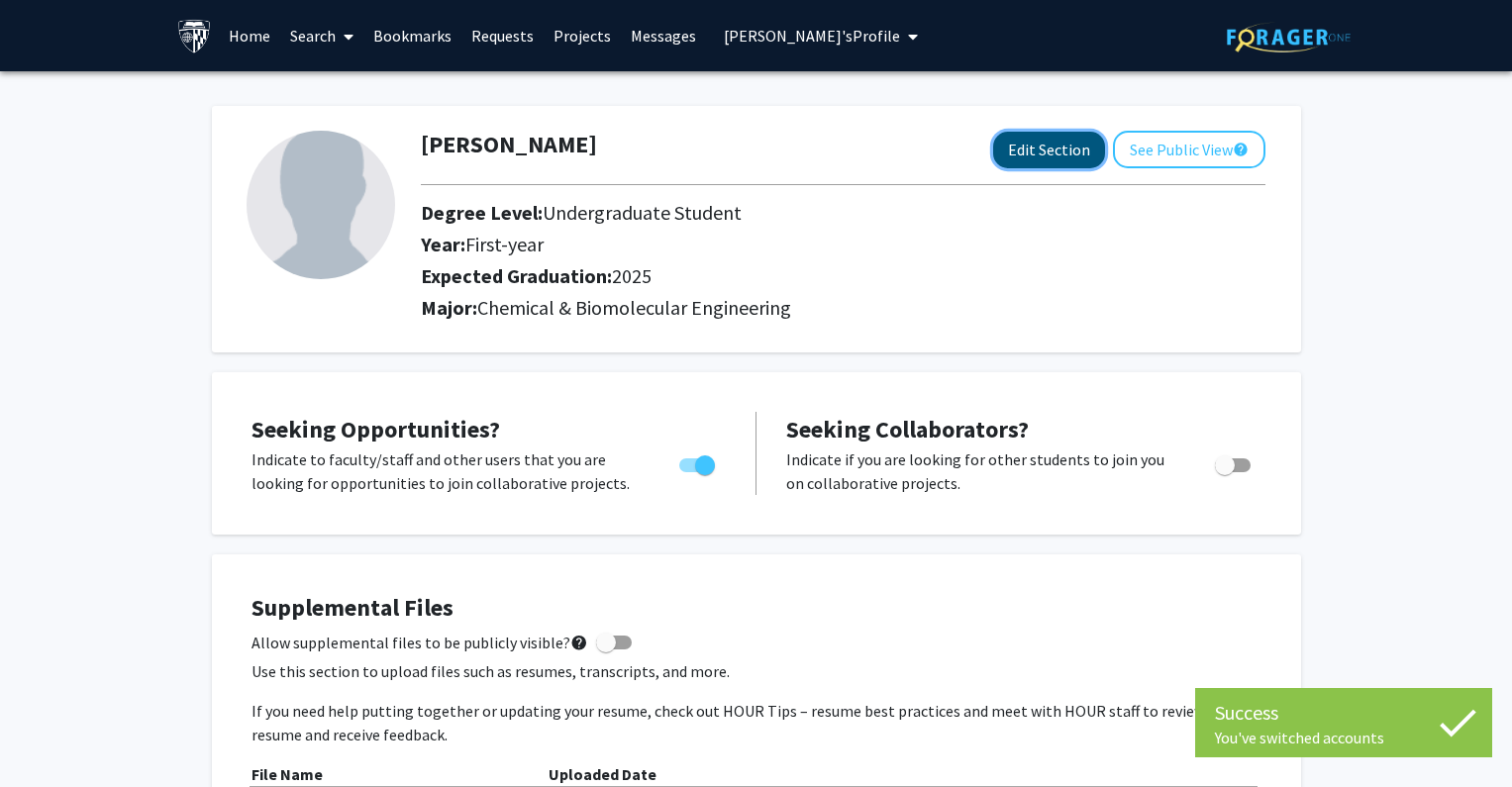 click on "Edit Section" 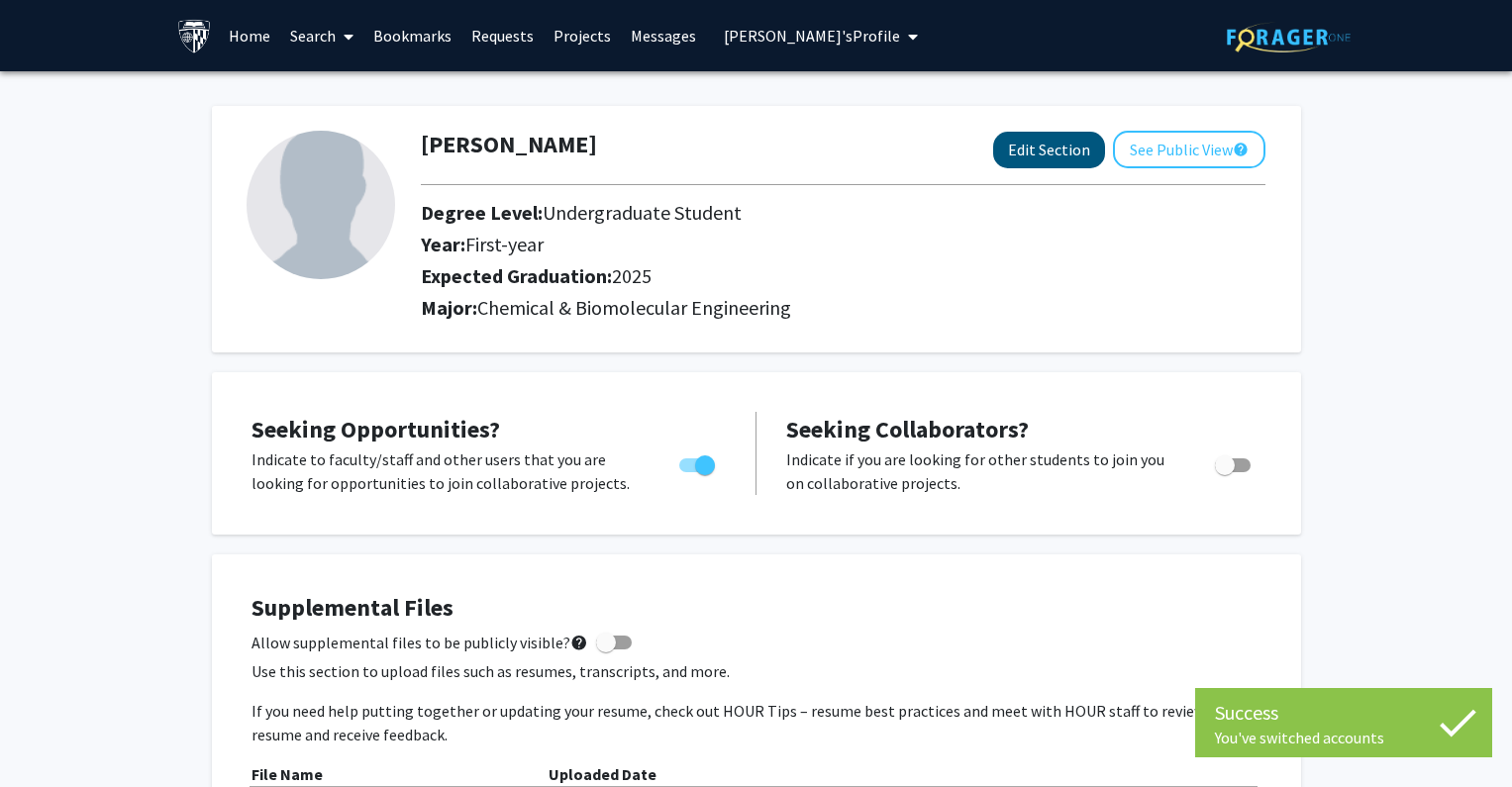 select on "first-year" 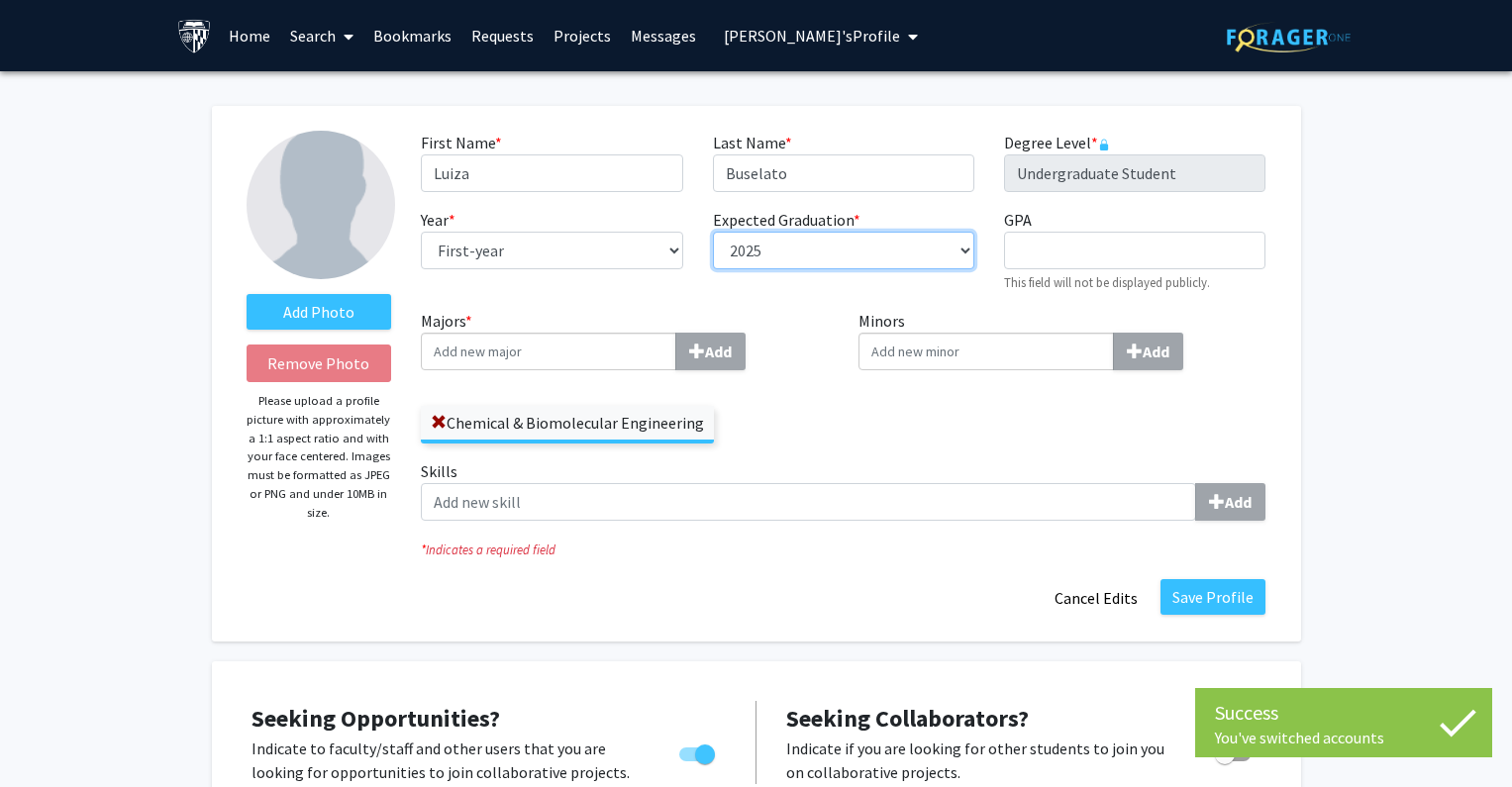 click on "---  2018   2019   2020   2021   2022   2023   2024   2025   2026   2027   2028   2029   2030   2031" at bounding box center [844, 250] 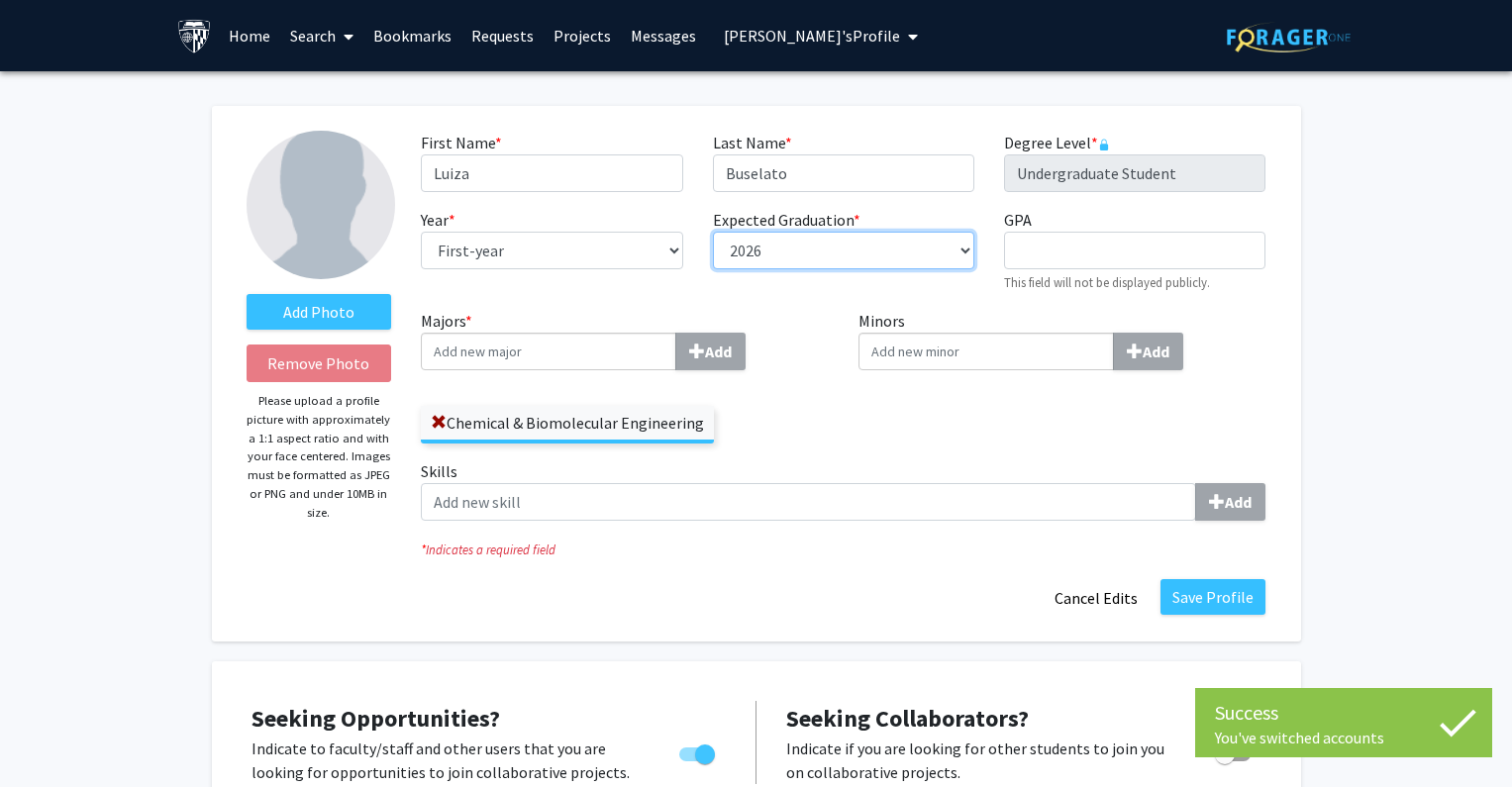 click on "---  2018   2019   2020   2021   2022   2023   2024   2025   2026   2027   2028   2029   2030   2031" at bounding box center (844, 250) 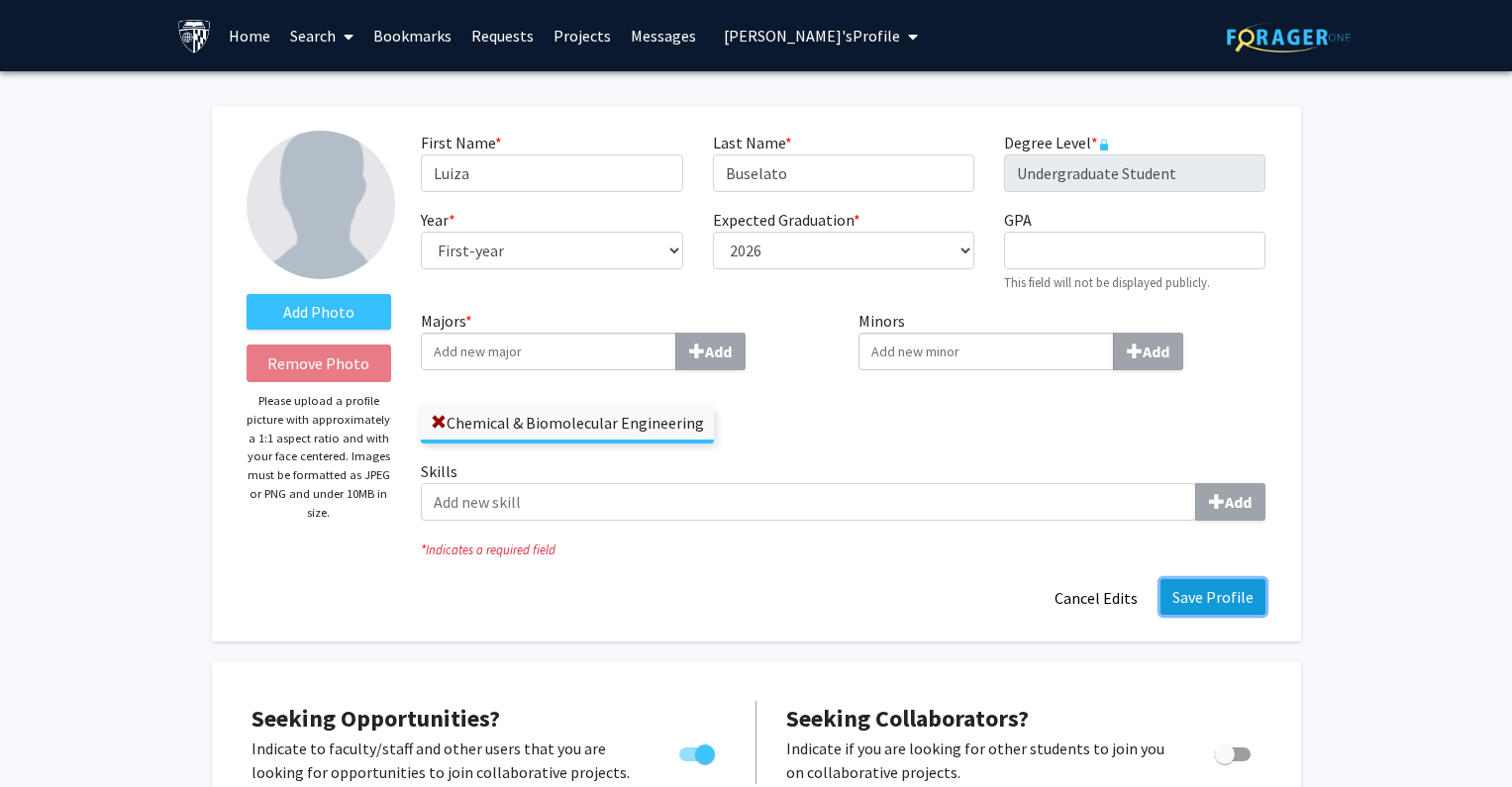 click on "Save Profile" 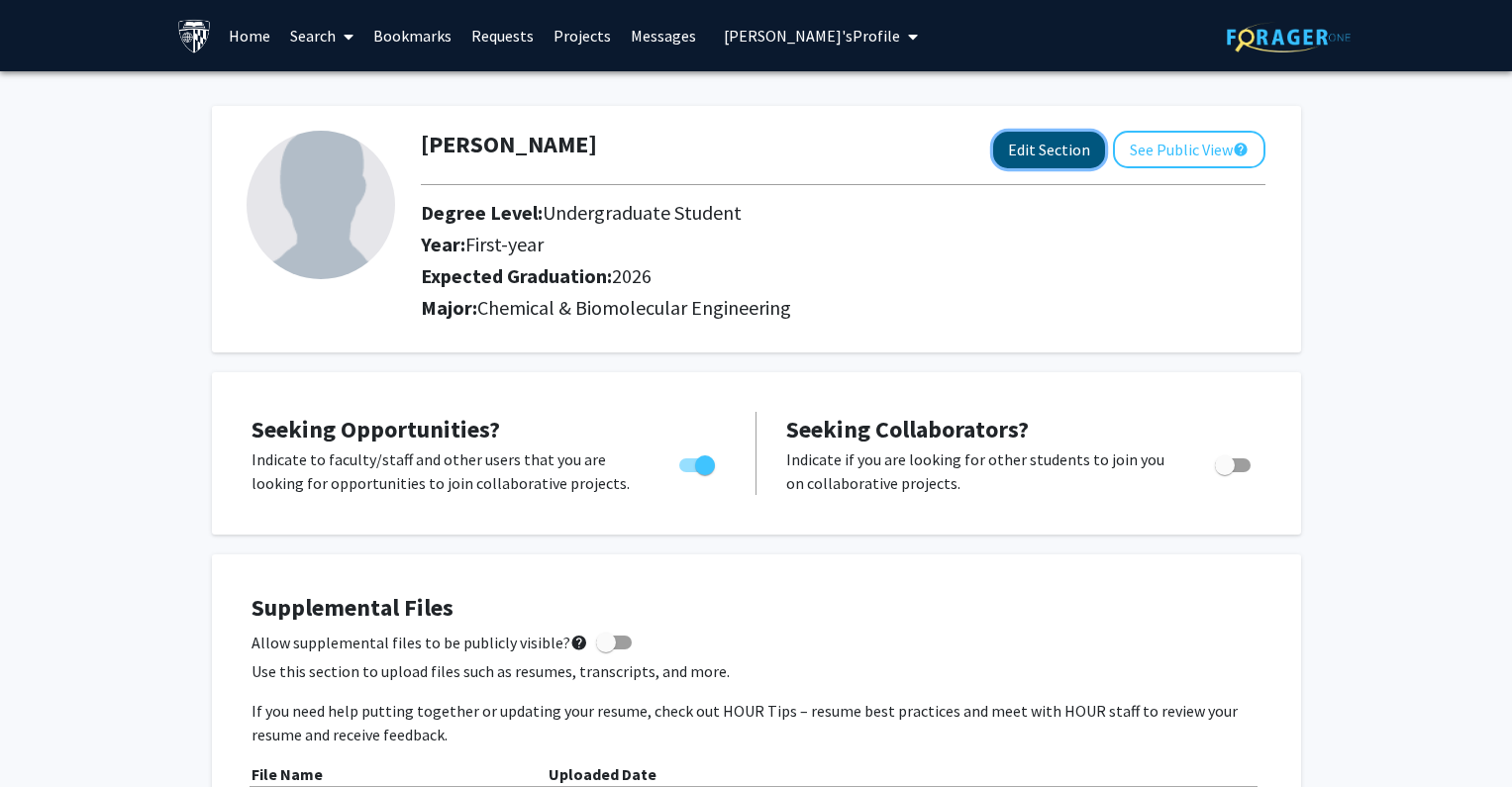 click on "Edit Section" 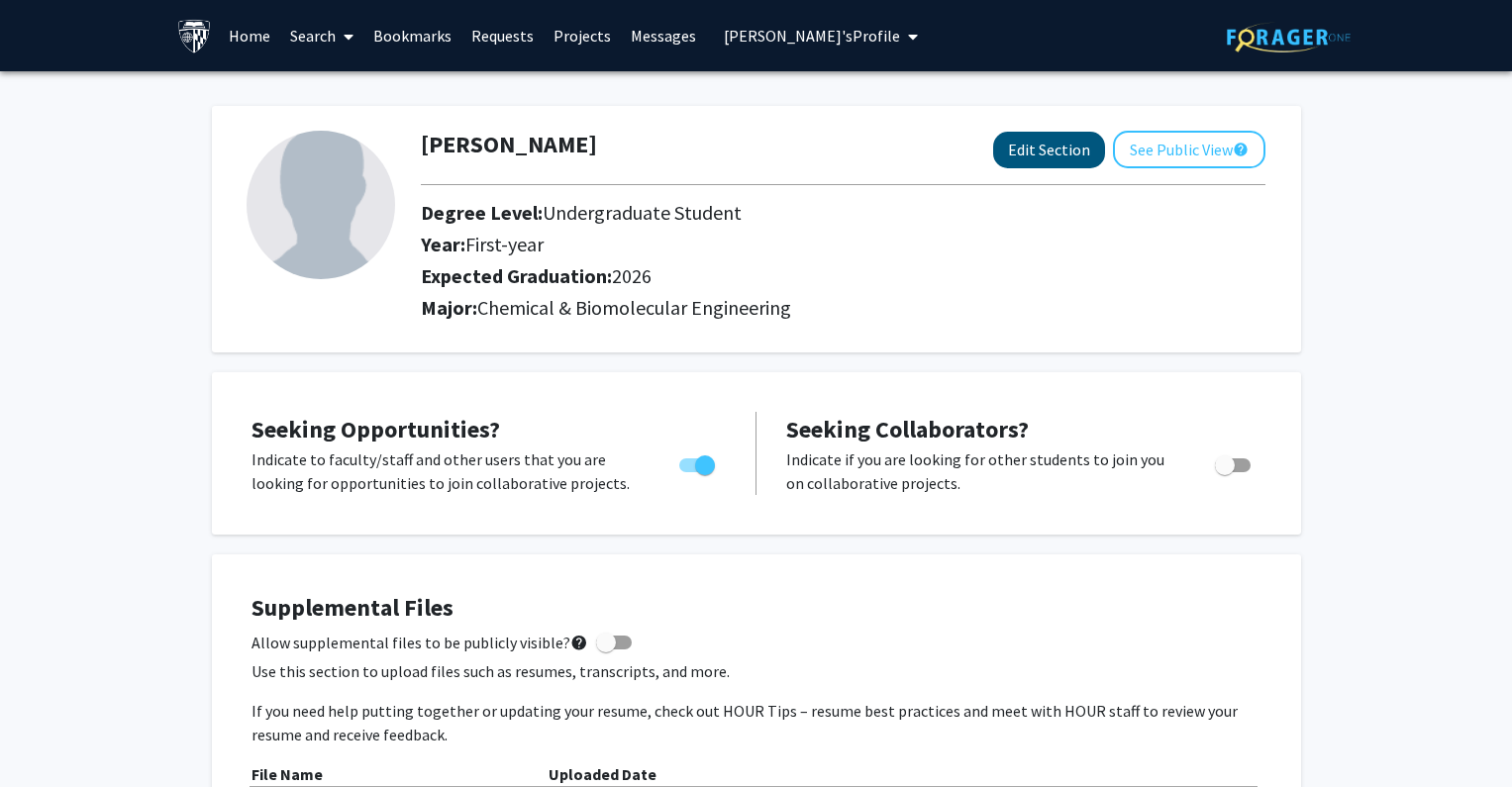 select on "first-year" 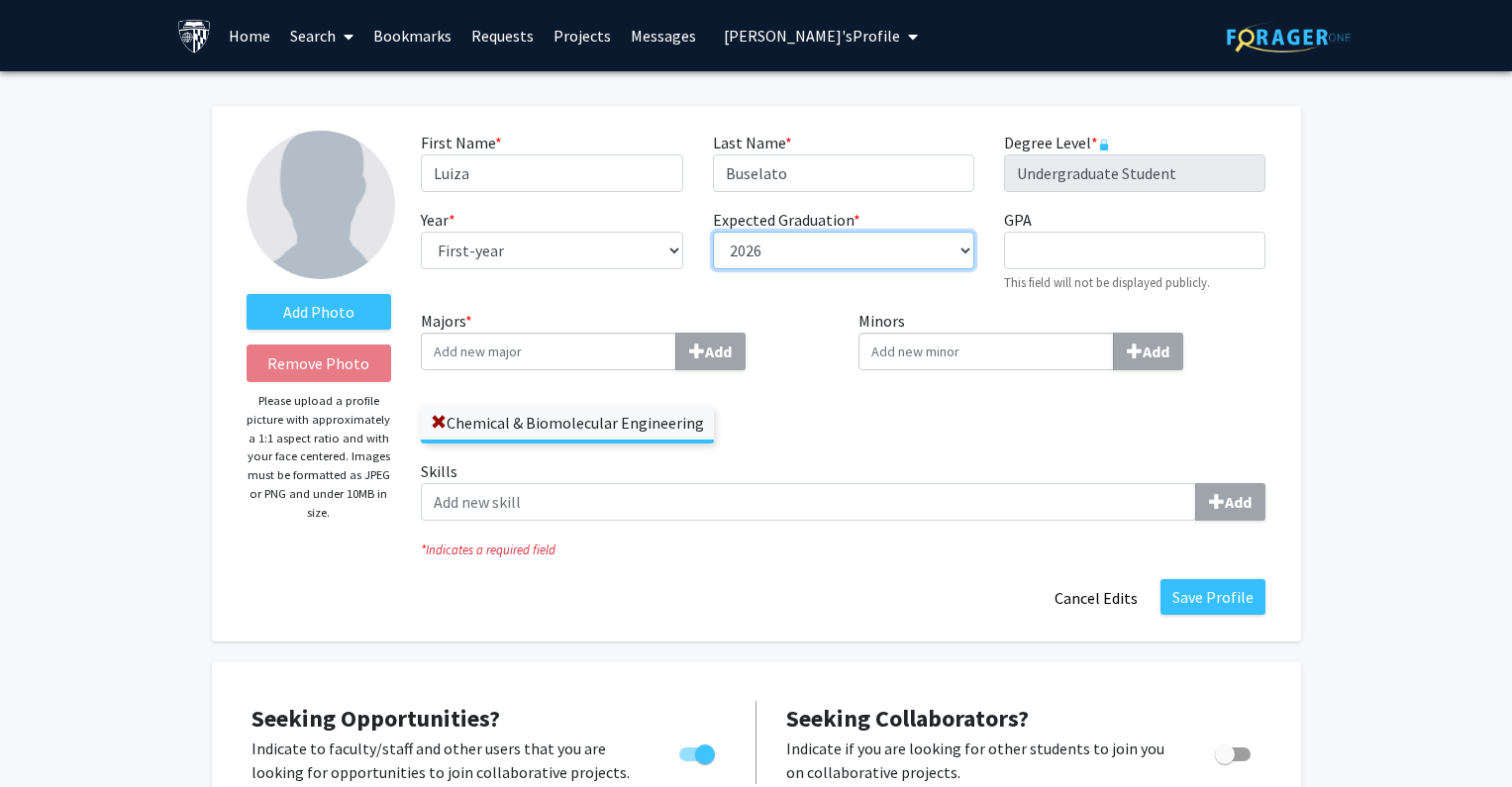 click on "---  2018   2019   2020   2021   2022   2023   2024   2025   2026   2027   2028   2029   2030   2031" at bounding box center (844, 250) 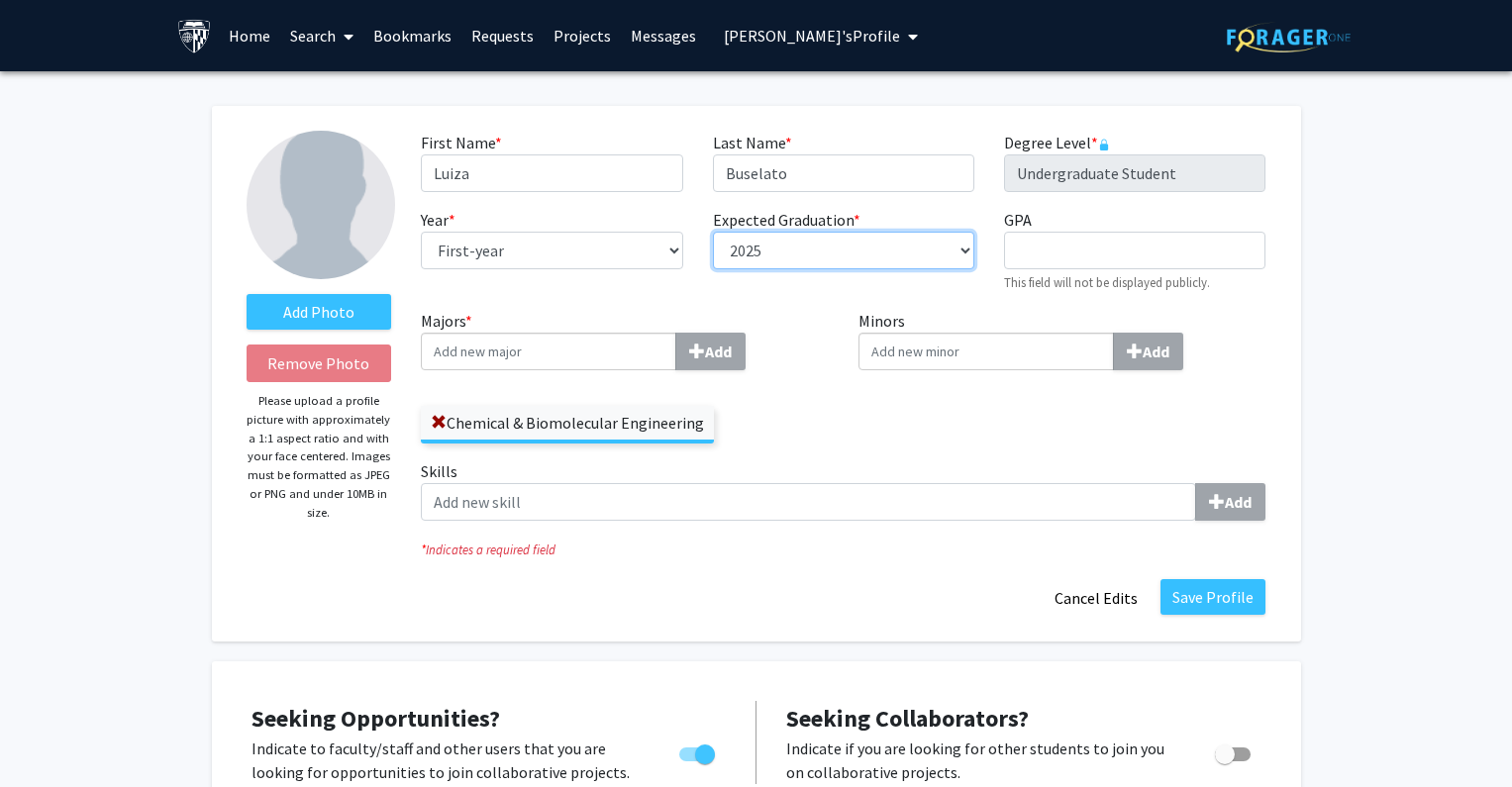 click on "---  2018   2019   2020   2021   2022   2023   2024   2025   2026   2027   2028   2029   2030   2031" at bounding box center [844, 250] 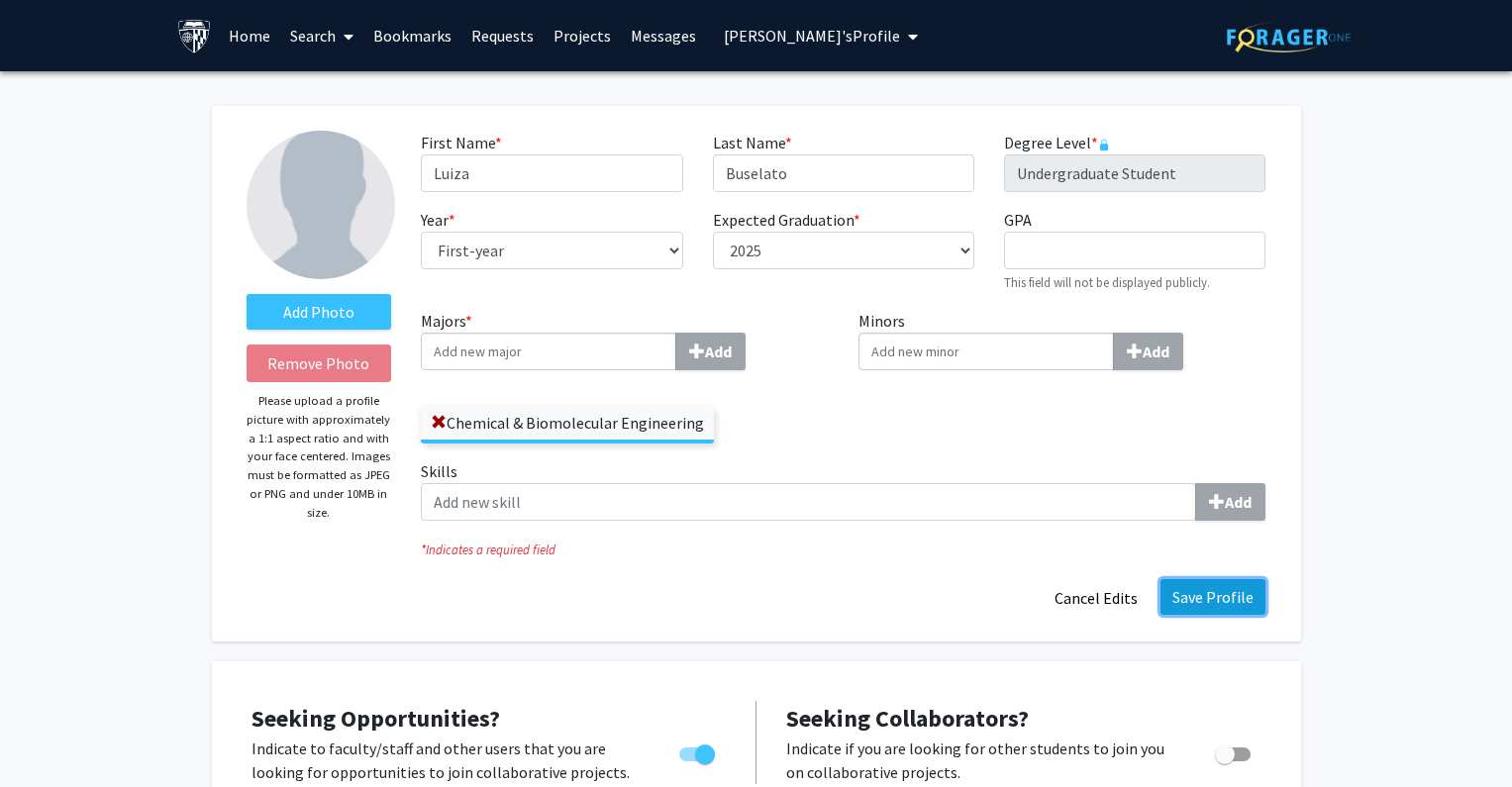 click on "Save Profile" 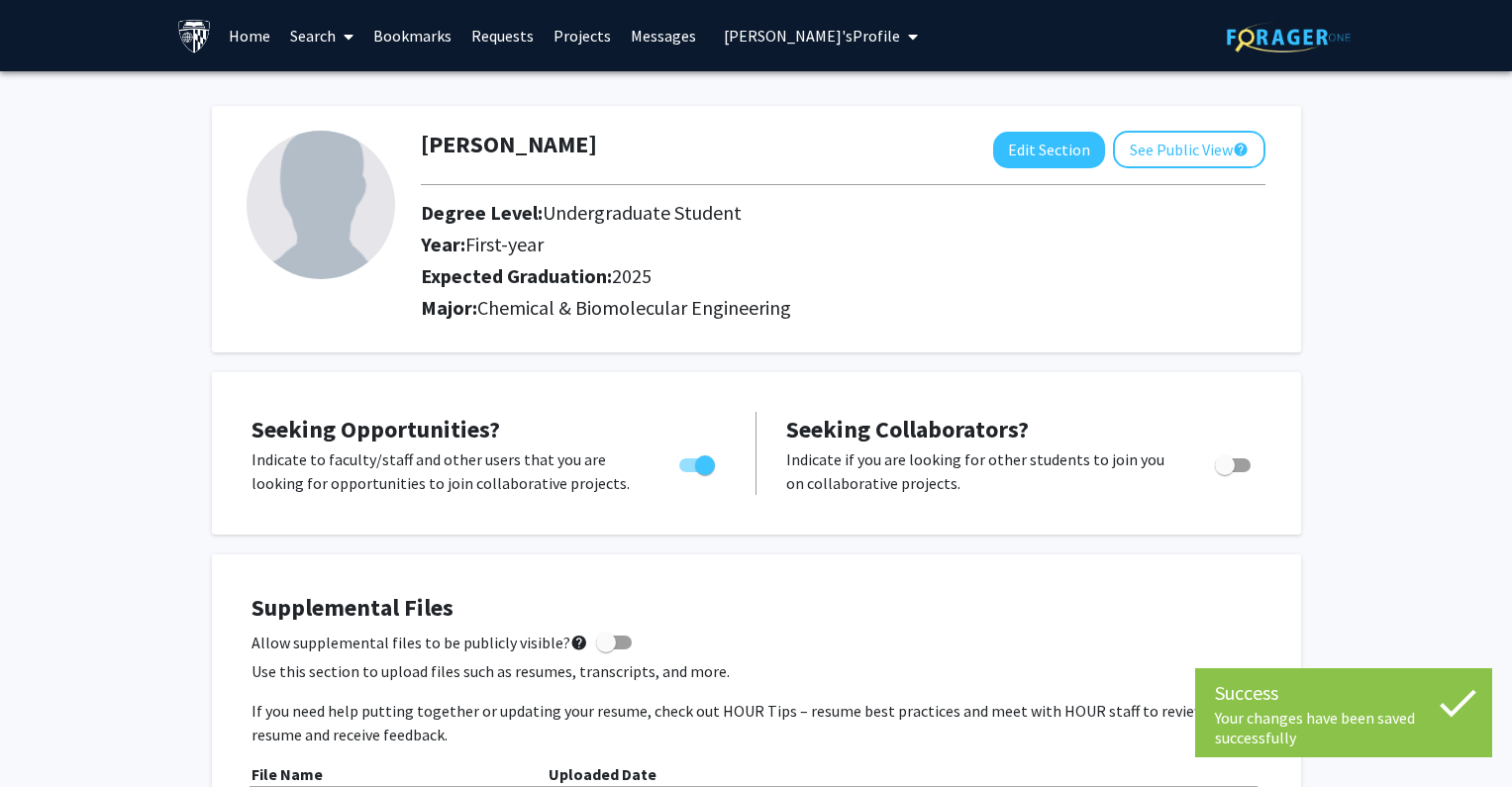 click on "[PERSON_NAME]'s   Profile" at bounding box center (821, 36) 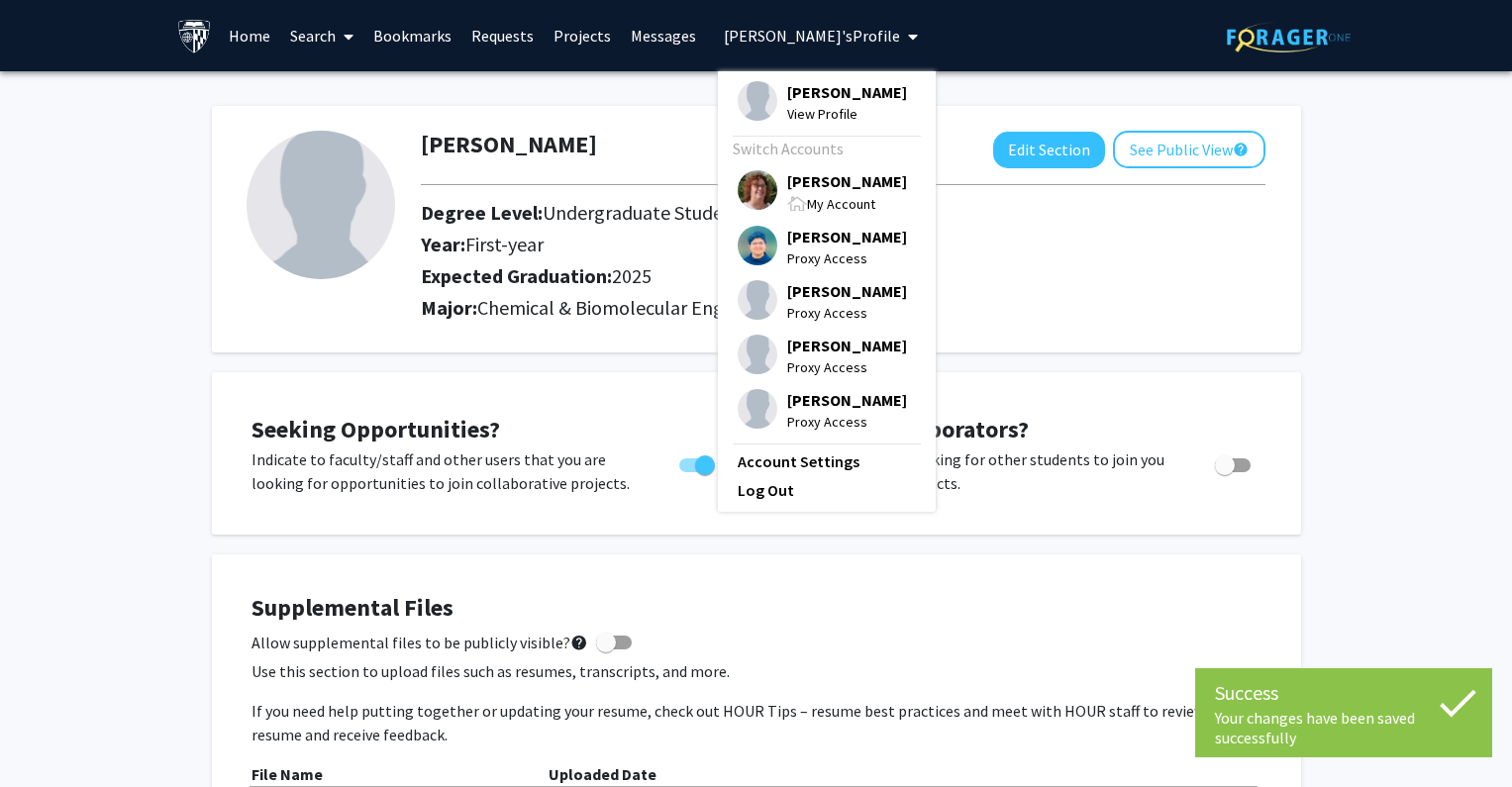 click on "[PERSON_NAME]" at bounding box center (847, 181) 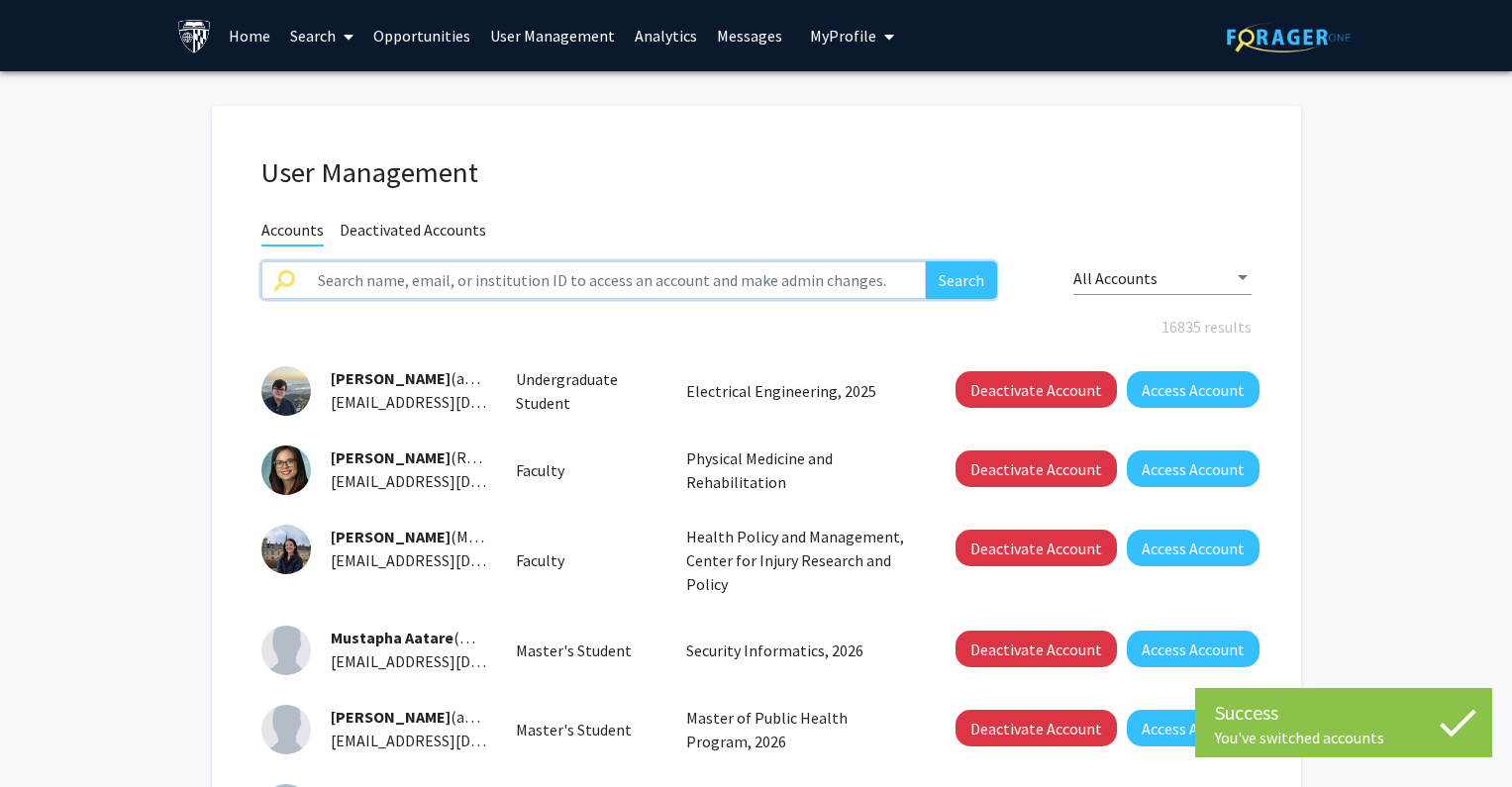 click 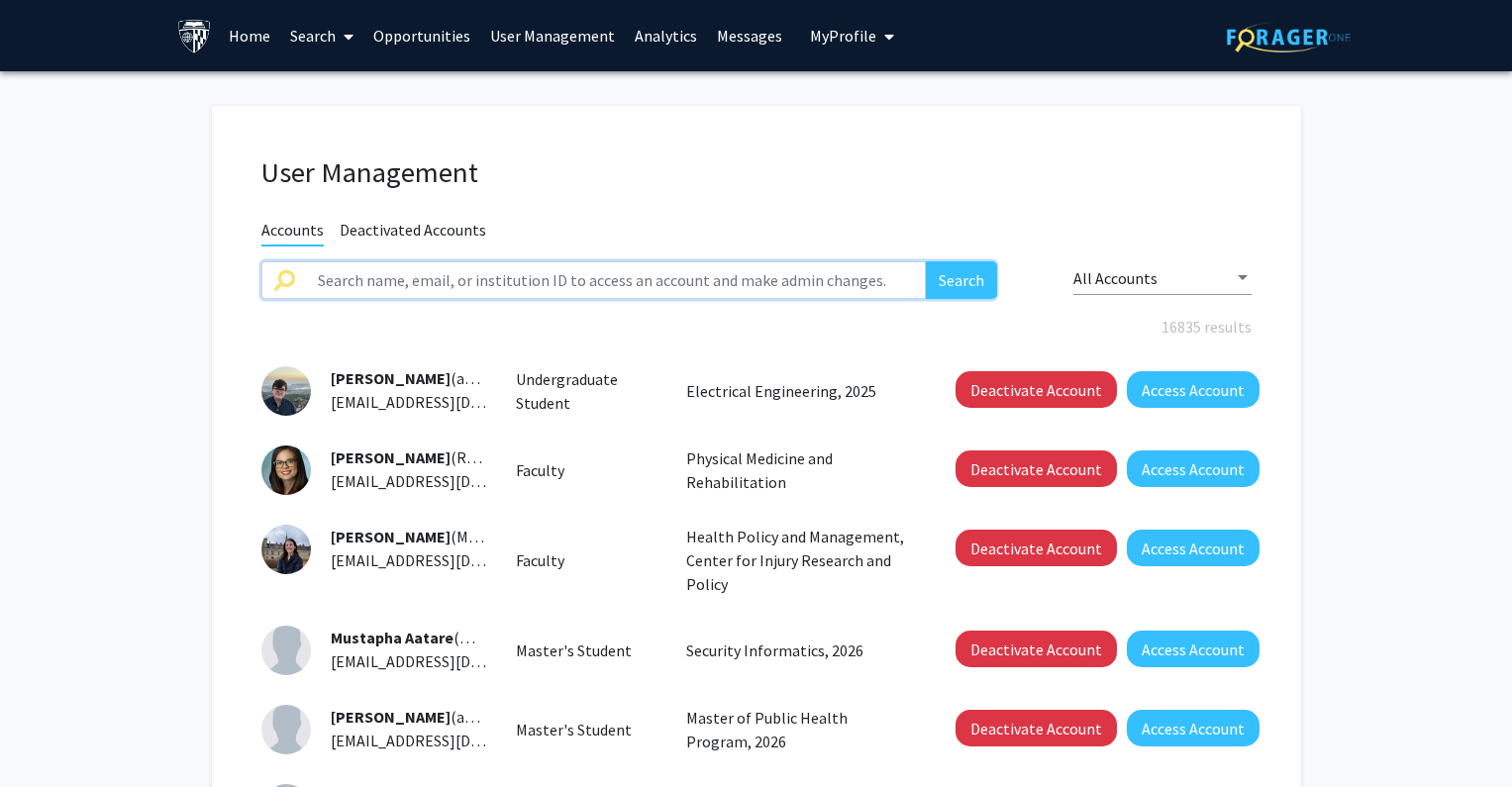 paste on "jbutle62" 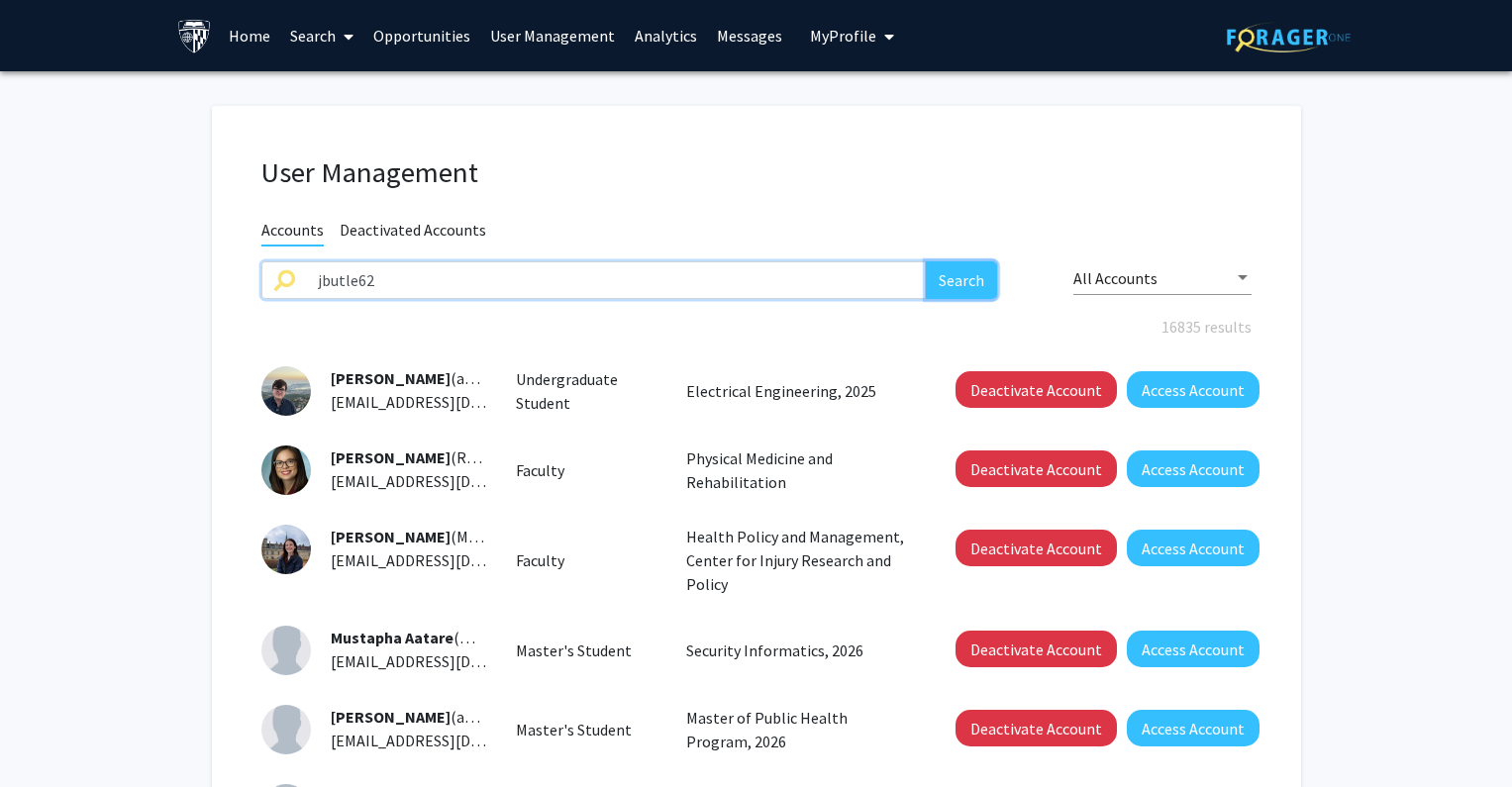 click on "Search" 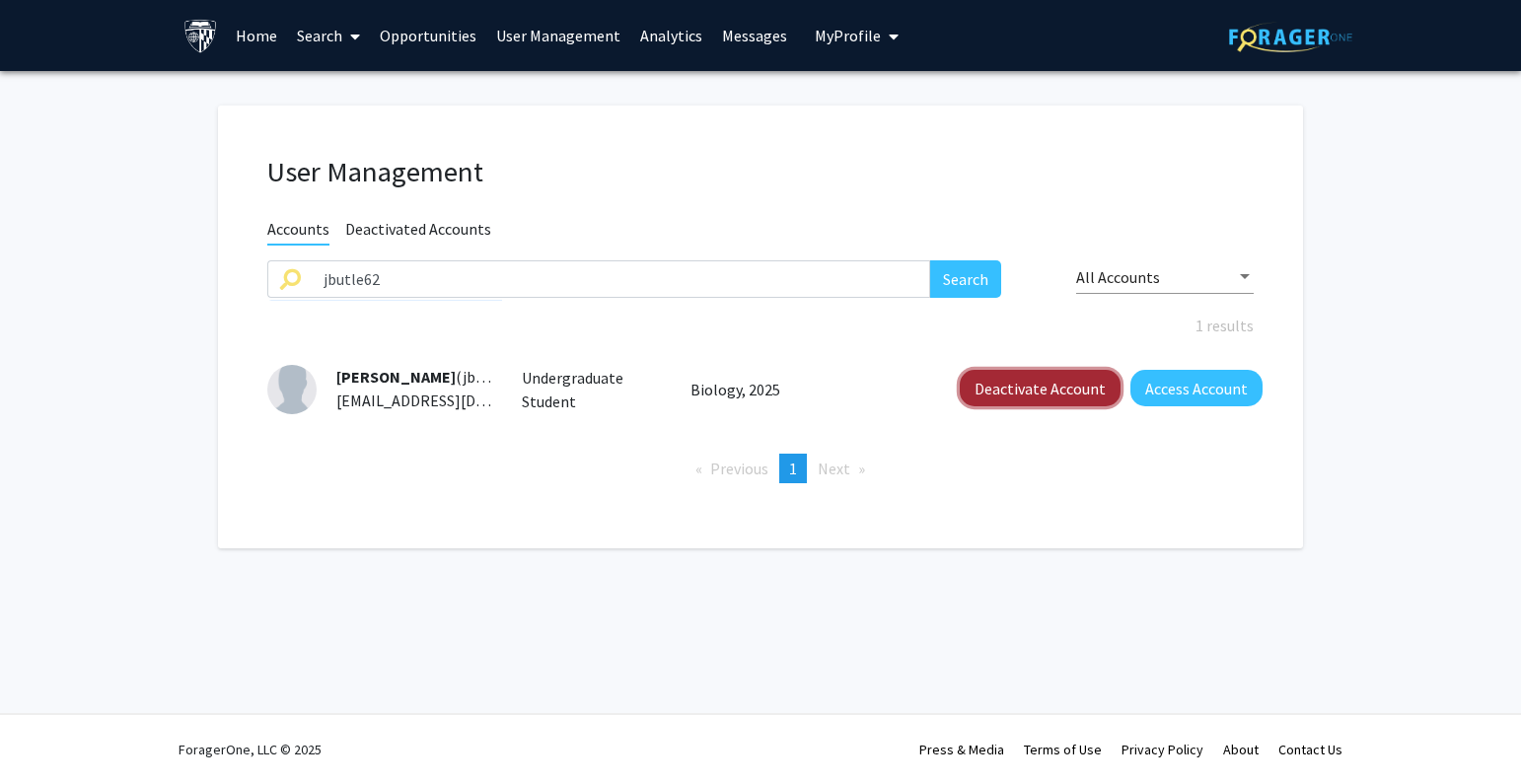 click on "Deactivate Account" 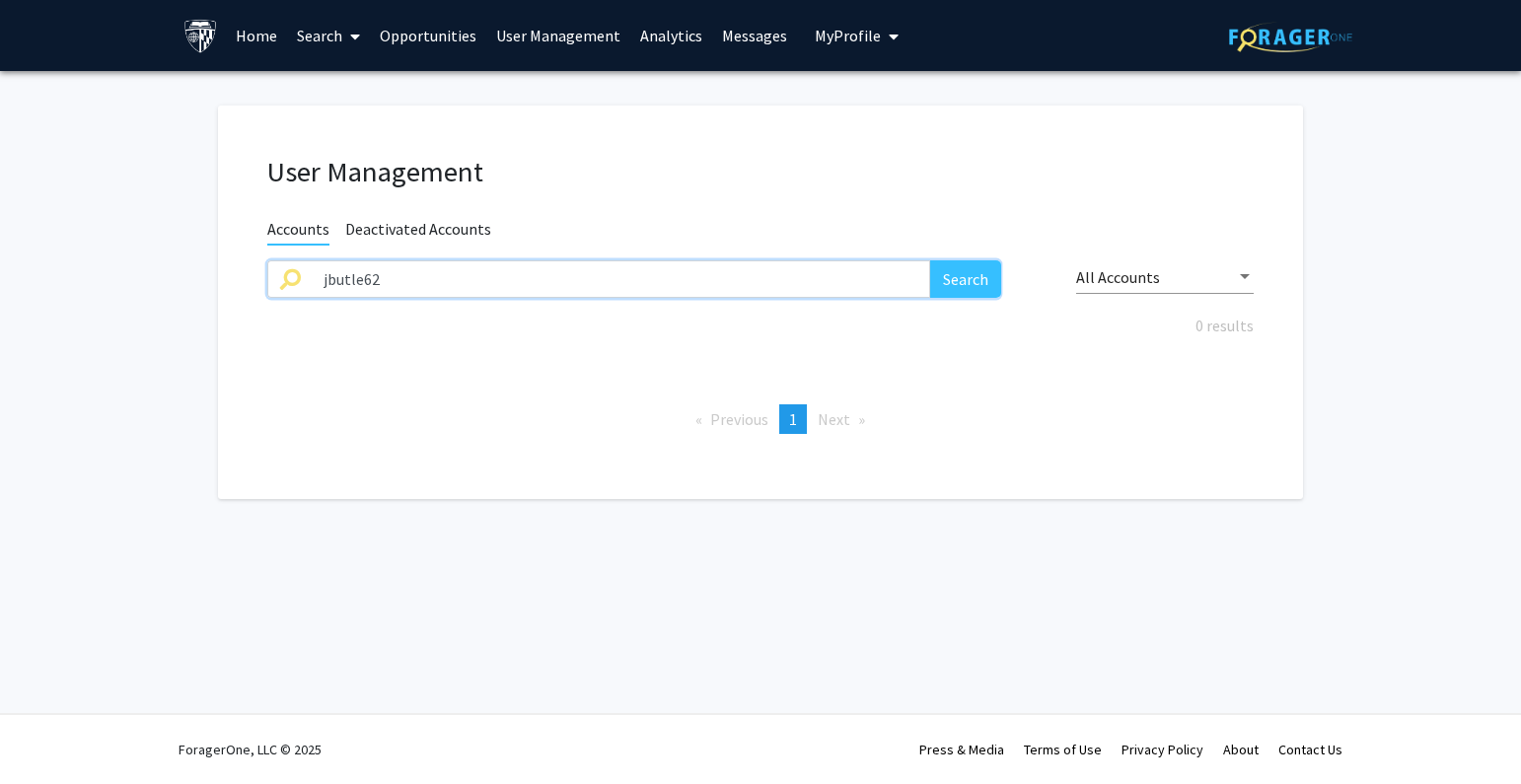 drag, startPoint x: 505, startPoint y: 265, endPoint x: 120, endPoint y: 273, distance: 385.08311 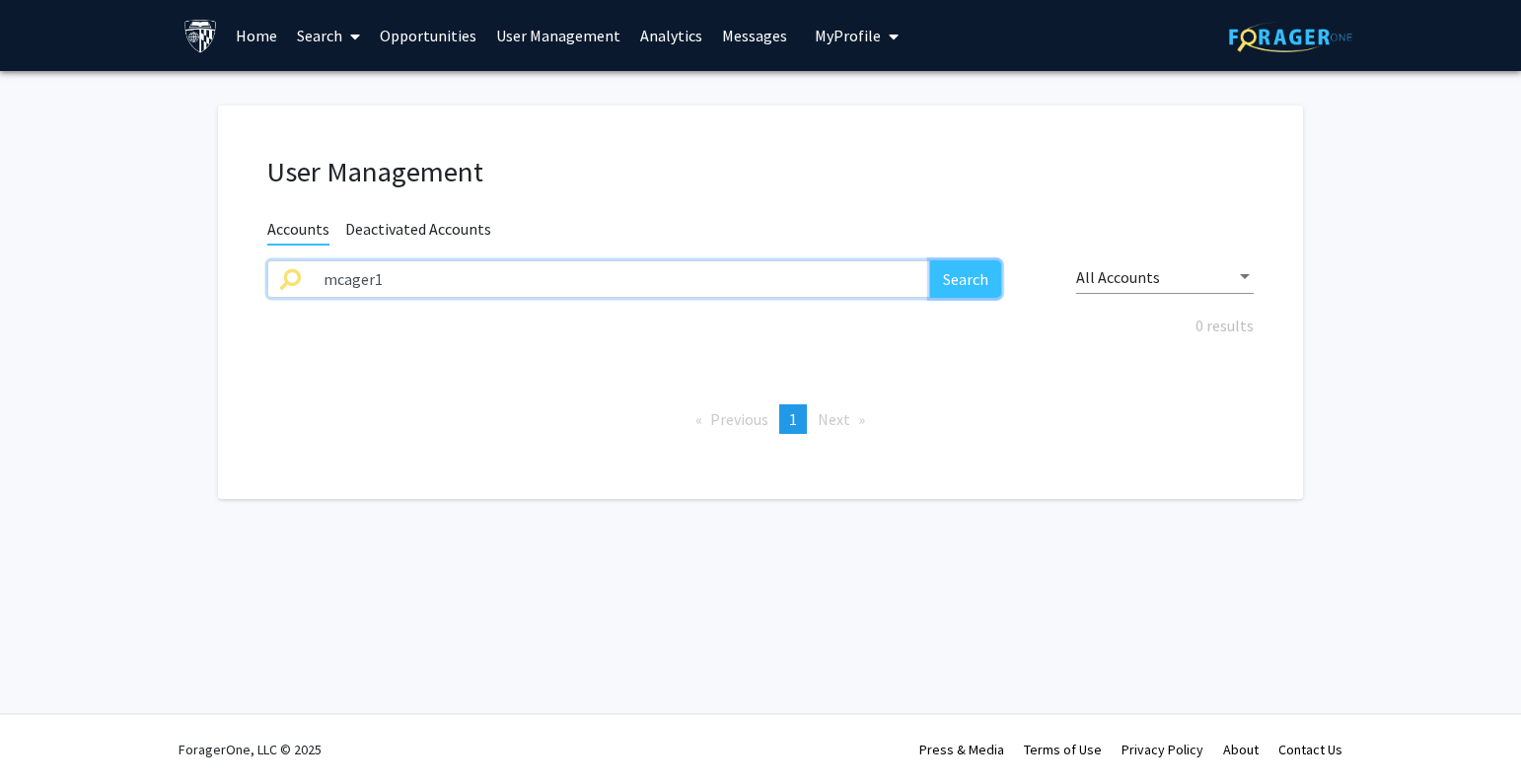 click on "Search" 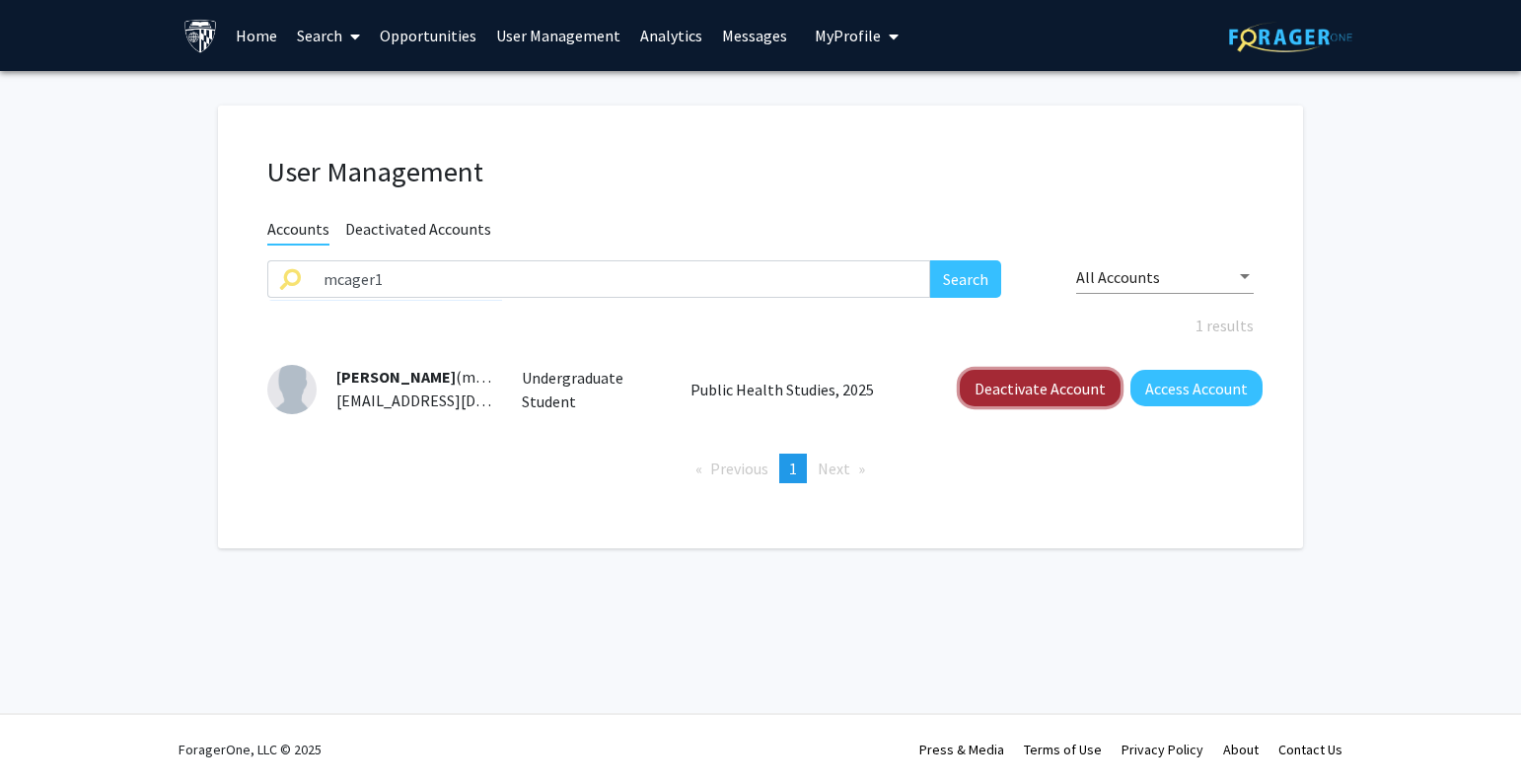 click on "Deactivate Account" 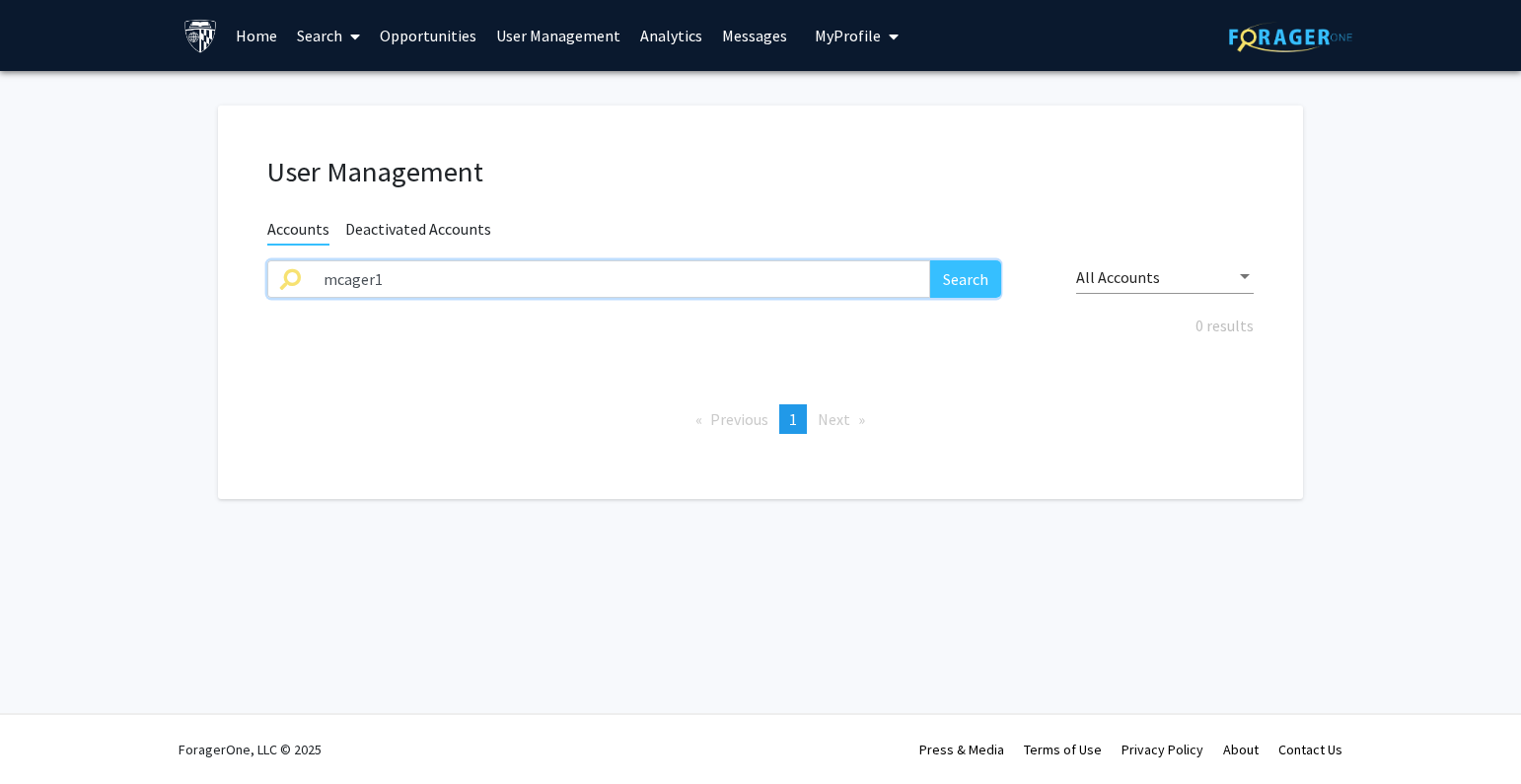 drag, startPoint x: 422, startPoint y: 290, endPoint x: 224, endPoint y: 286, distance: 198.0404 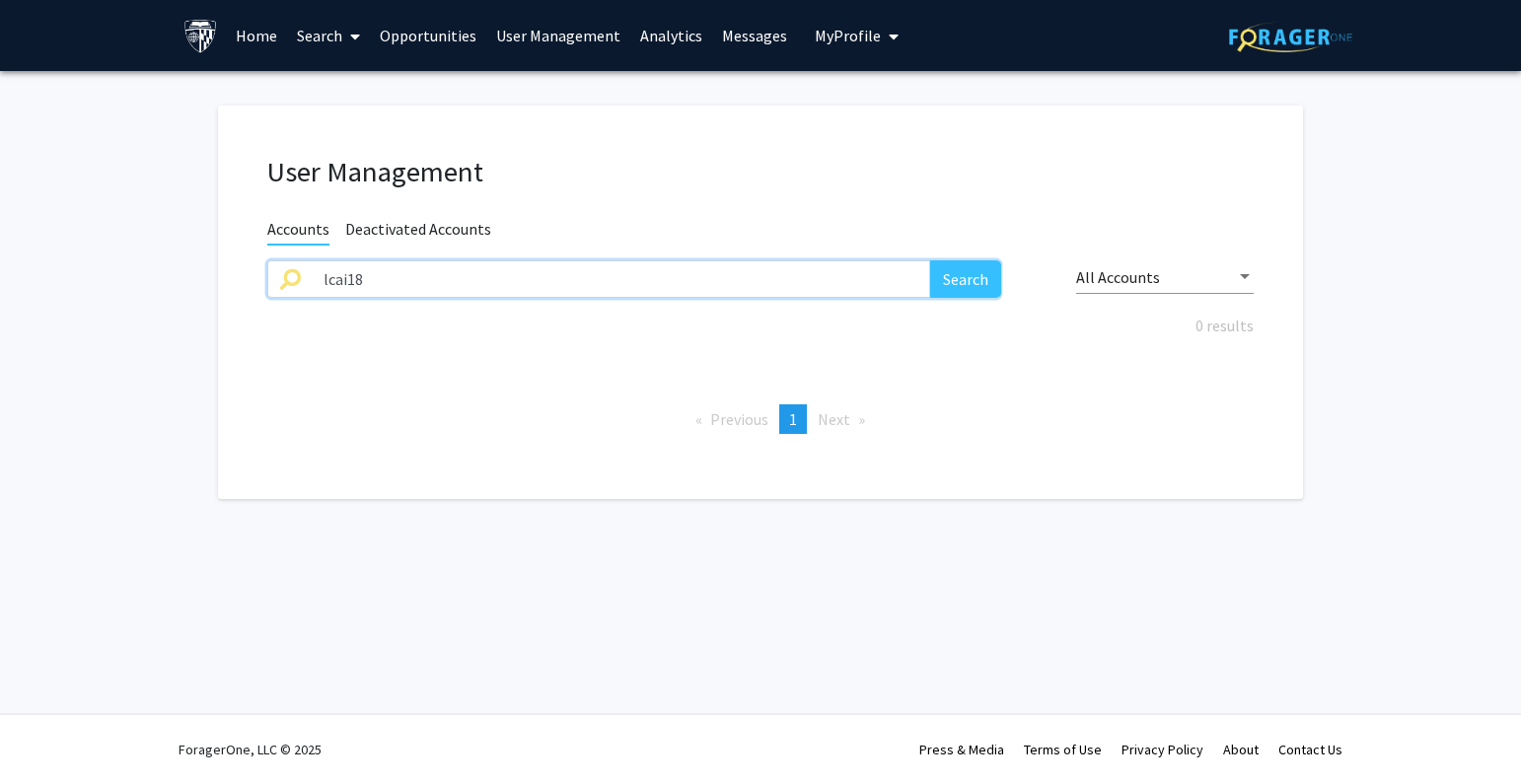 type on "lcai18" 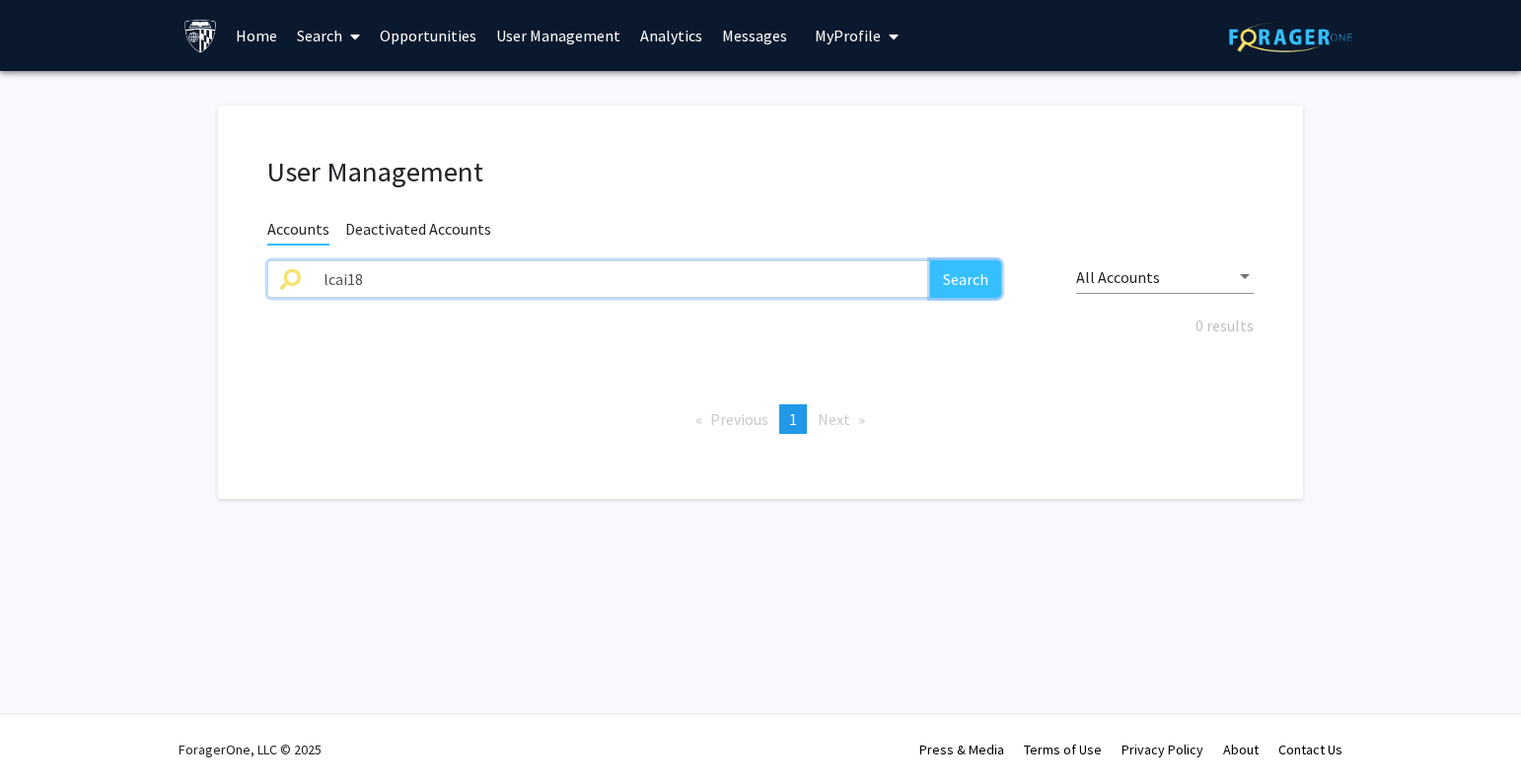 click on "Search" 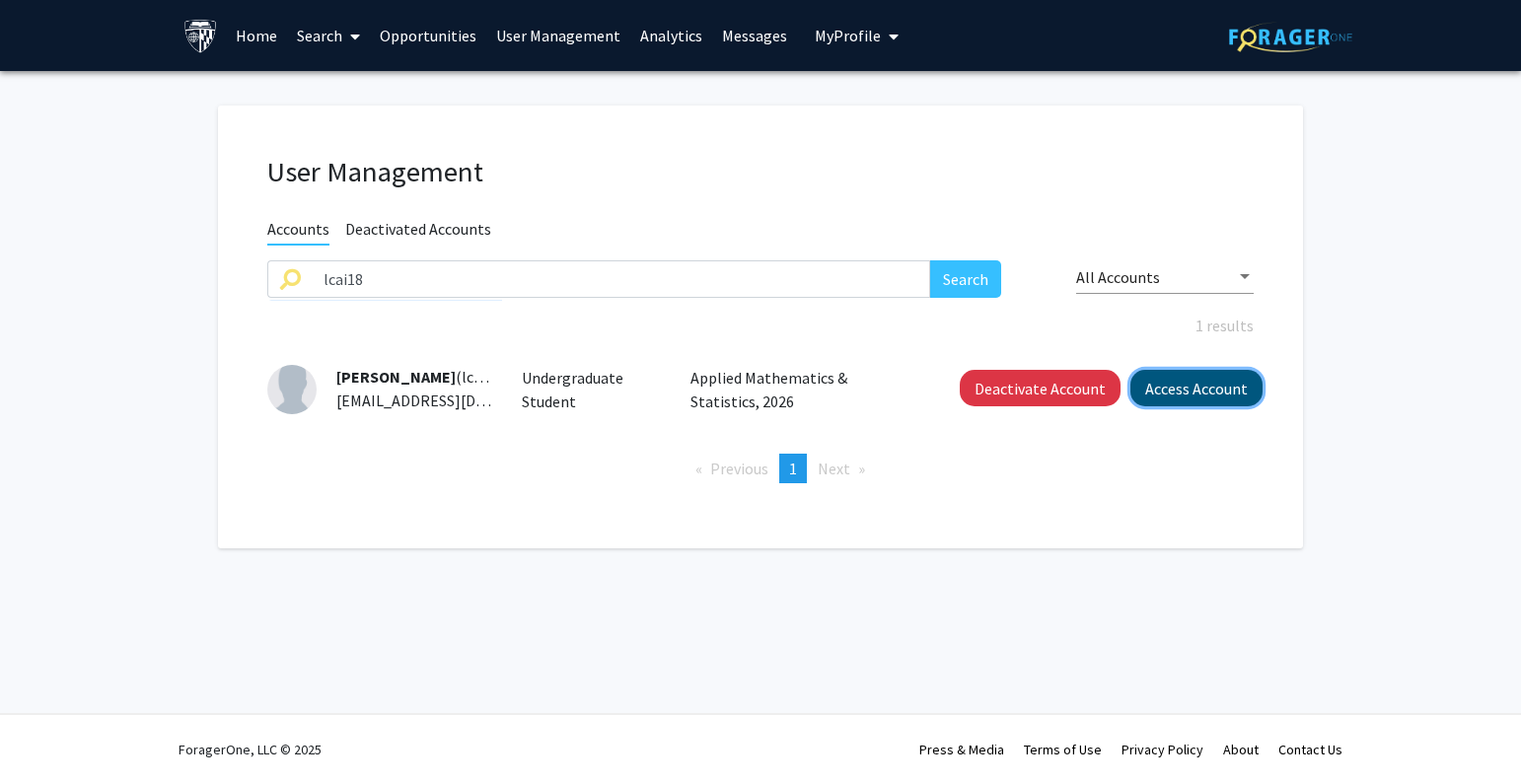 click on "Access Account" 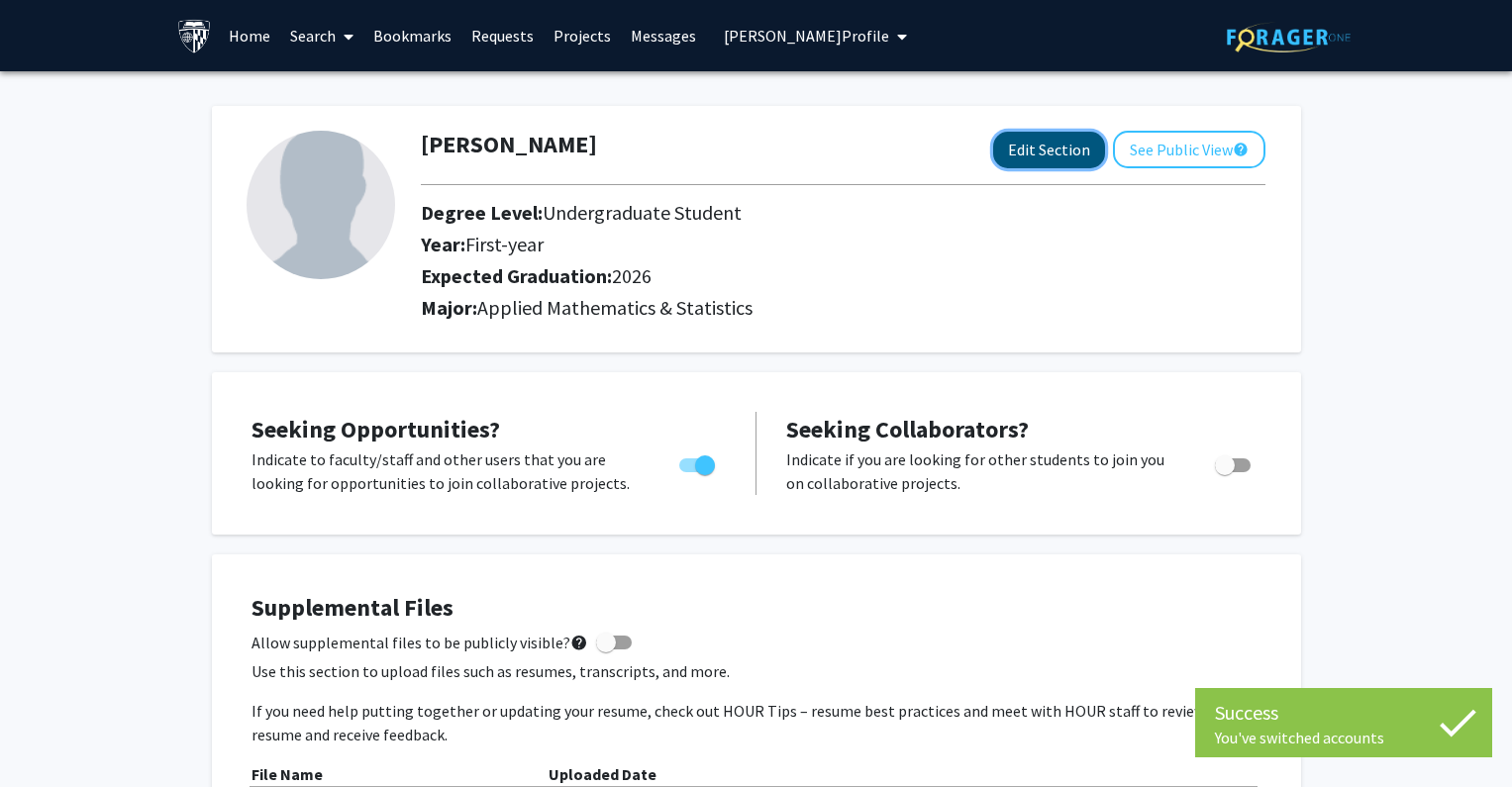 click on "Edit Section" 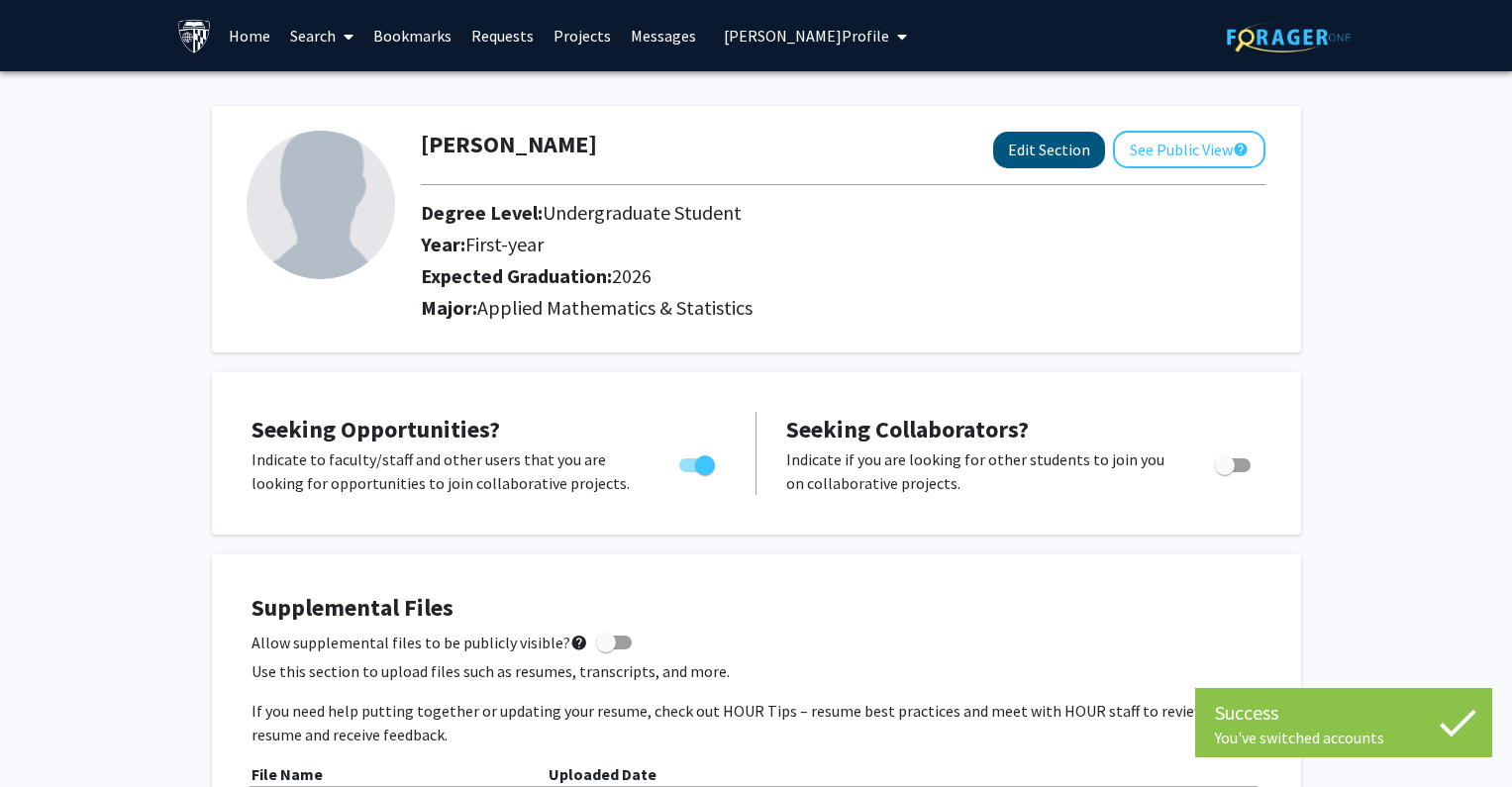 select on "first-year" 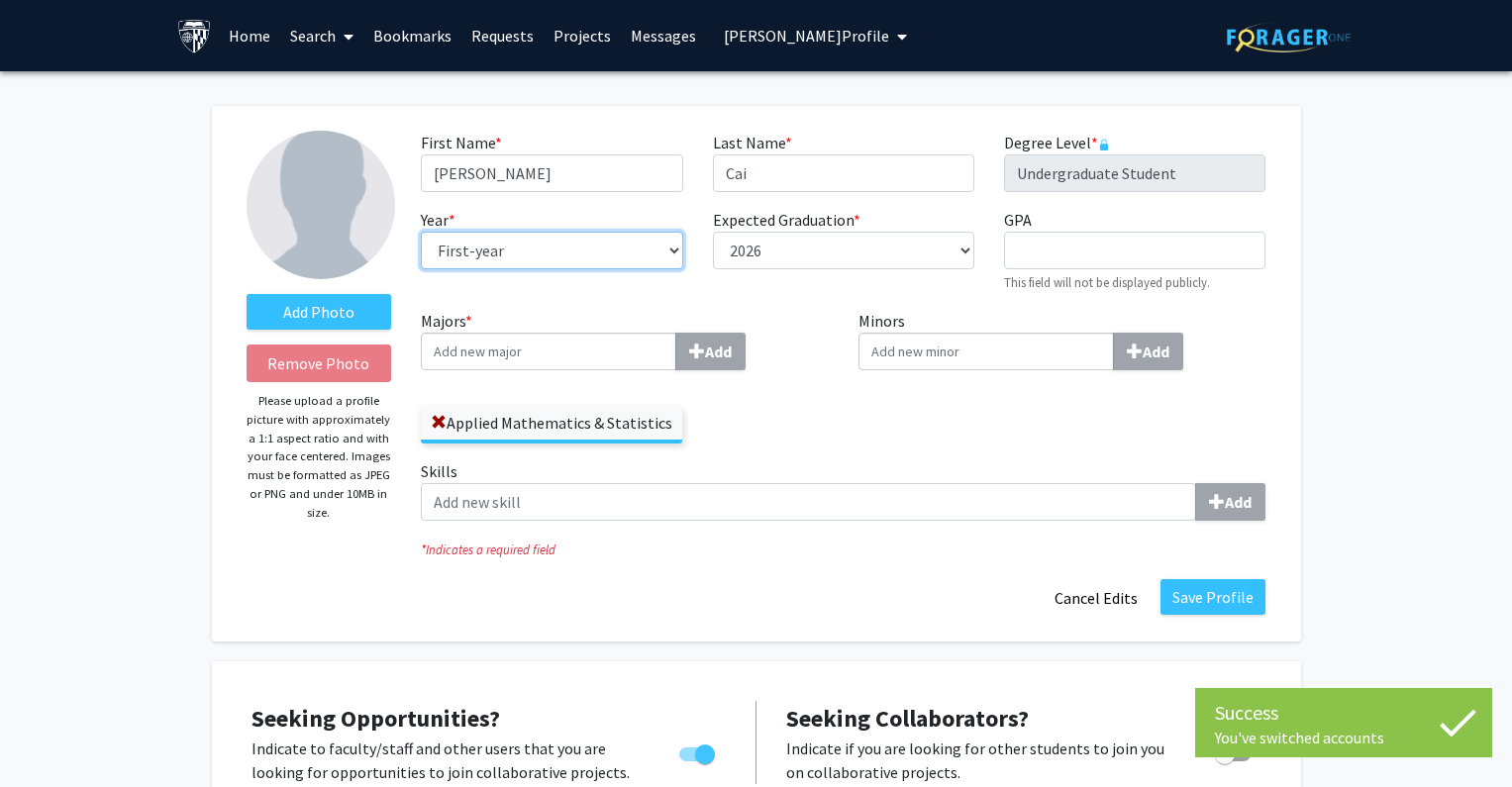 click on "---  First-year   Sophomore   Junior   Senior   Postbaccalaureate Certificate" at bounding box center (552, 250) 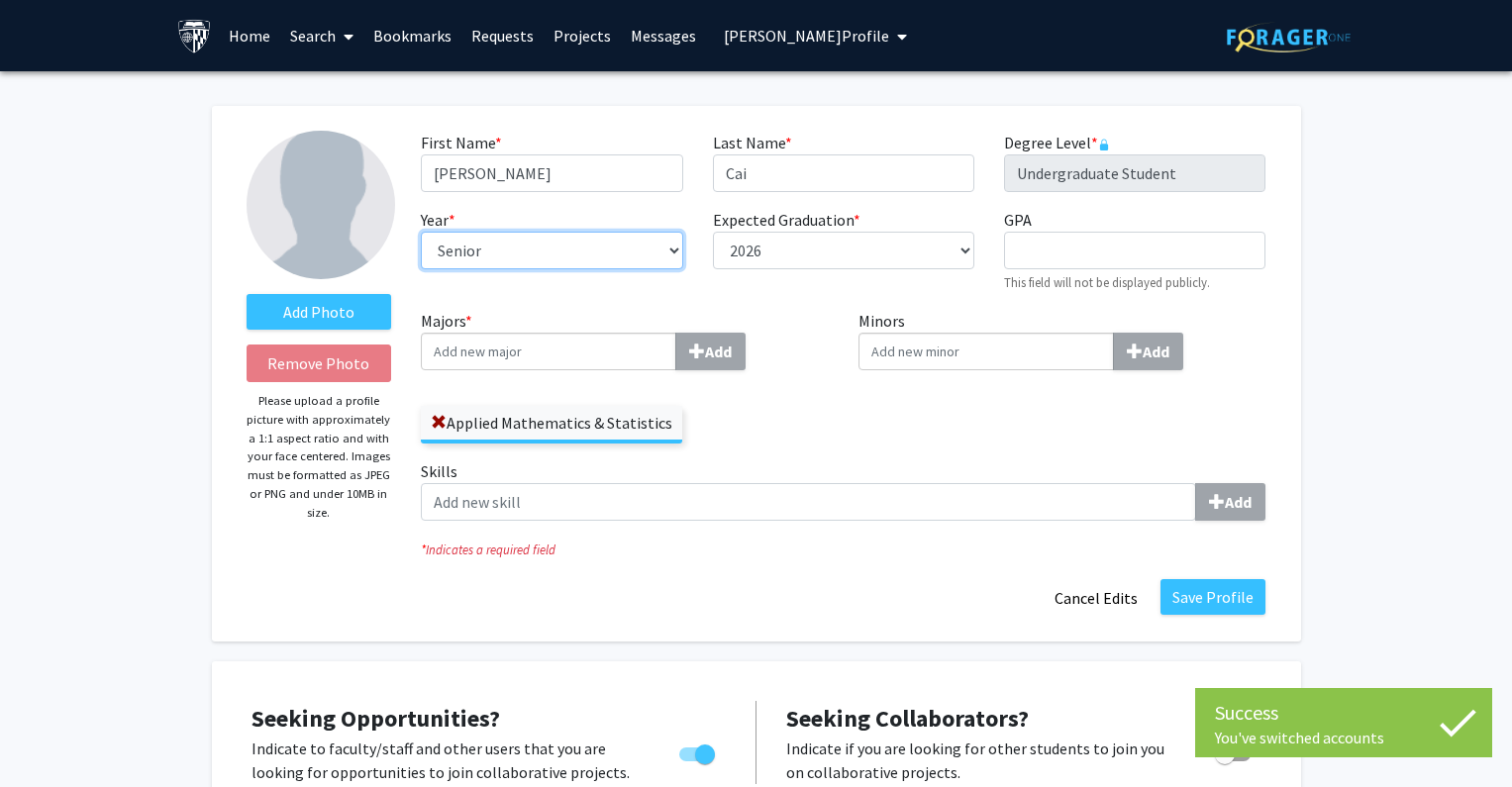 click on "---  First-year   Sophomore   Junior   Senior   Postbaccalaureate Certificate" at bounding box center (552, 250) 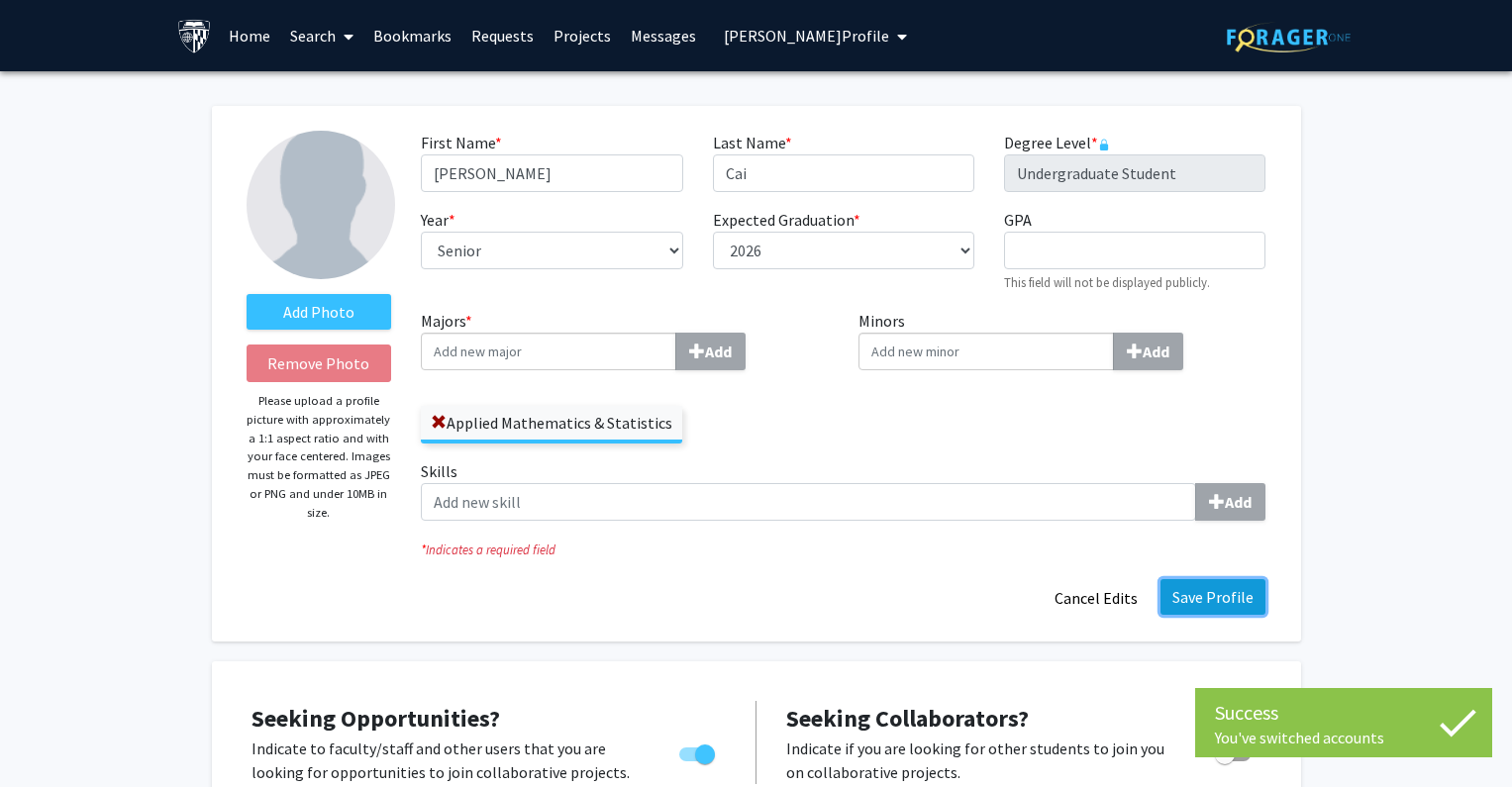 click on "Save Profile" 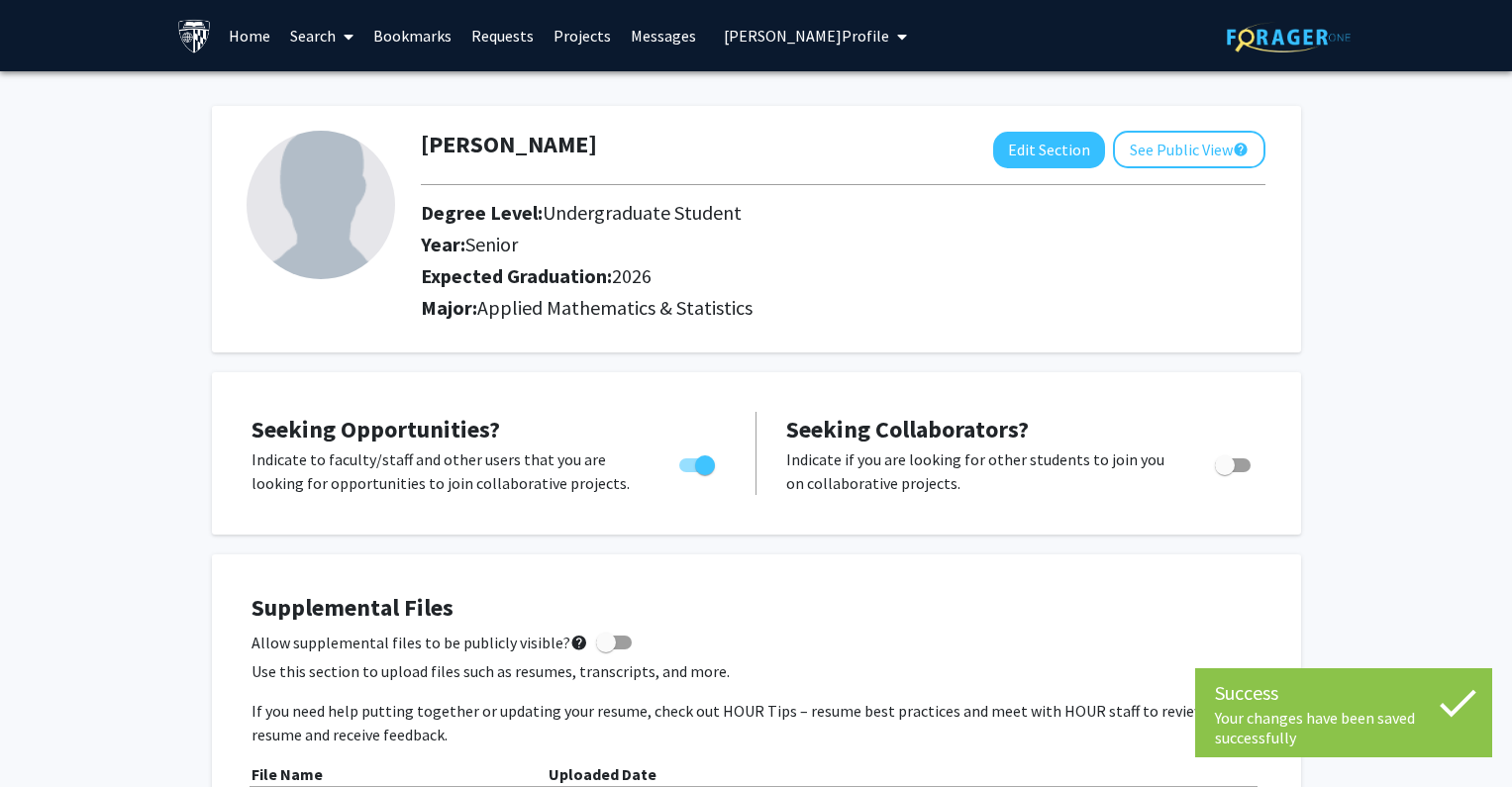click on "[PERSON_NAME]   Profile" at bounding box center [806, 36] 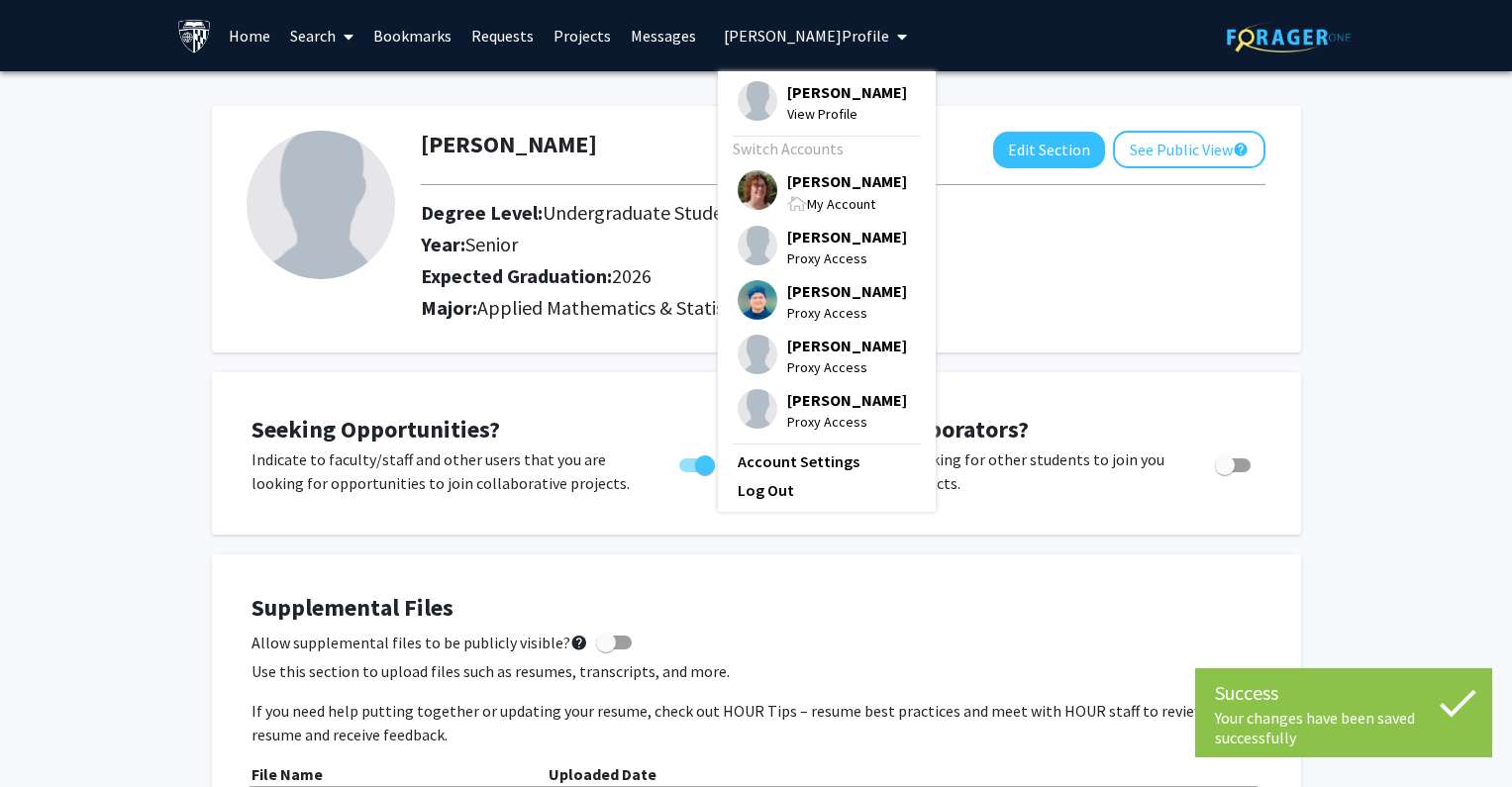 click on "My Account" at bounding box center [847, 203] 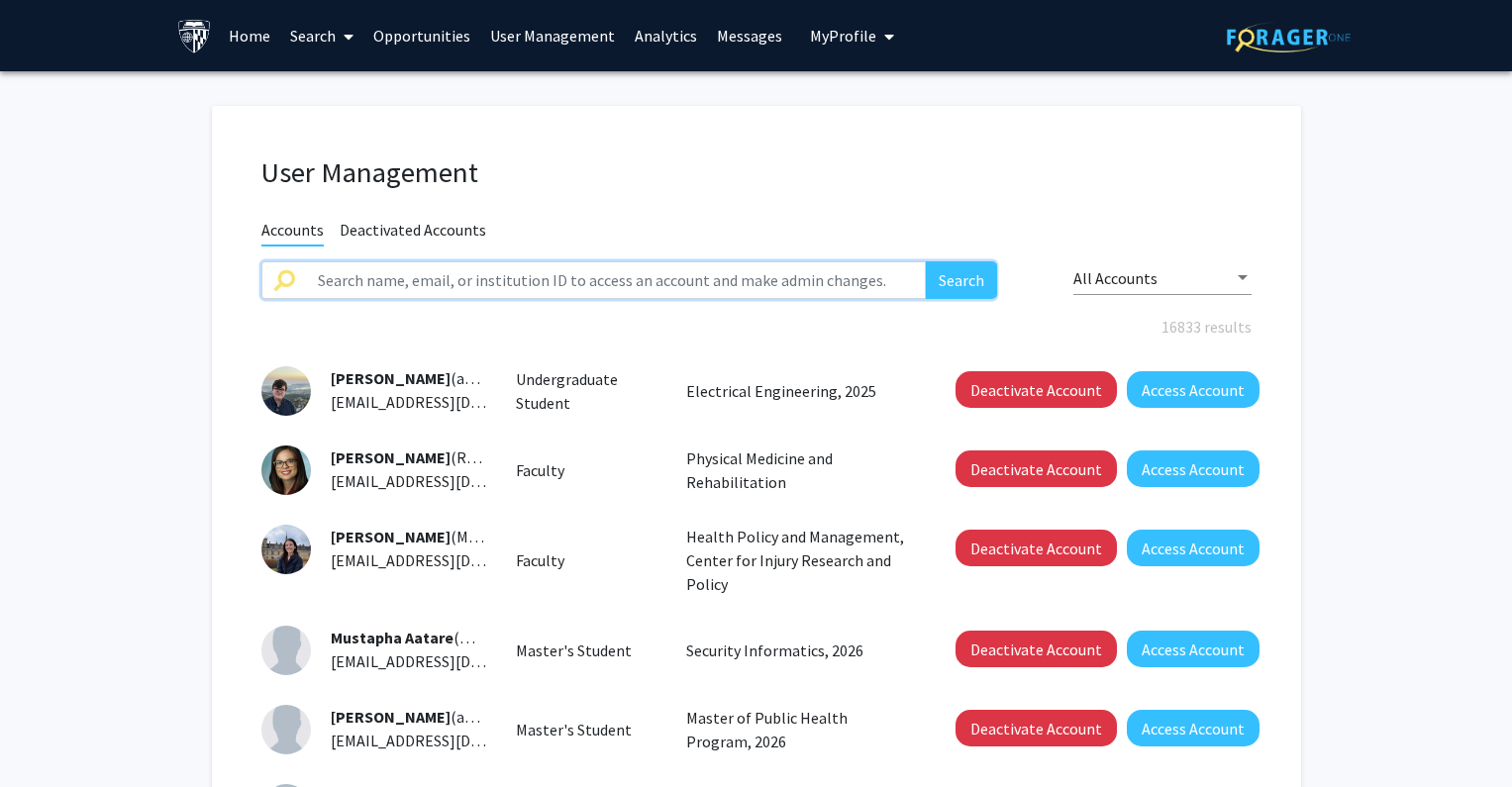 click 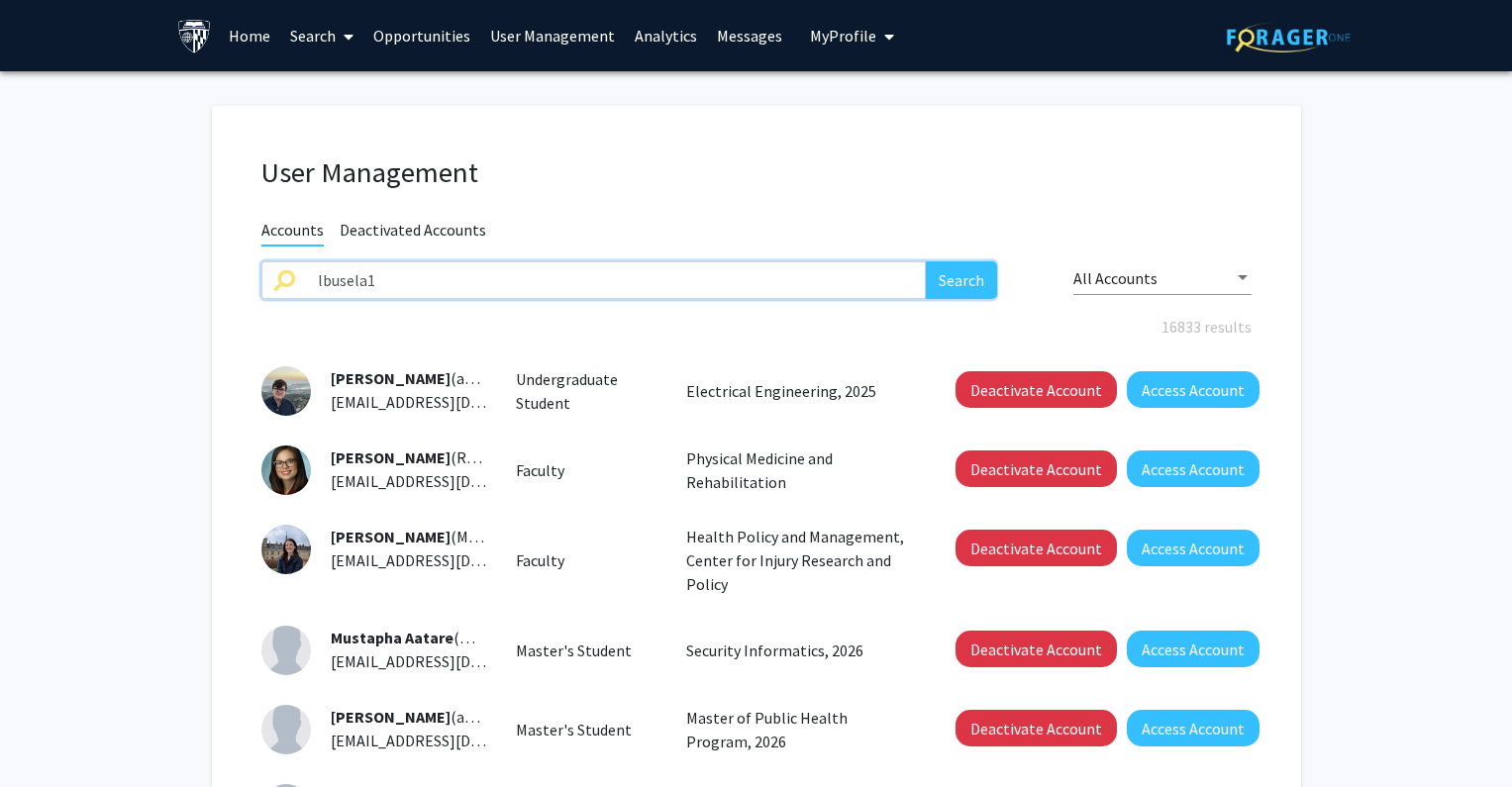 type on "lbusela1" 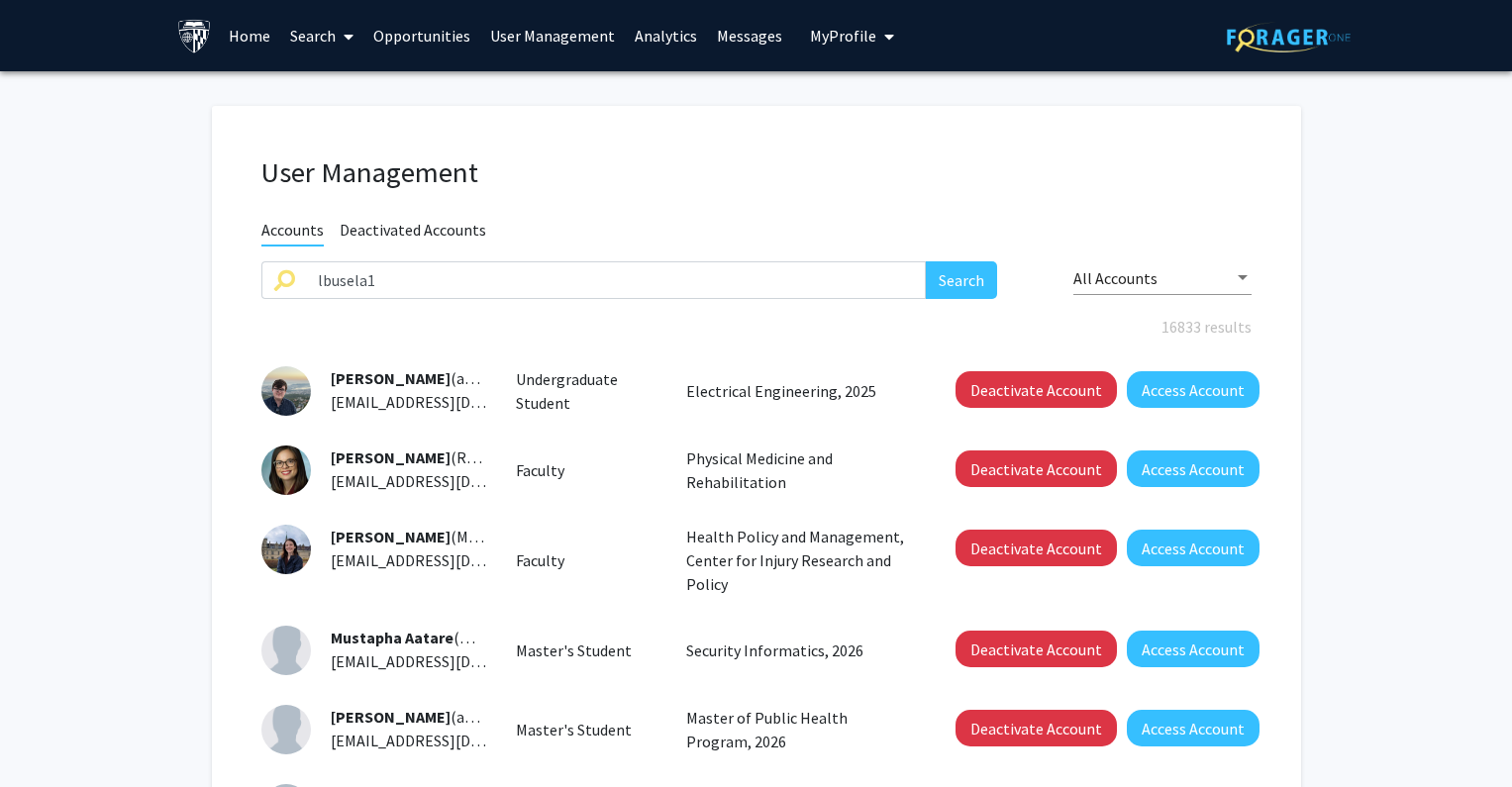 click on "lbusela1 Search" 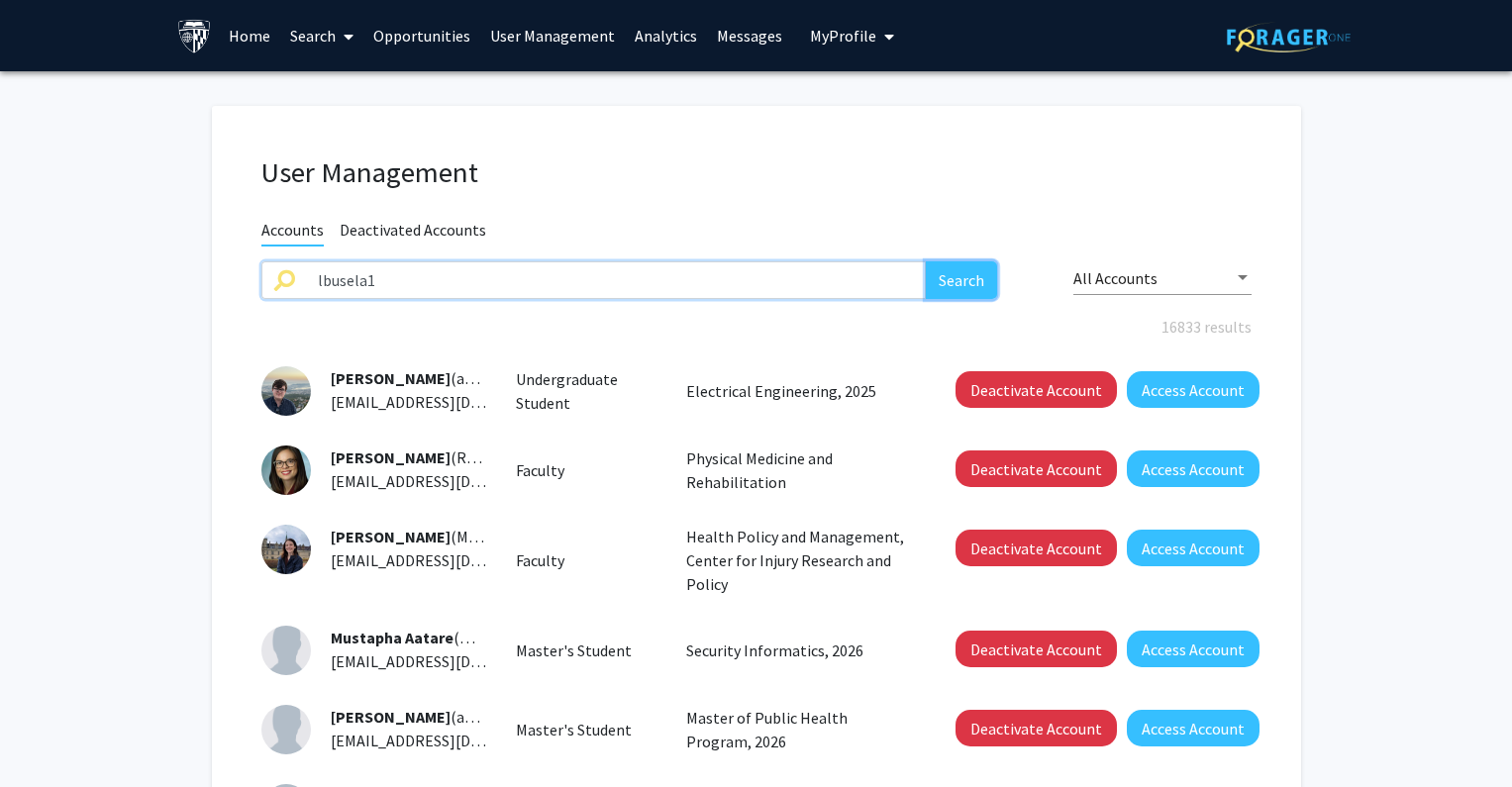 click on "Search" 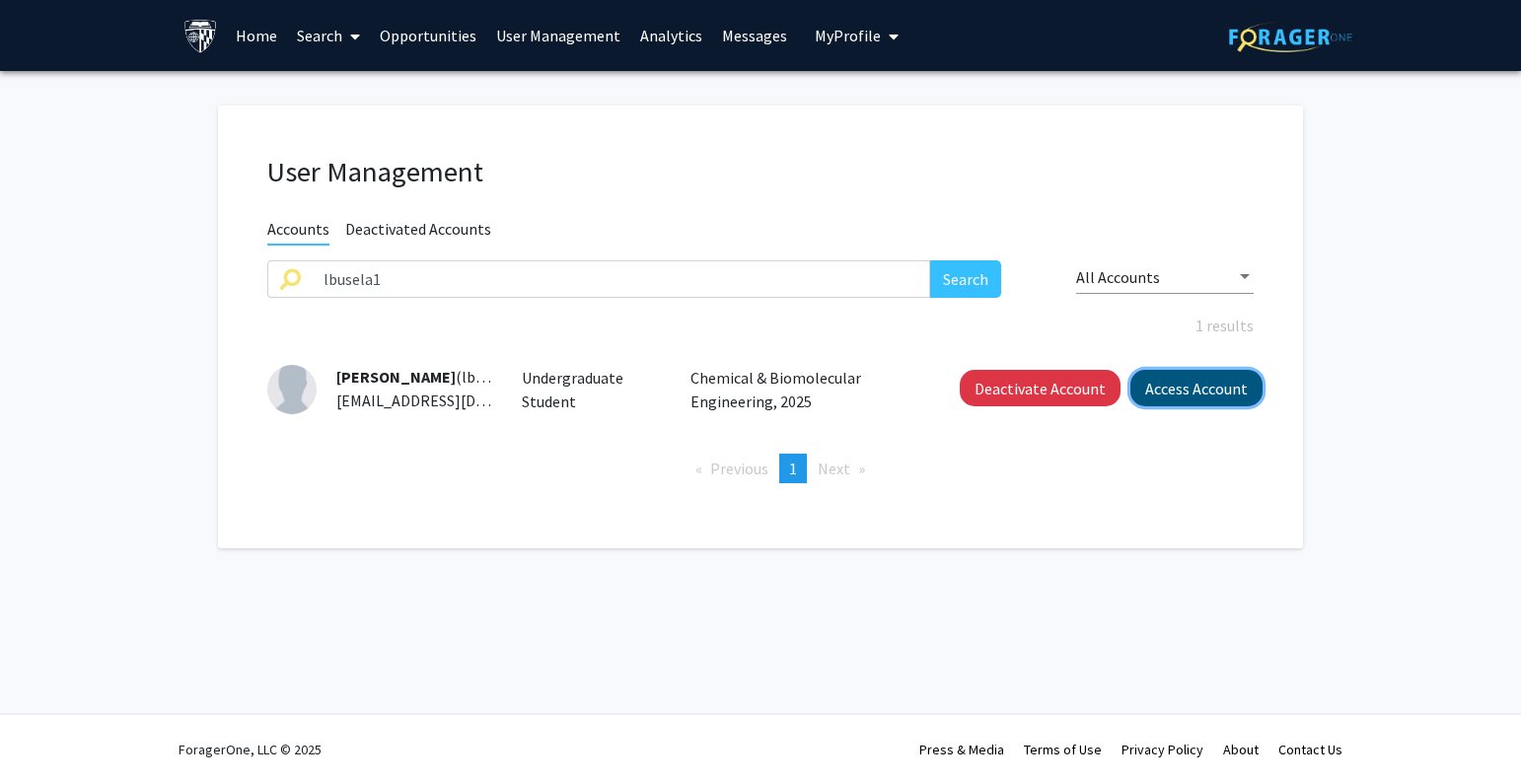 click on "Access Account" 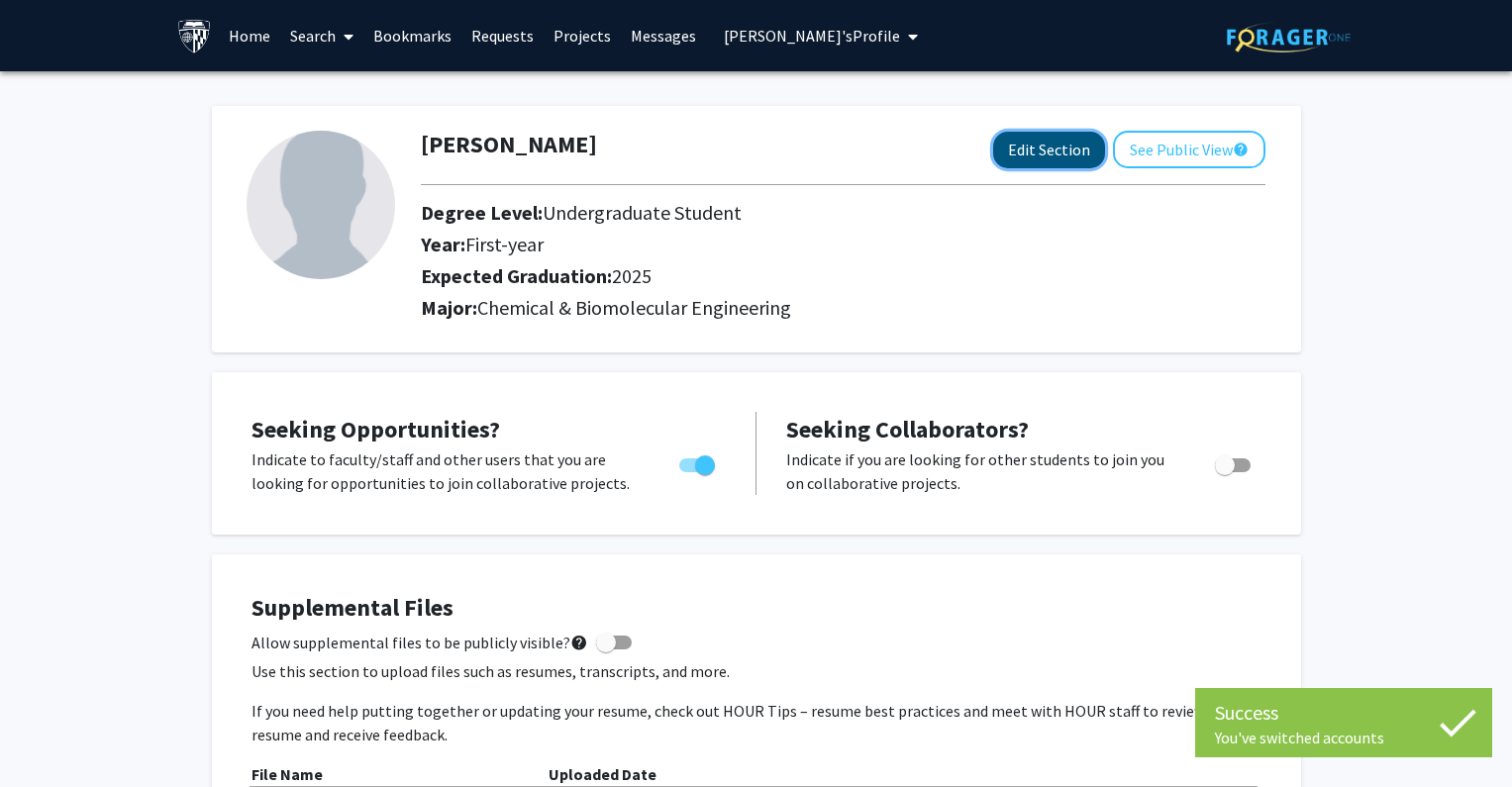 click on "Edit Section" 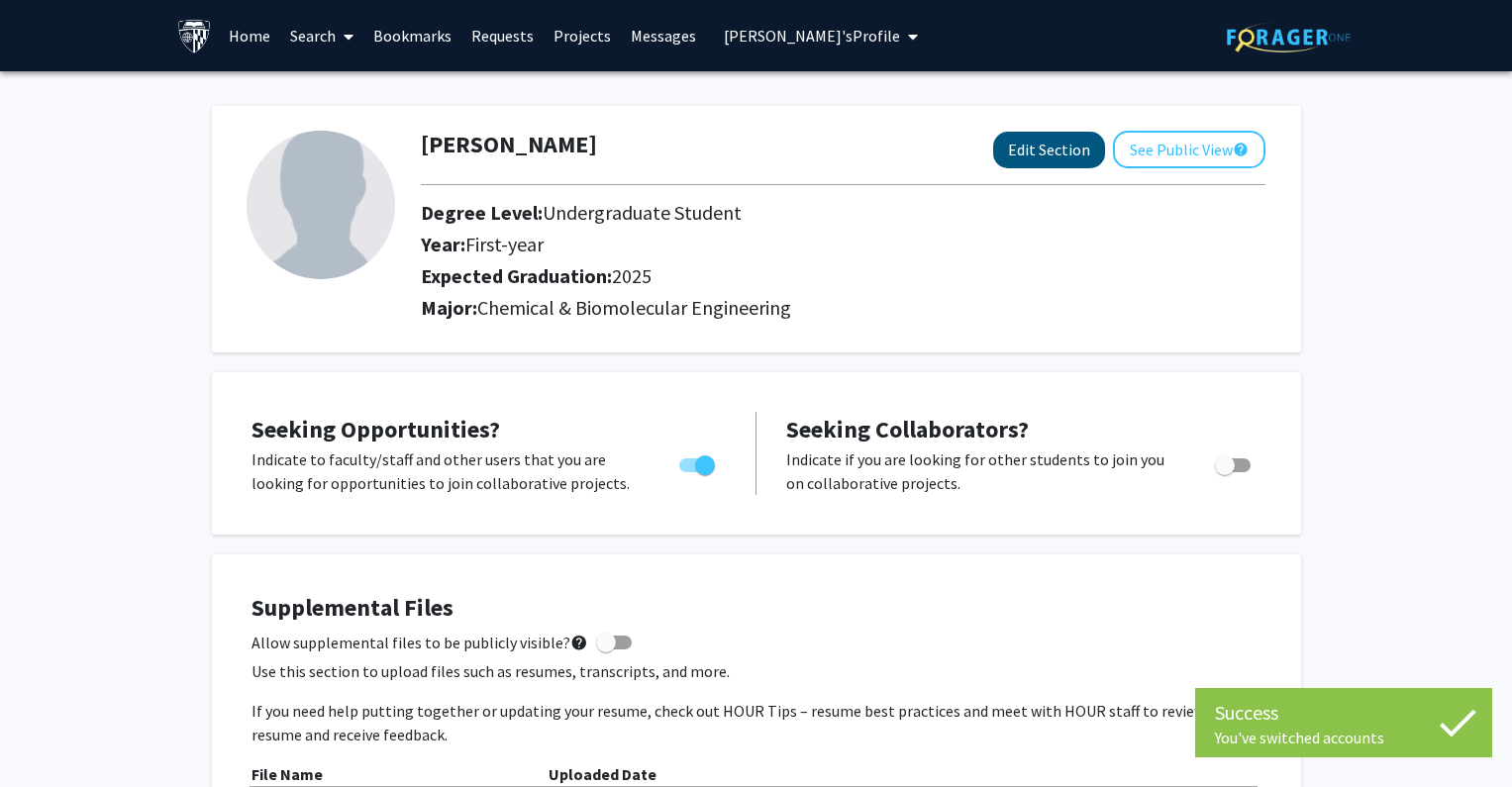 select on "first-year" 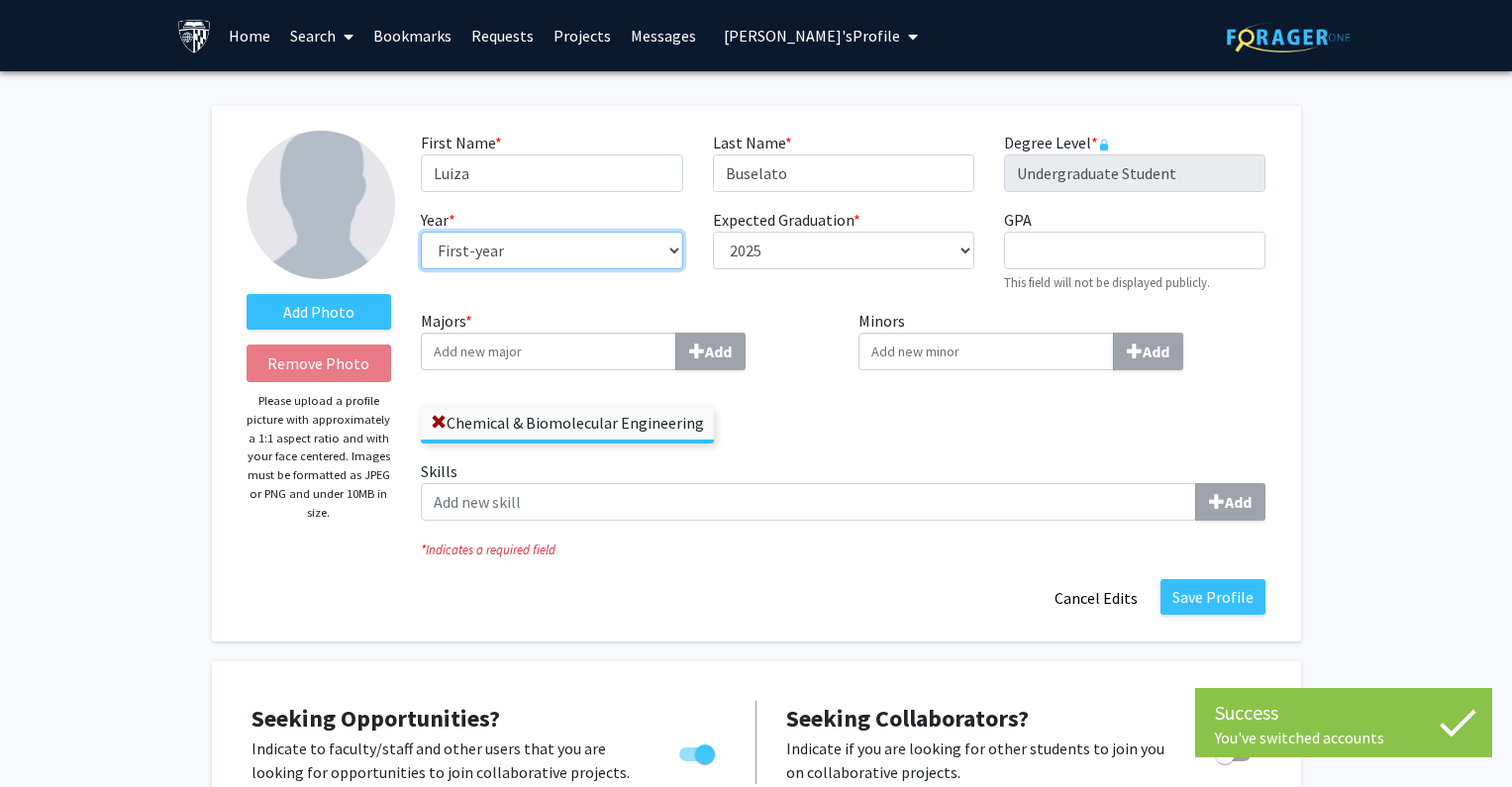 click on "---  First-year   Sophomore   Junior   Senior   Postbaccalaureate Certificate" at bounding box center [552, 250] 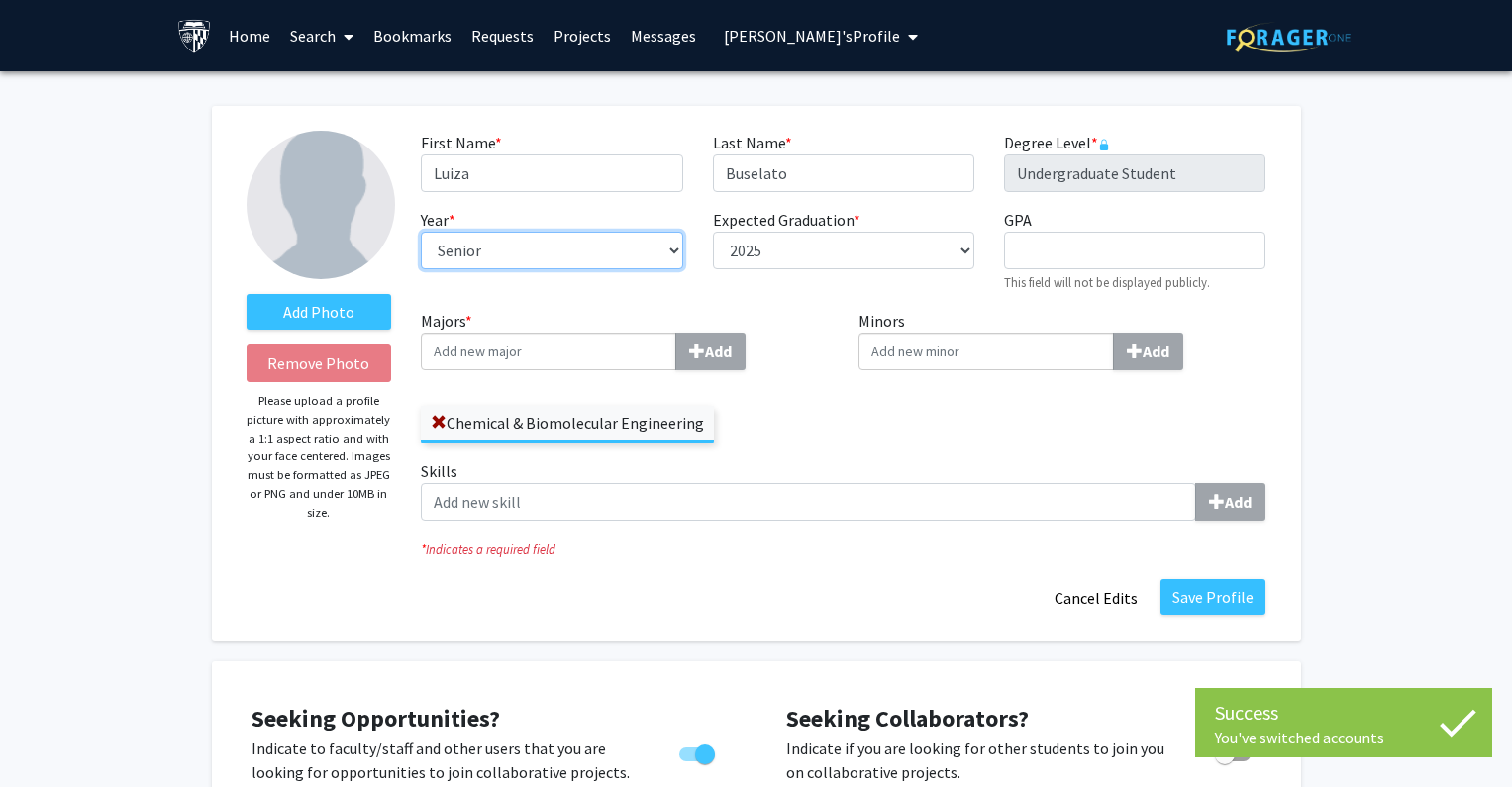 click on "---  First-year   Sophomore   Junior   Senior   Postbaccalaureate Certificate" at bounding box center (552, 250) 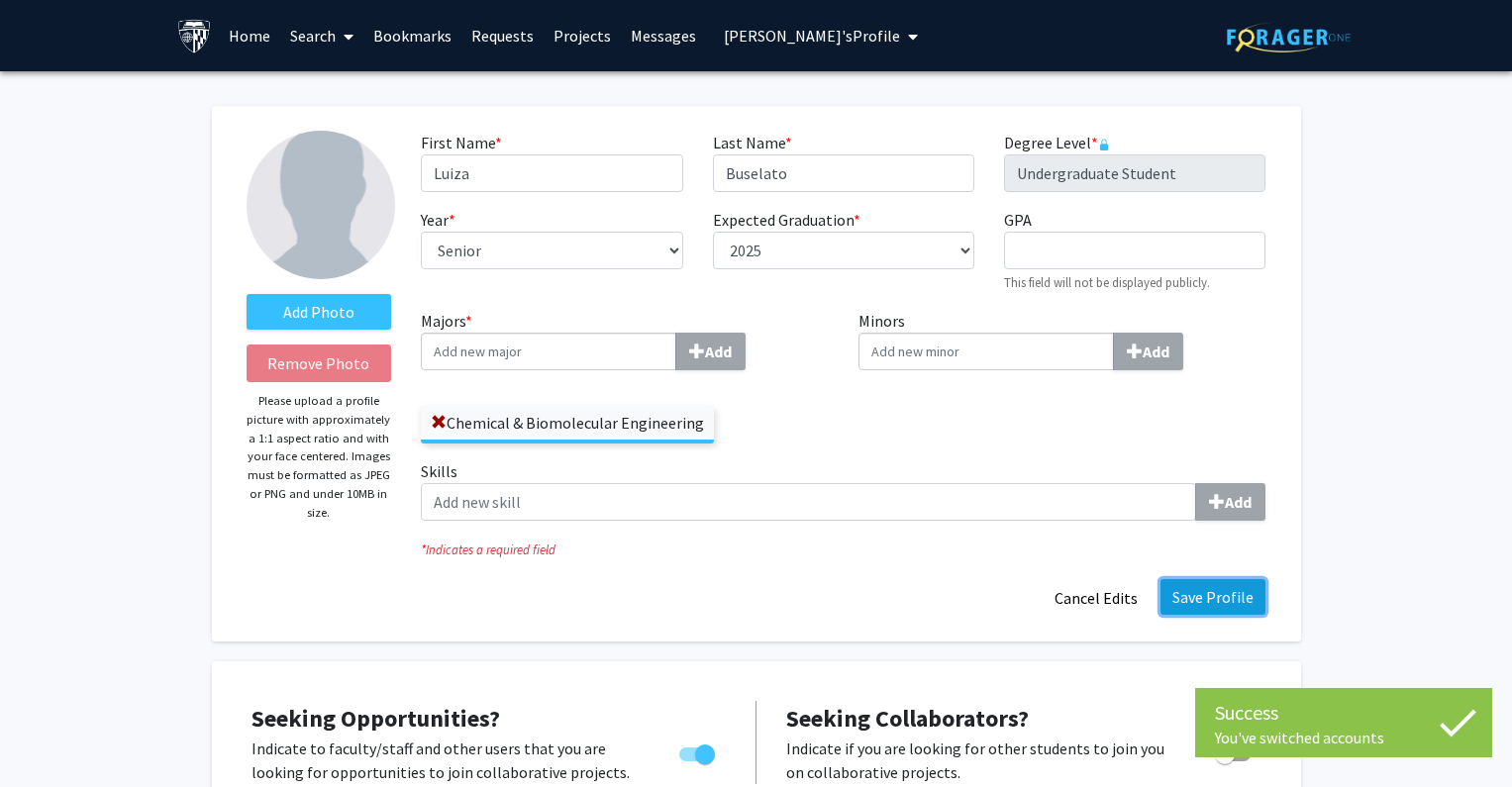 drag, startPoint x: 1203, startPoint y: 591, endPoint x: 1039, endPoint y: 453, distance: 214.33618 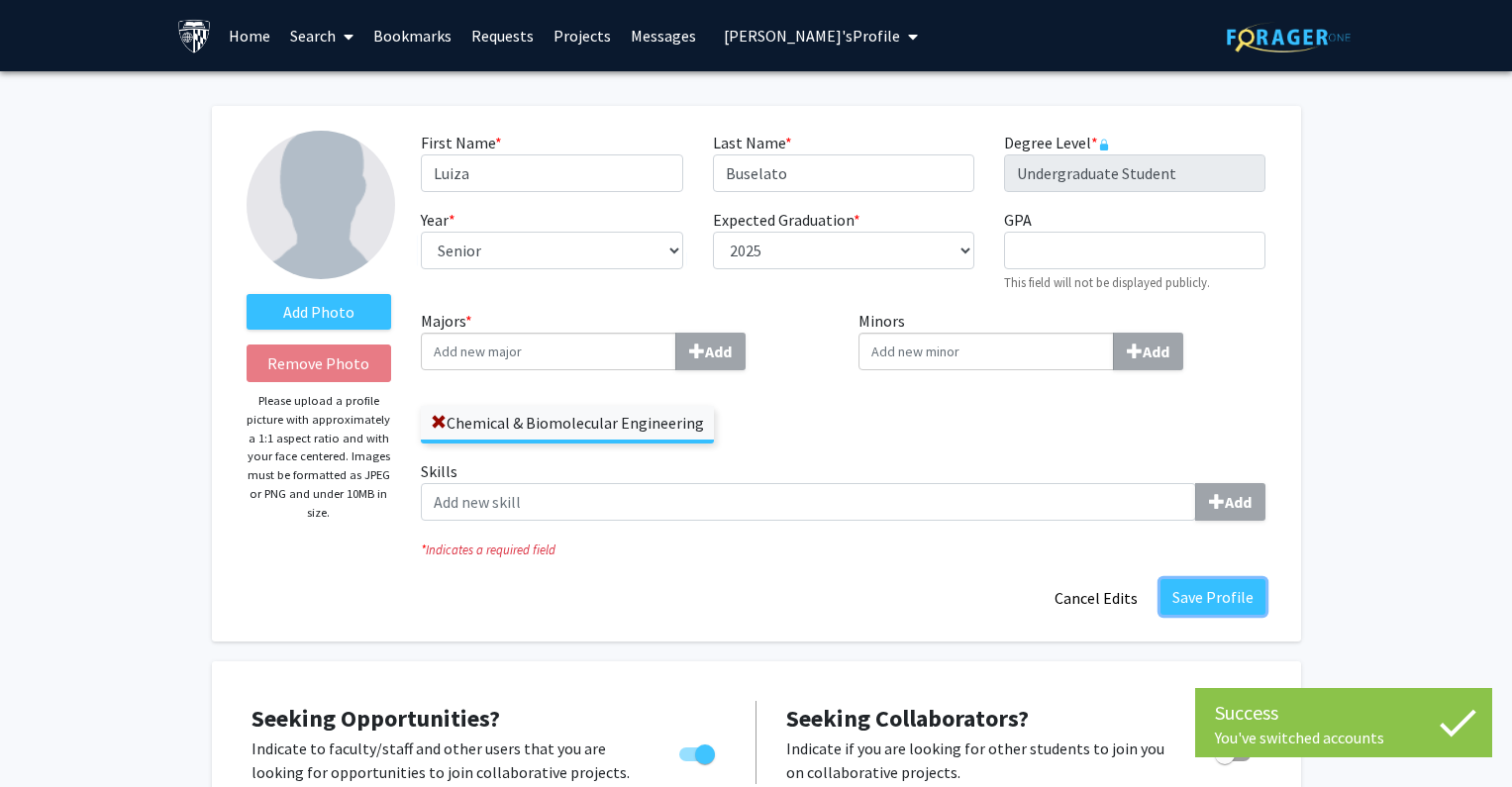 click on "Save Profile" 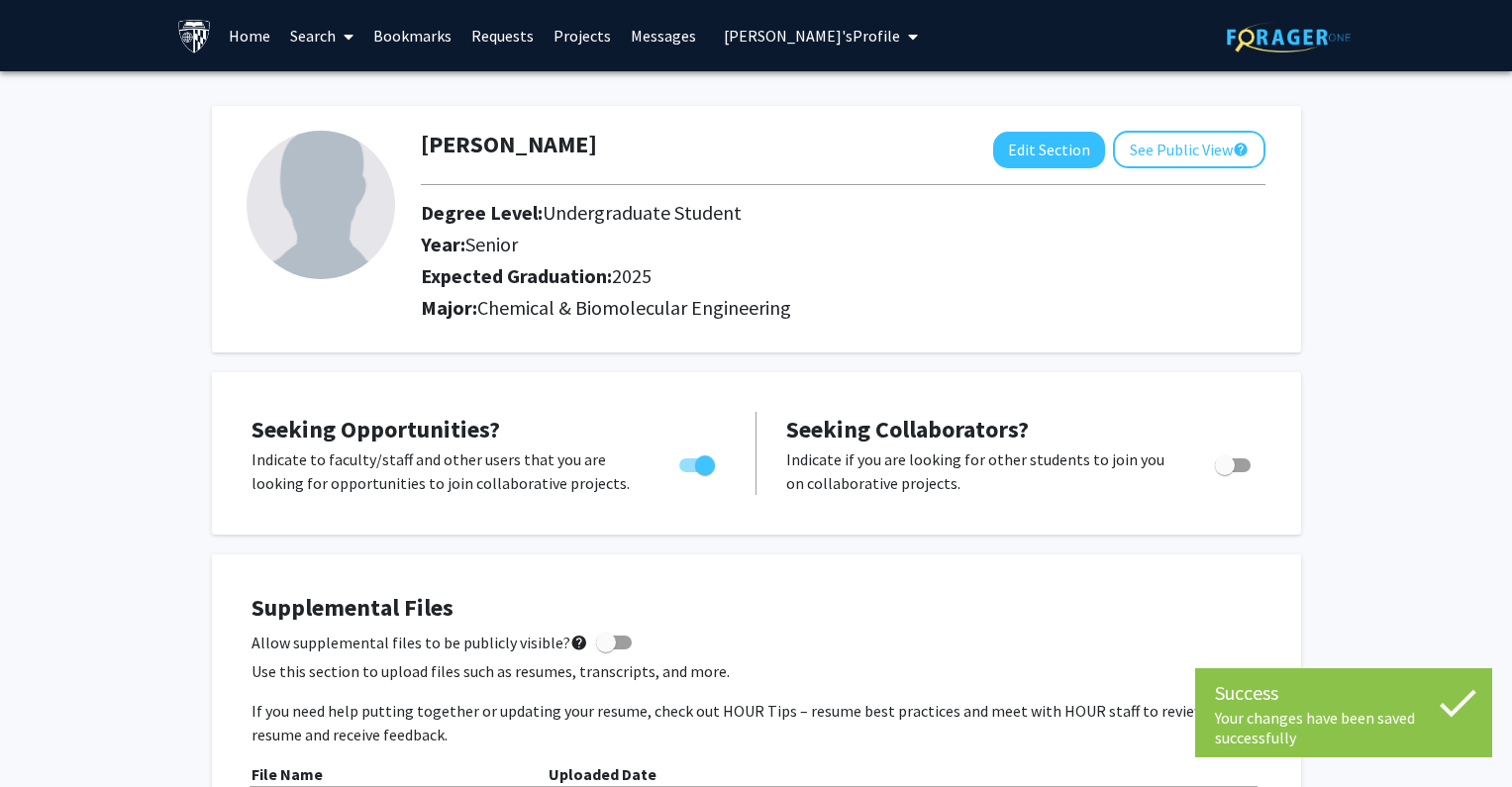 click on "[PERSON_NAME]'s   Profile" at bounding box center (812, 36) 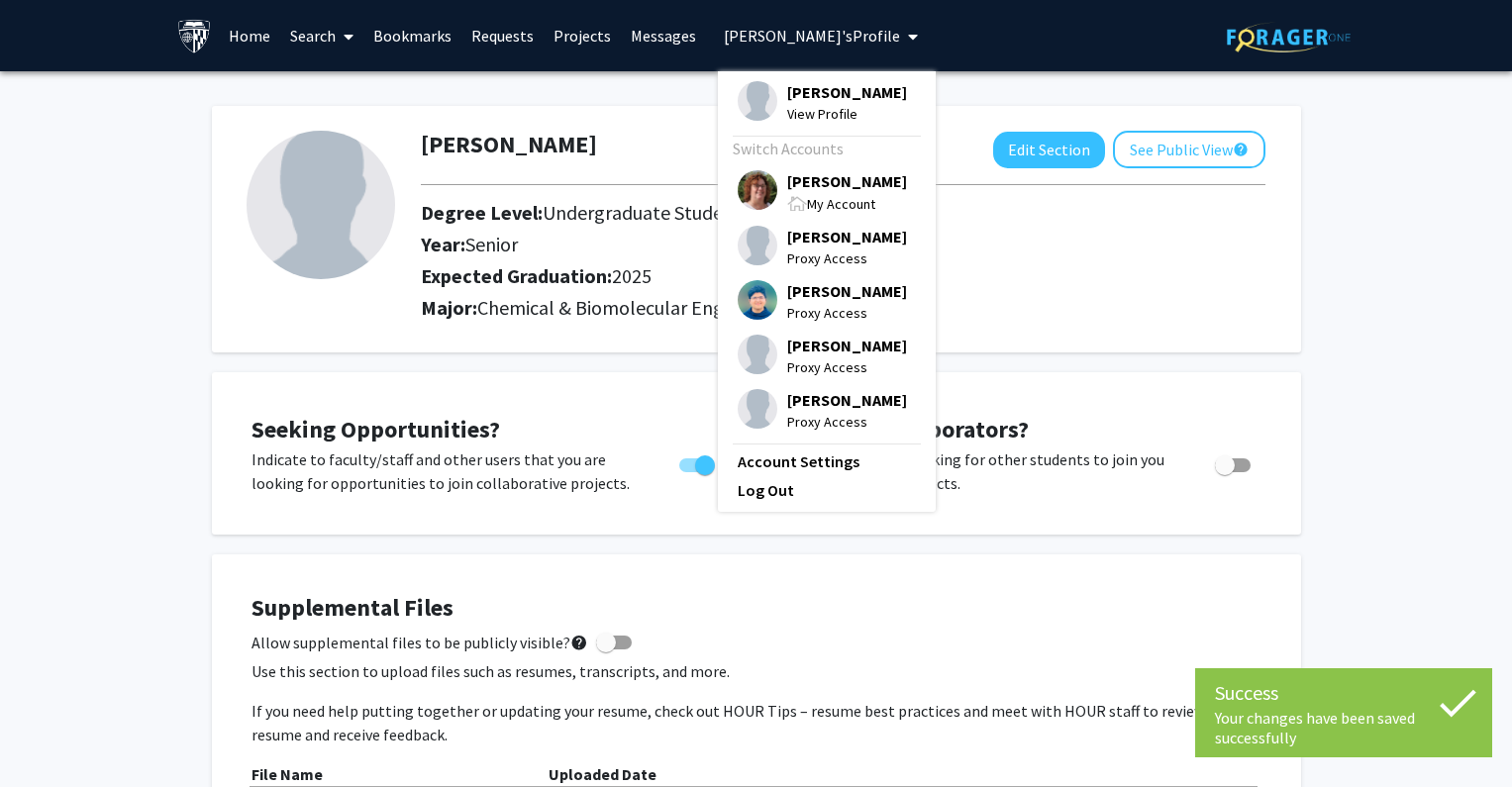 click on "My Account" at bounding box center (847, 203) 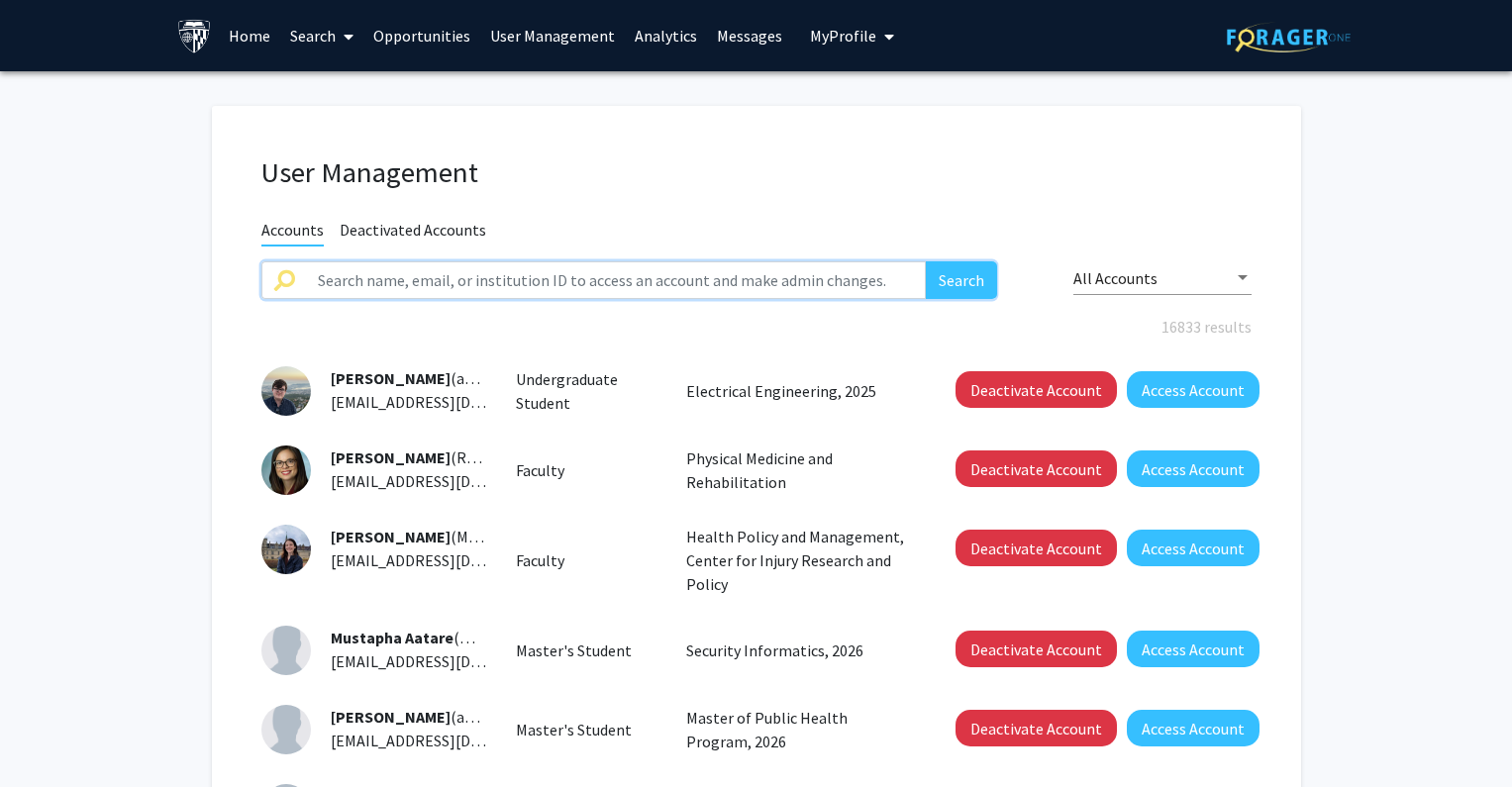 click 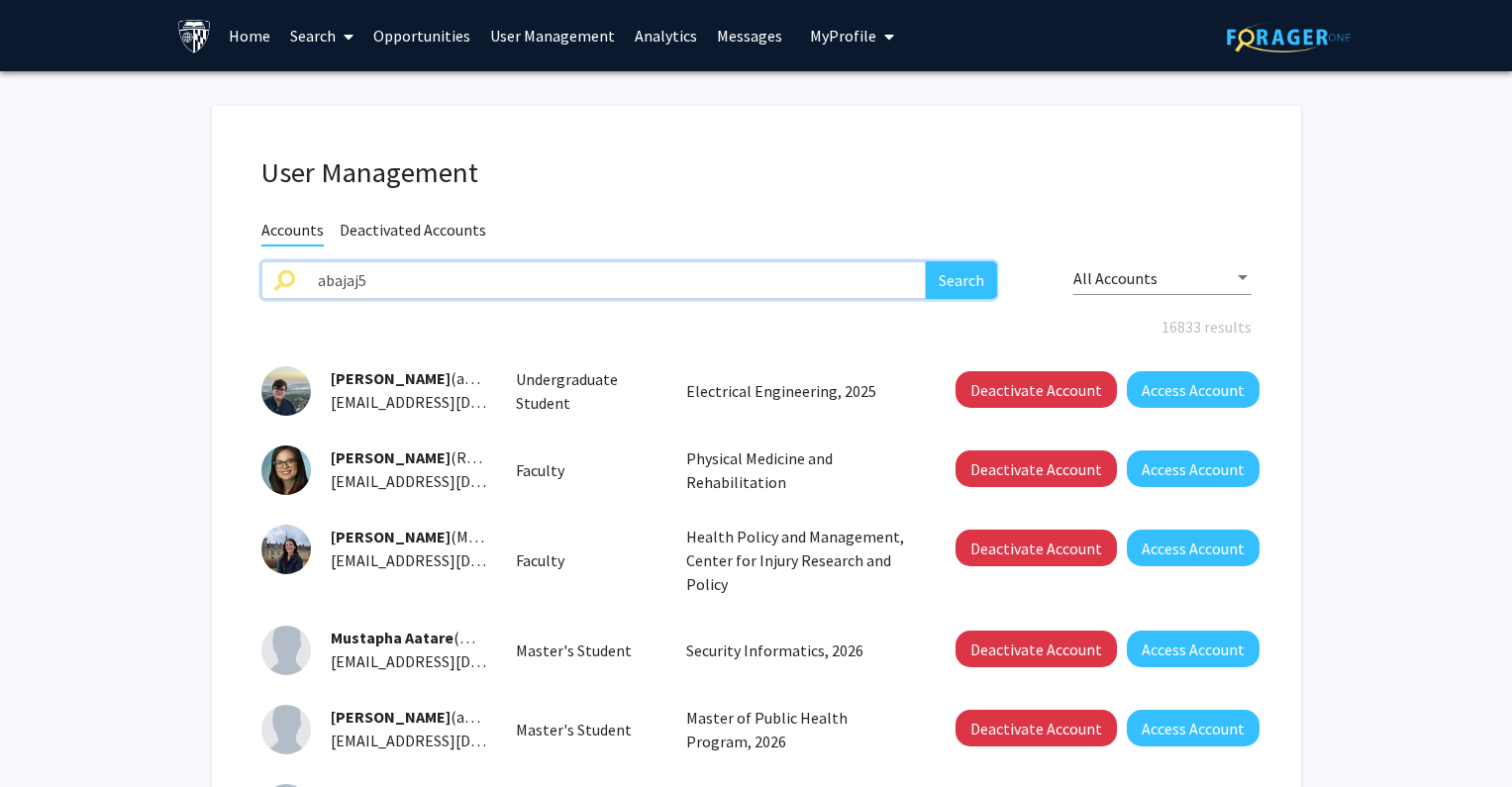 type on "abajaj5" 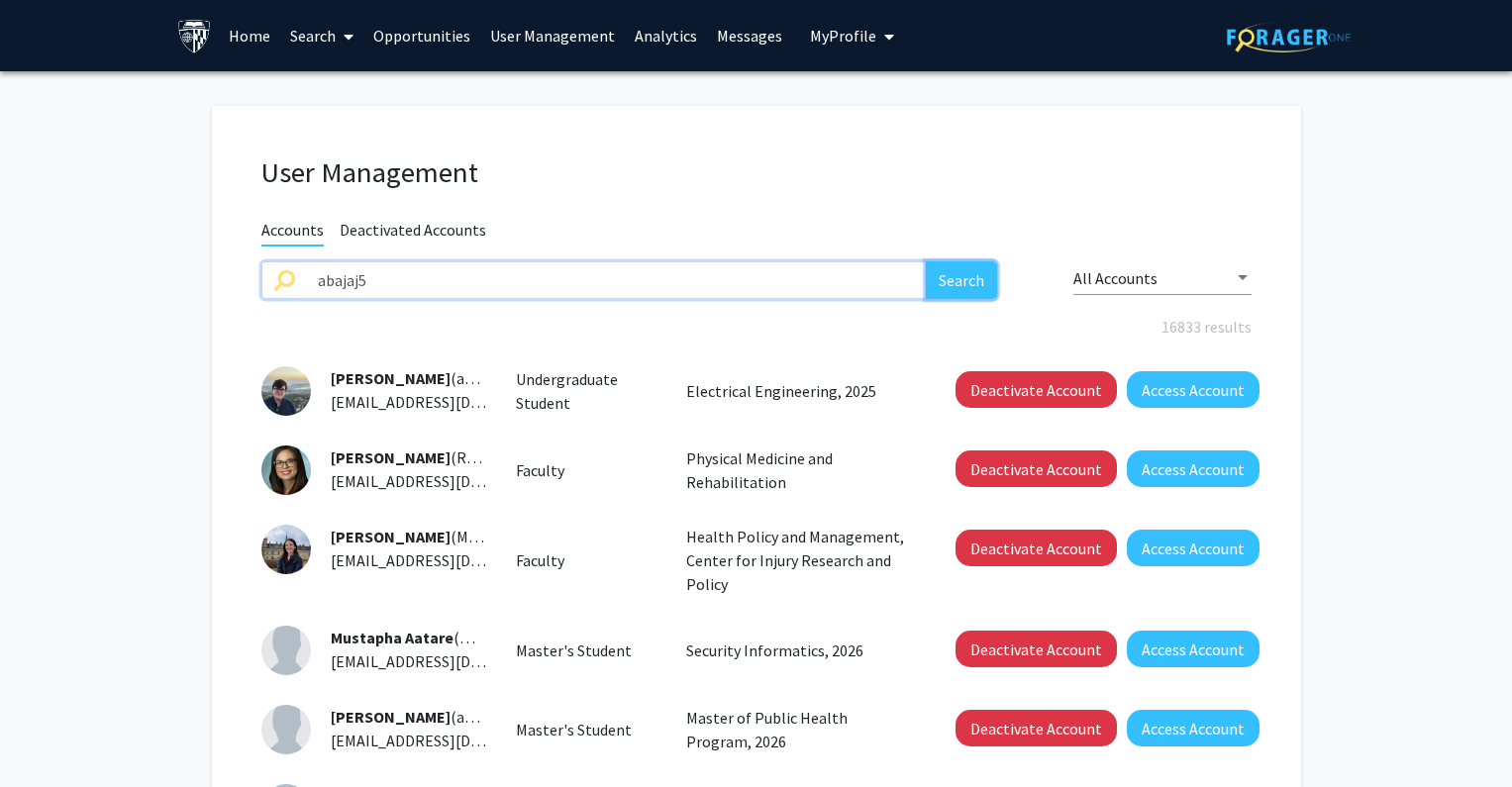 click on "Search" 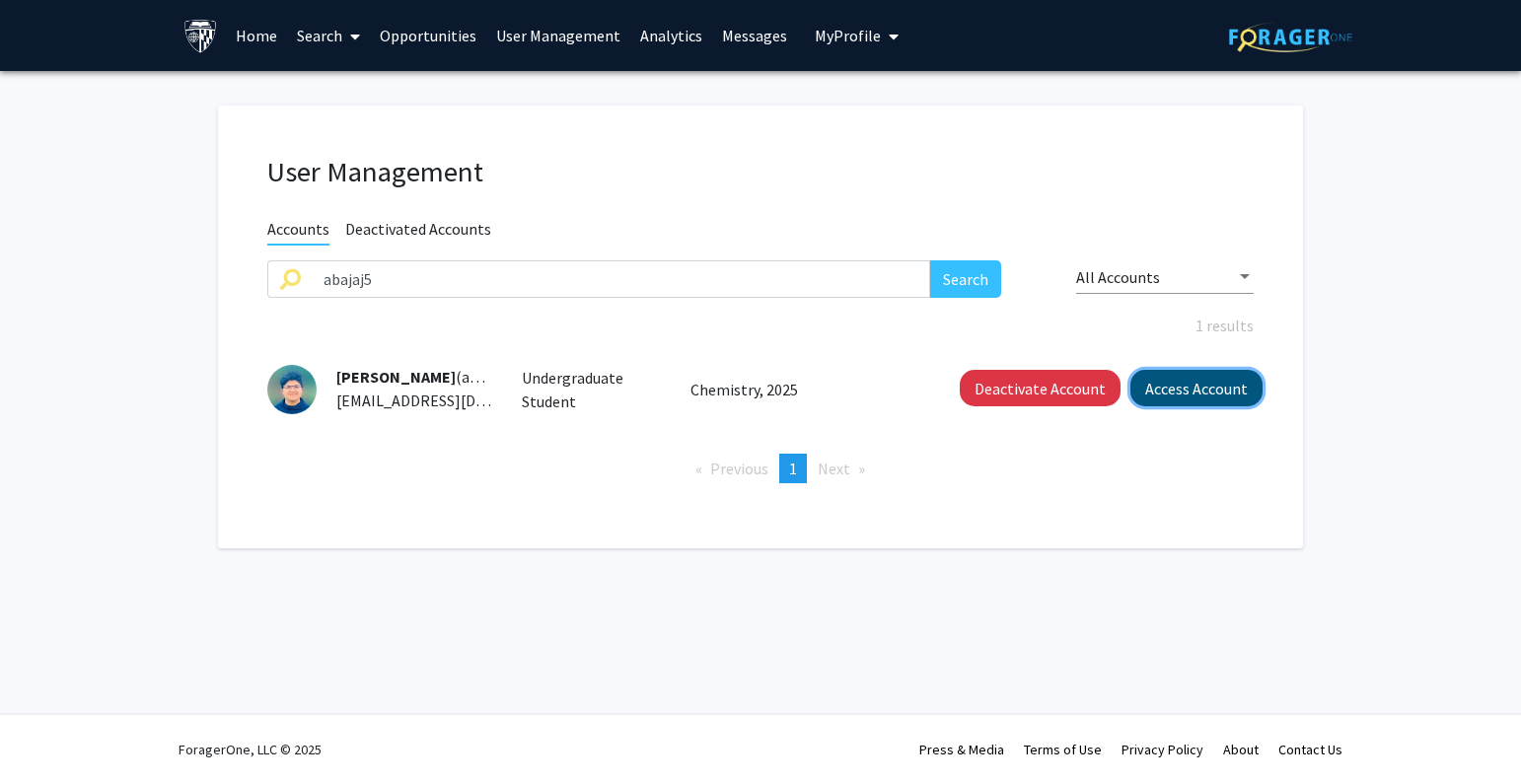 click on "Access Account" 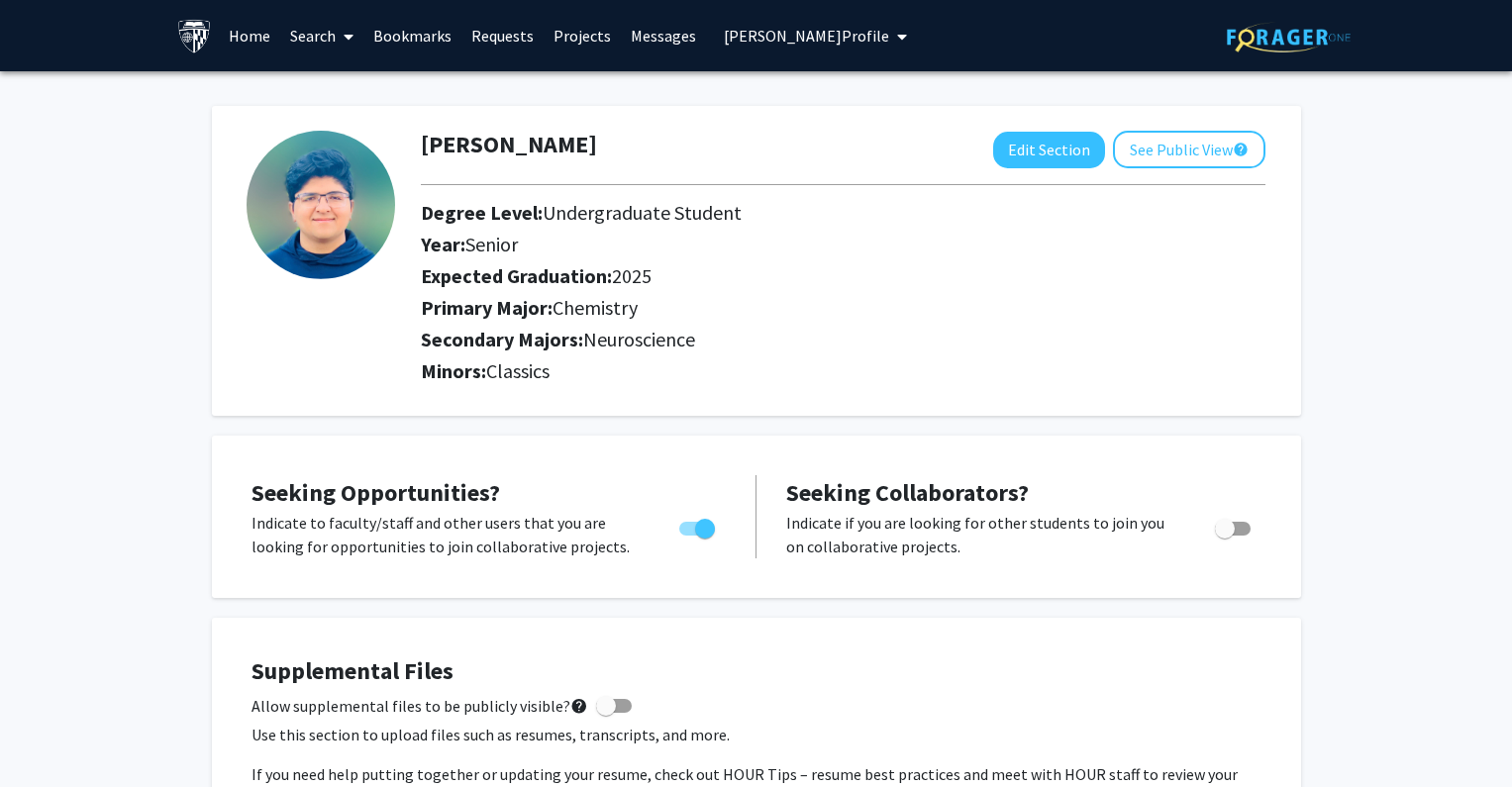 click on "[PERSON_NAME]   Profile" at bounding box center [806, 36] 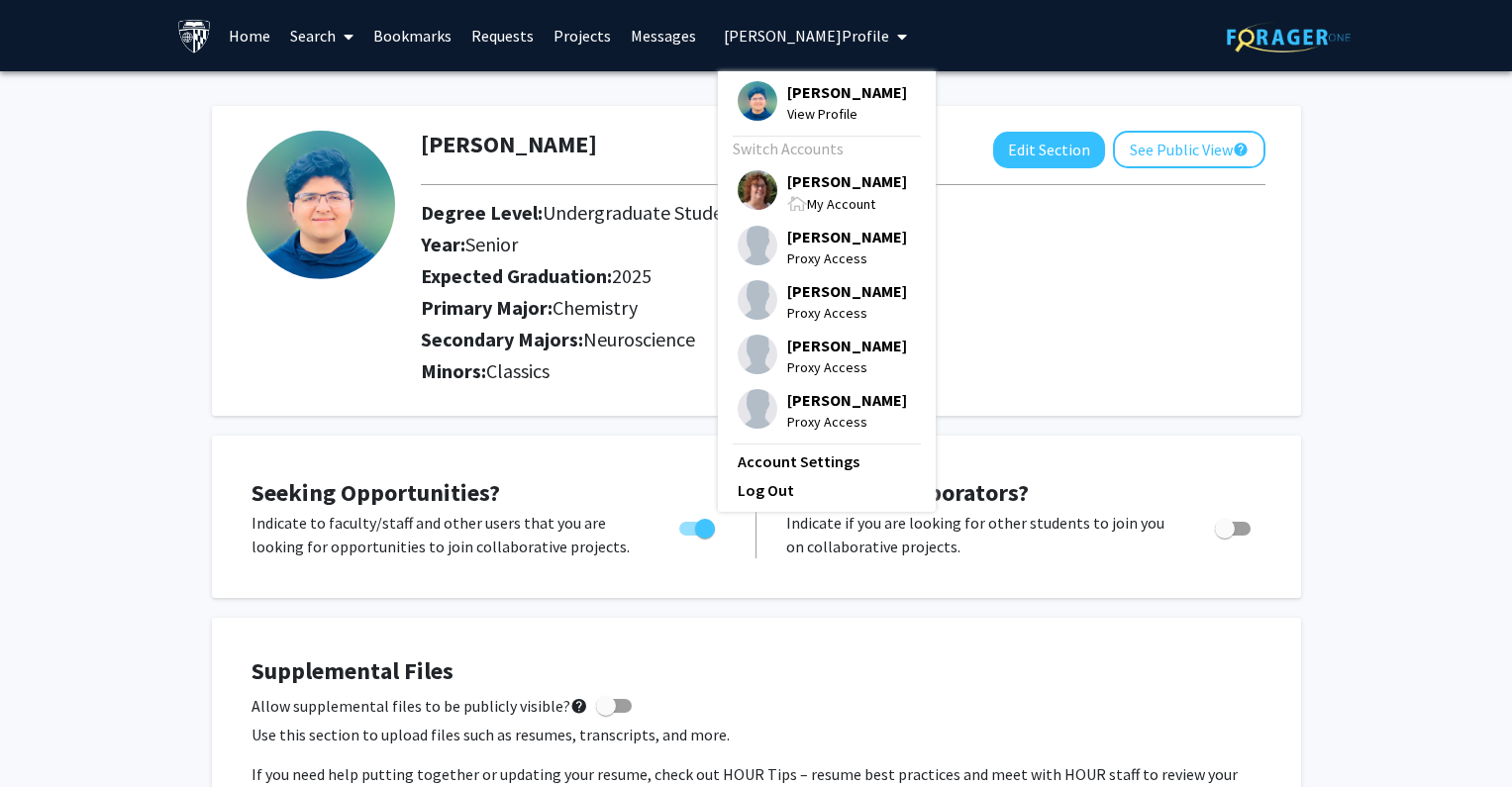 click on "[PERSON_NAME]" at bounding box center (847, 181) 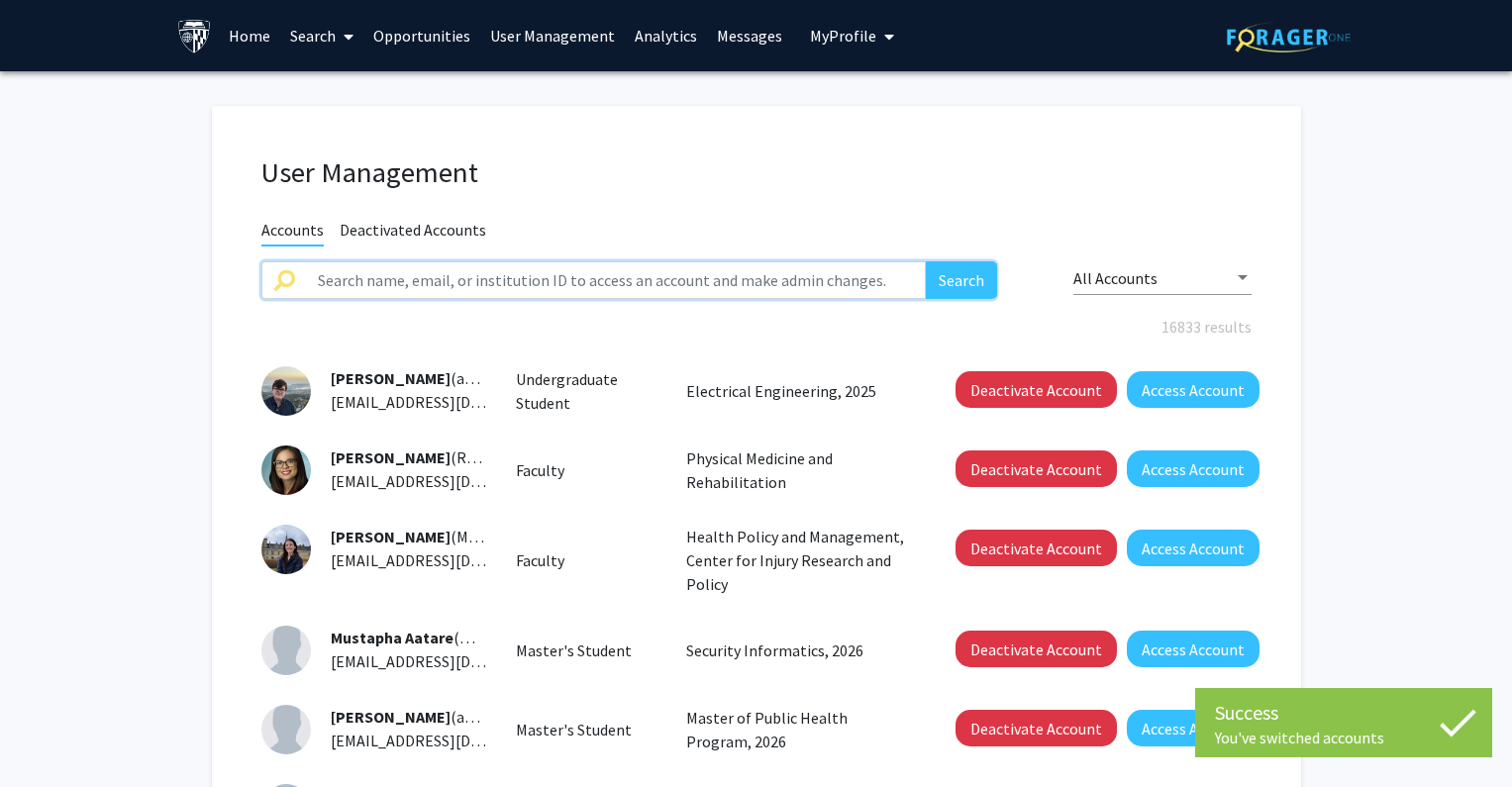 click 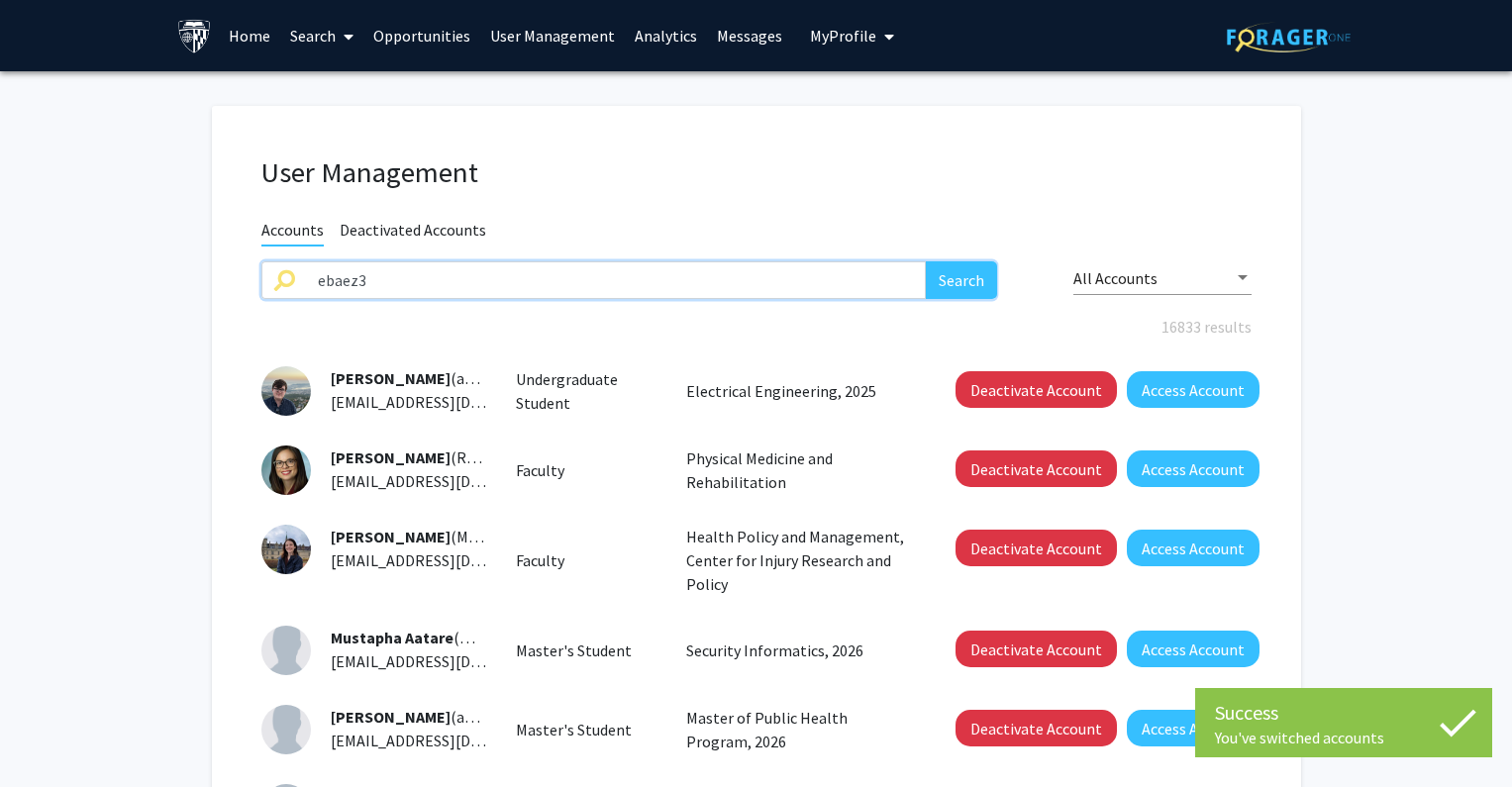 type on "ebaez3" 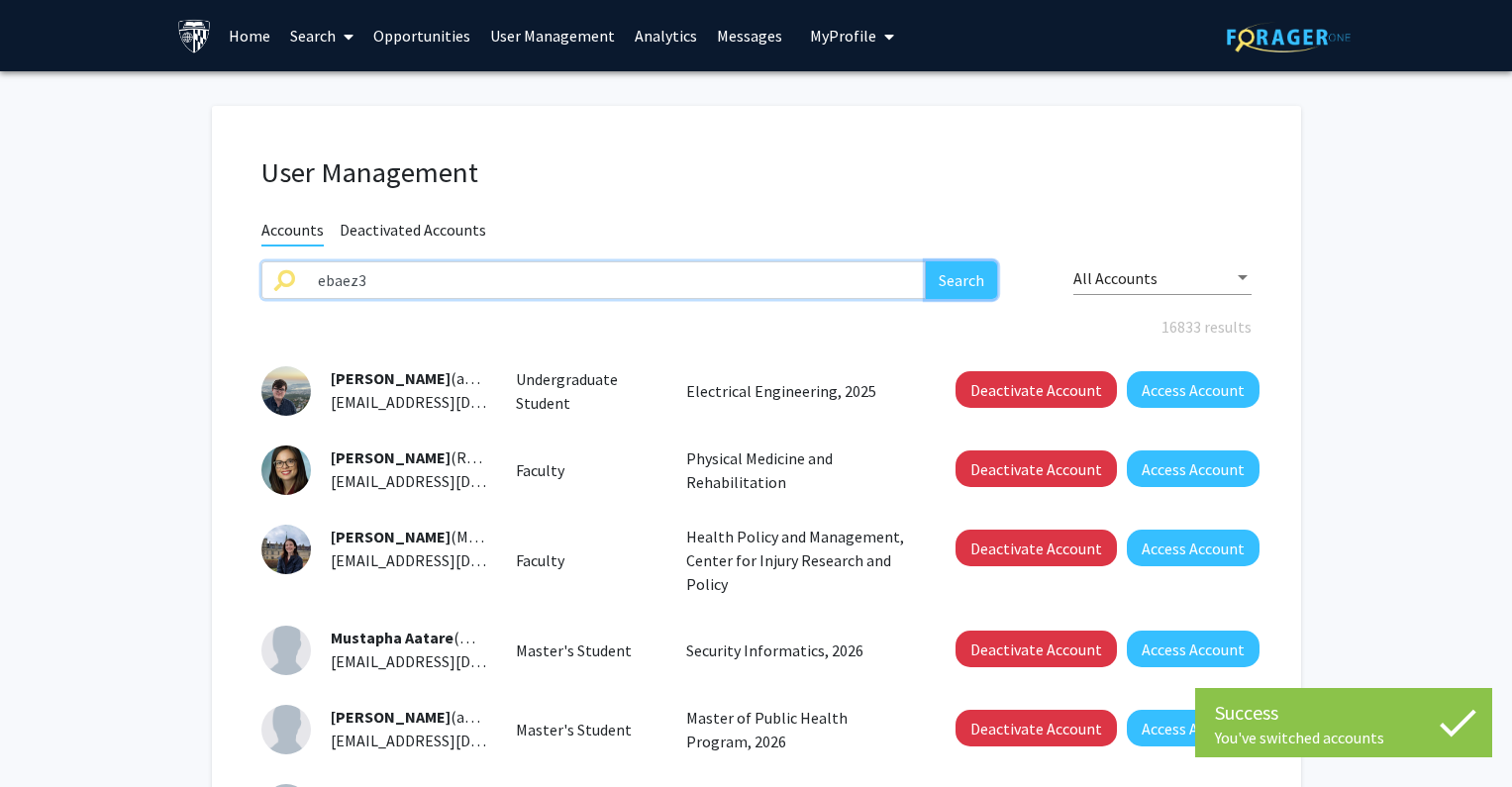 click on "Search" 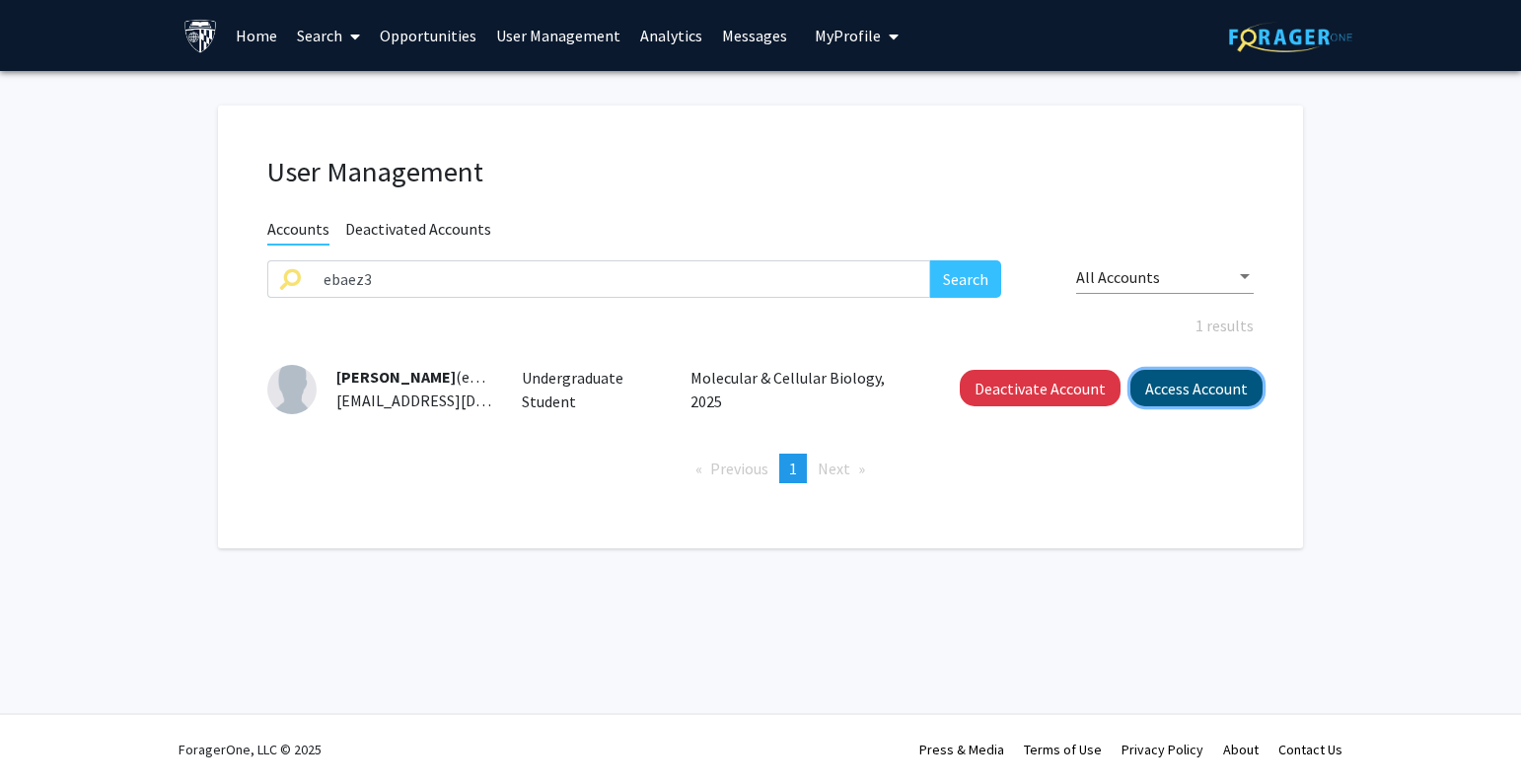 click on "Access Account" 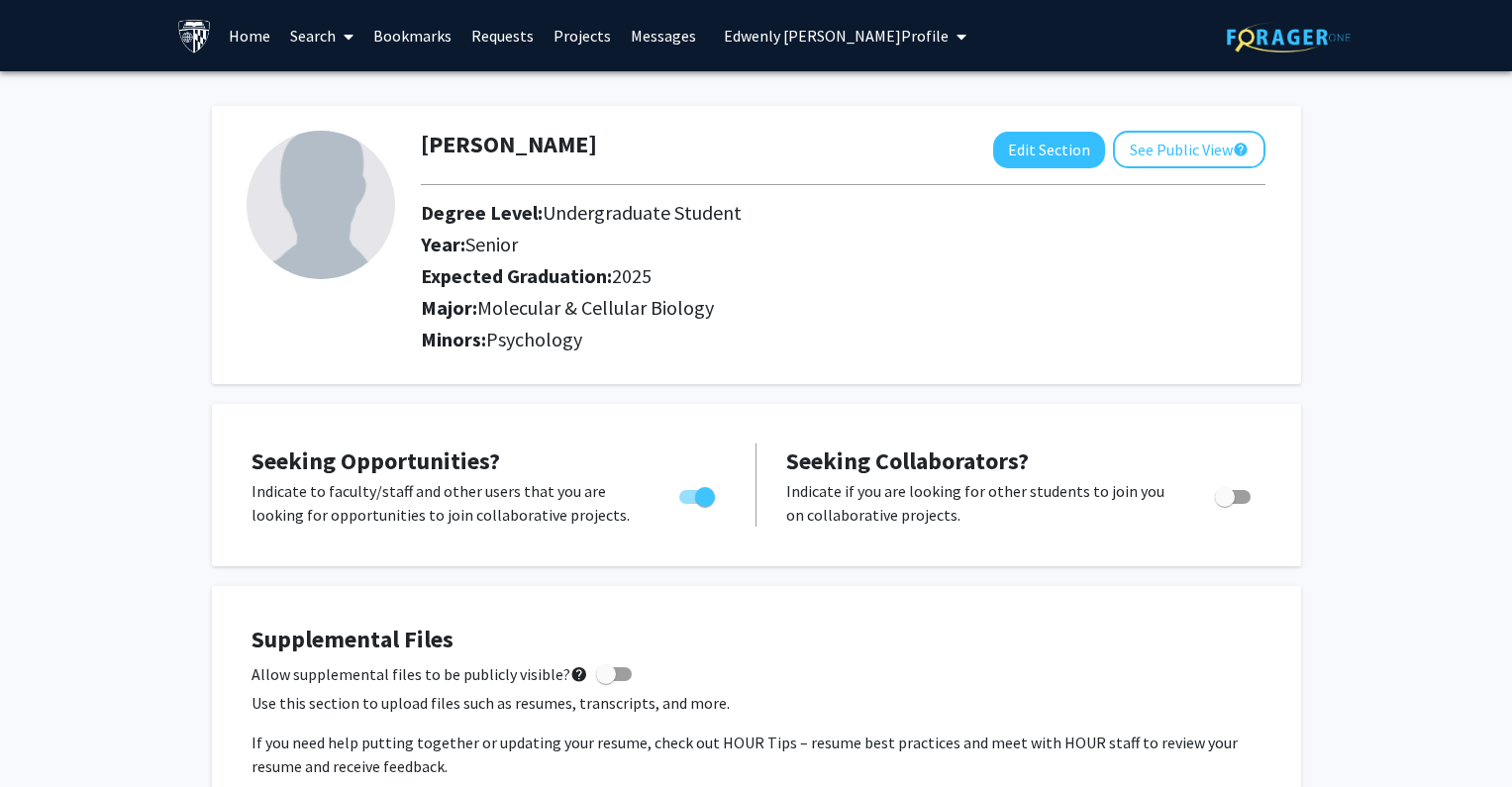click on "[PERSON_NAME]   Profile" at bounding box center (836, 36) 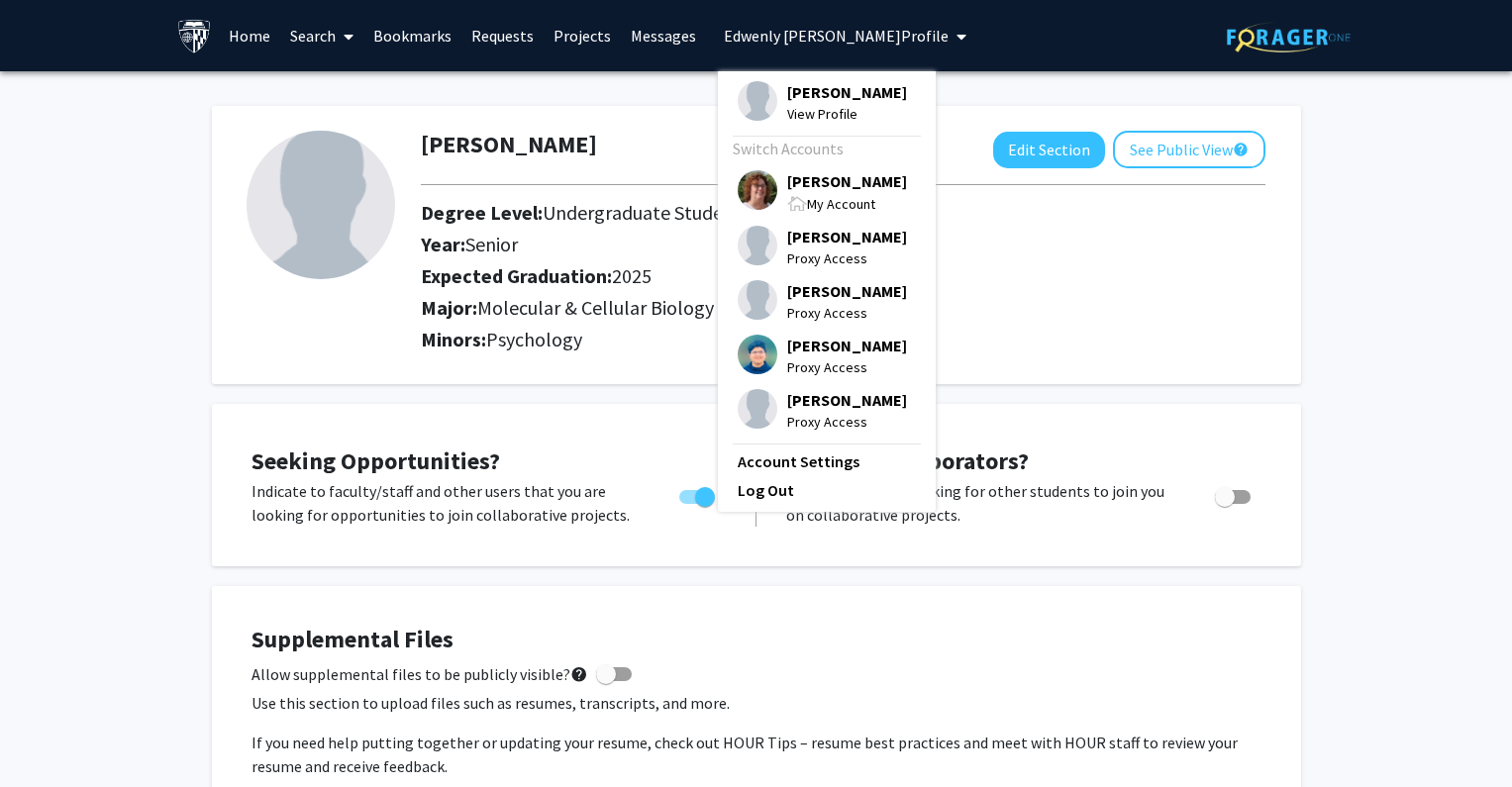 click on "[PERSON_NAME]" at bounding box center (847, 181) 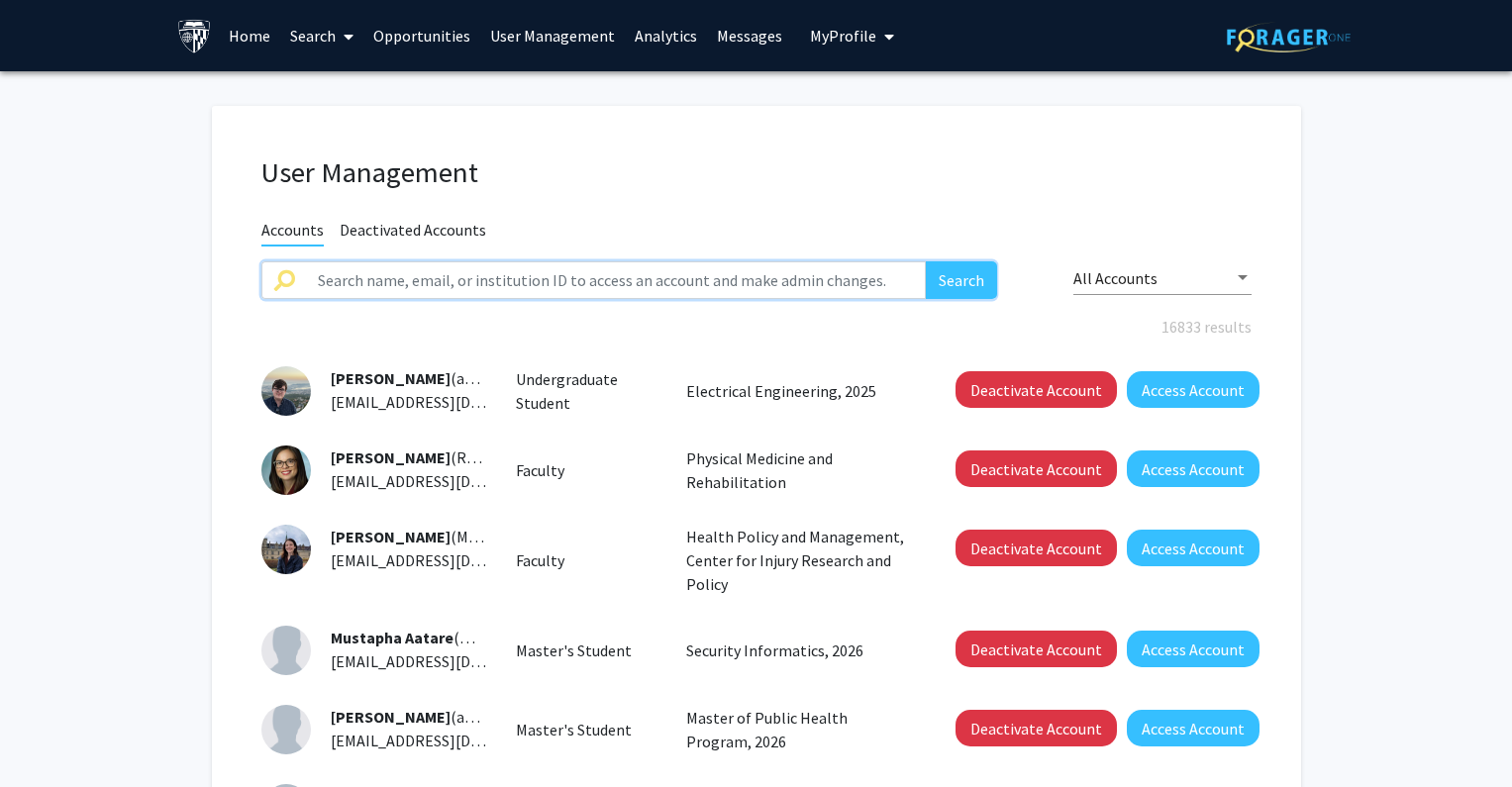 click 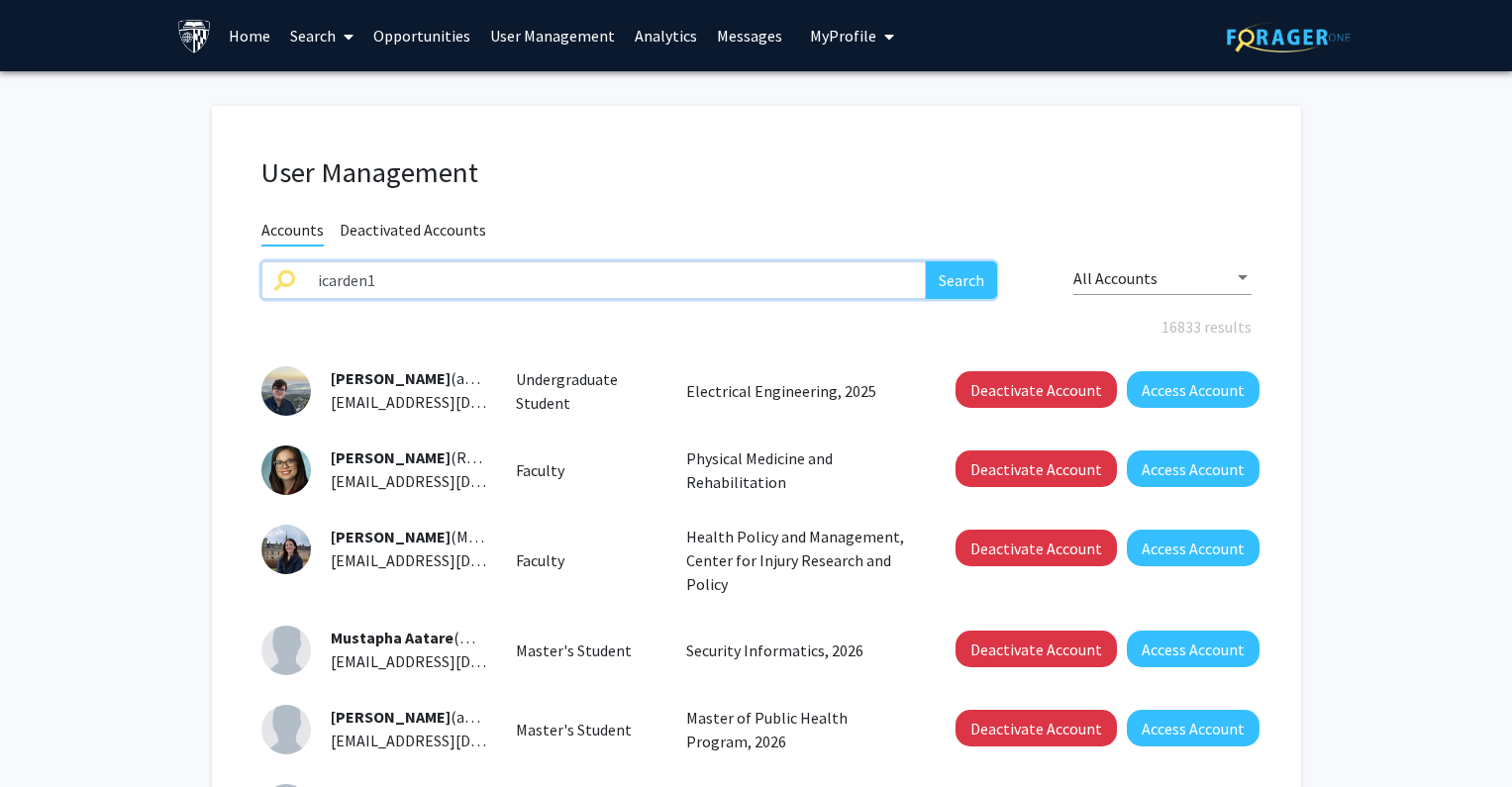type on "icarden1" 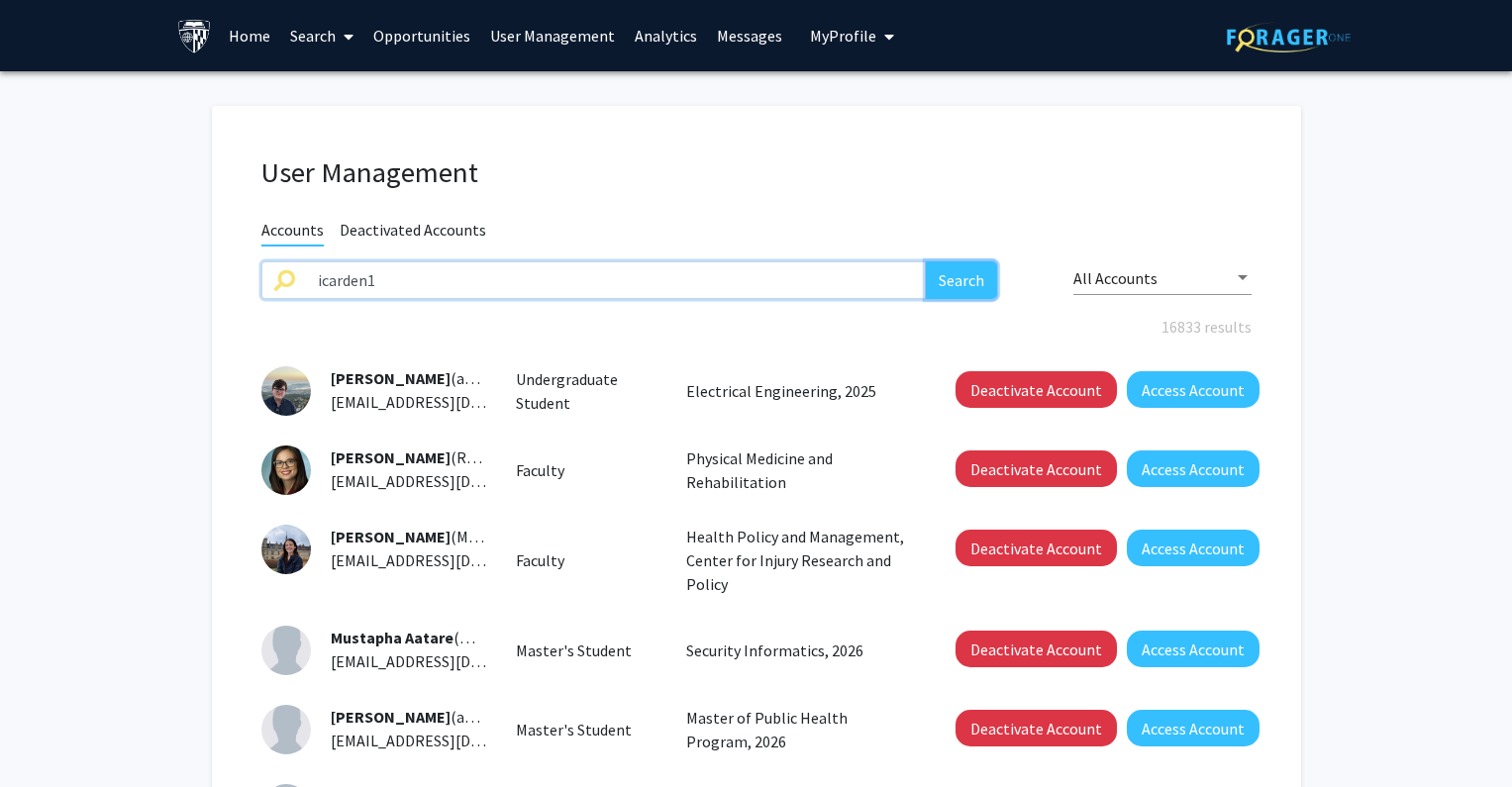 click on "Search" 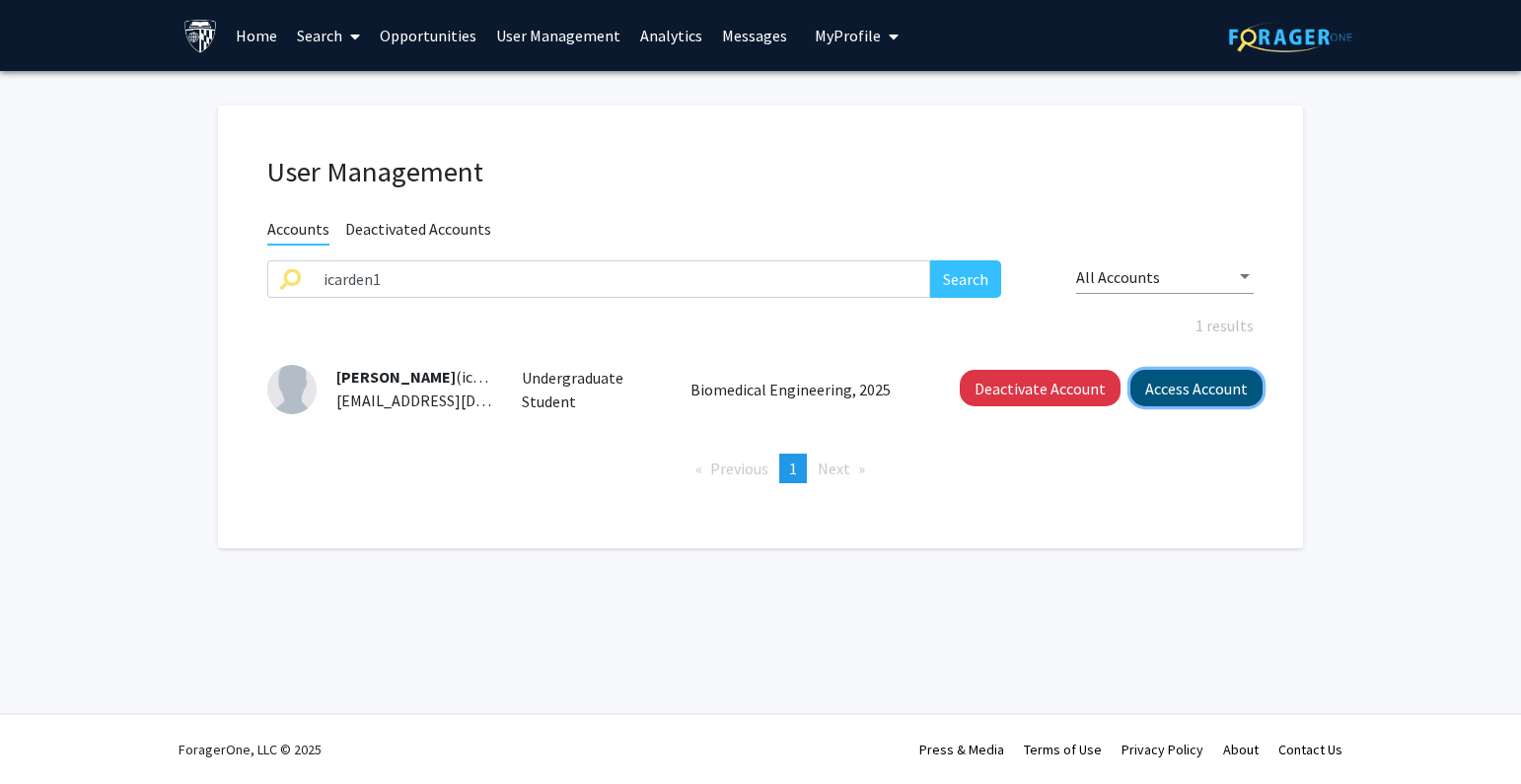 click on "Access Account" 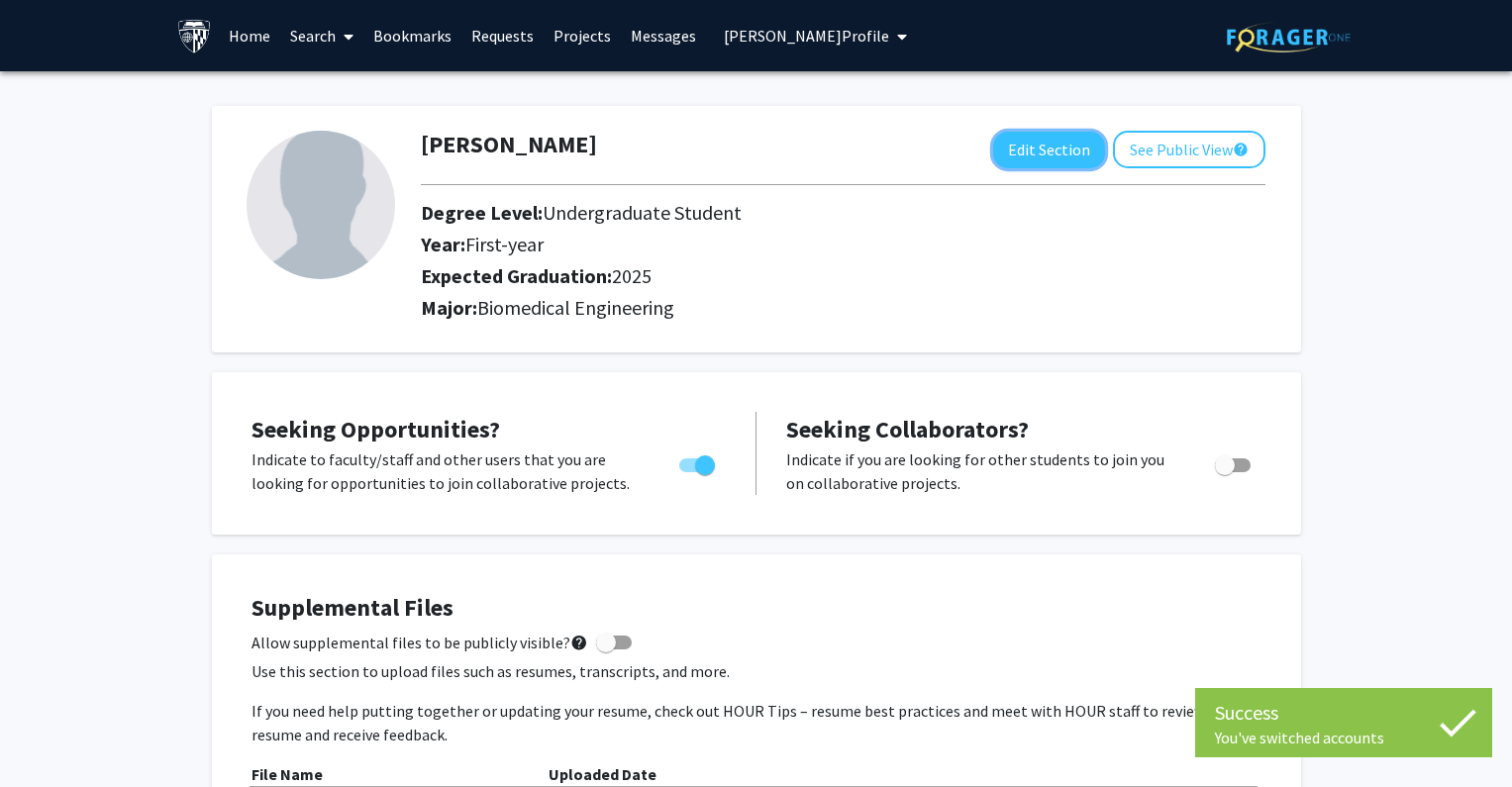 click on "Edit Section" 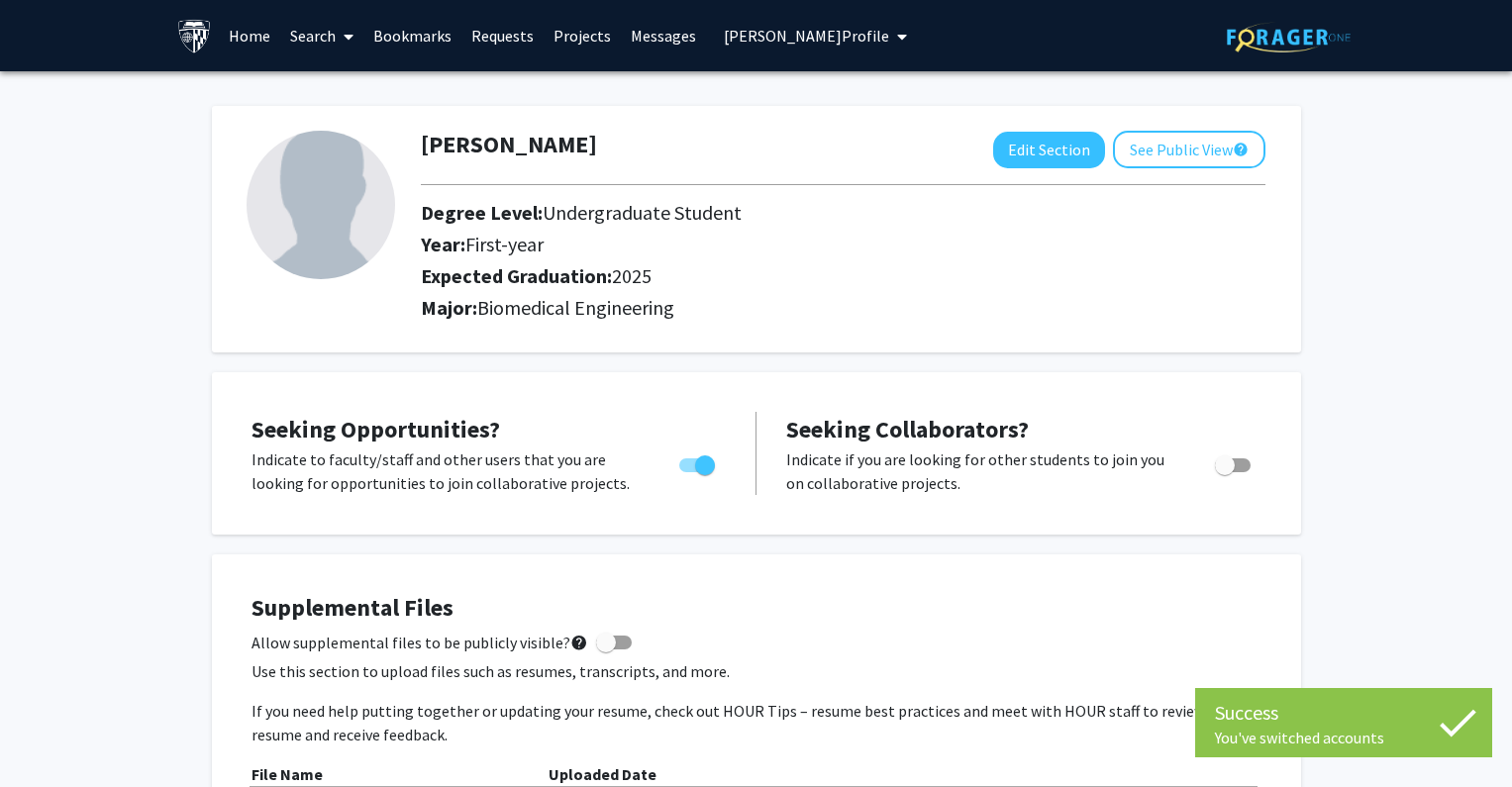 select on "first-year" 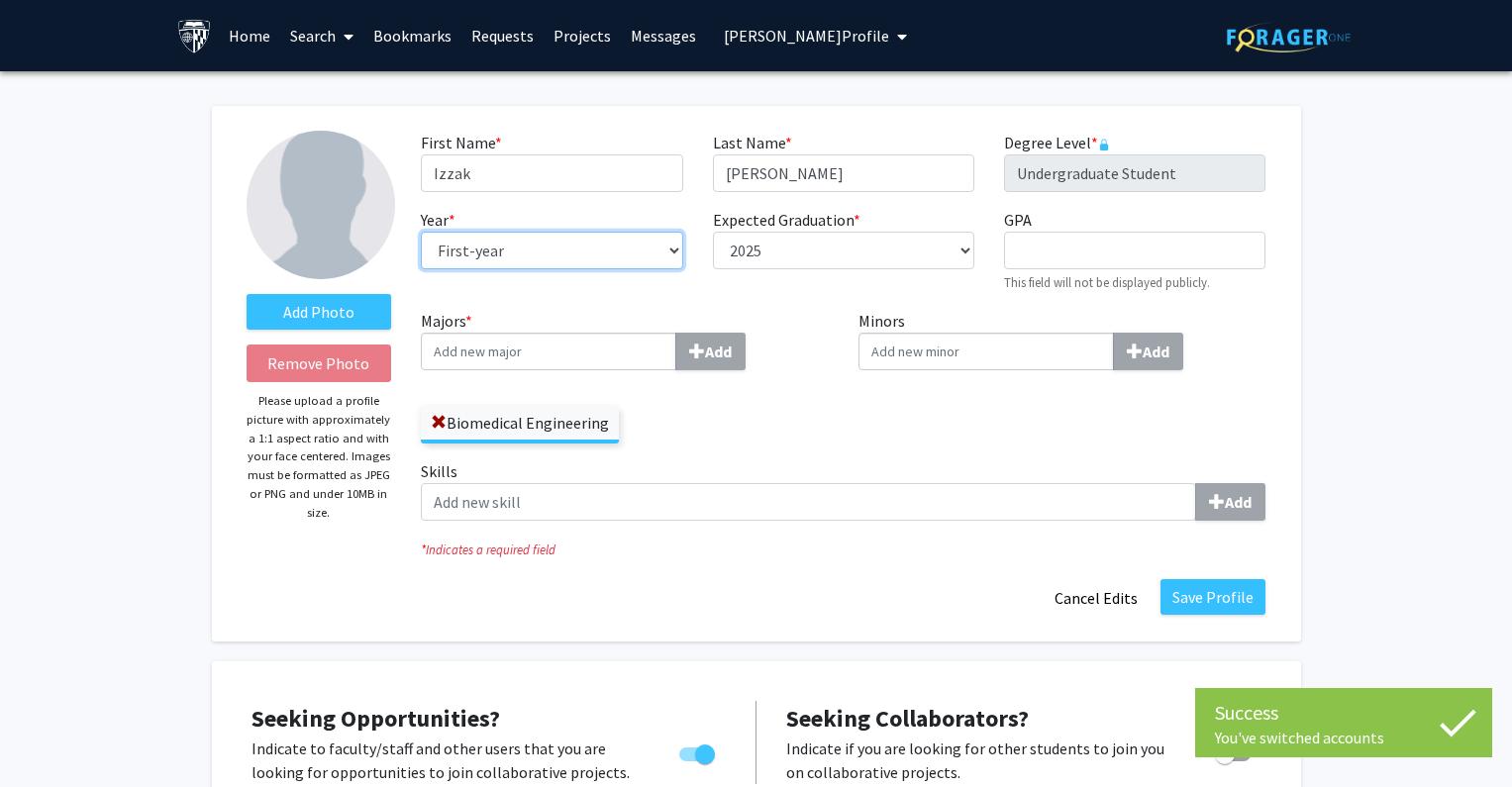 click on "---  First-year   Sophomore   Junior   Senior   Postbaccalaureate Certificate" at bounding box center [552, 250] 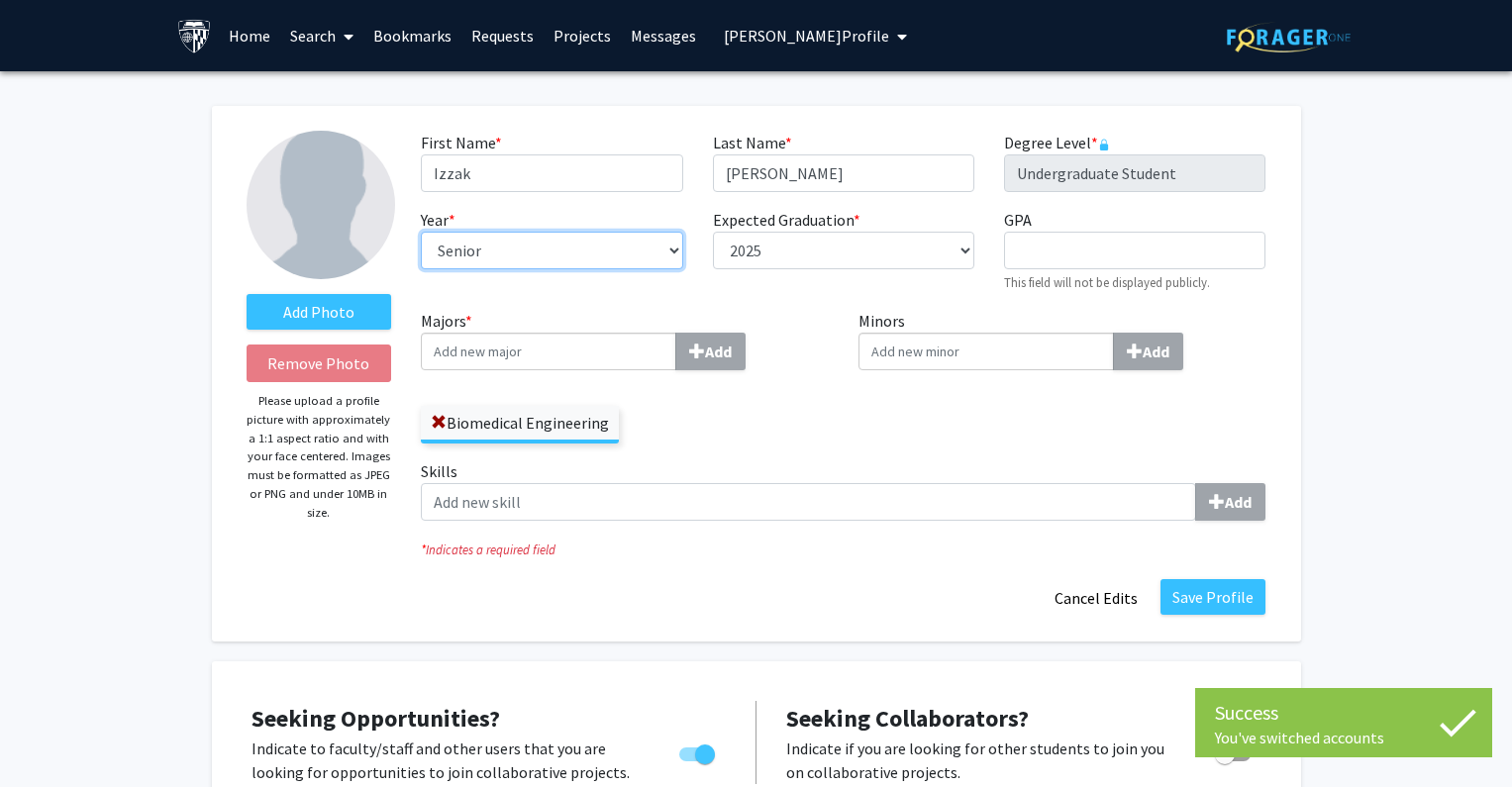 click on "---  First-year   Sophomore   Junior   Senior   Postbaccalaureate Certificate" at bounding box center (552, 250) 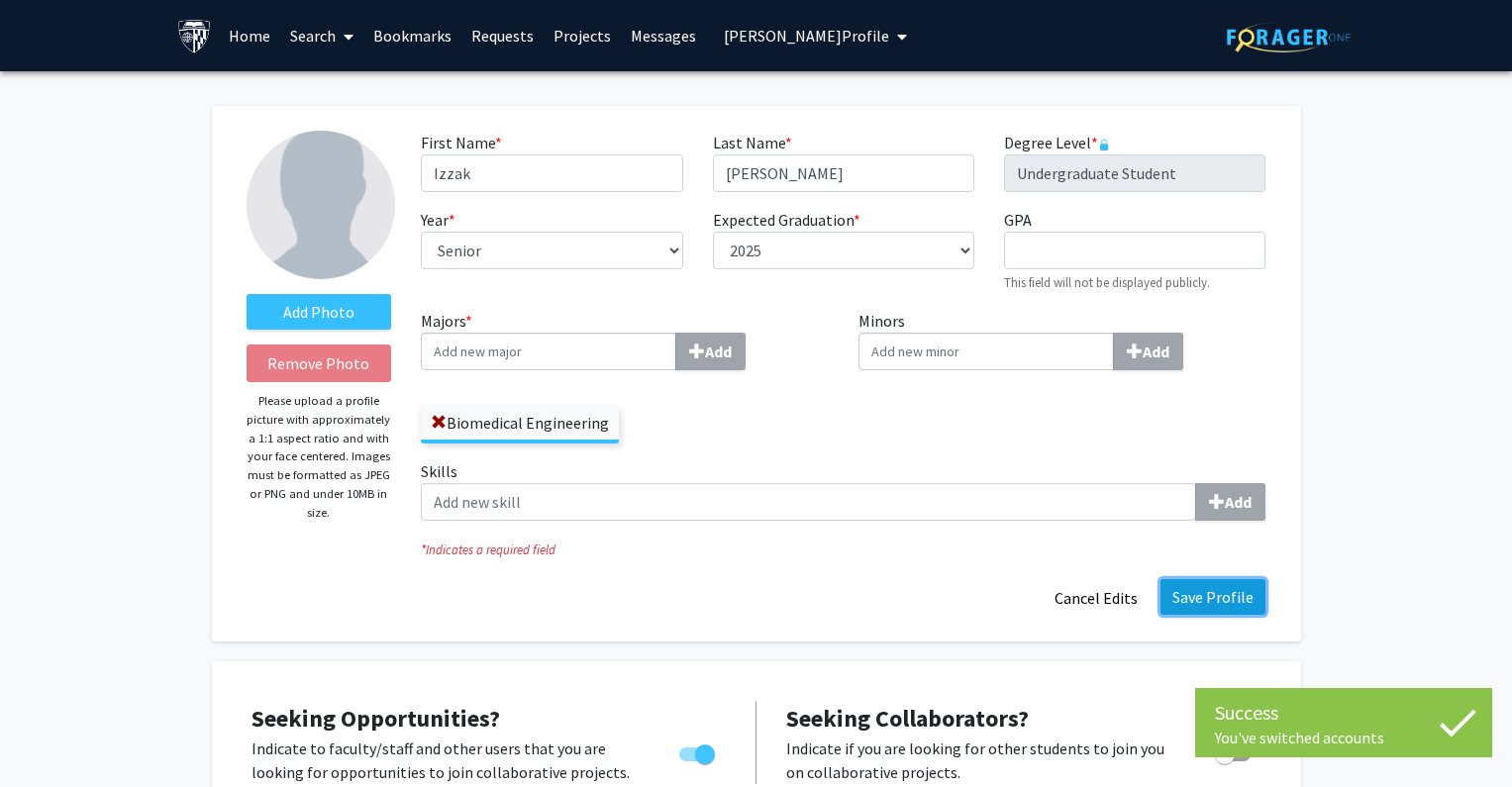 click on "Save Profile" 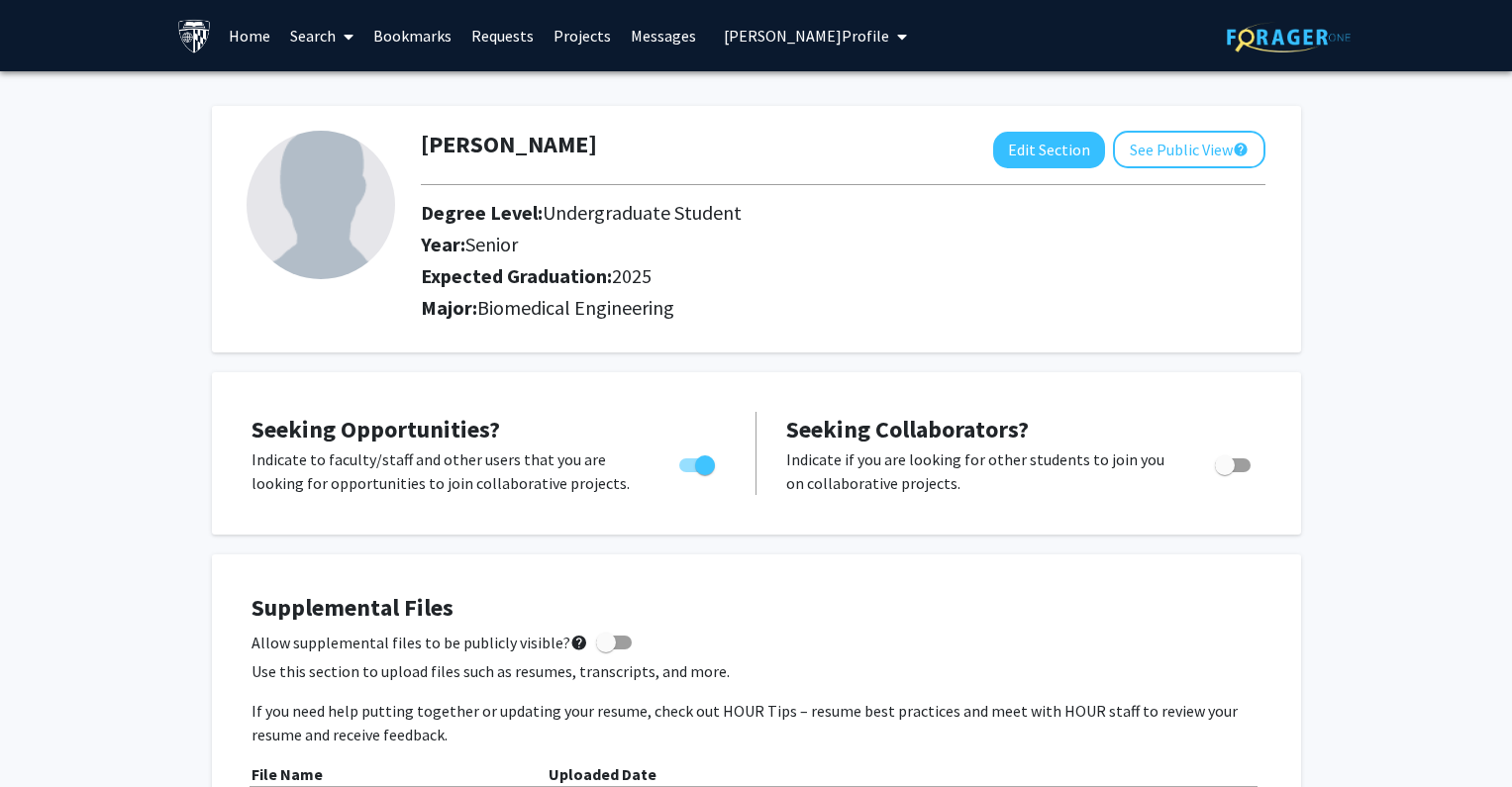 click on "[PERSON_NAME]   Profile" at bounding box center [806, 36] 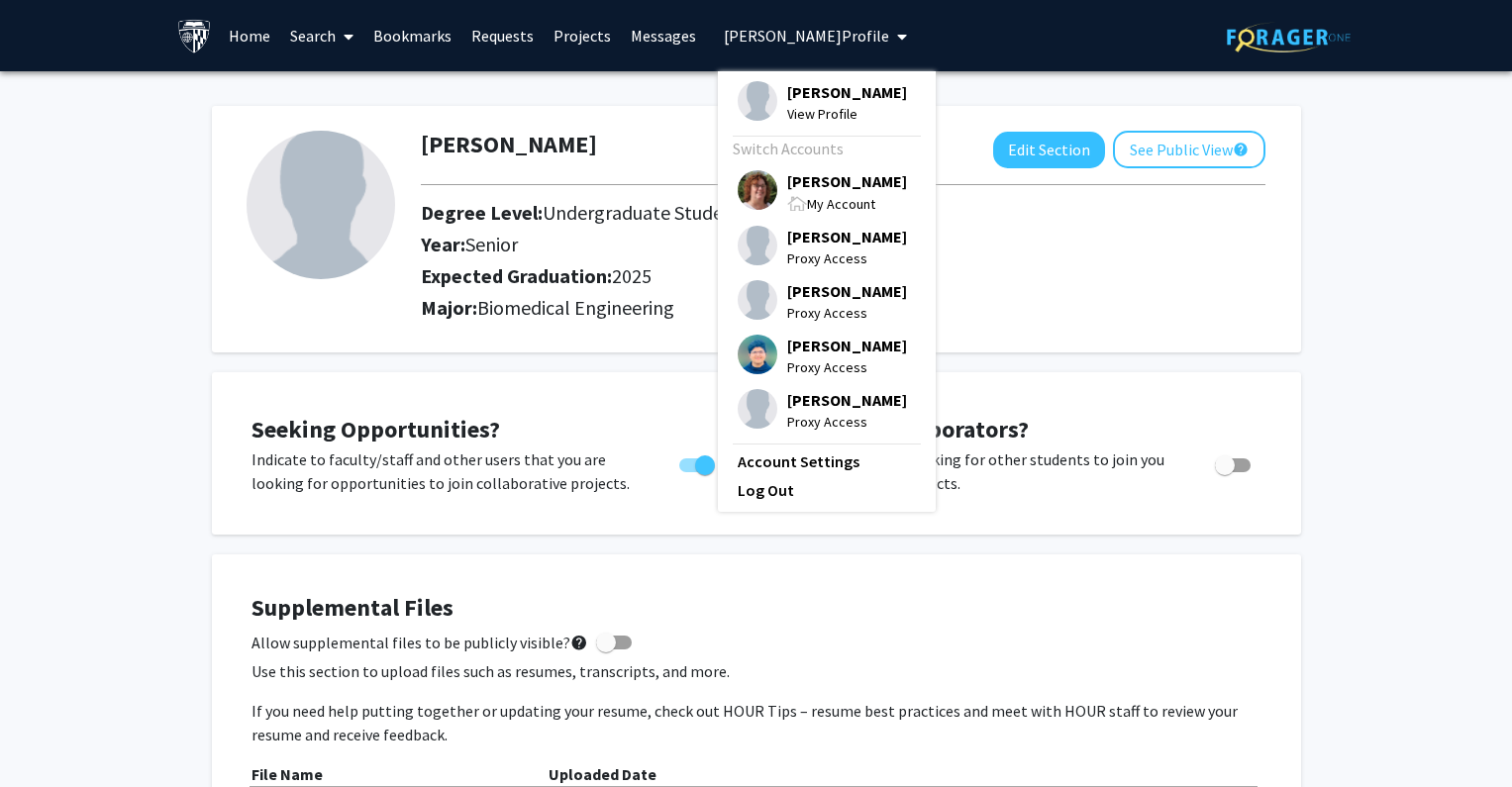 click on "My Account" at bounding box center (847, 203) 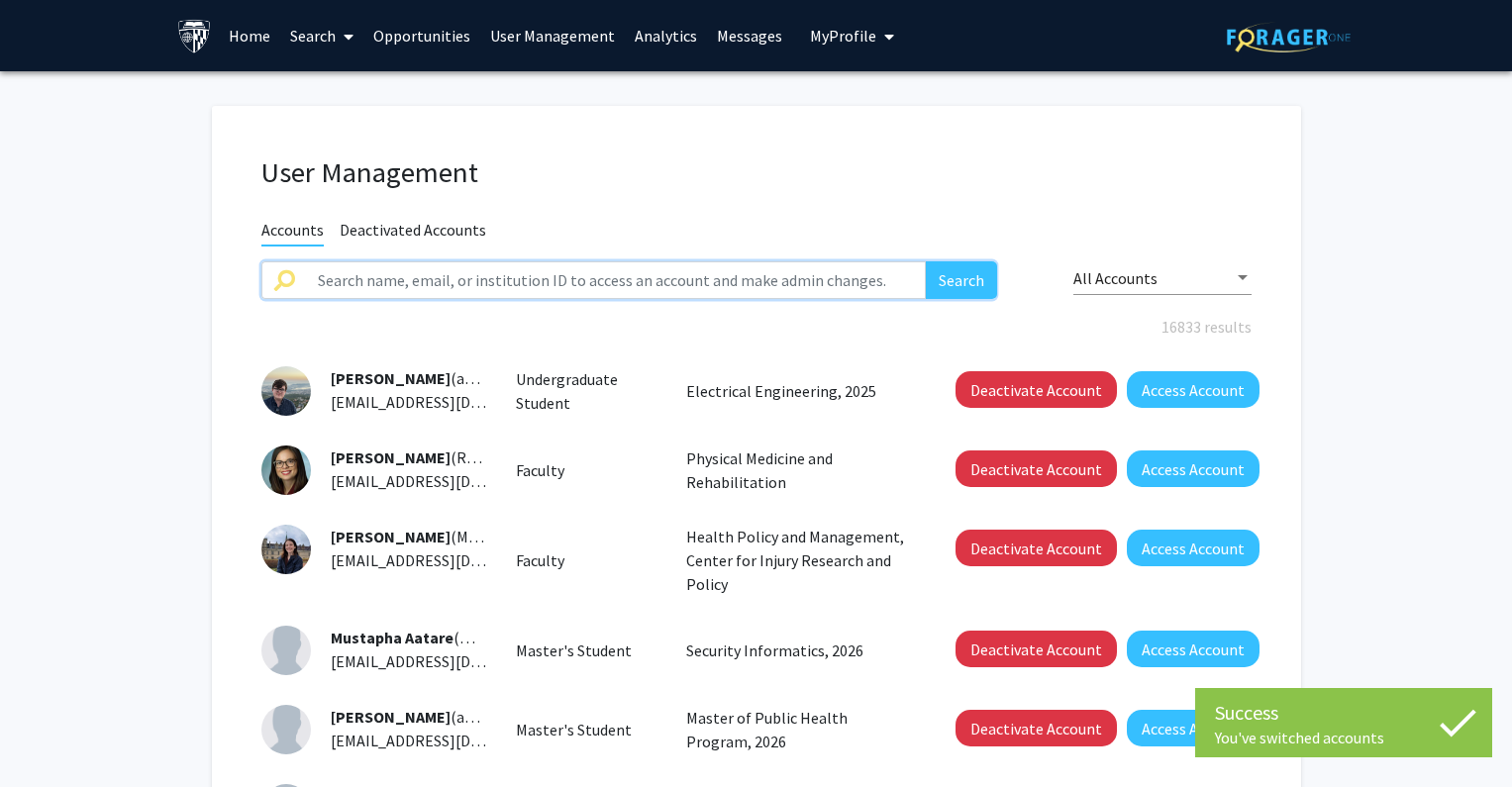 click 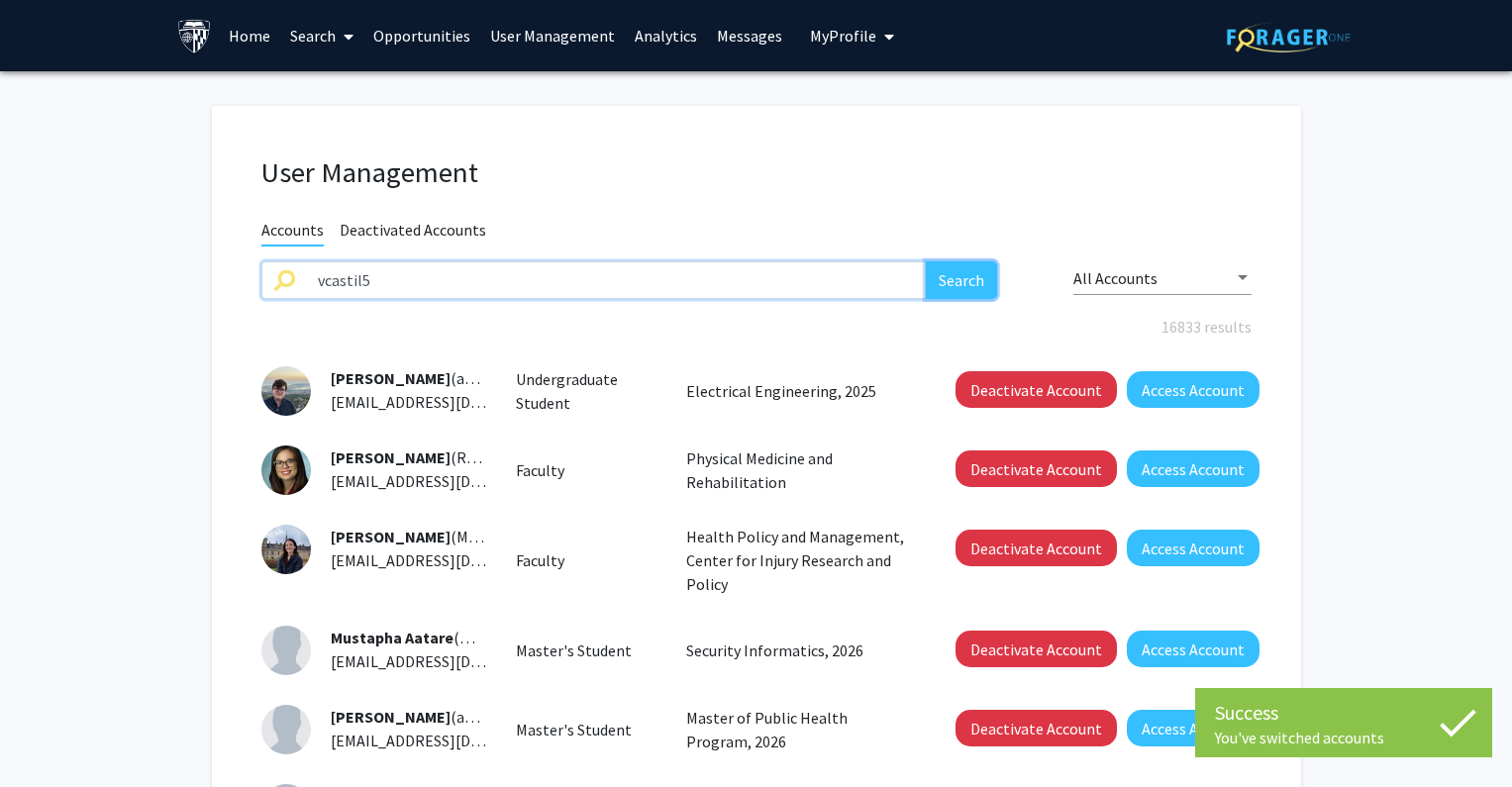 click on "Search" 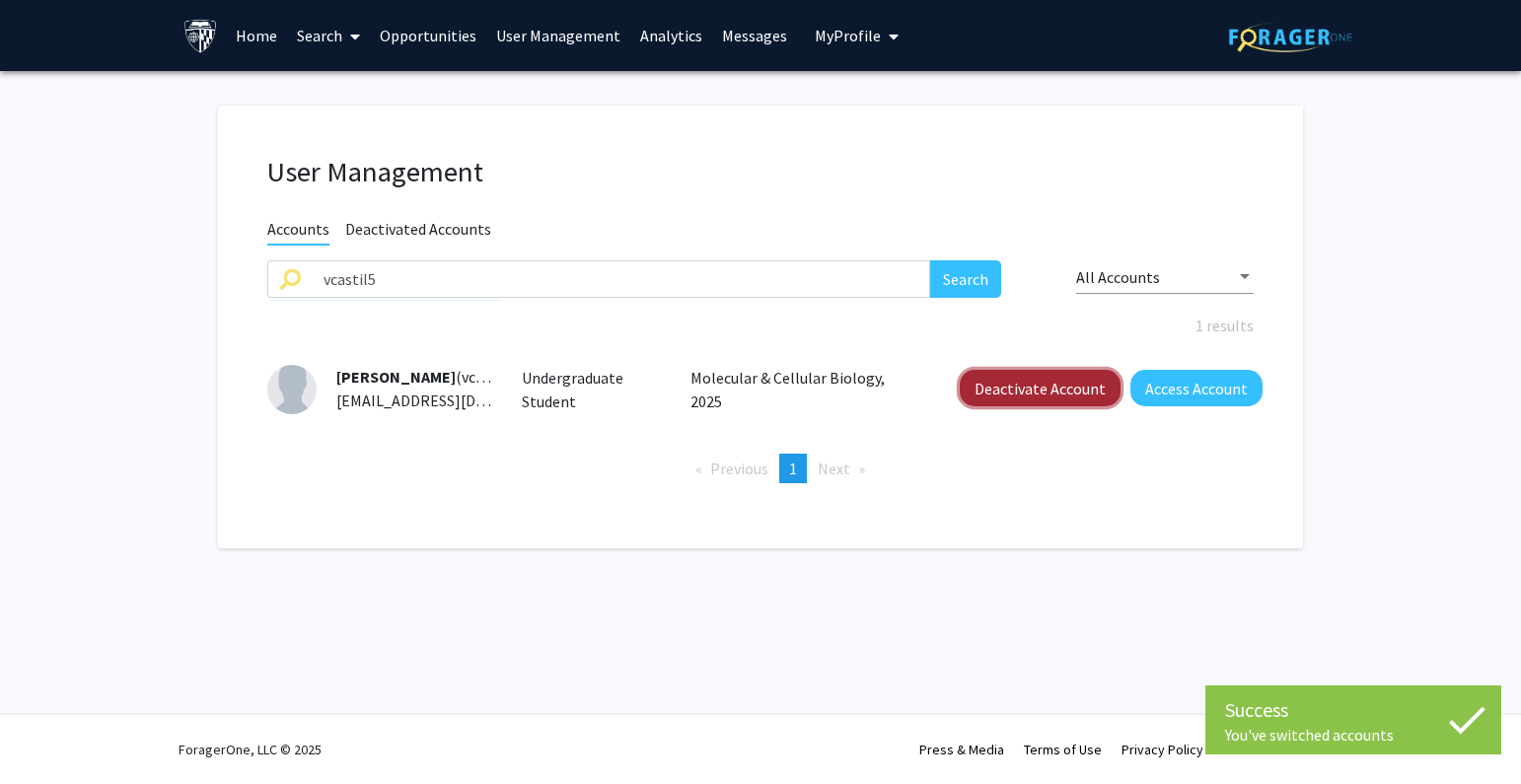 click on "Deactivate Account" 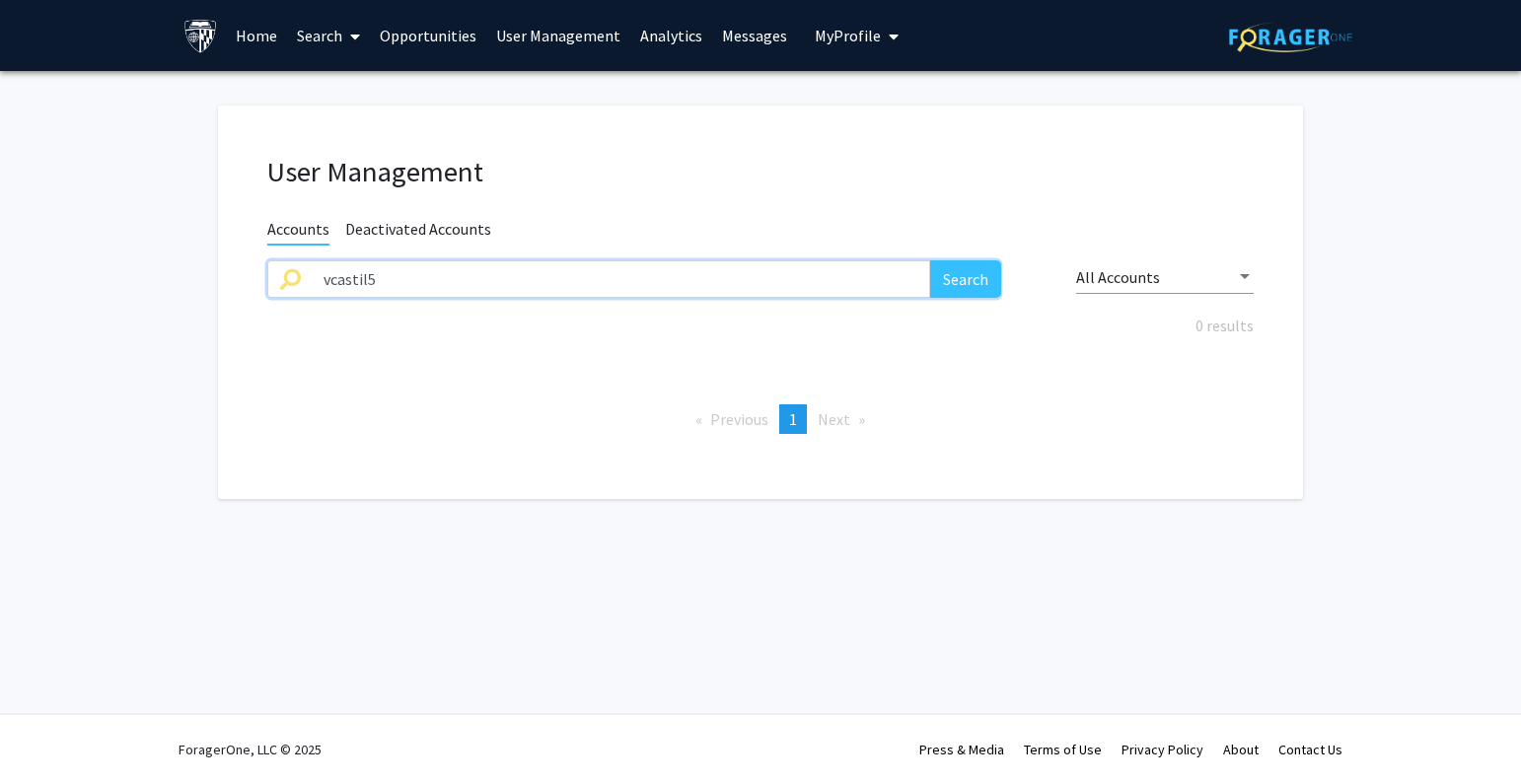drag, startPoint x: 450, startPoint y: 279, endPoint x: 316, endPoint y: 279, distance: 134 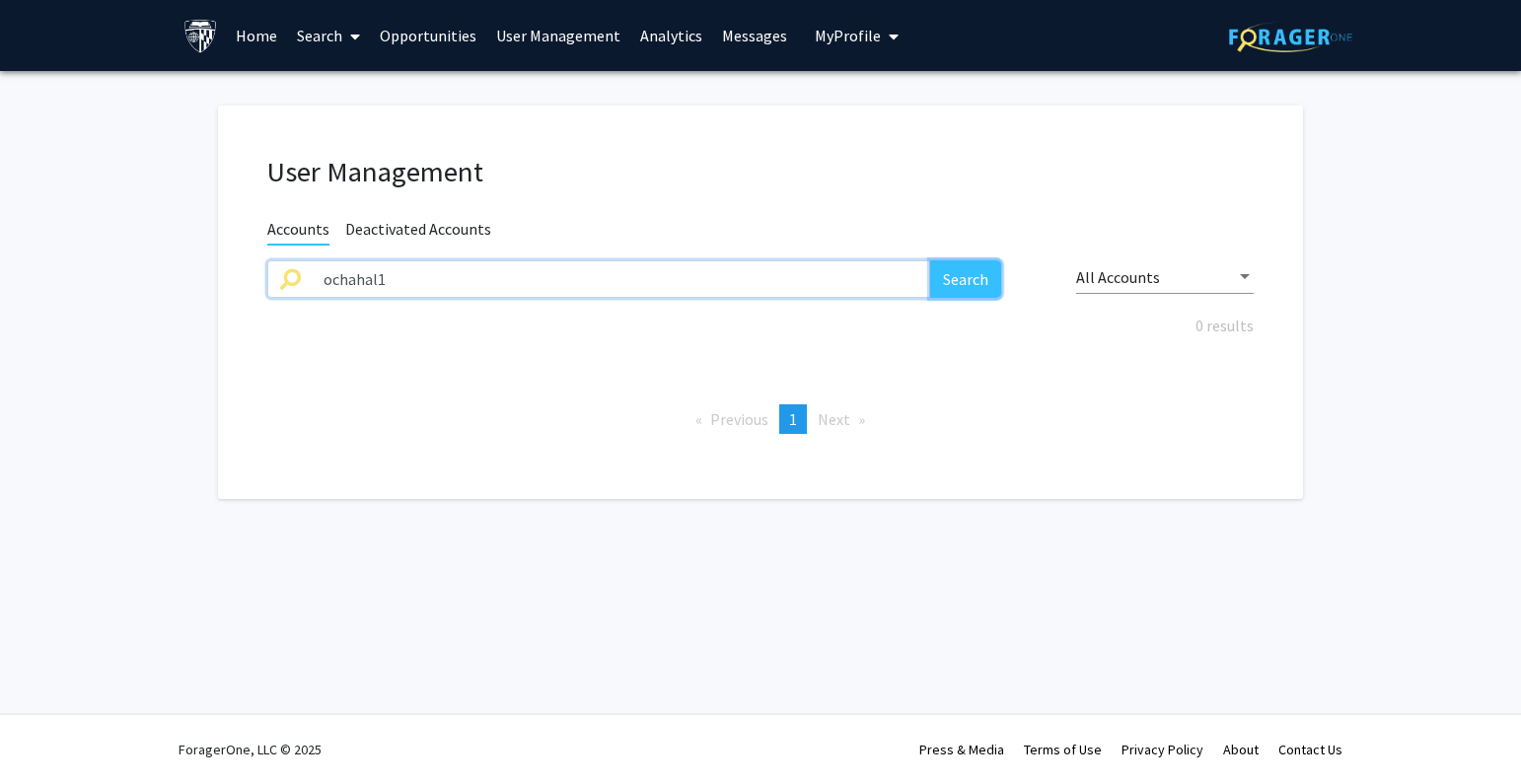 click on "Search" 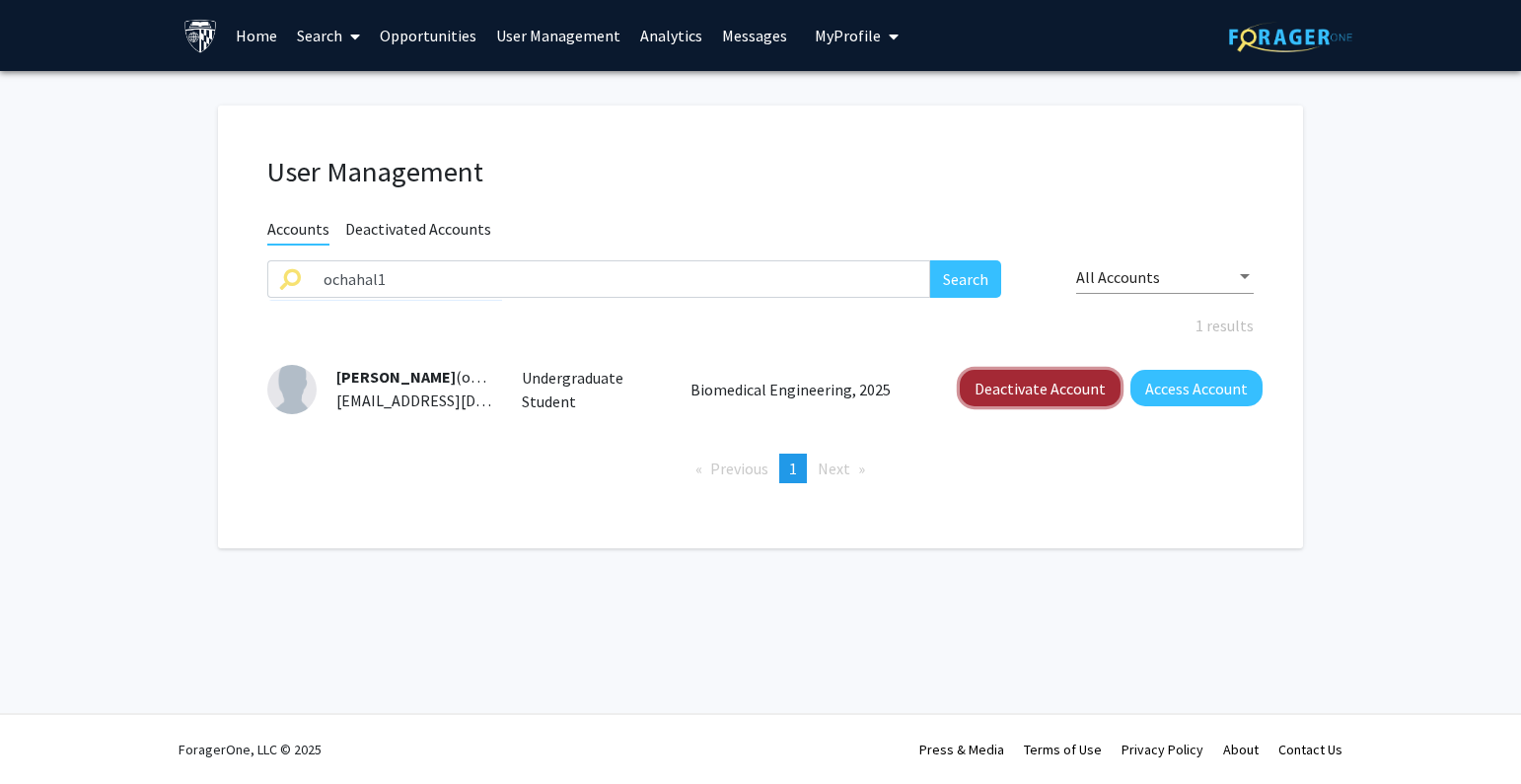 click on "Deactivate Account" 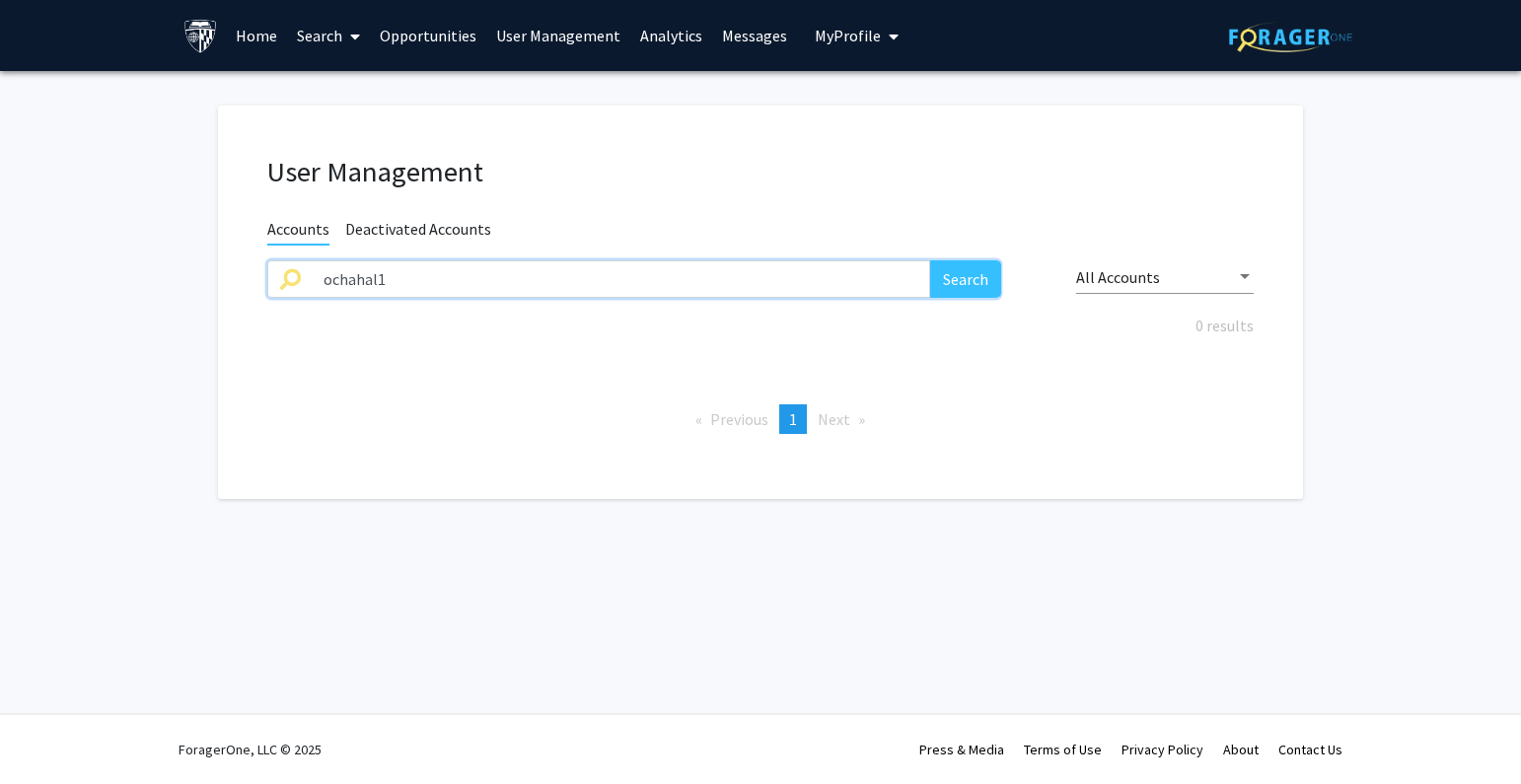 drag, startPoint x: 514, startPoint y: 286, endPoint x: 62, endPoint y: 286, distance: 452 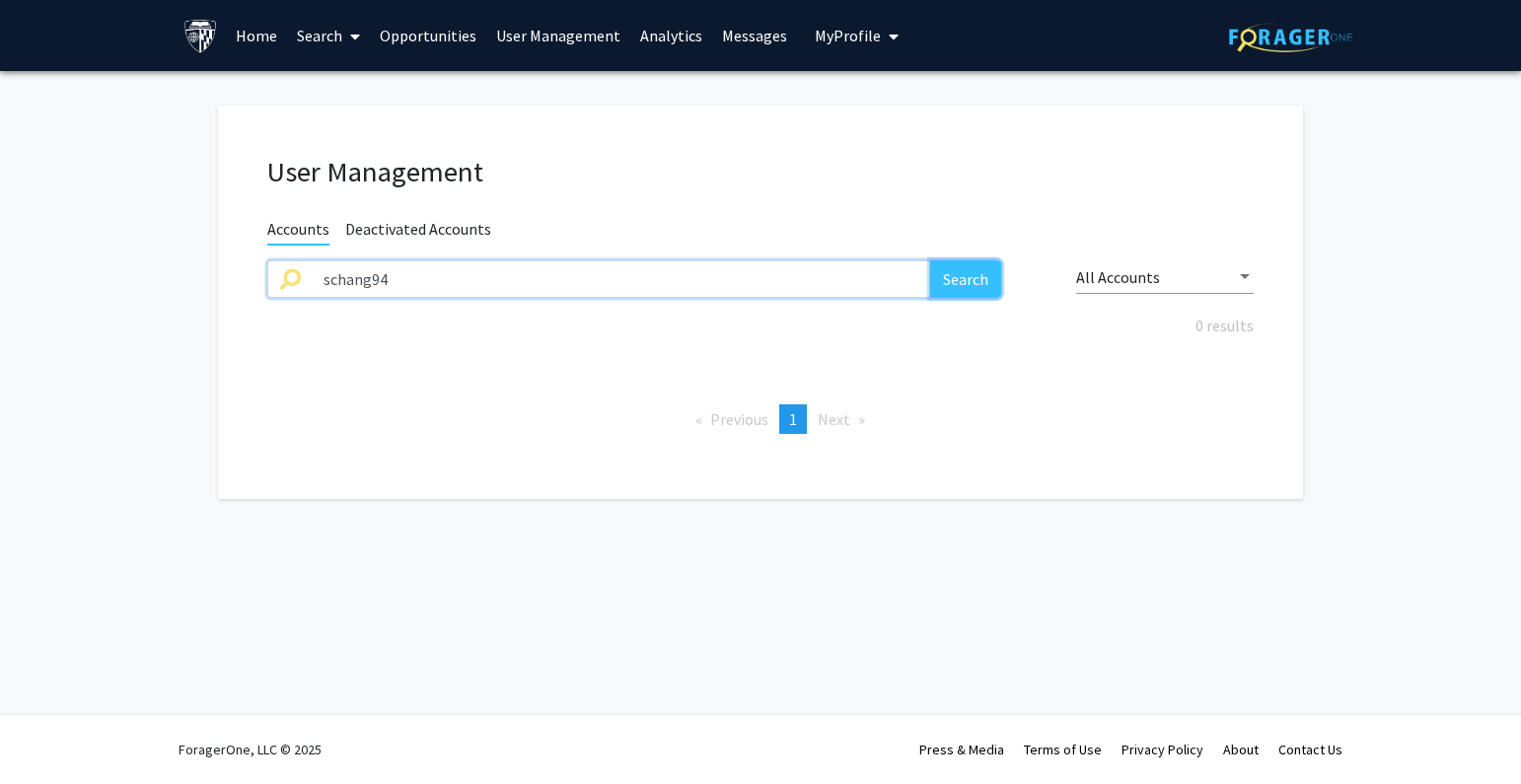 click on "Search" 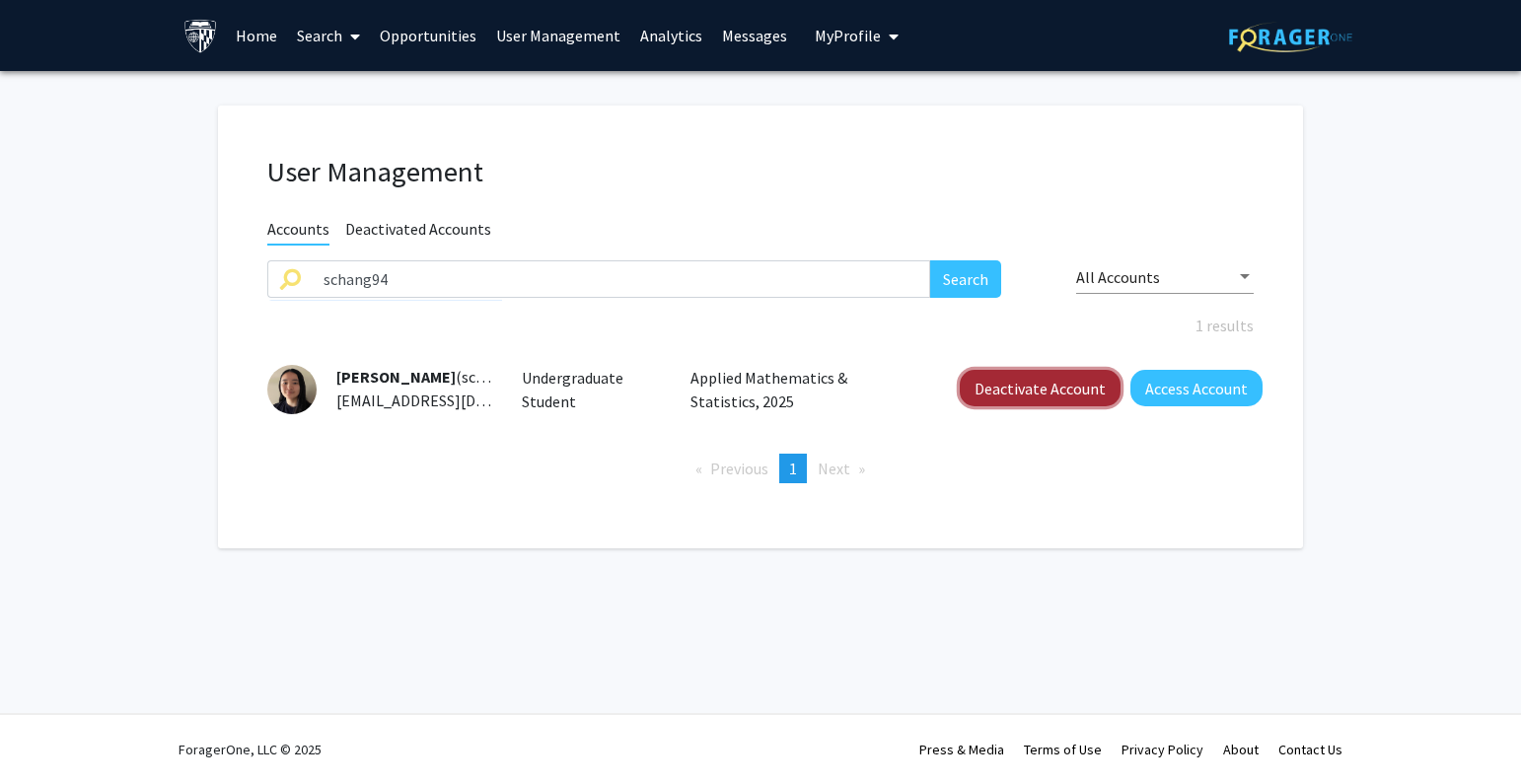 click on "Deactivate Account" 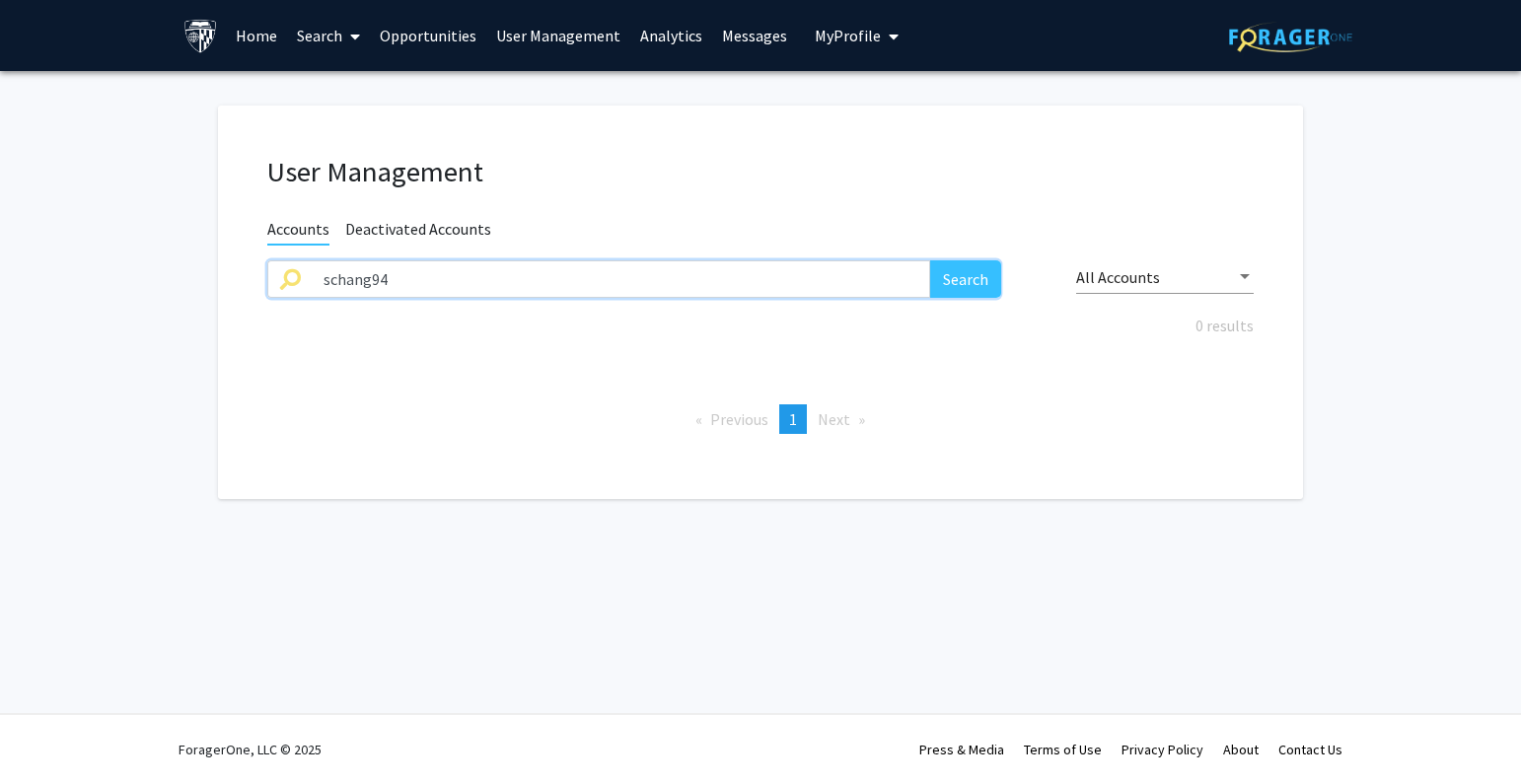 drag, startPoint x: 386, startPoint y: 292, endPoint x: 244, endPoint y: 290, distance: 142.01408 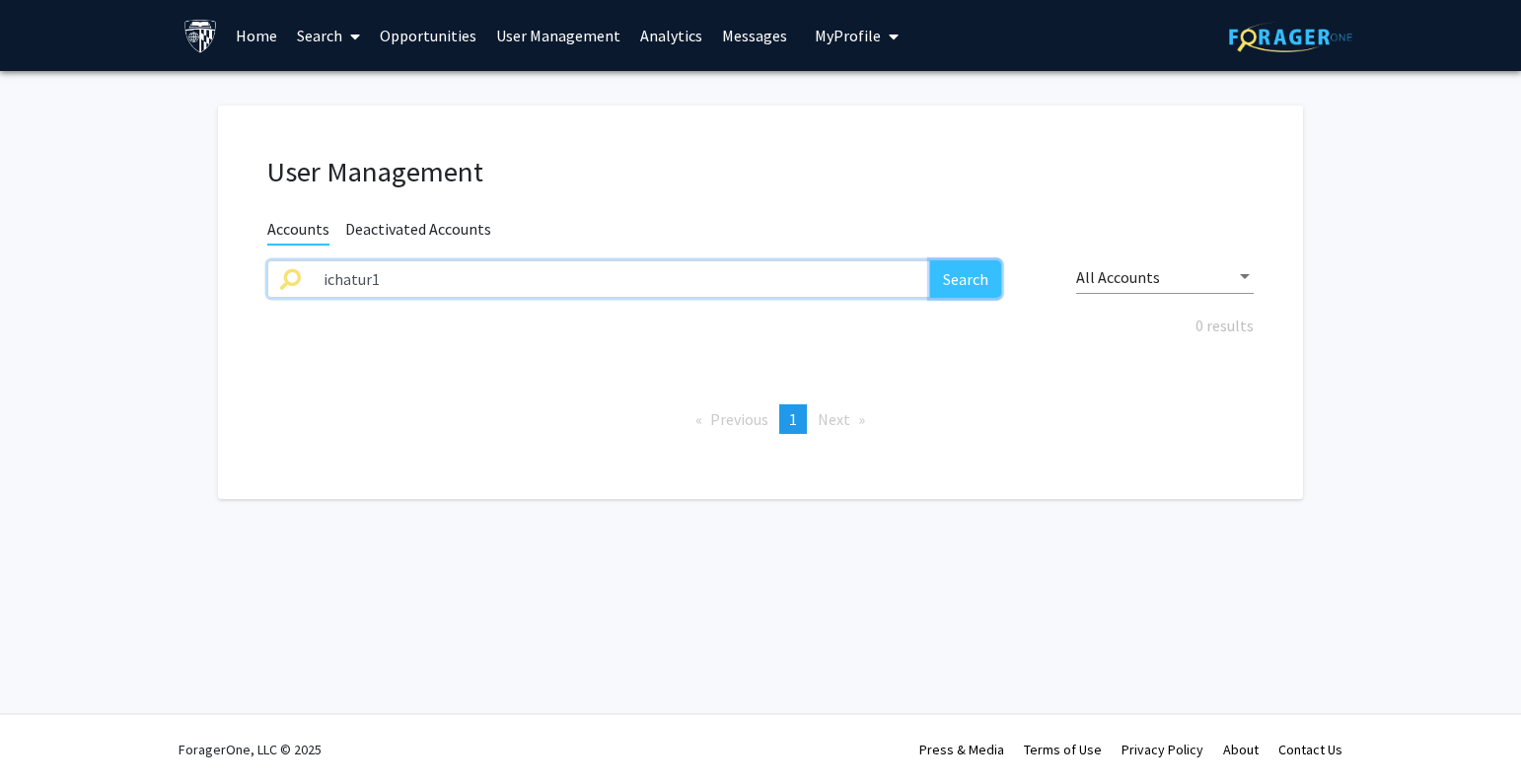 click on "Search" 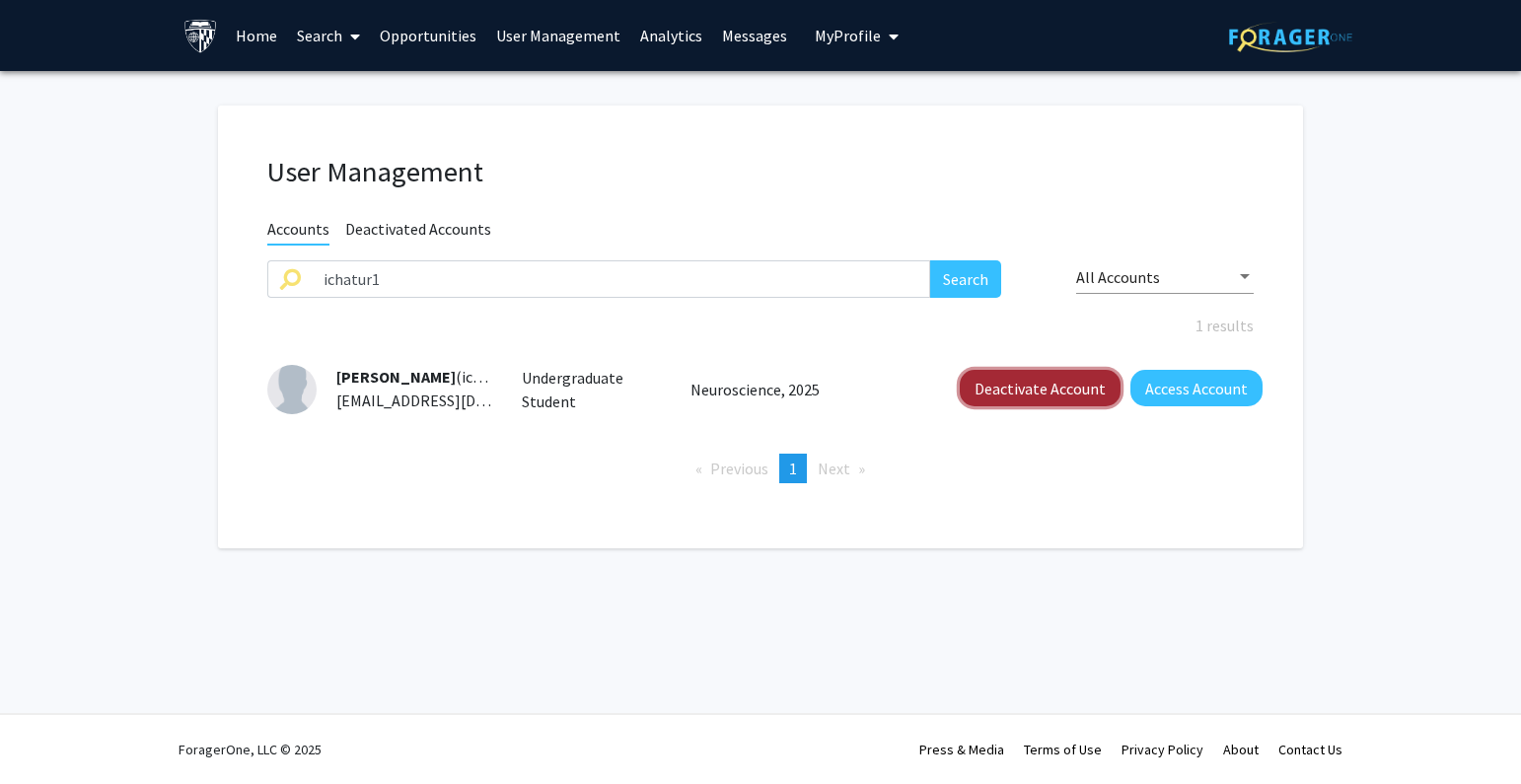 click on "Deactivate Account" 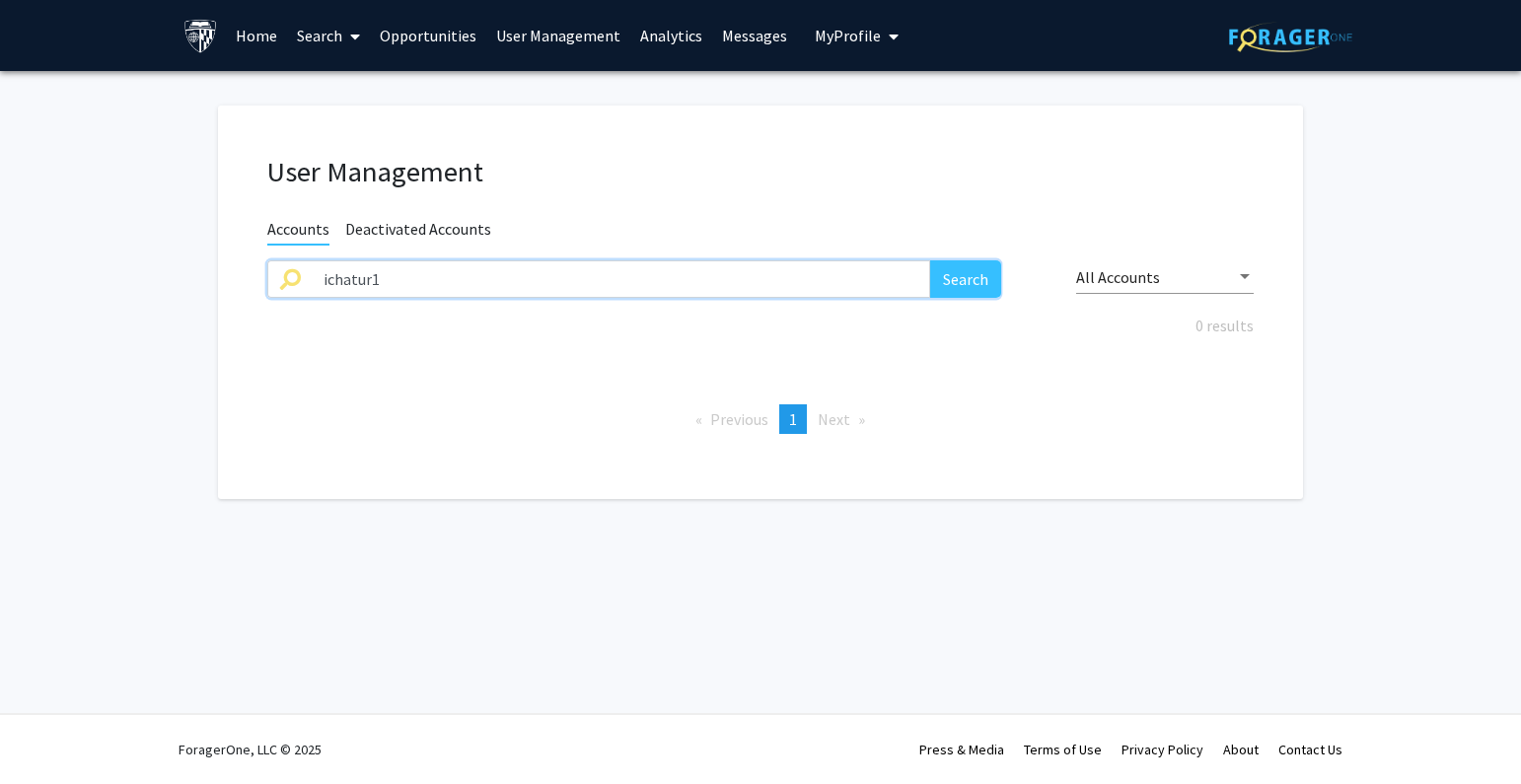 drag, startPoint x: 15, startPoint y: 280, endPoint x: 317, endPoint y: 268, distance: 302.2383 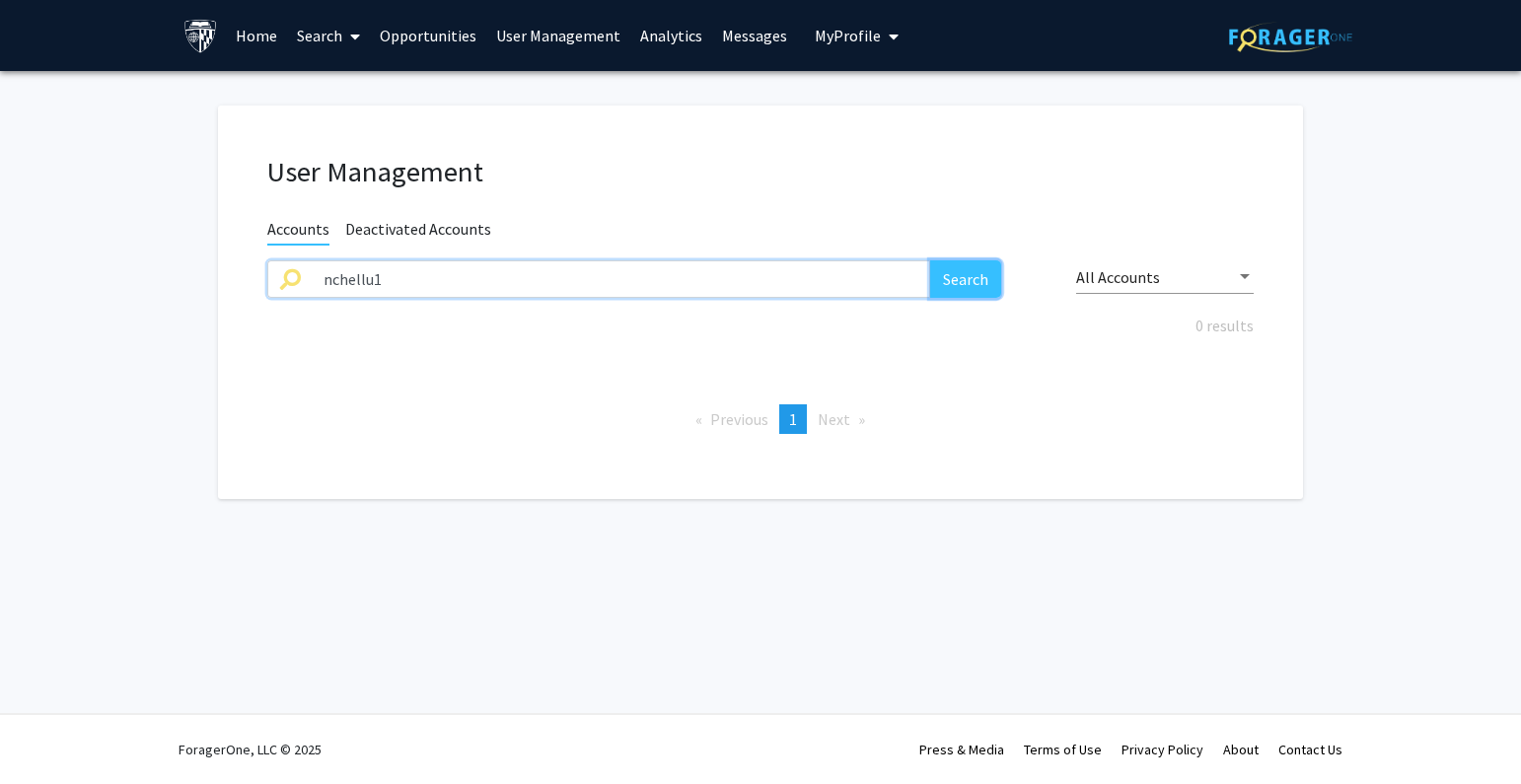 click on "Search" 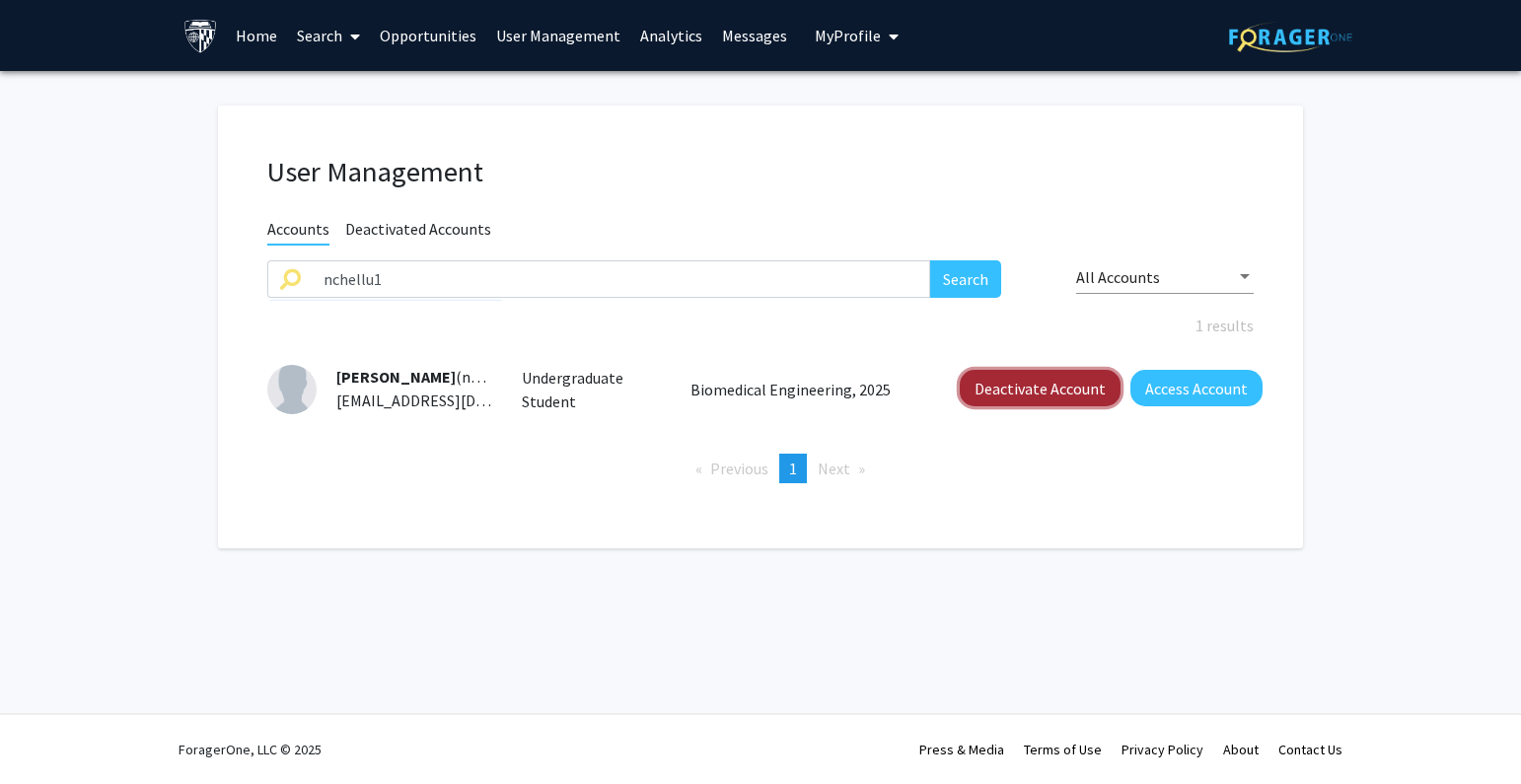 click on "Deactivate Account" 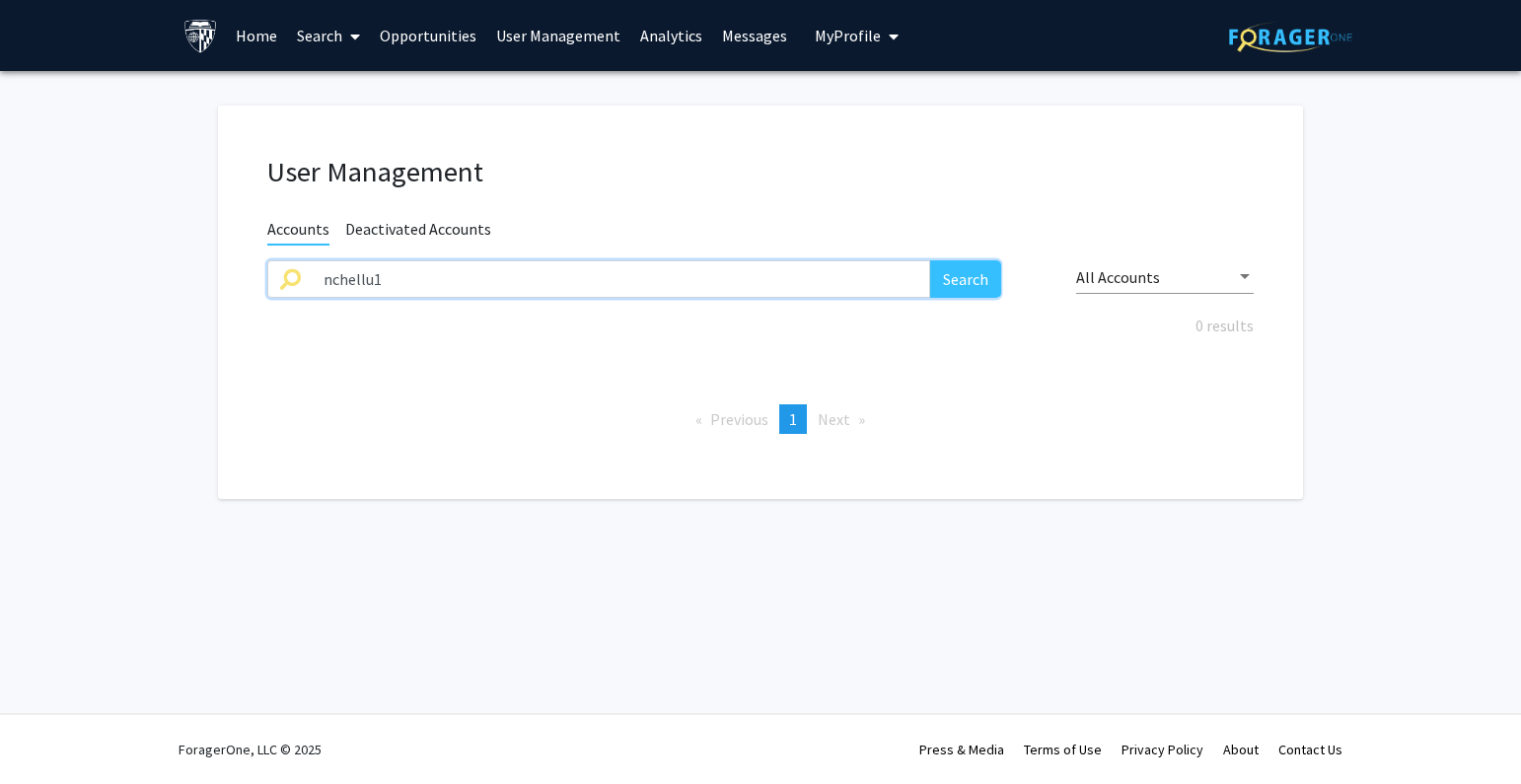 paste on "zchen105" 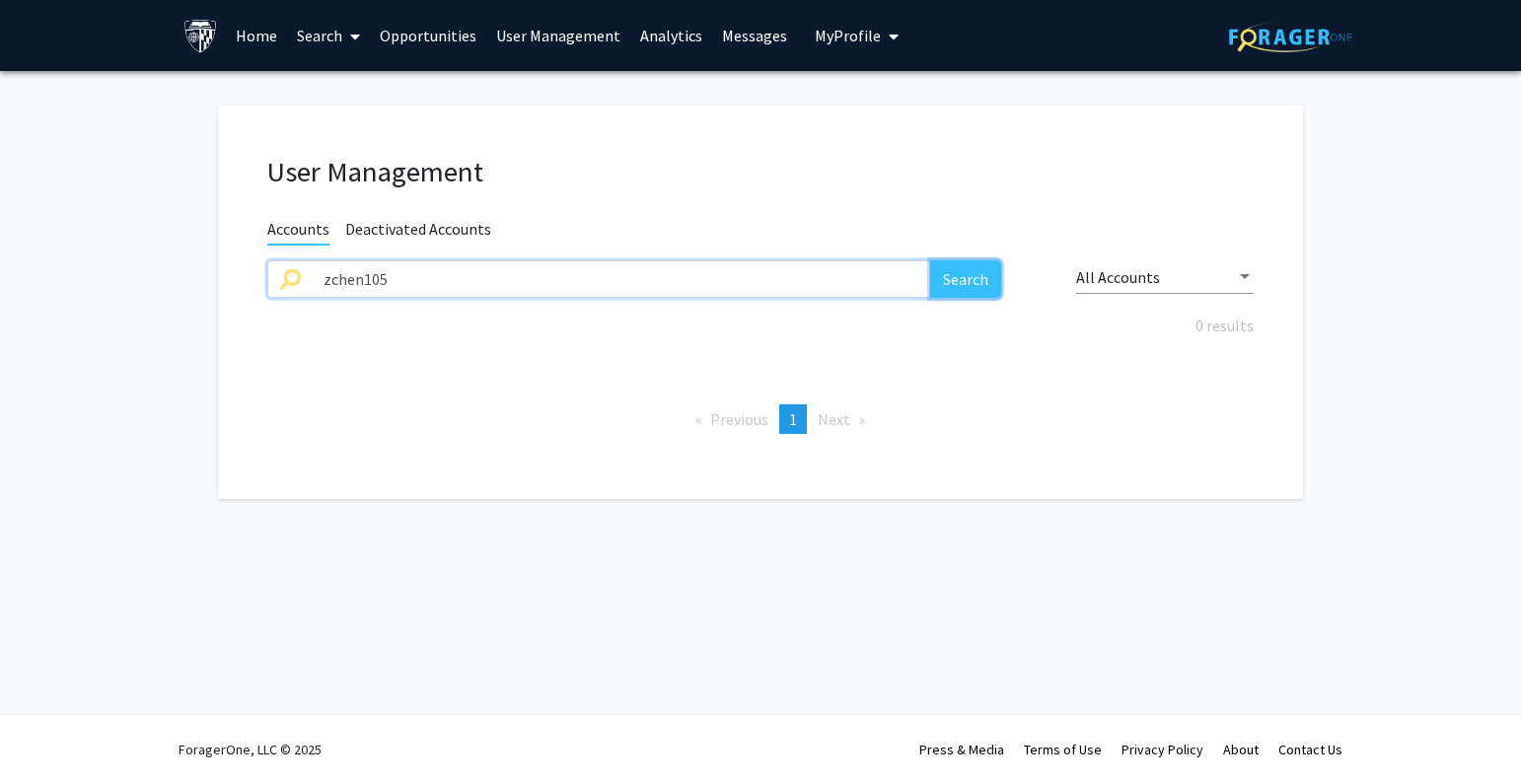 click on "Search" 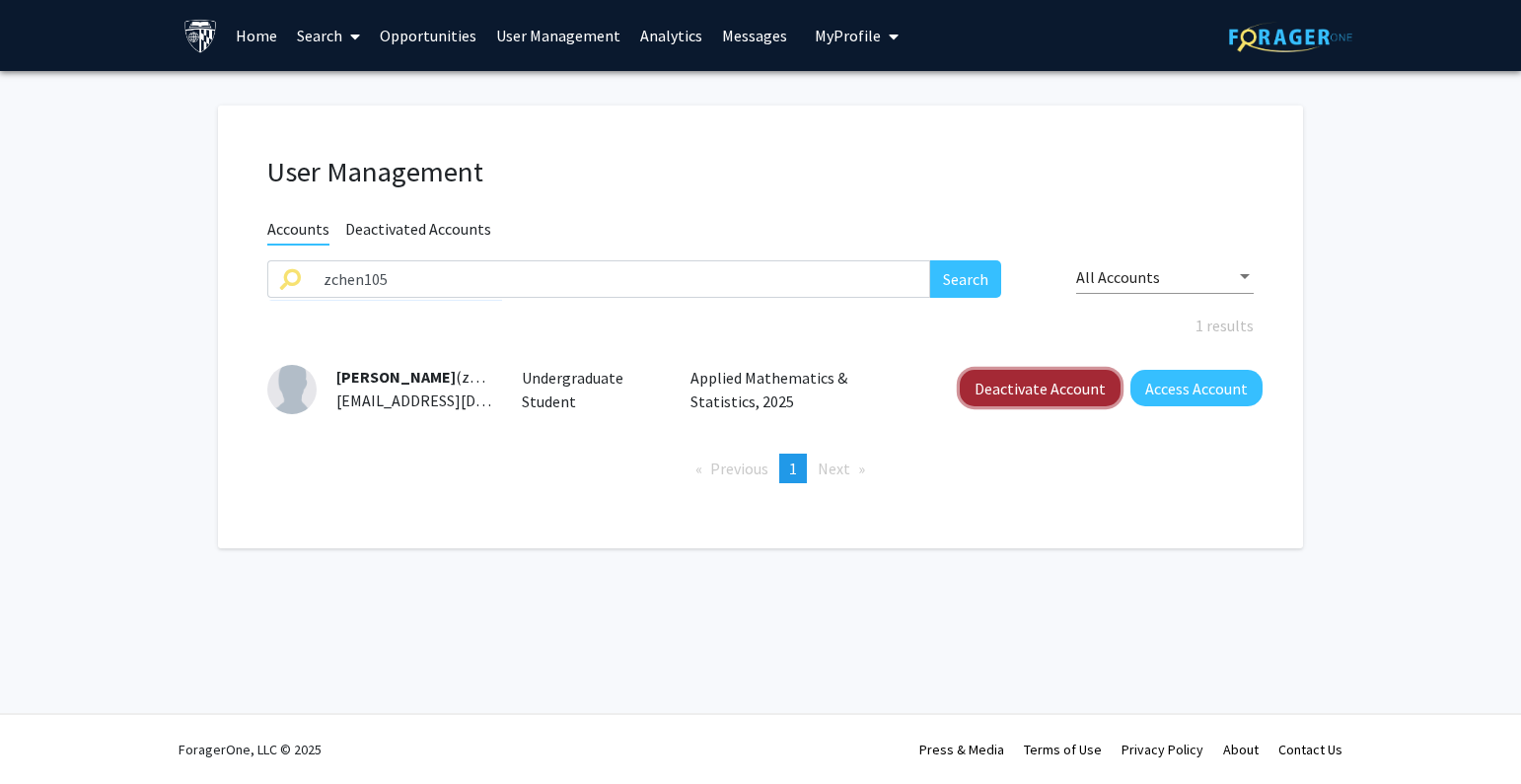 click on "Deactivate Account" 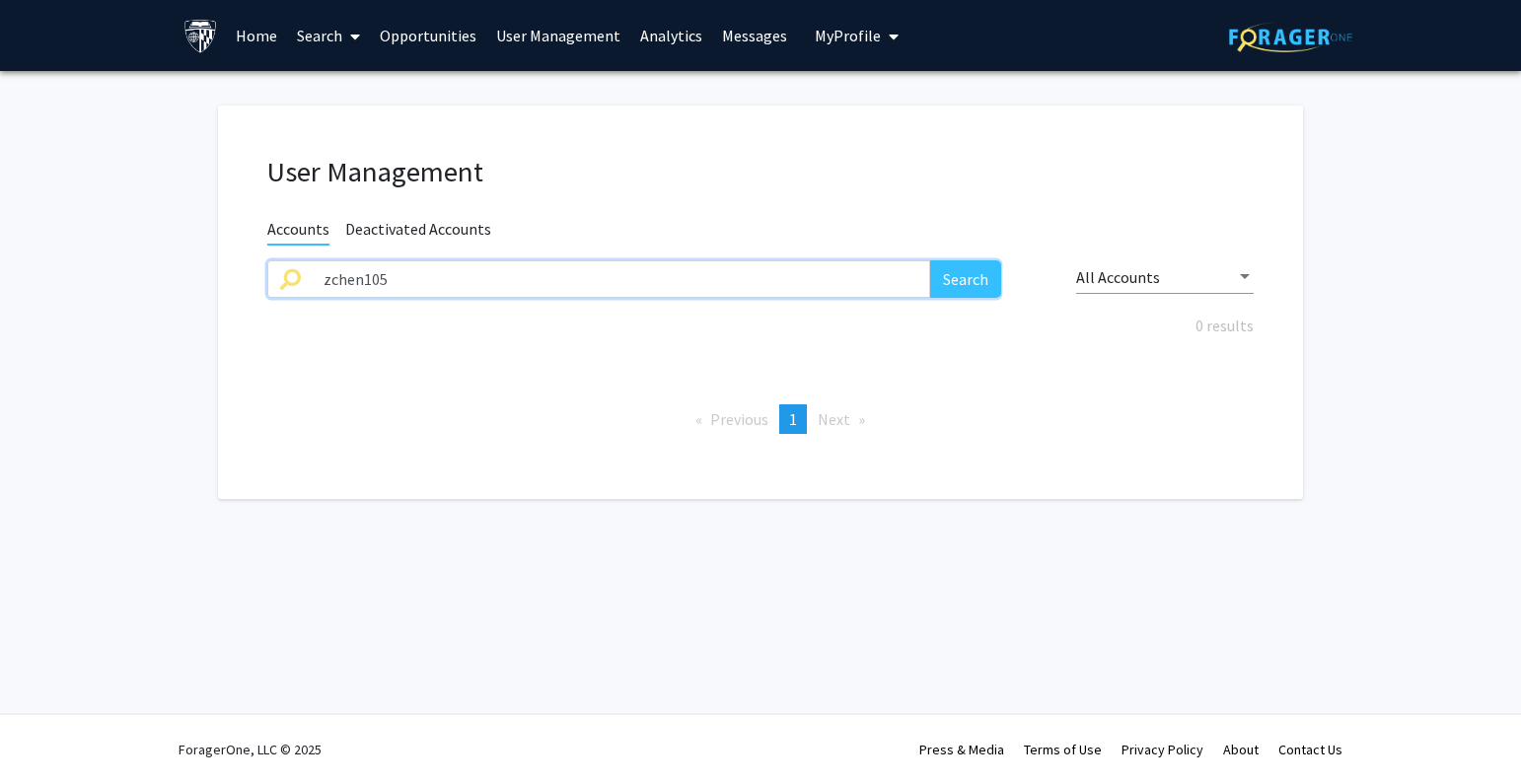 paste on "achen13" 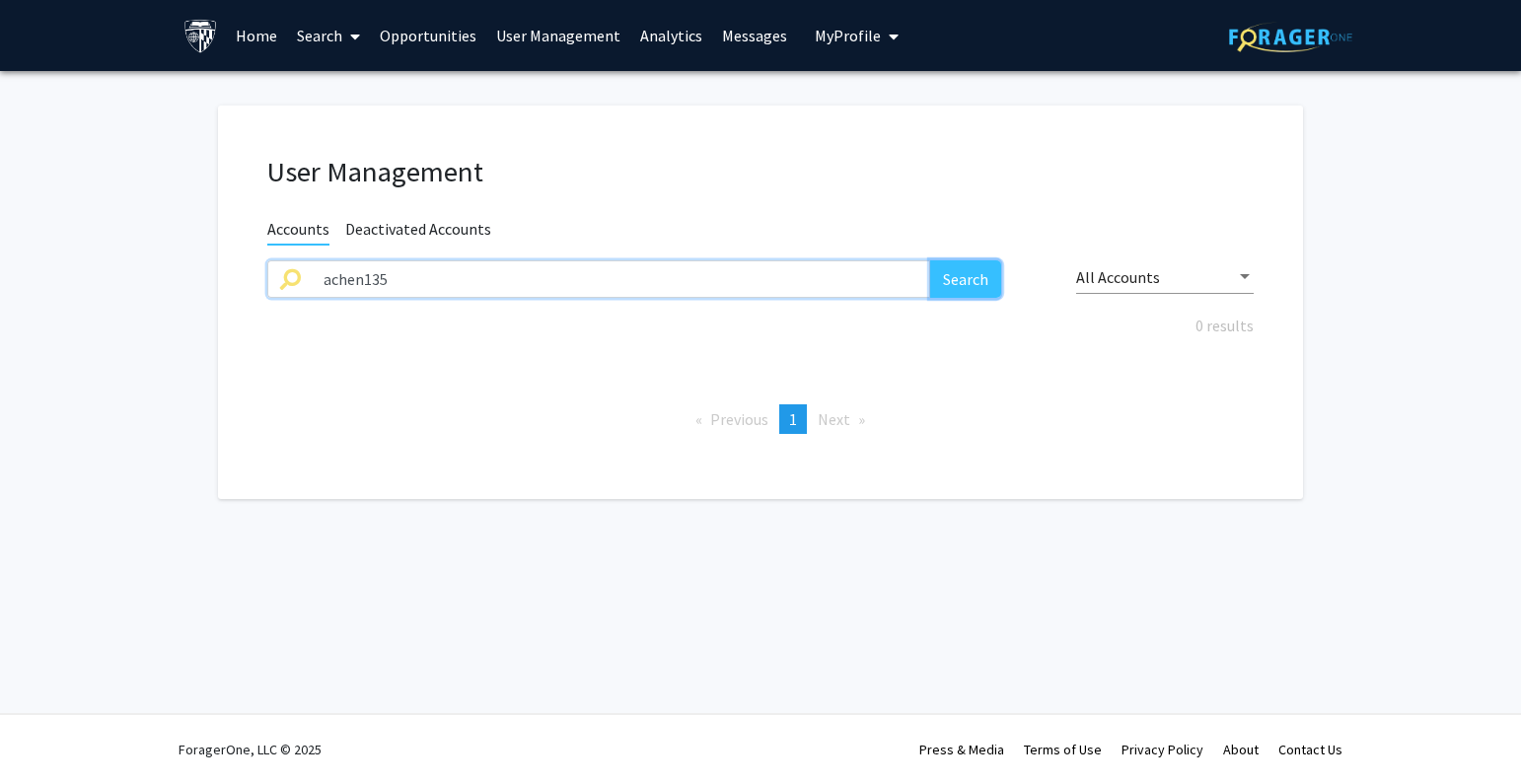 click on "Search" 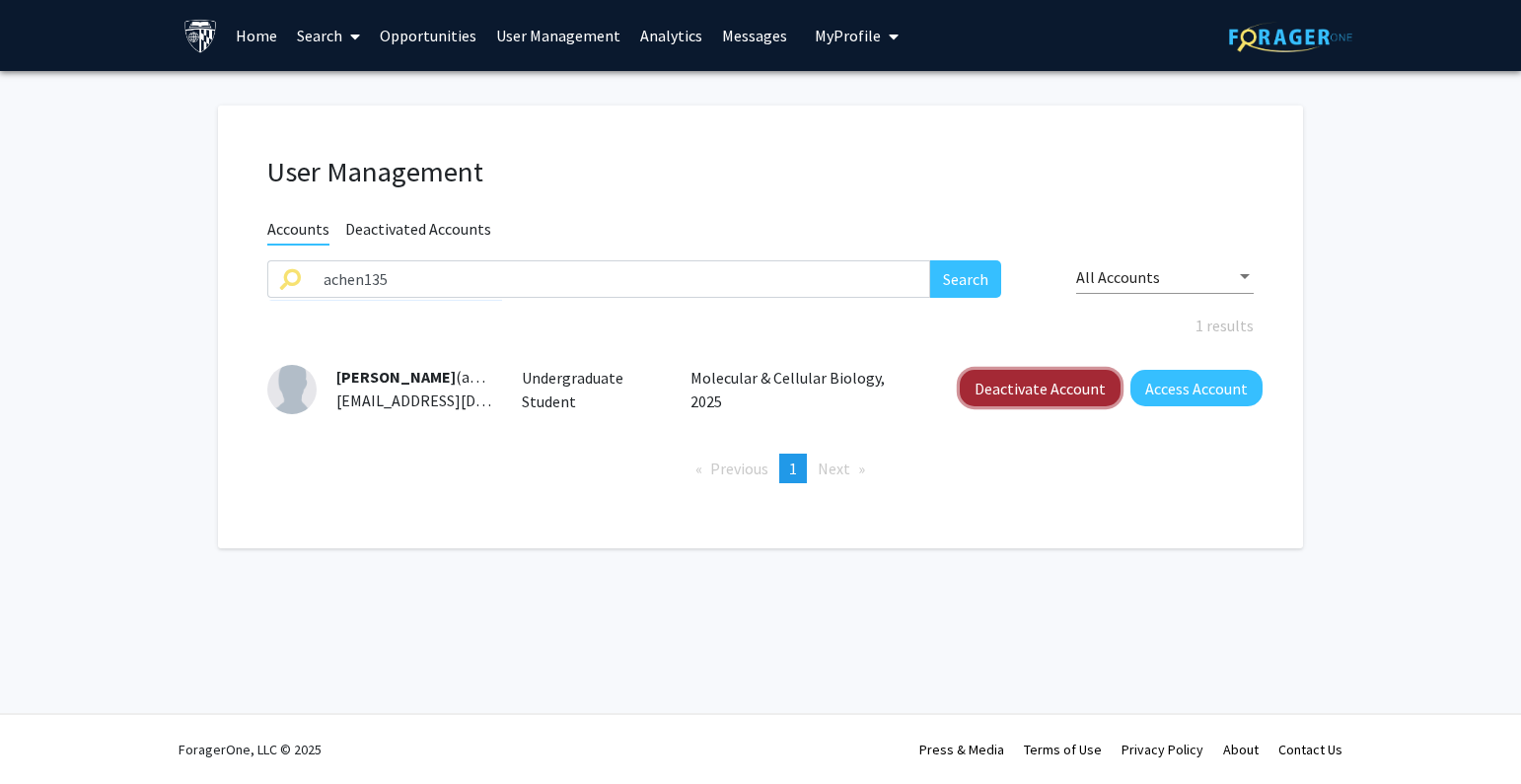click on "Deactivate Account" 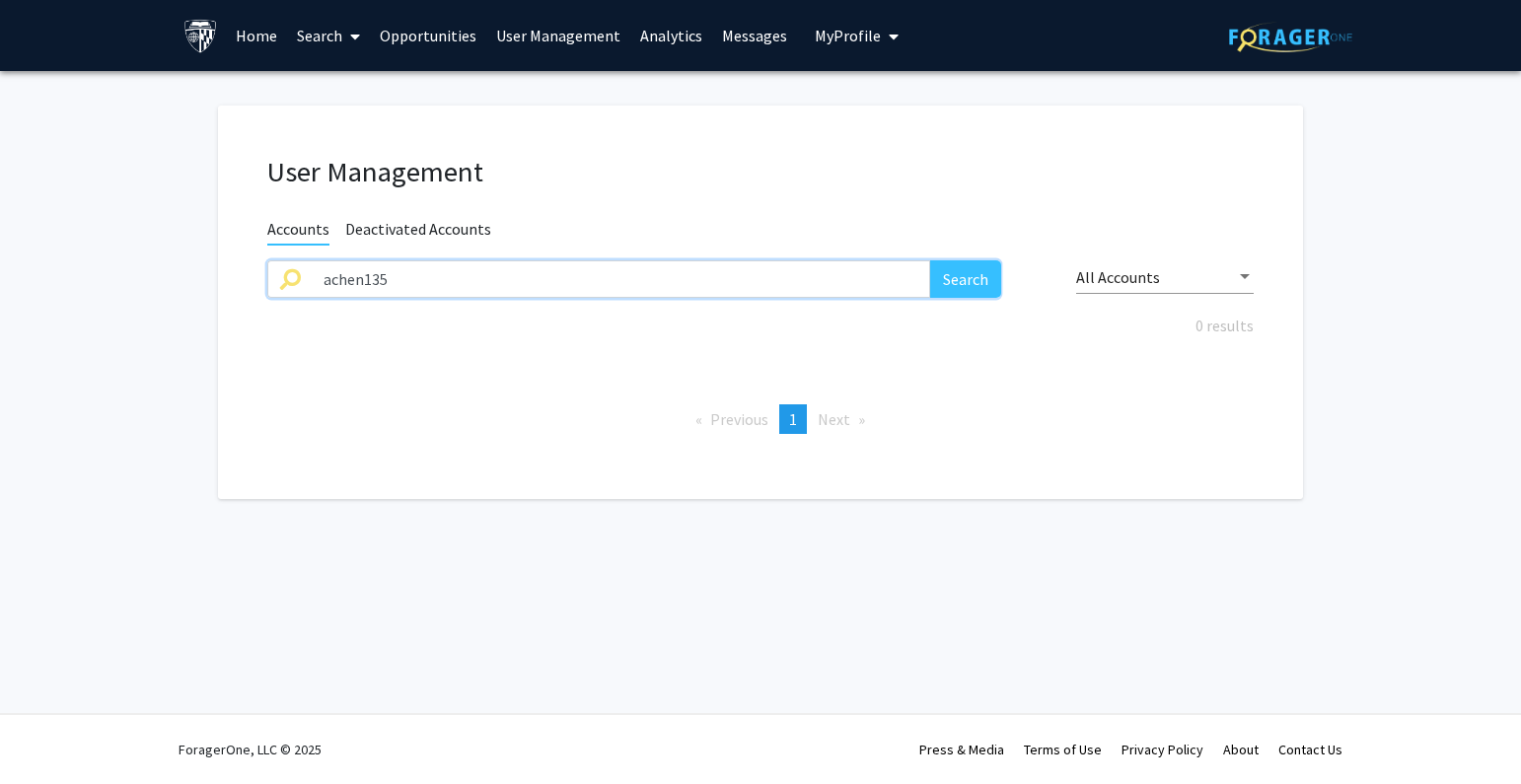 drag, startPoint x: 415, startPoint y: 273, endPoint x: 252, endPoint y: 284, distance: 163.37074 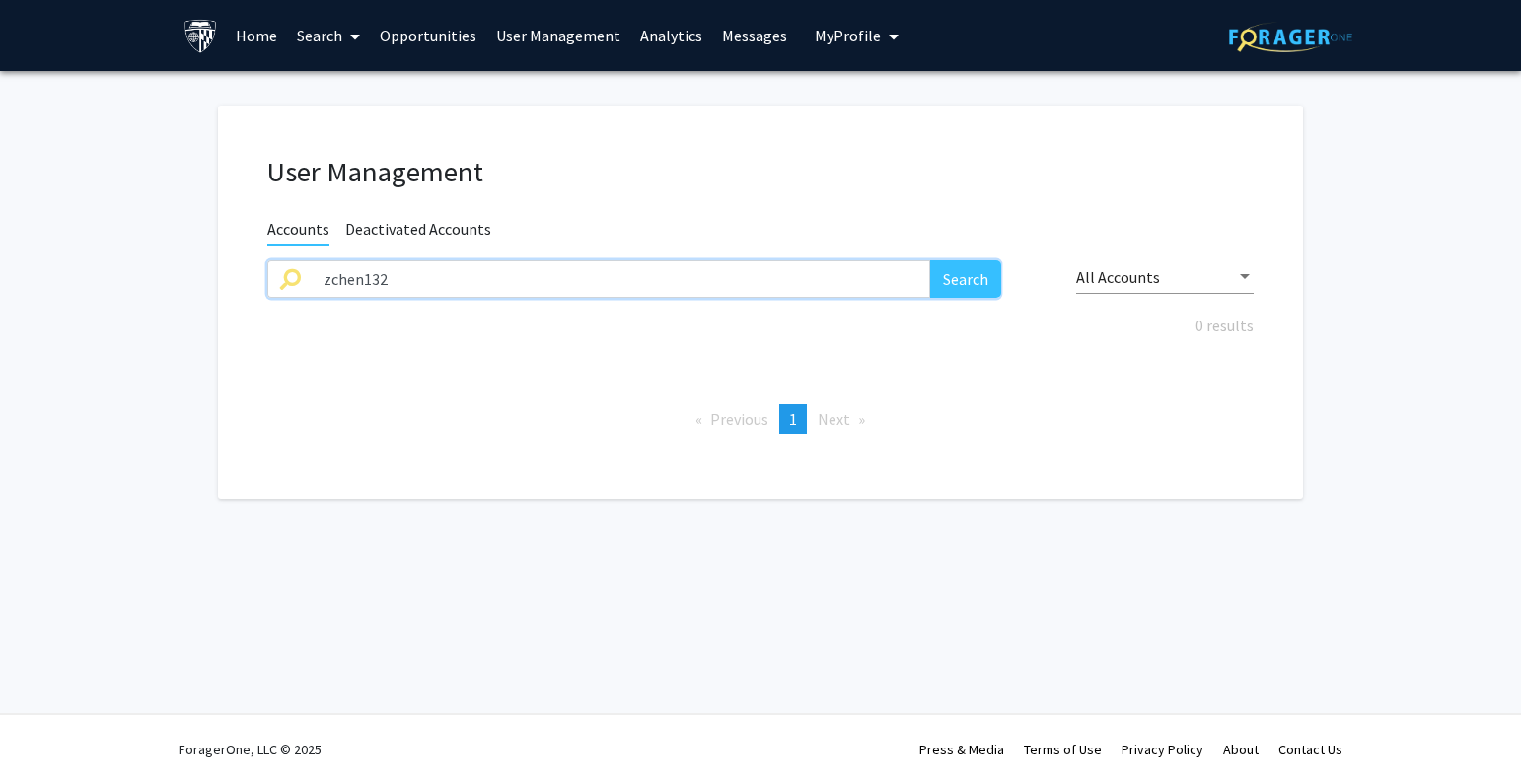 type on "zchen132" 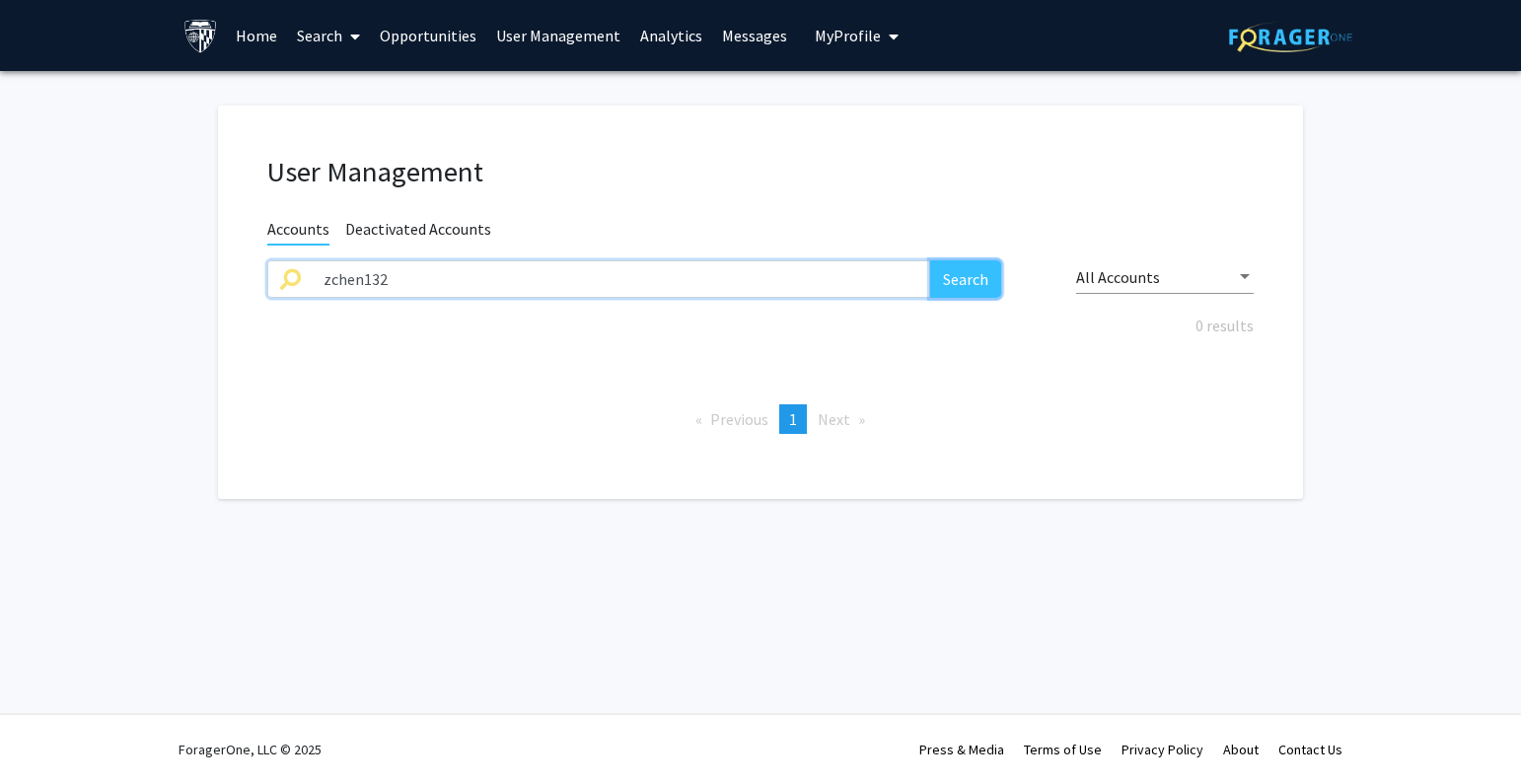 click on "Search" 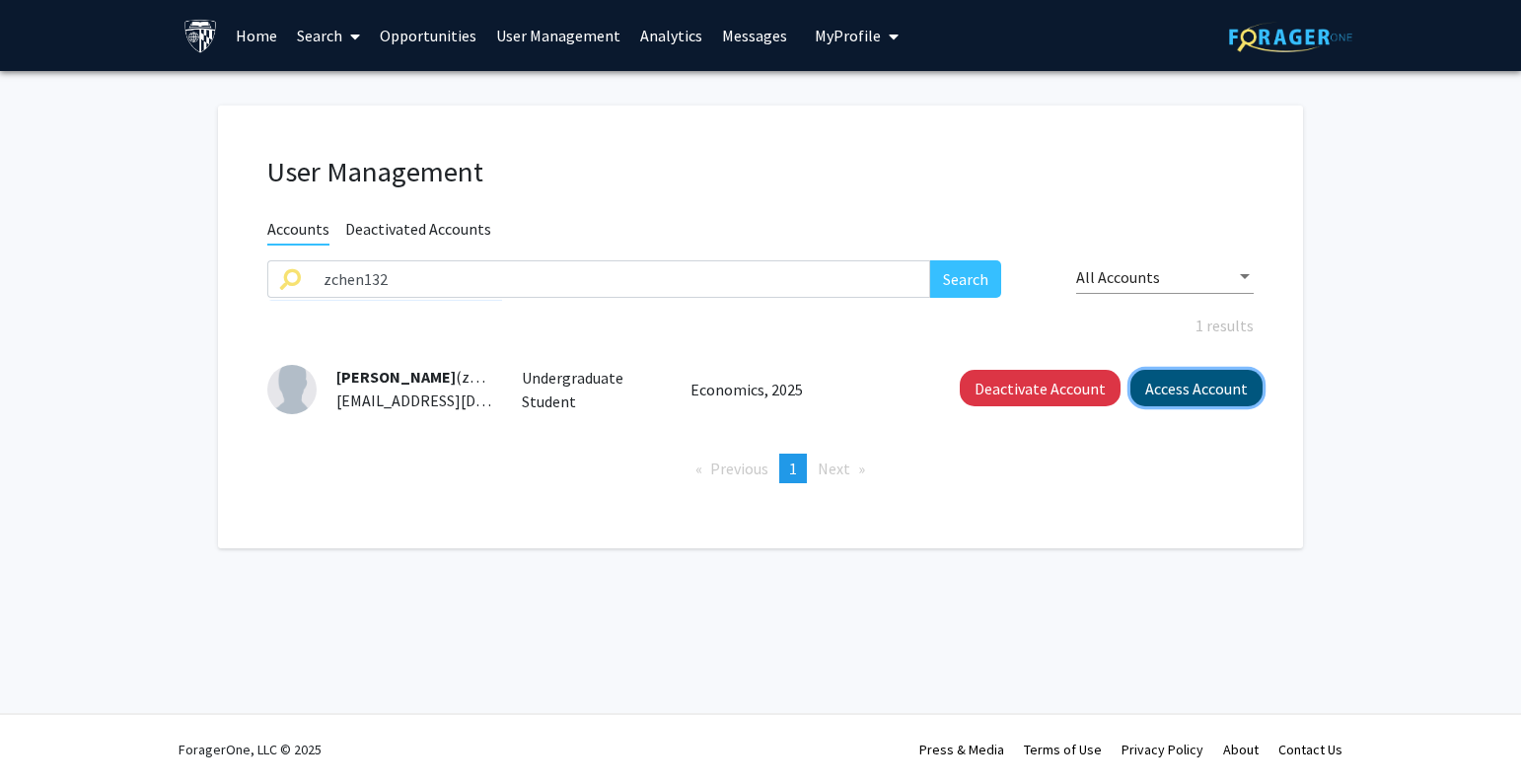 click on "Access Account" 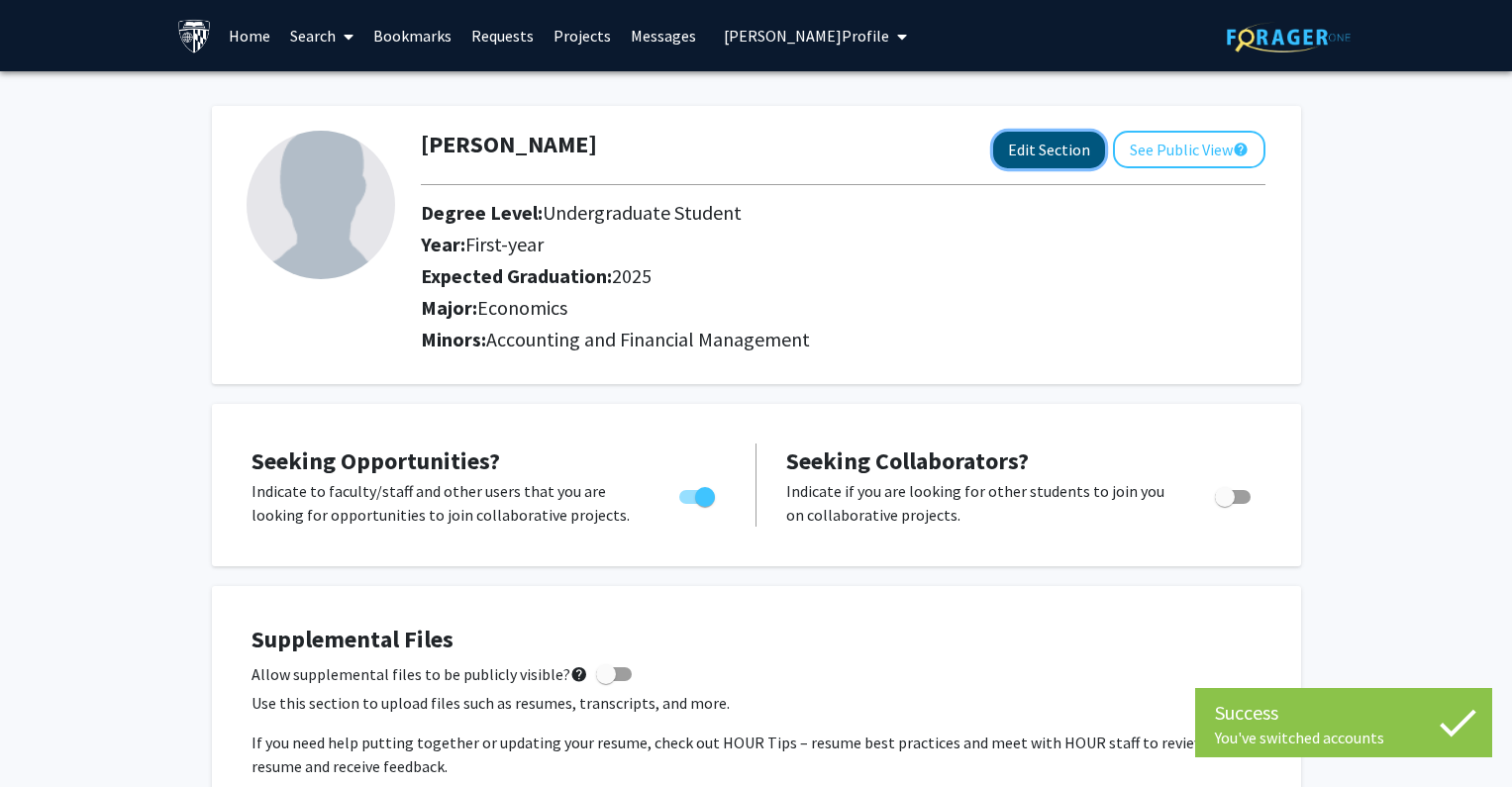 click on "Edit Section" 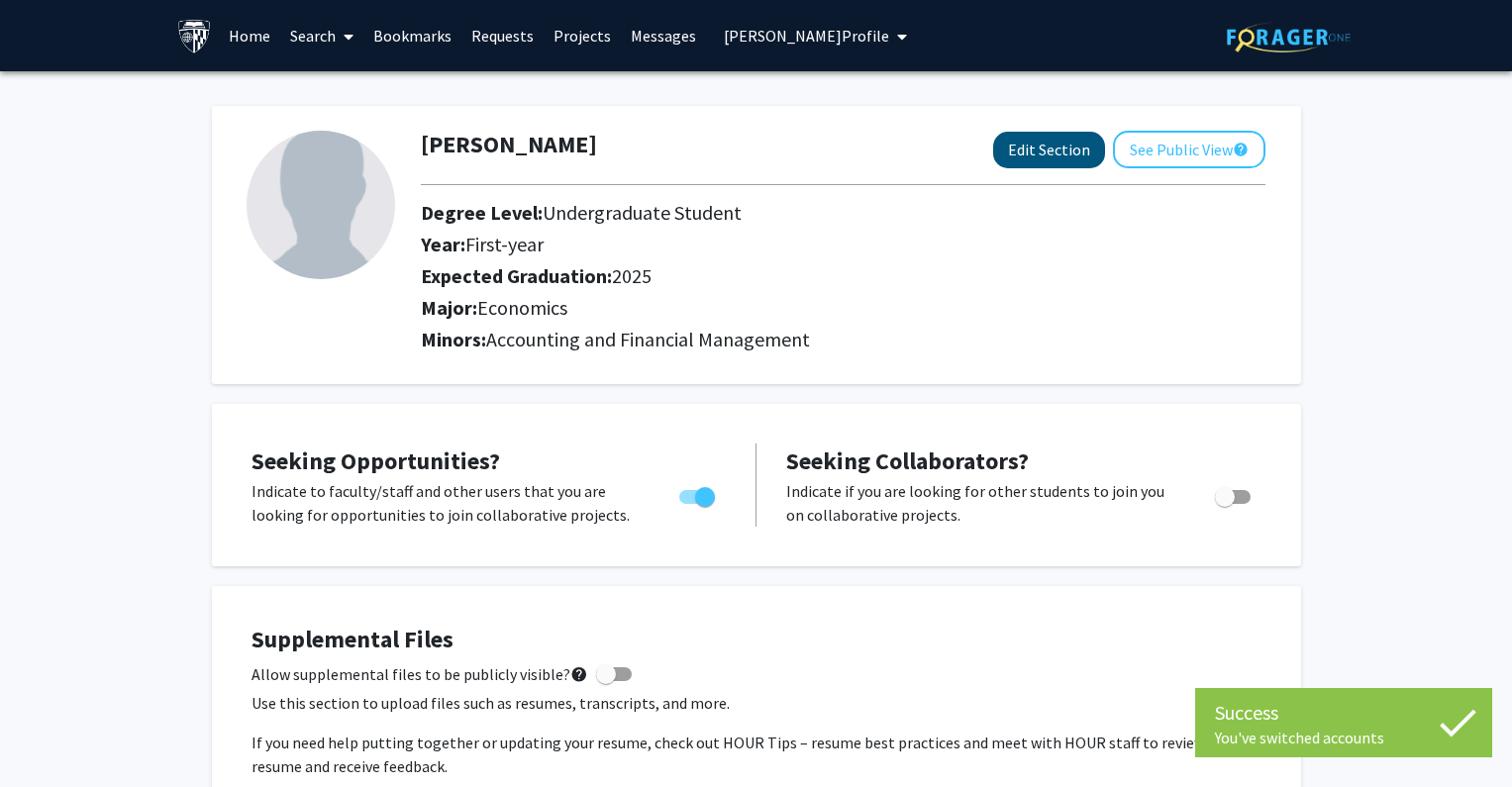 select on "first-year" 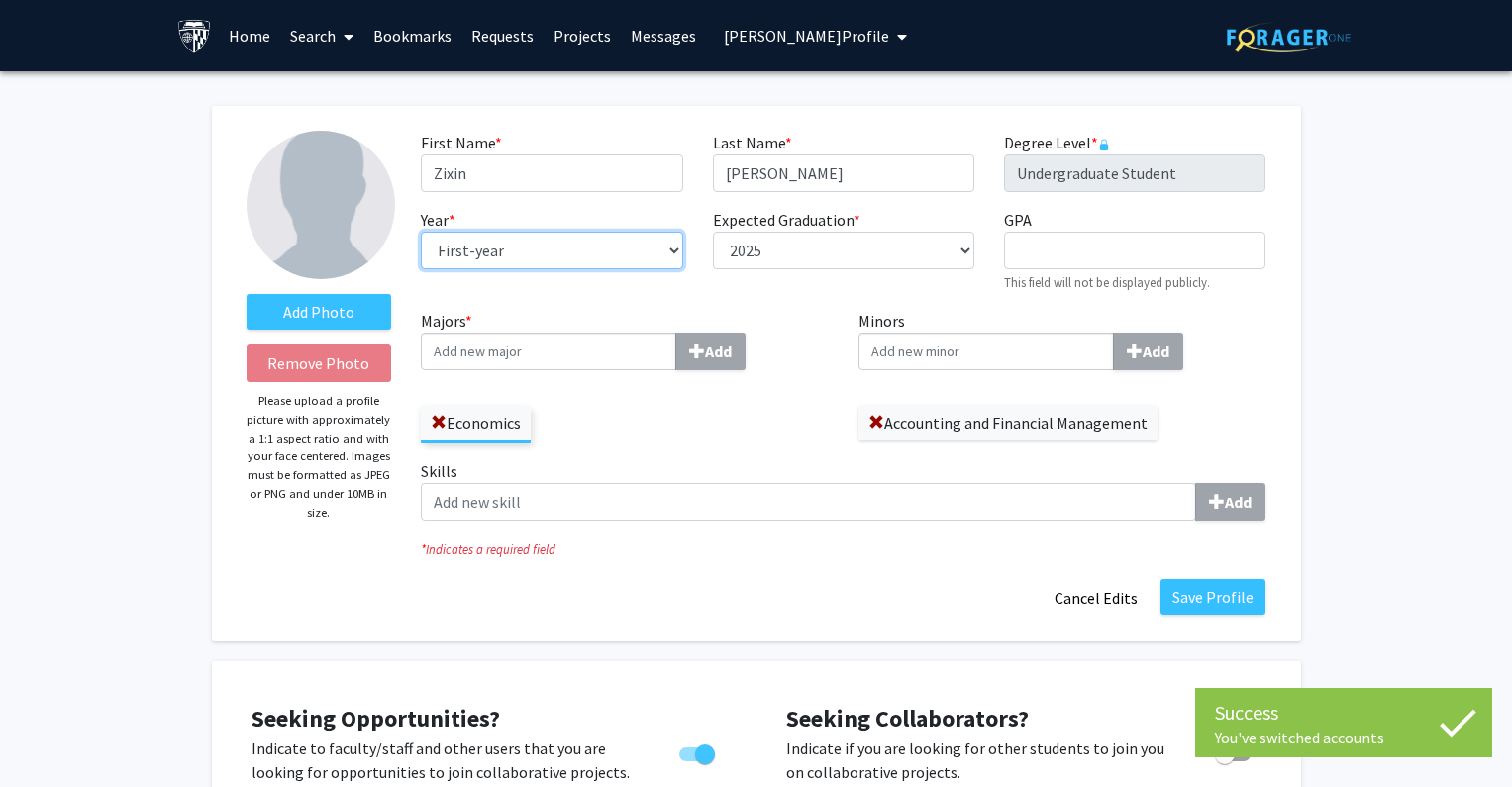 click on "---  First-year   Sophomore   Junior   Senior   Postbaccalaureate Certificate" at bounding box center [552, 250] 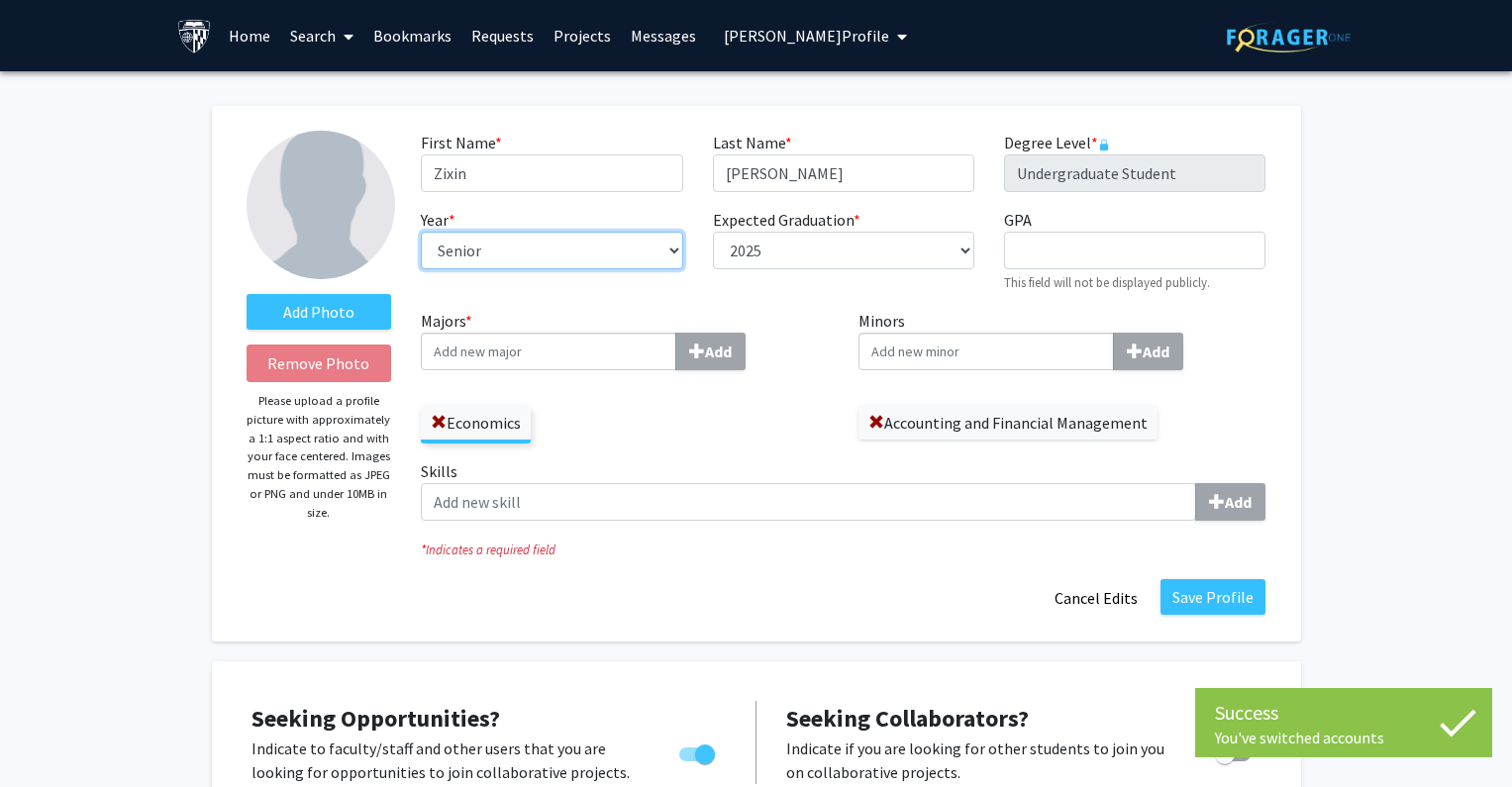 click on "---  First-year   Sophomore   Junior   Senior   Postbaccalaureate Certificate" at bounding box center [552, 250] 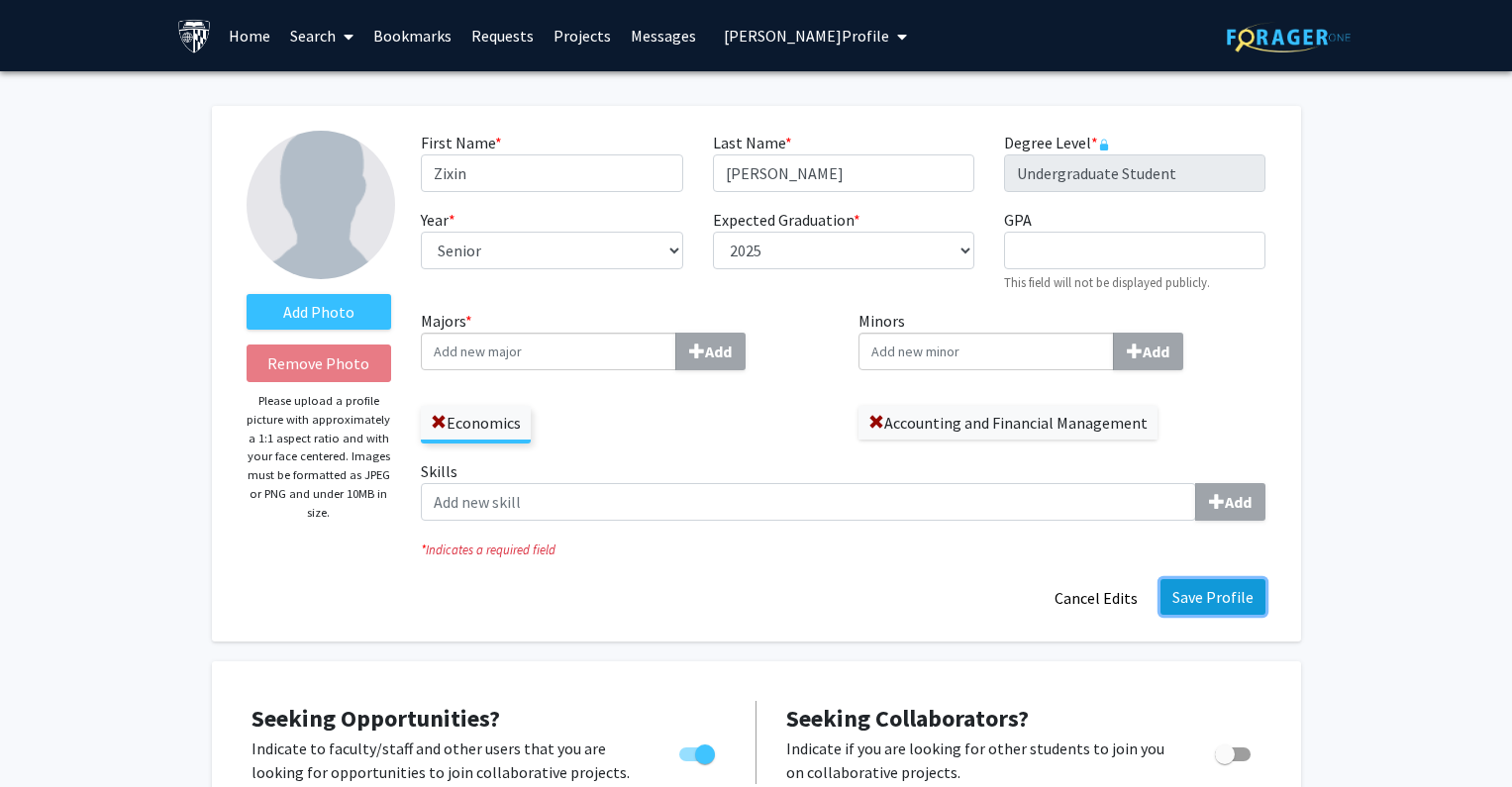 click on "Save Profile" 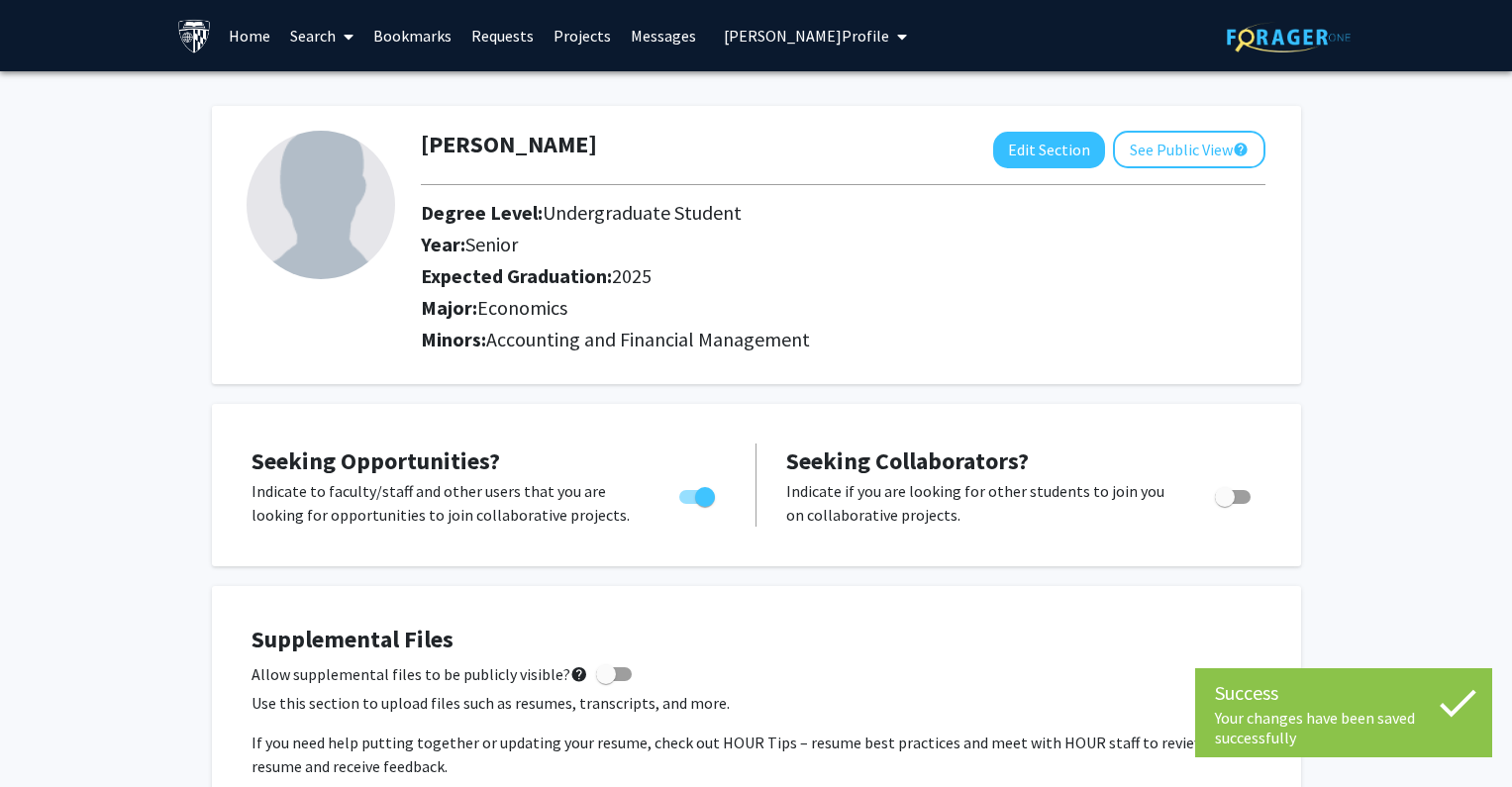 click on "[PERSON_NAME]   Profile" at bounding box center (806, 36) 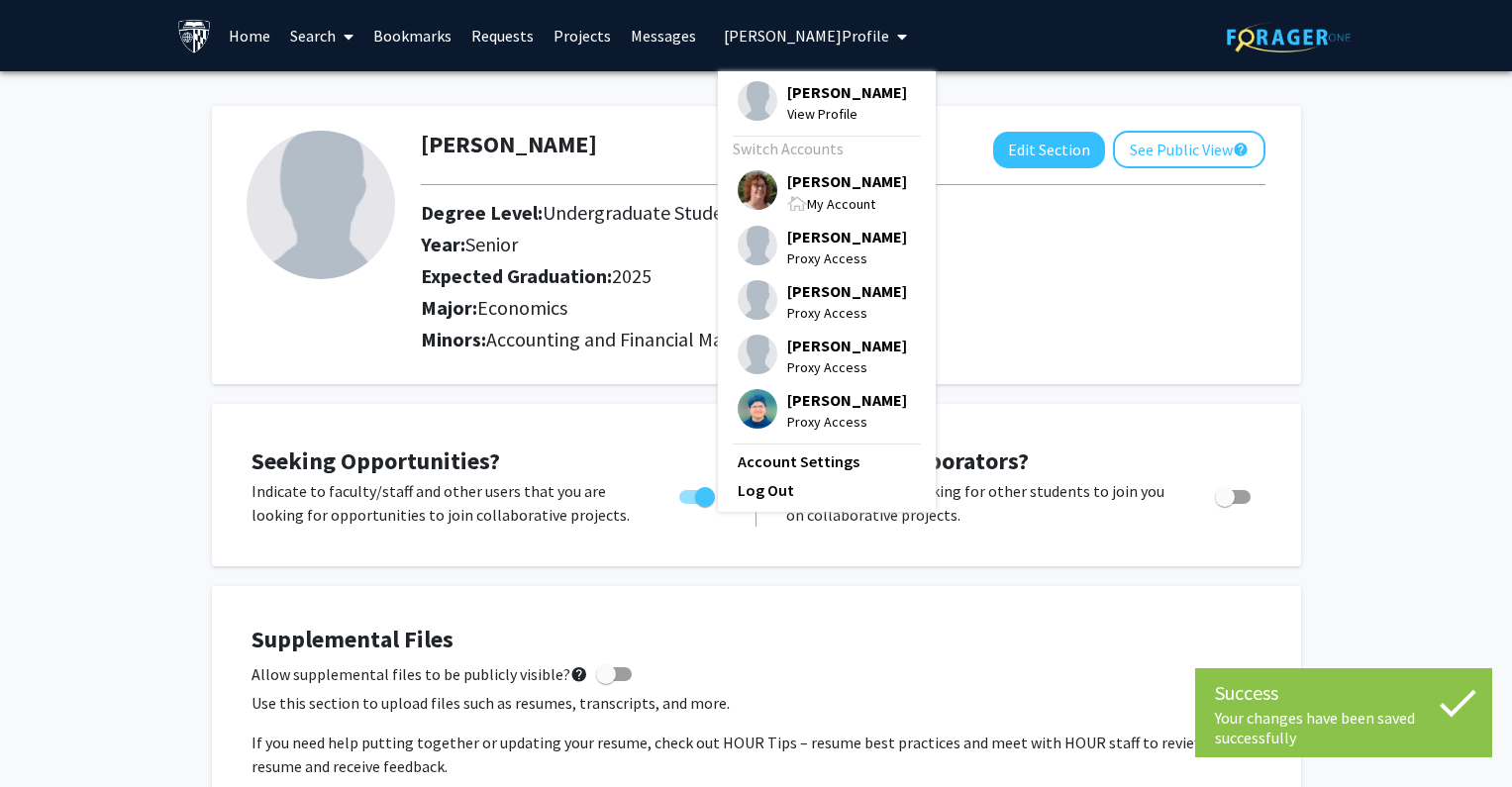 click on "[PERSON_NAME]" at bounding box center [847, 181] 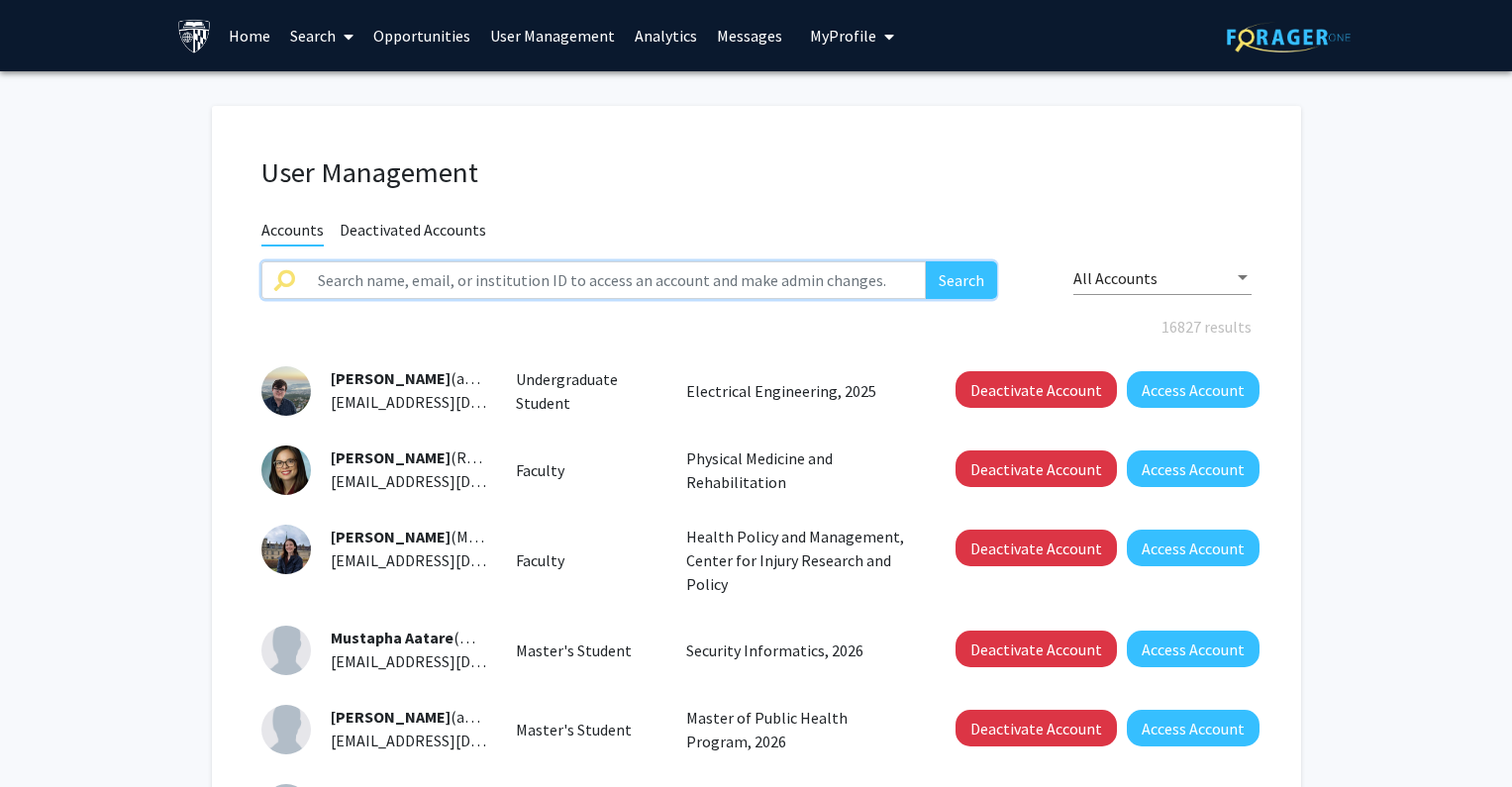 click 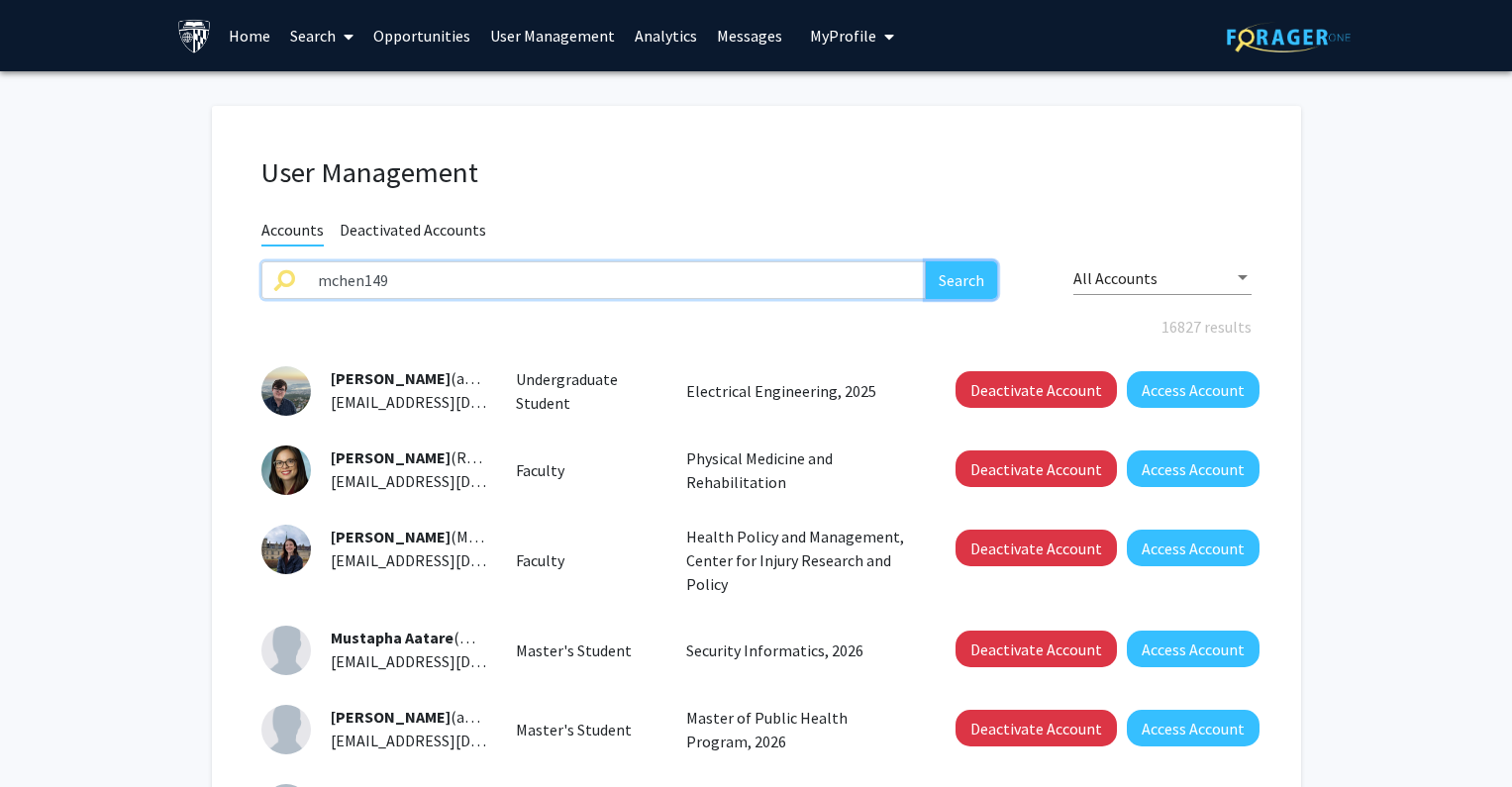 click on "Search" 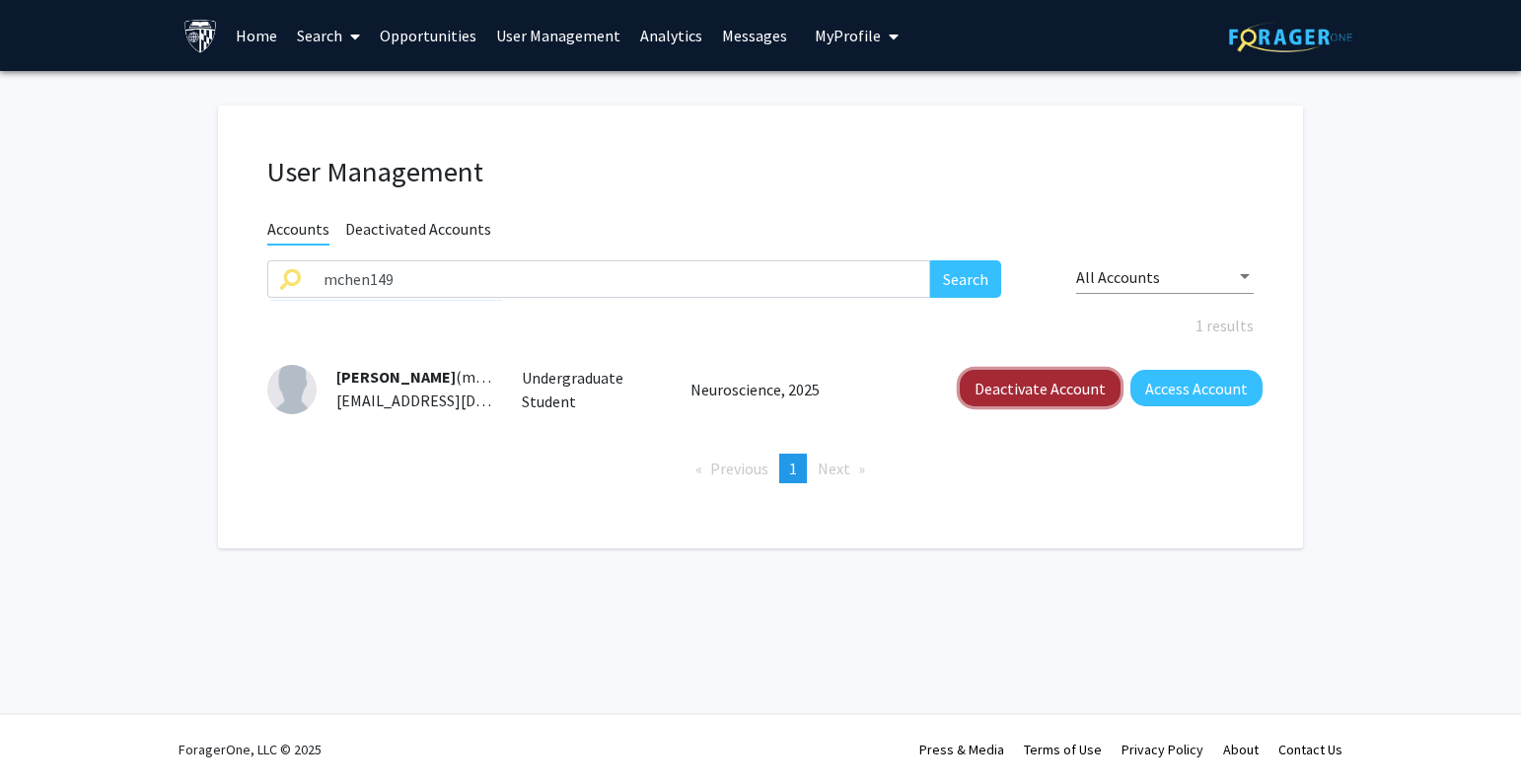 click on "Deactivate Account" 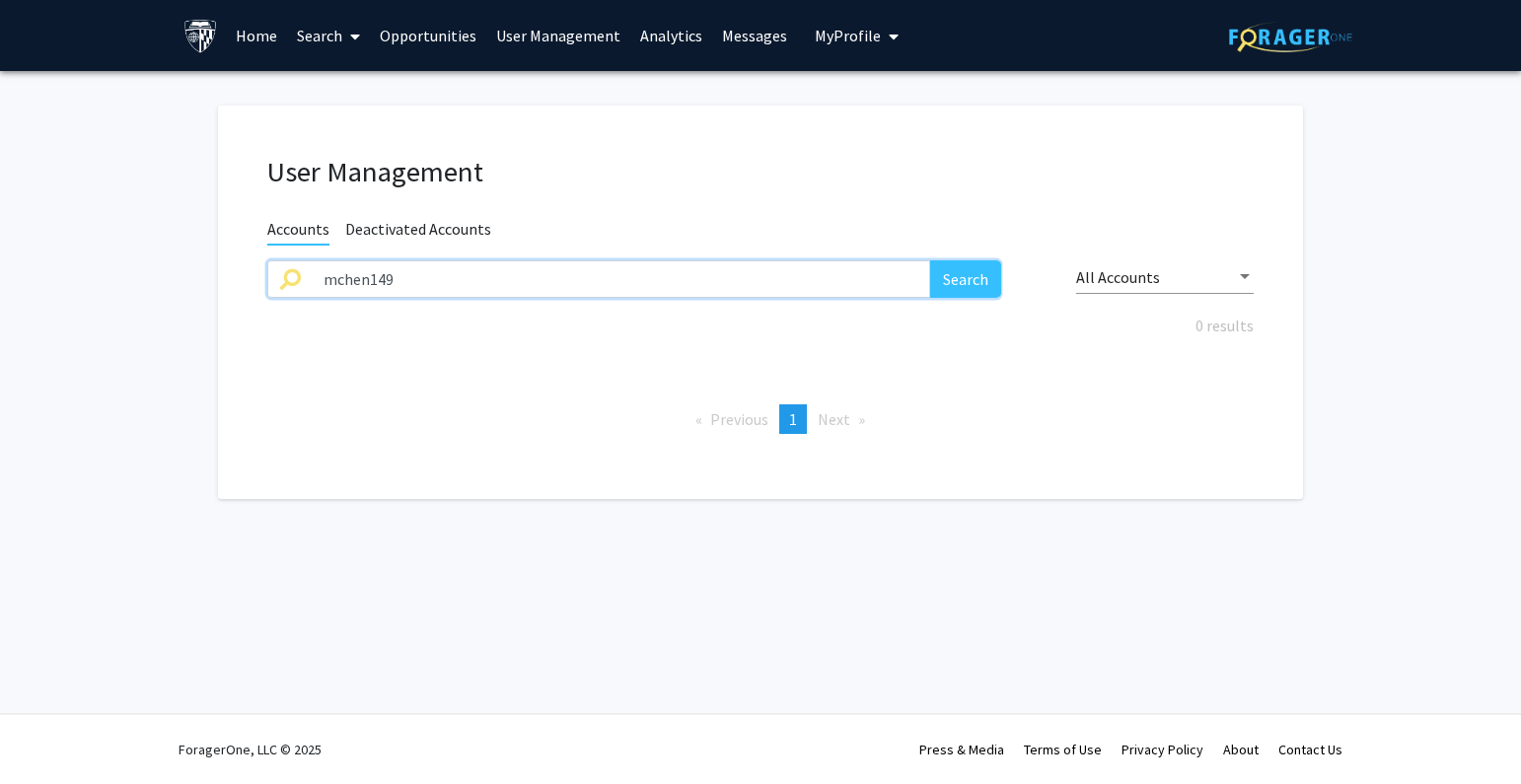 click on "User Management Accounts Deactivated Accounts mchen149 Search All Accounts 0 results  Previous  page  1 / 1  You're on page  1  Next  page" 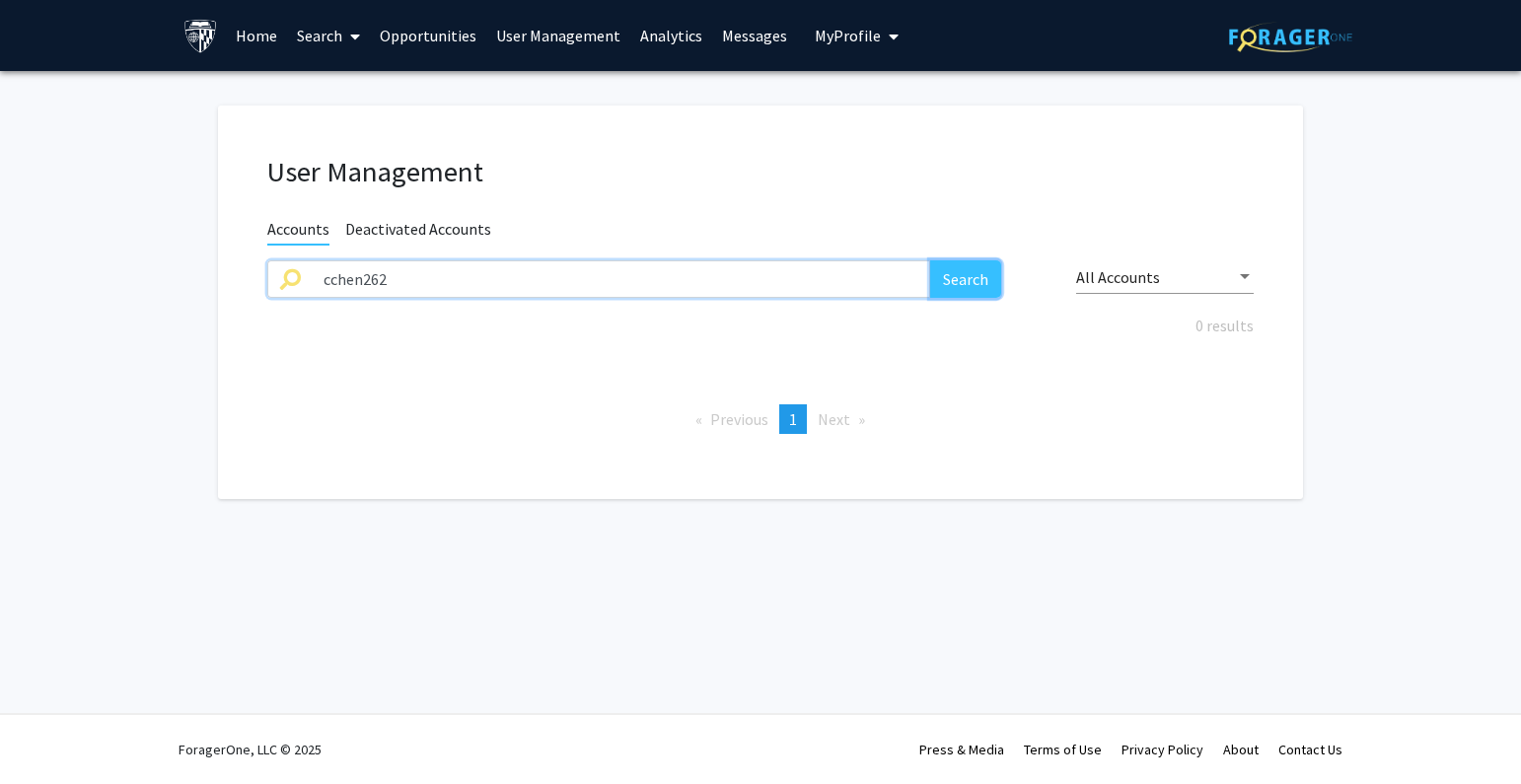 click on "Search" 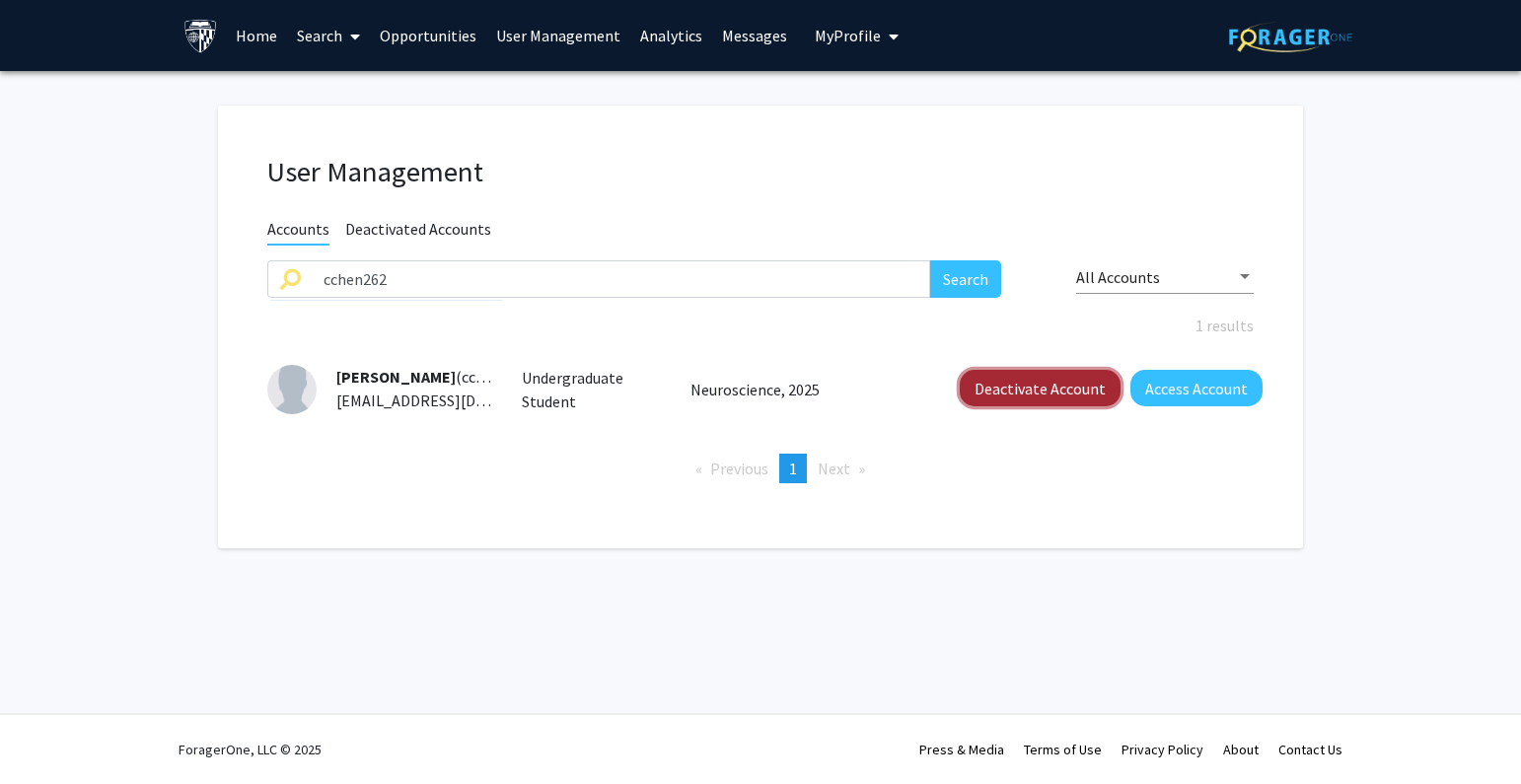click on "Deactivate Account" 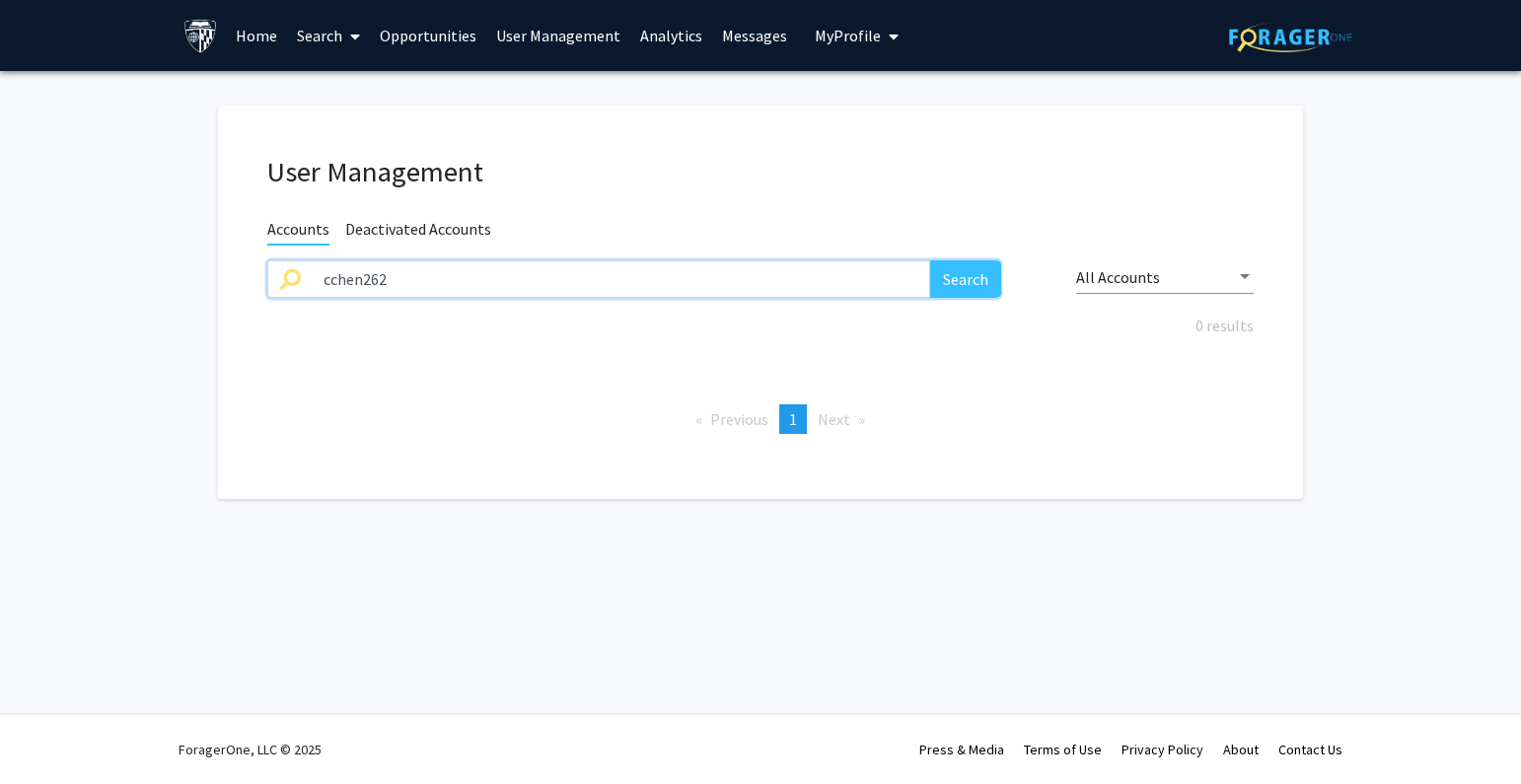 drag, startPoint x: 256, startPoint y: 289, endPoint x: 230, endPoint y: 278, distance: 28.23119 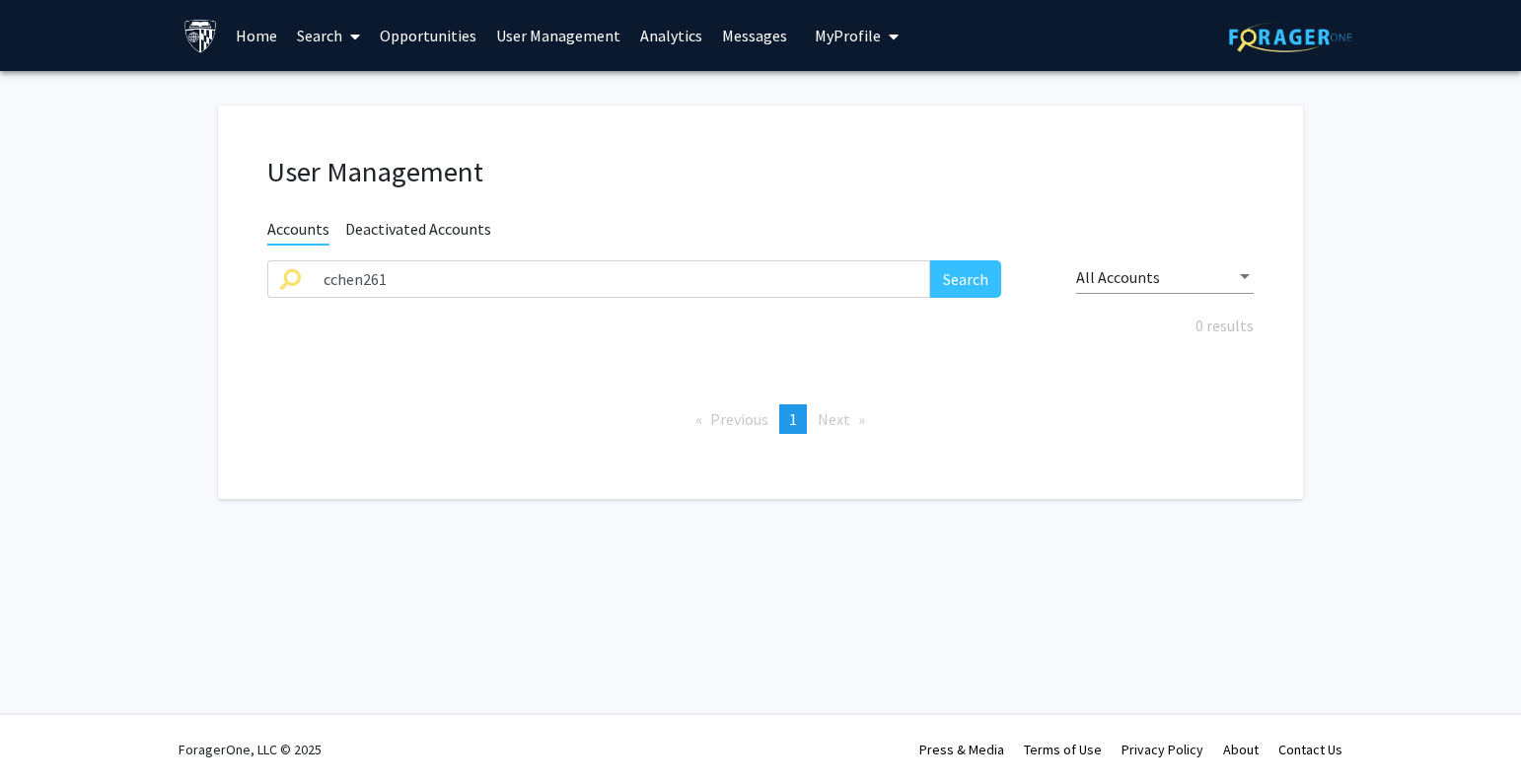 click on "User Management Accounts Deactivated Accounts cchen261 Search All Accounts 0 results  Previous  page  1 / 1  You're on page  1  Next  page" 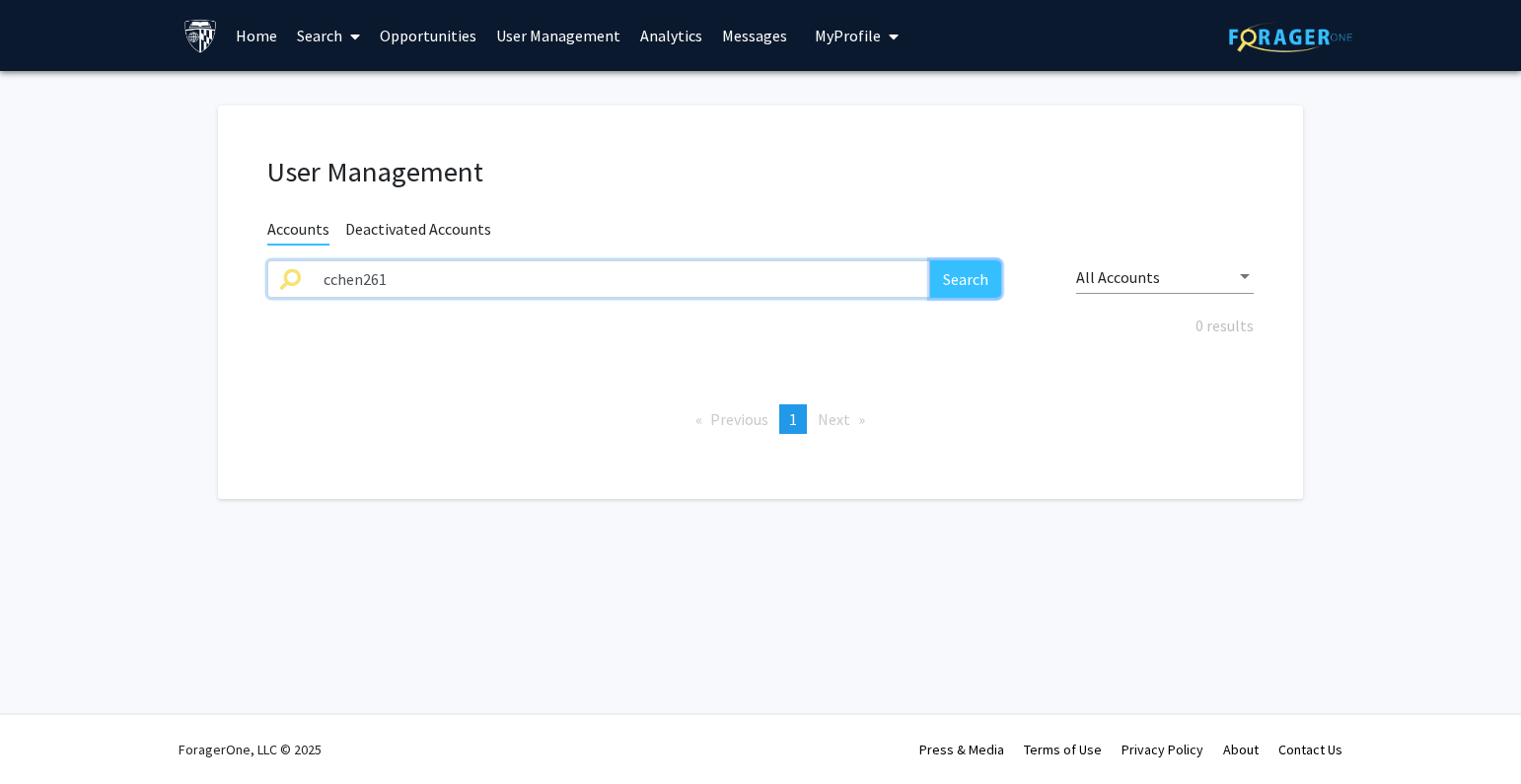 click on "Search" 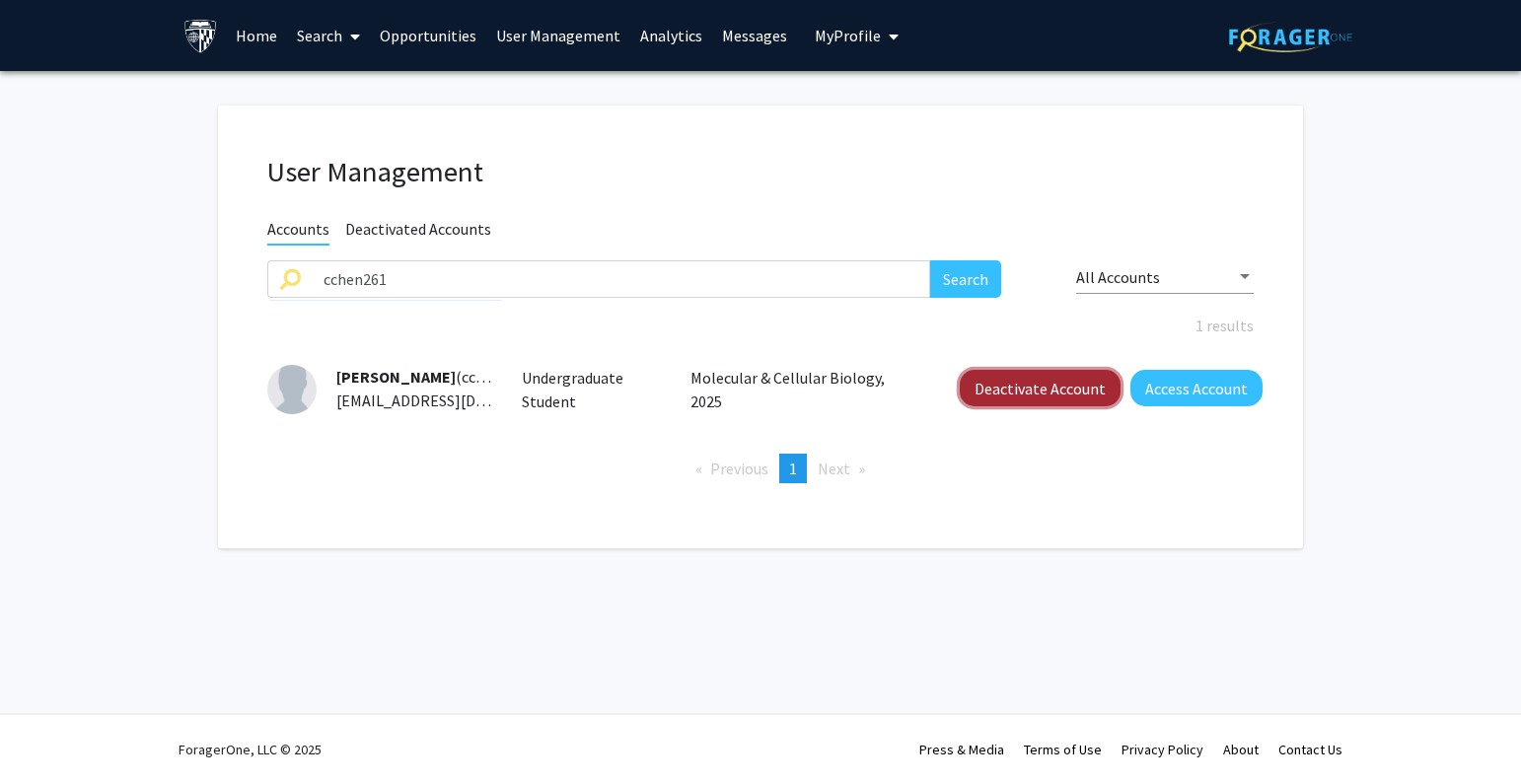 click on "Deactivate Account" 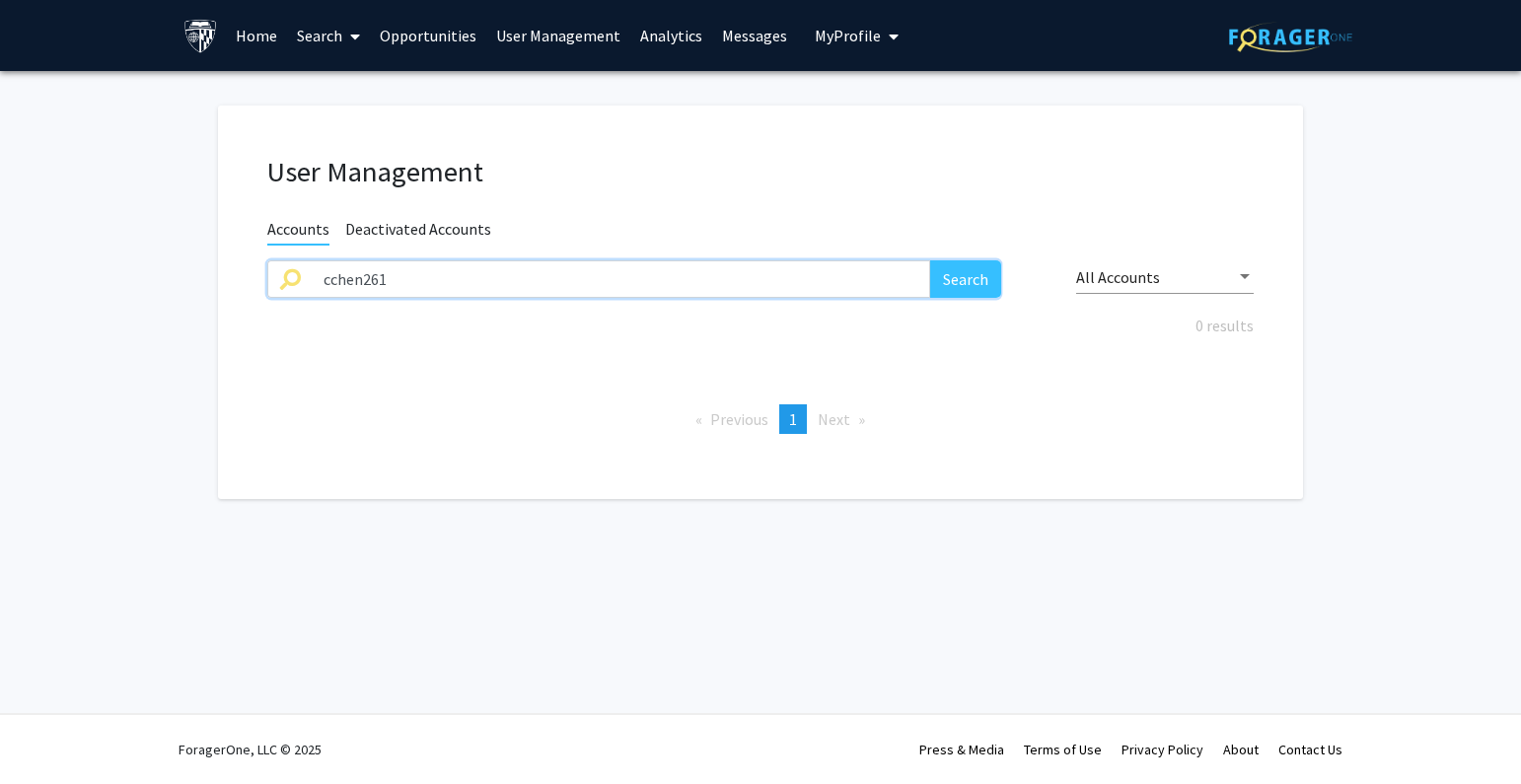 drag, startPoint x: 150, startPoint y: 279, endPoint x: 103, endPoint y: 281, distance: 47.04253 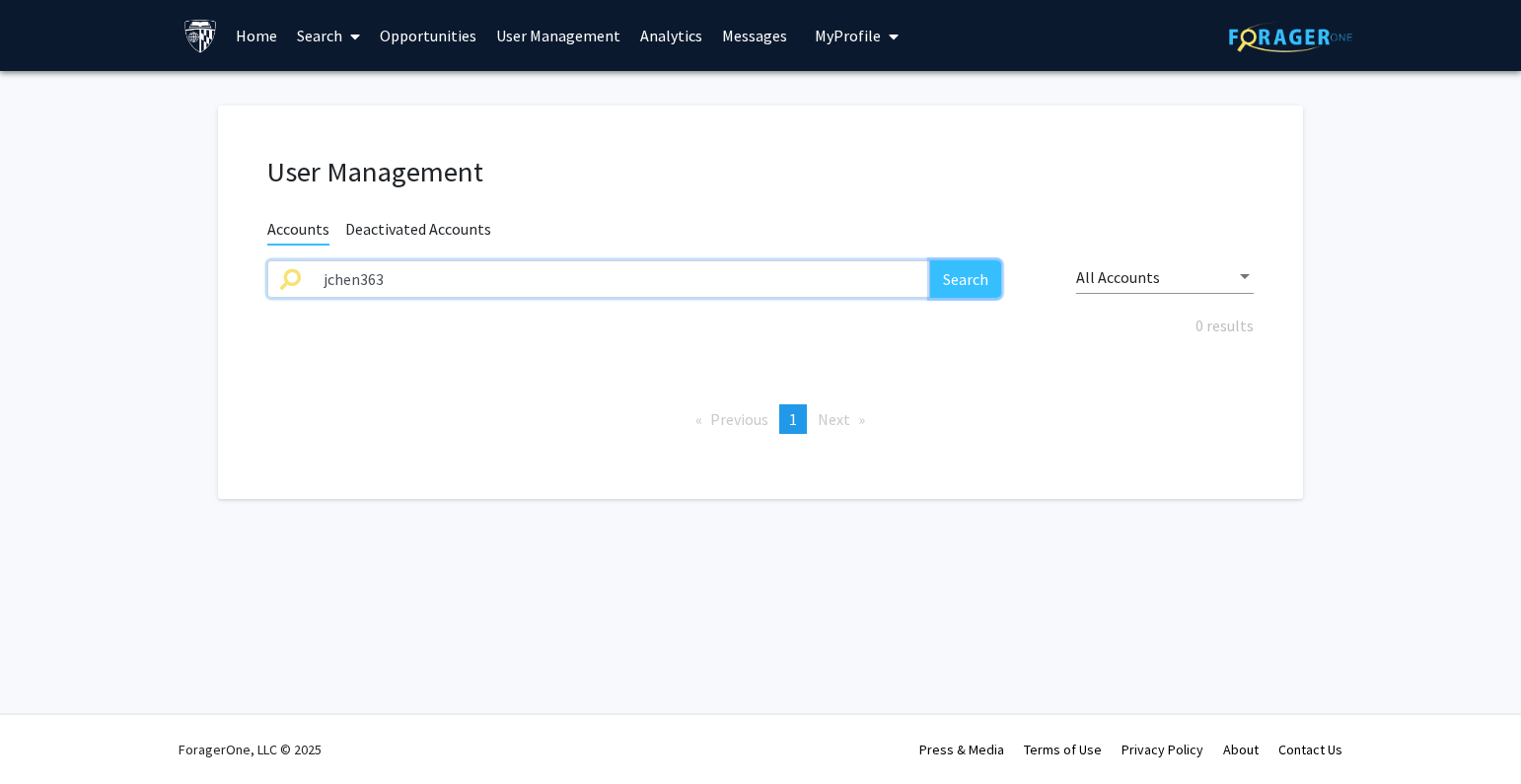 click on "Search" 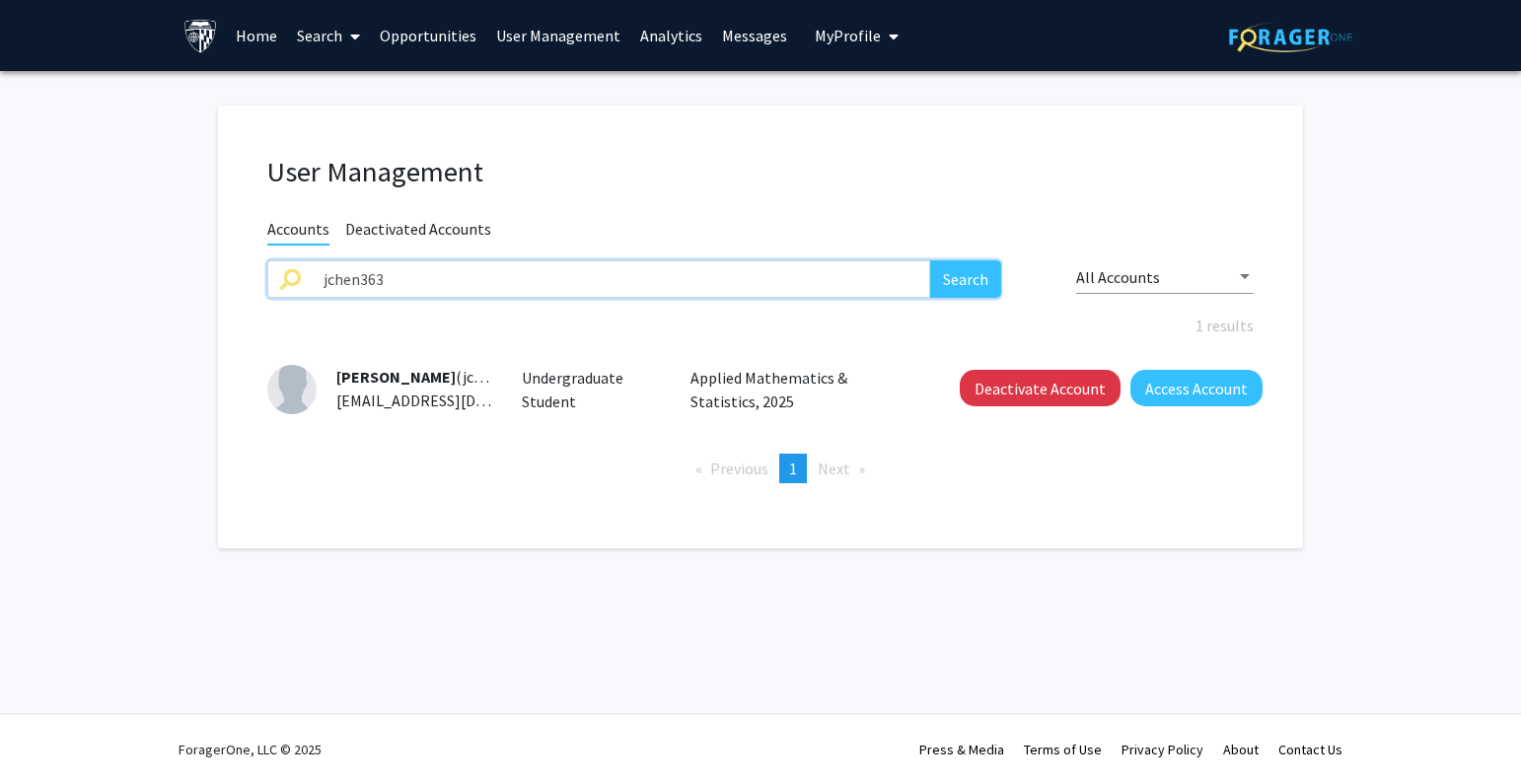drag, startPoint x: 475, startPoint y: 284, endPoint x: 598, endPoint y: 283, distance: 123.004065 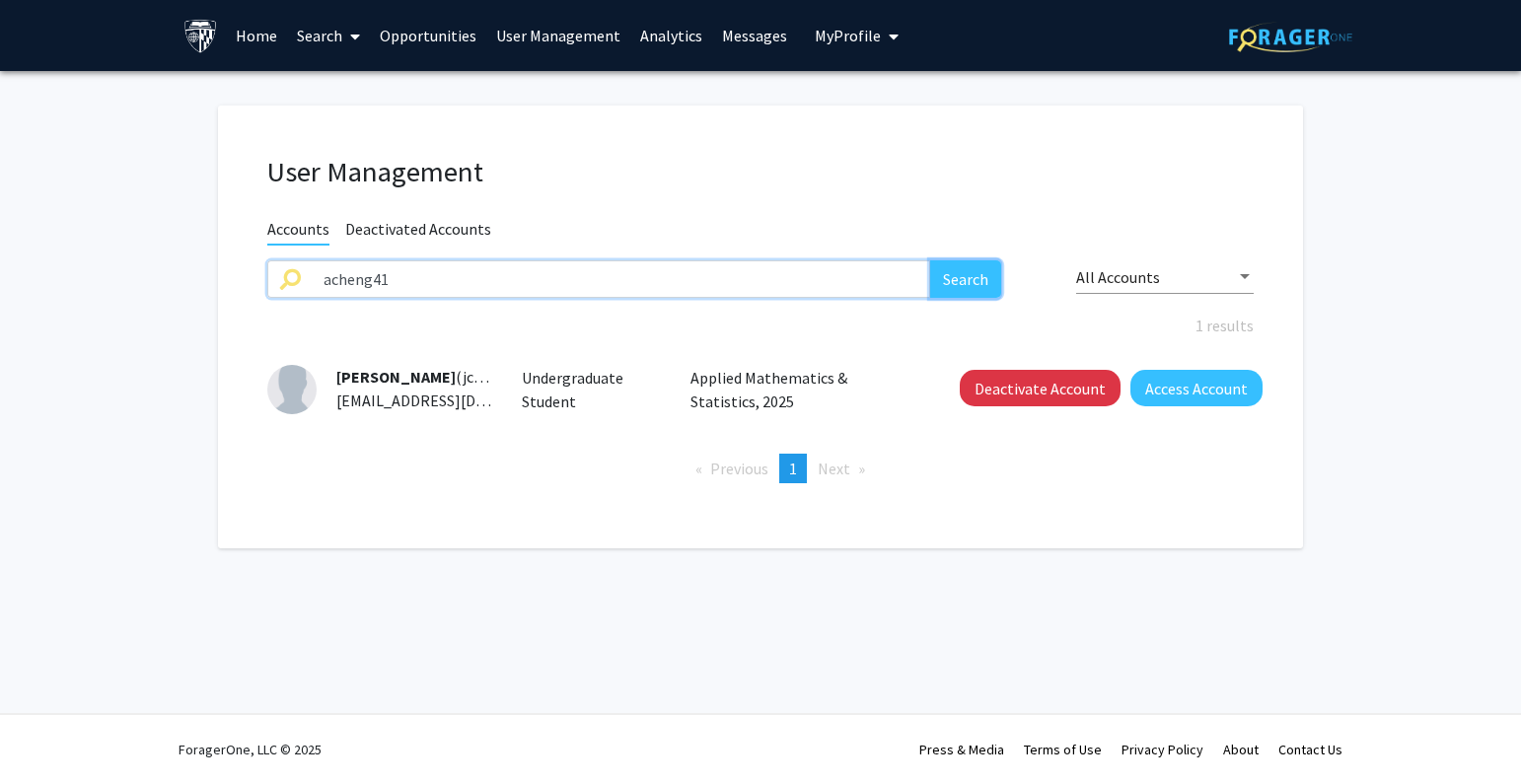click on "Search" 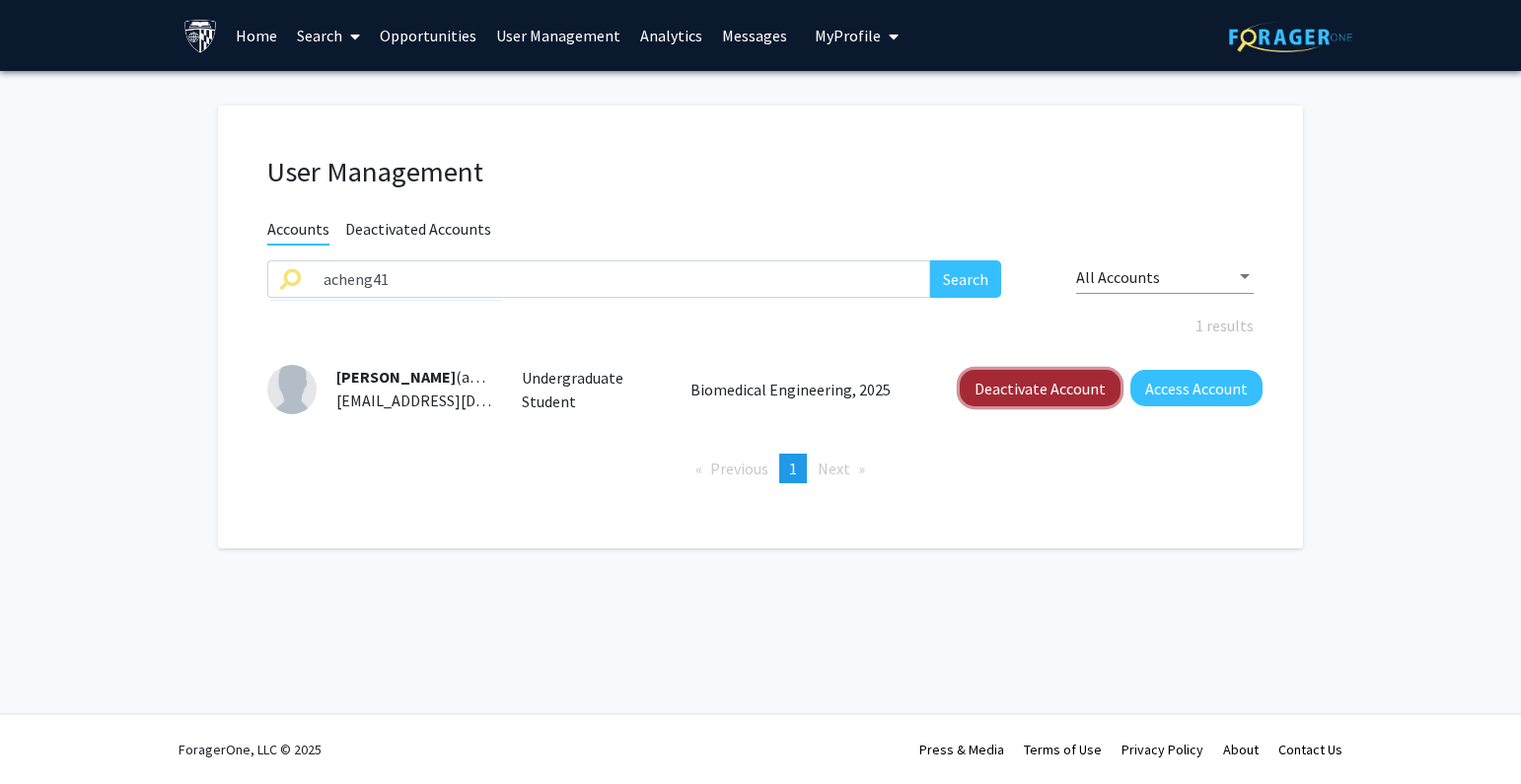 click on "Deactivate Account" 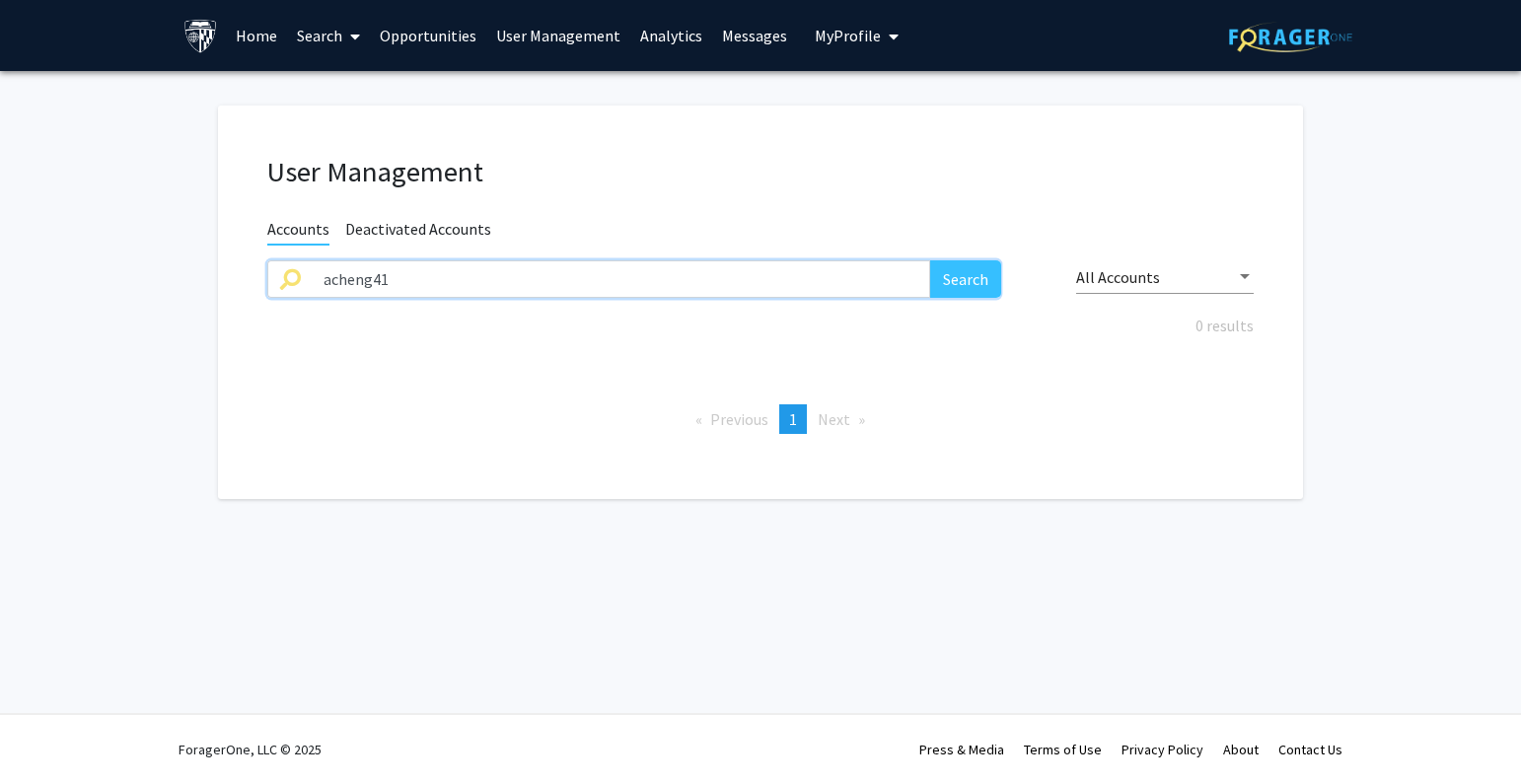 drag, startPoint x: 457, startPoint y: 272, endPoint x: 138, endPoint y: 280, distance: 319.1003 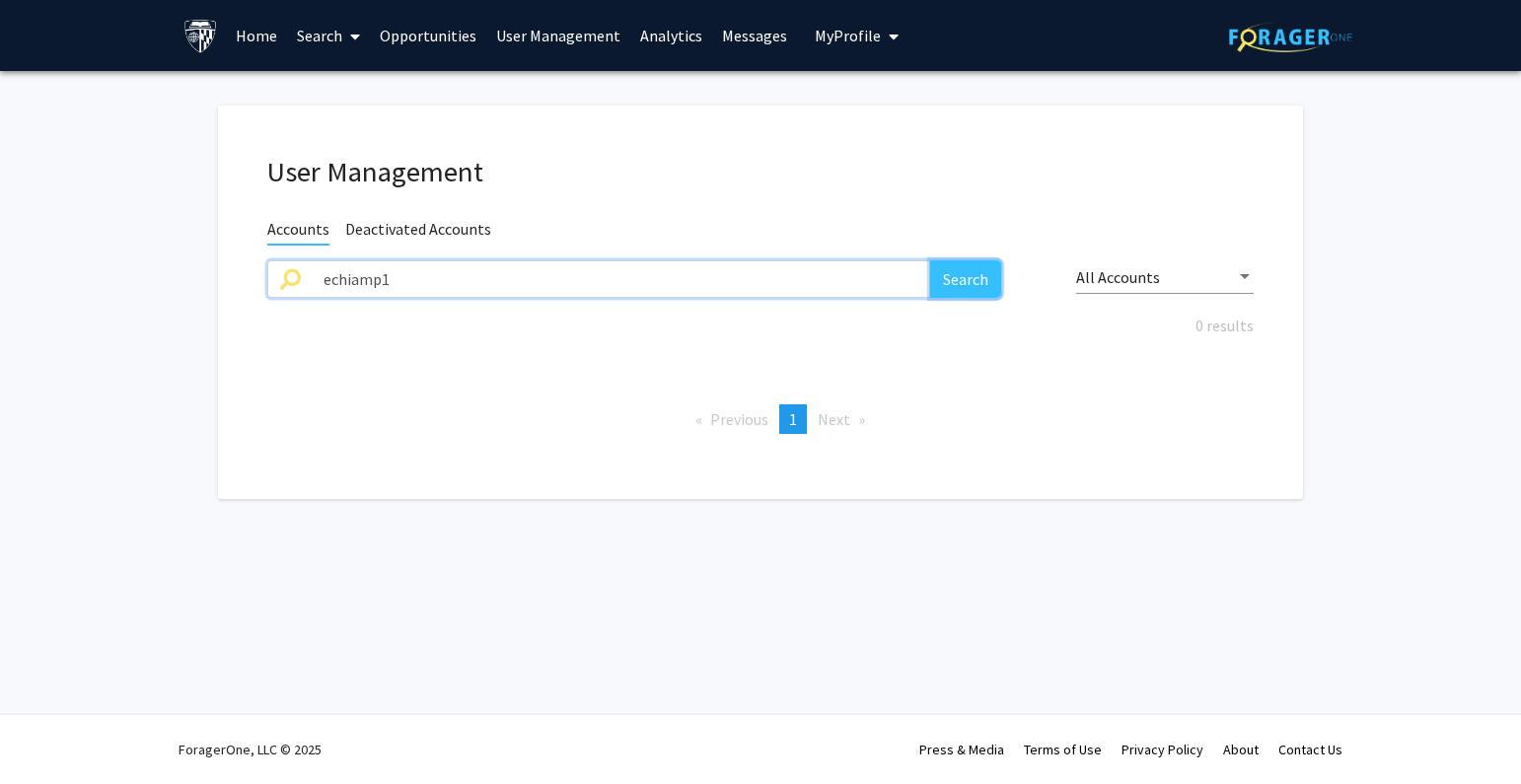 click on "Search" 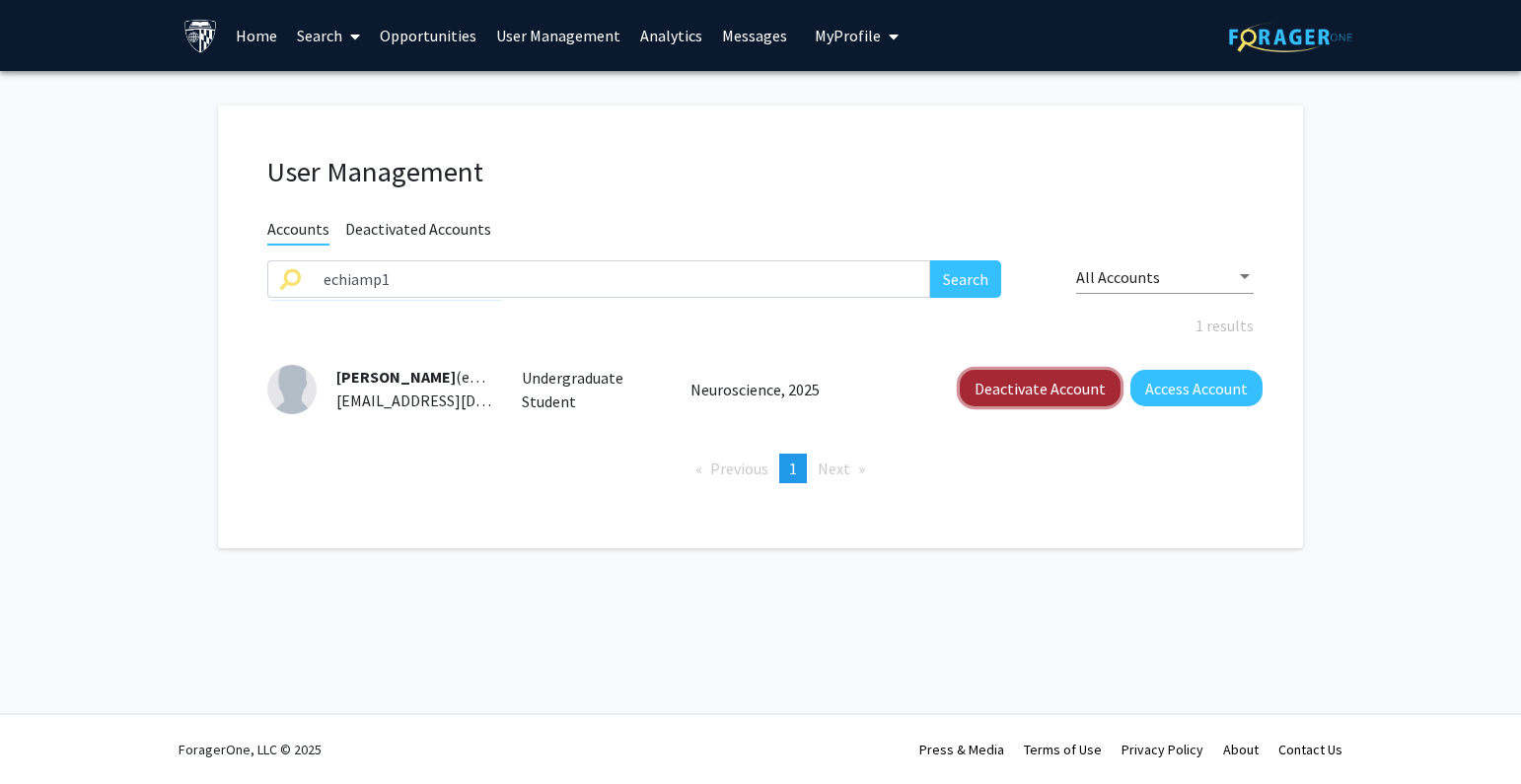 click on "Deactivate Account" 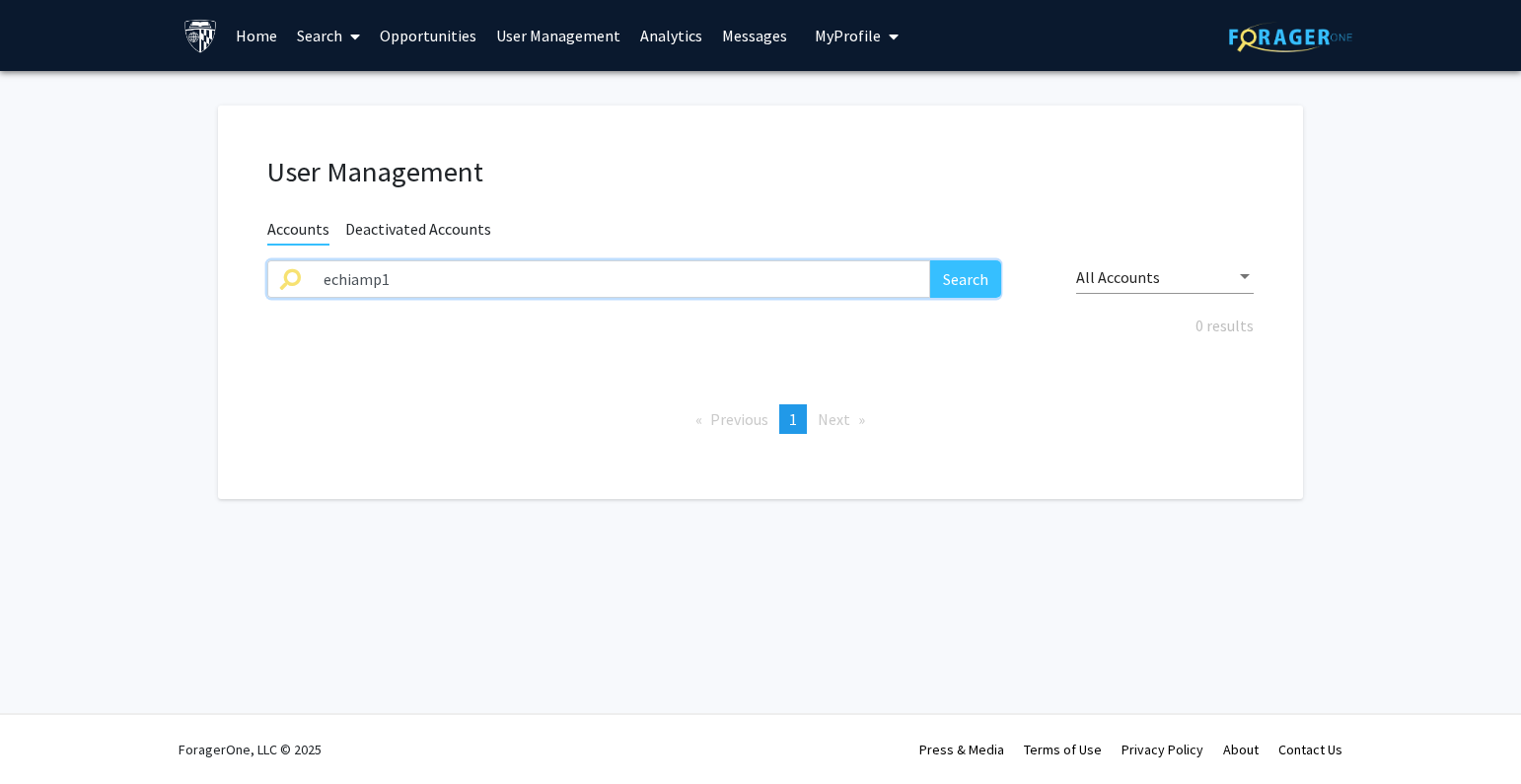 drag, startPoint x: 561, startPoint y: 280, endPoint x: 105, endPoint y: 288, distance: 456.07017 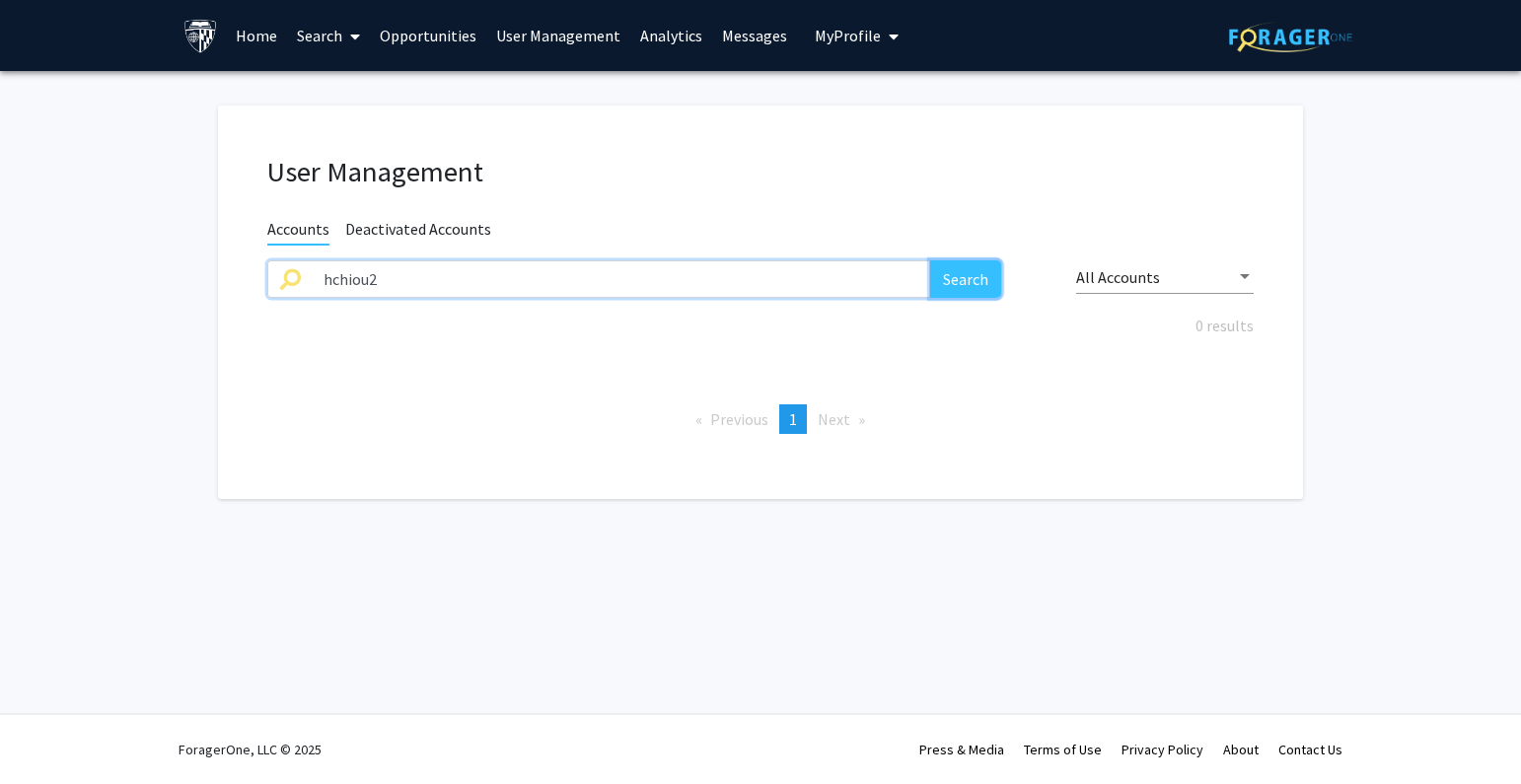 click on "Search" 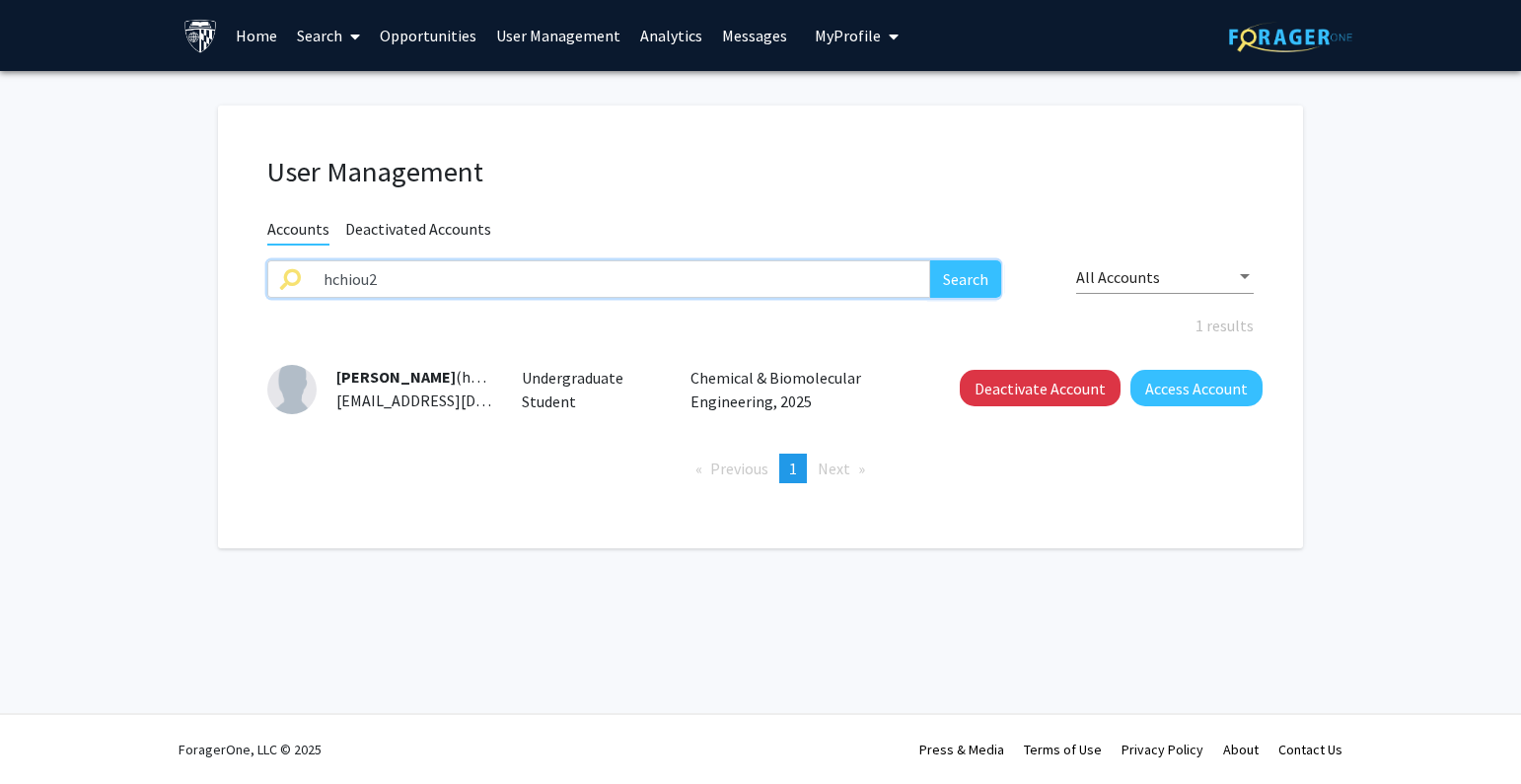 drag, startPoint x: 398, startPoint y: 259, endPoint x: 177, endPoint y: 277, distance: 221.73182 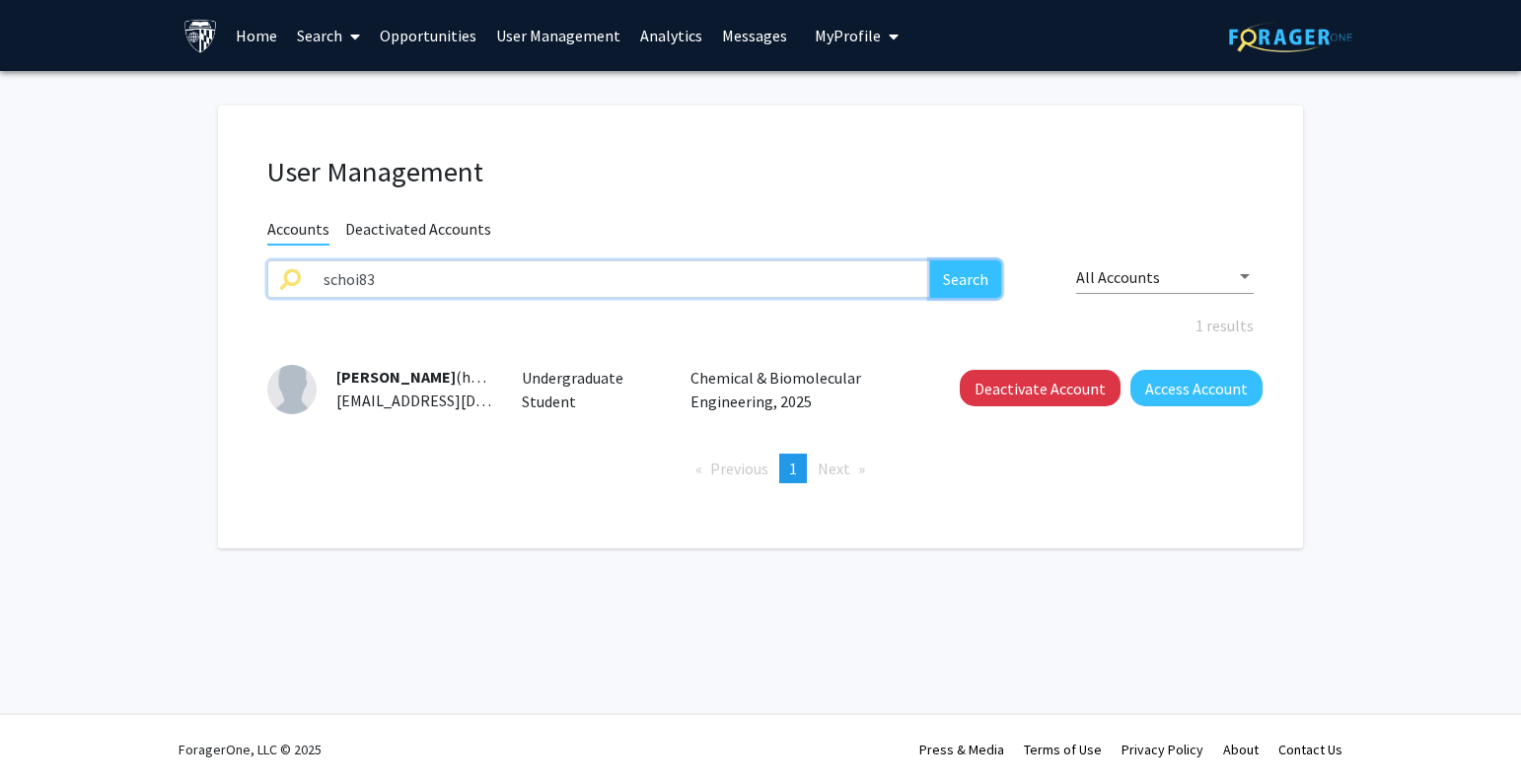 click on "Search" 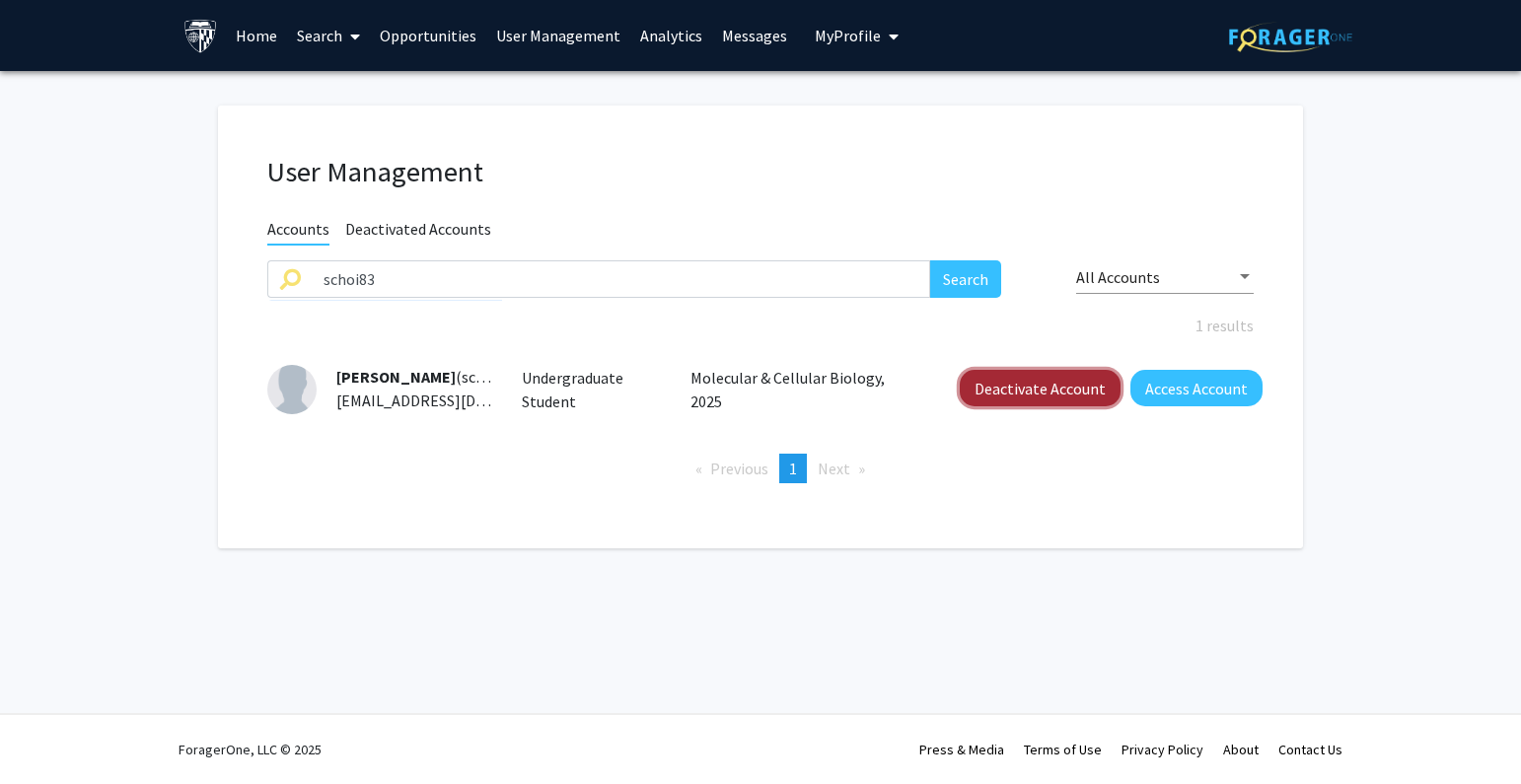 click on "Deactivate Account" 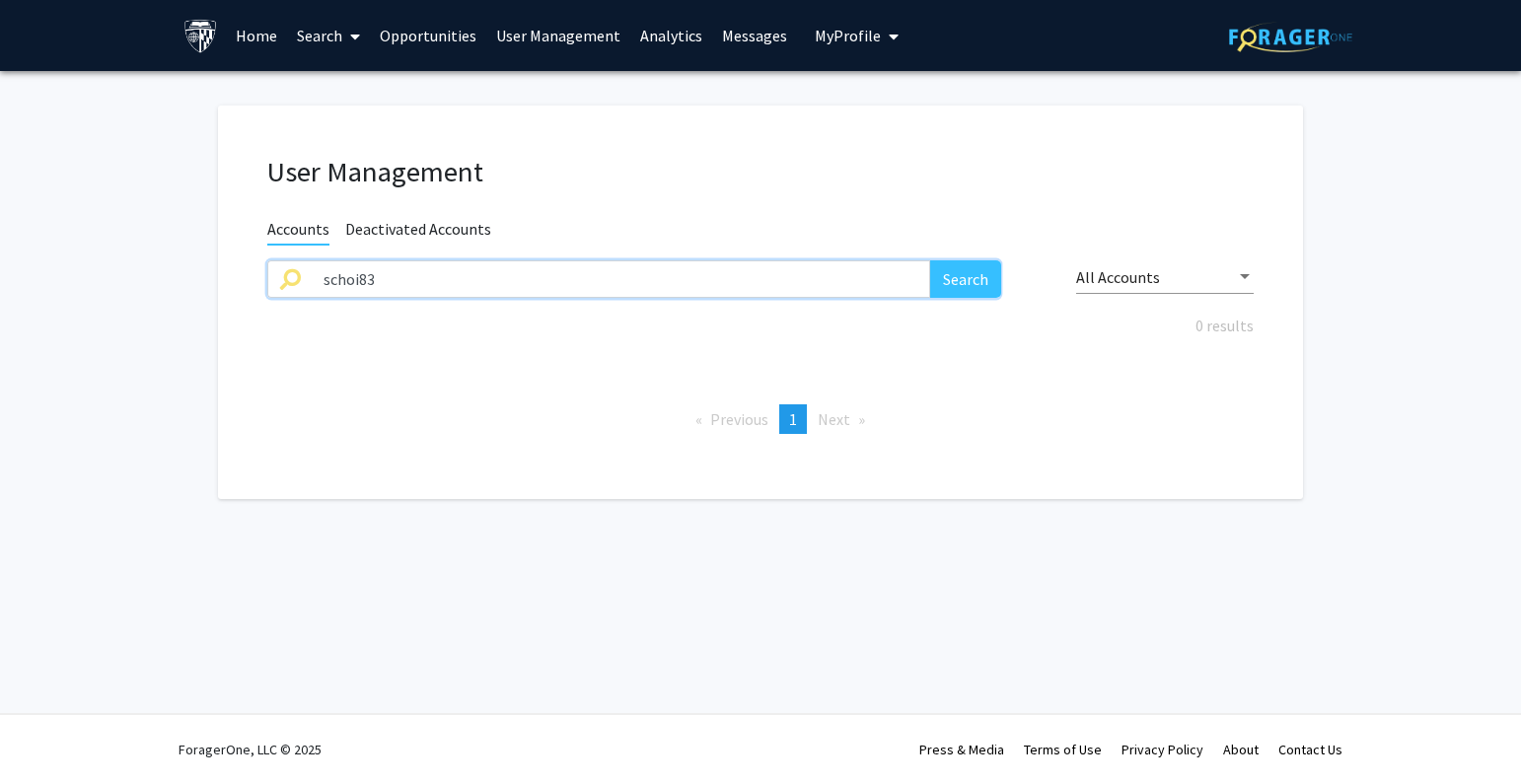 click on "User Management Accounts Deactivated Accounts schoi83 Search All Accounts 0 results  Previous  page  1 / 1  You're on page  1  Next  page" 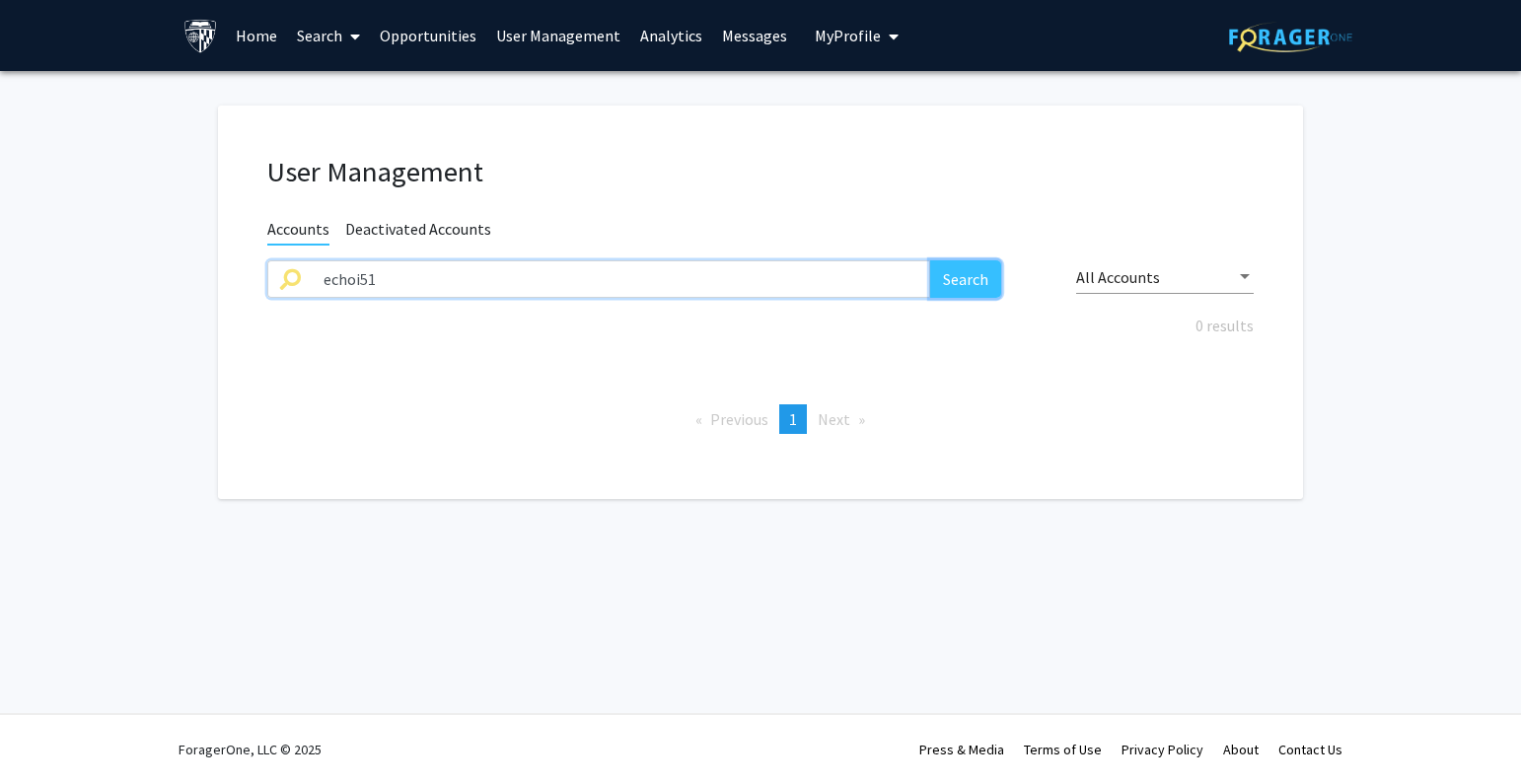 click on "Search" 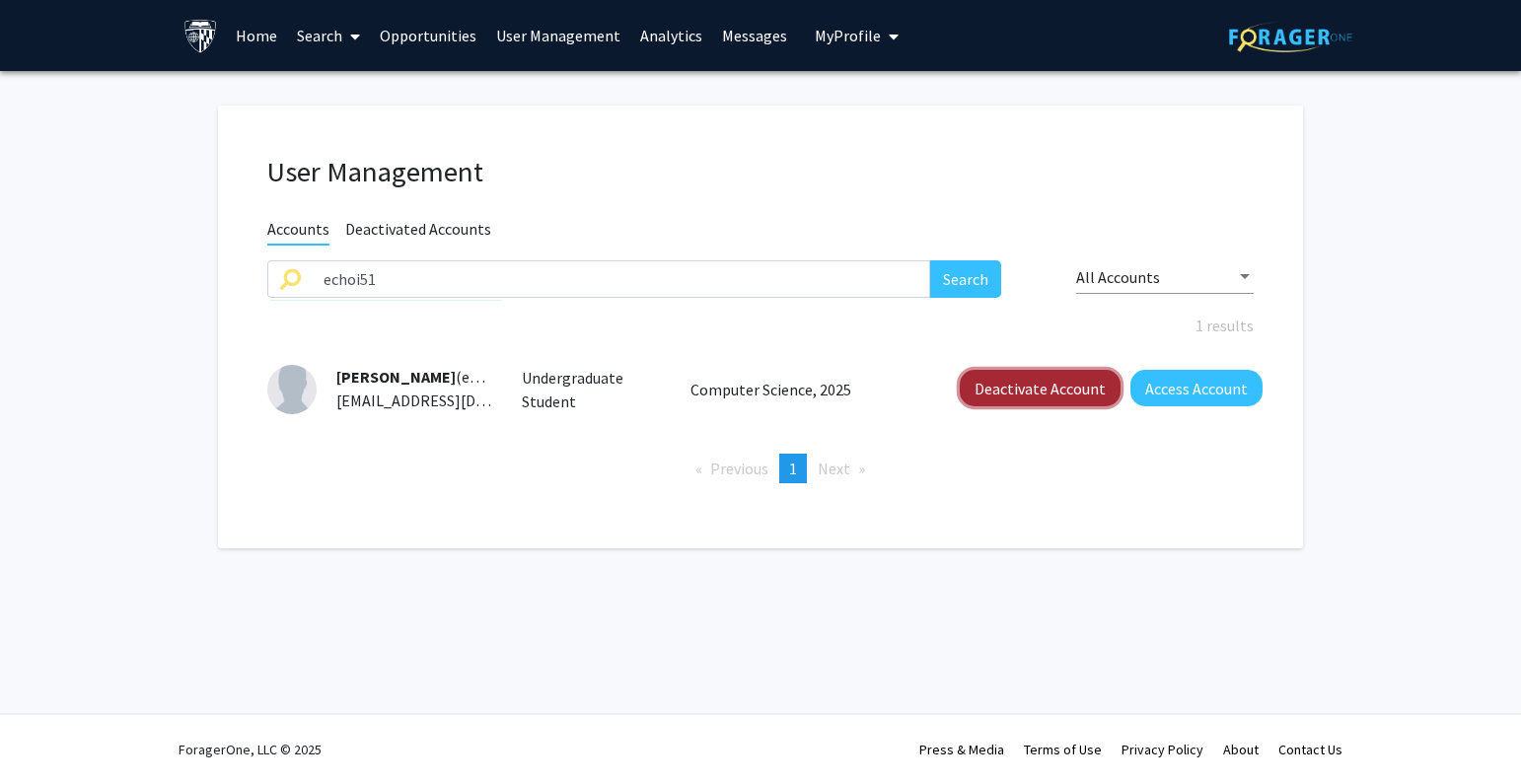 click on "Deactivate Account" 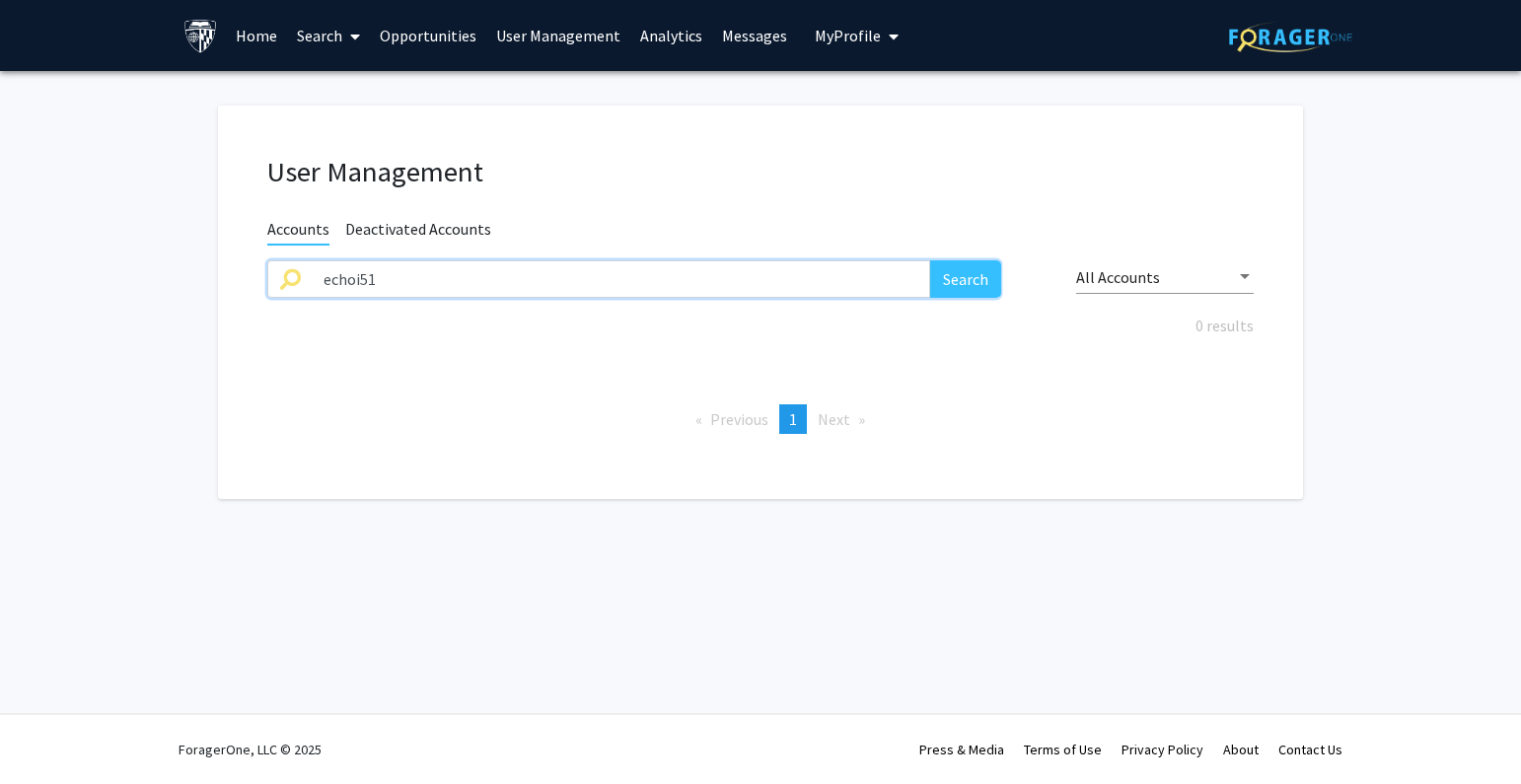drag, startPoint x: 372, startPoint y: 273, endPoint x: 299, endPoint y: 281, distance: 73.437048 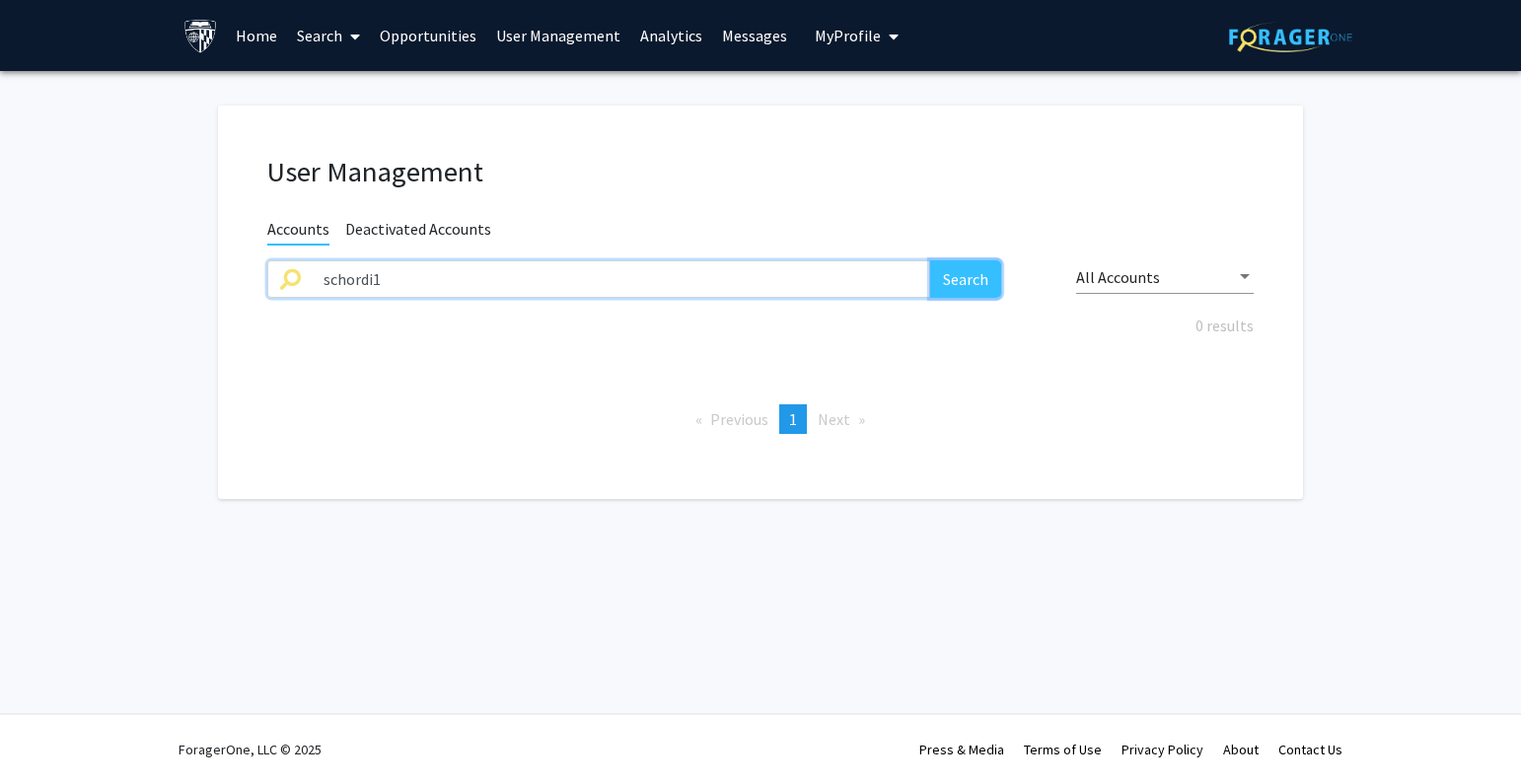 click on "Search" 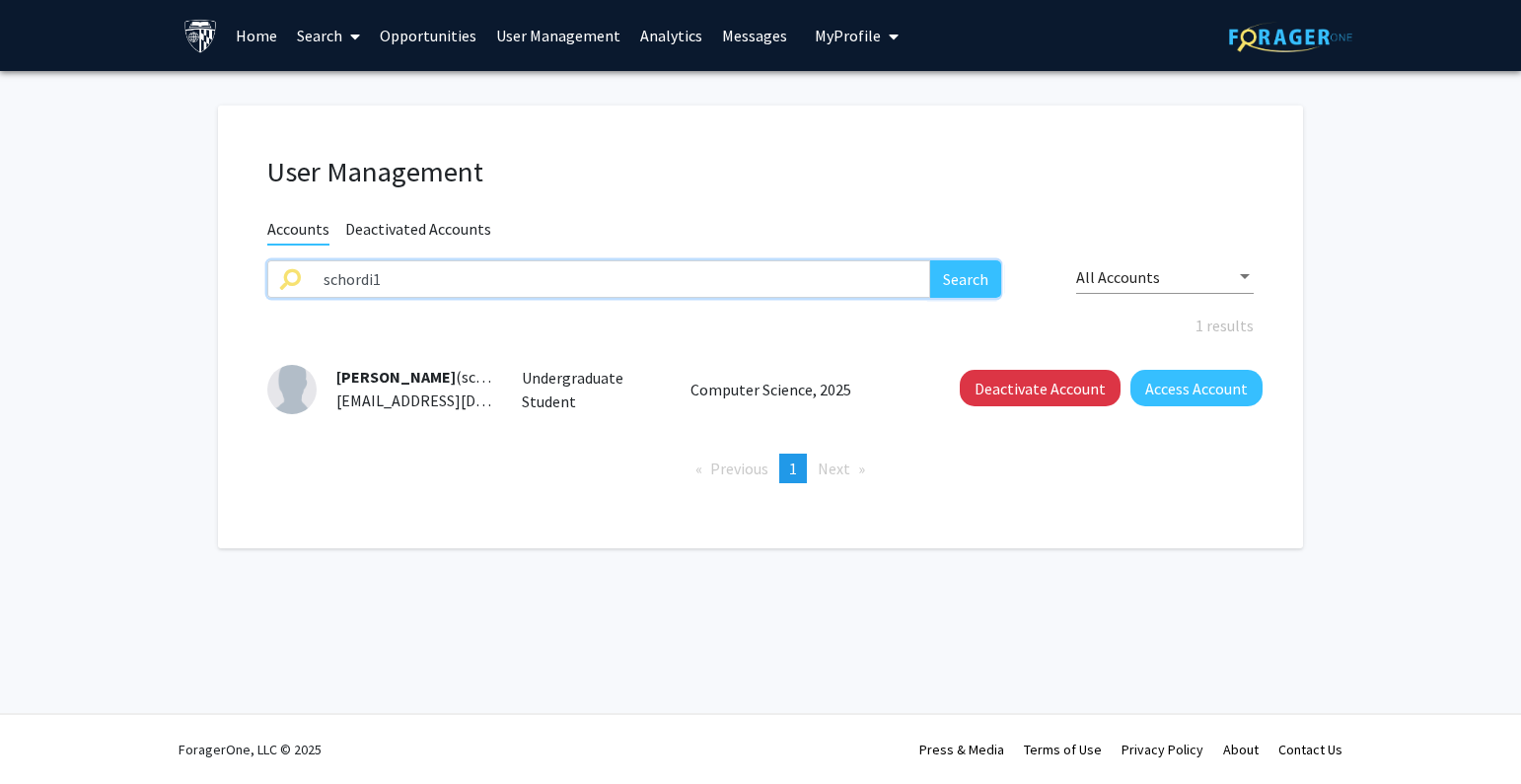 drag, startPoint x: 458, startPoint y: 286, endPoint x: 257, endPoint y: 286, distance: 201 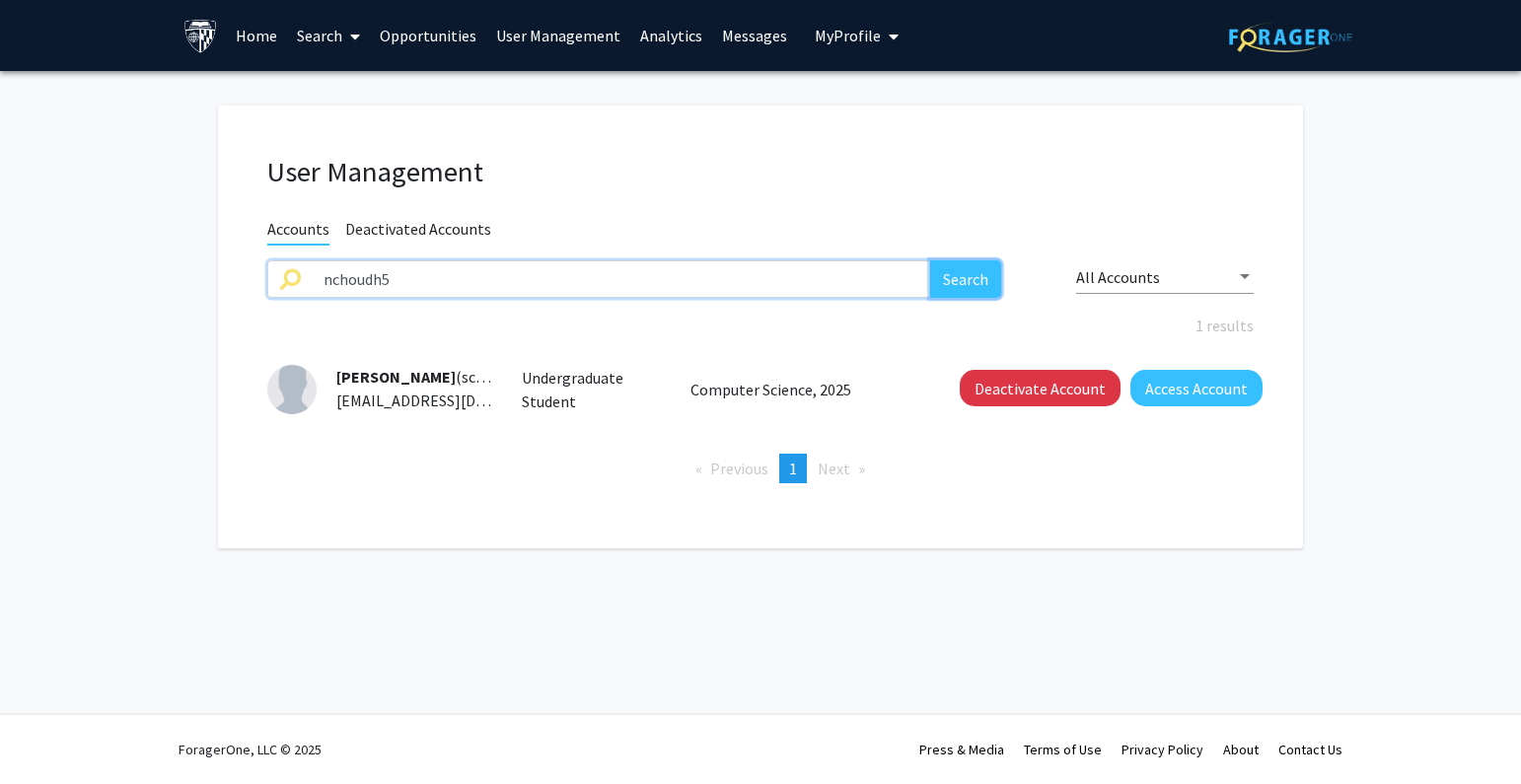 click on "Search" 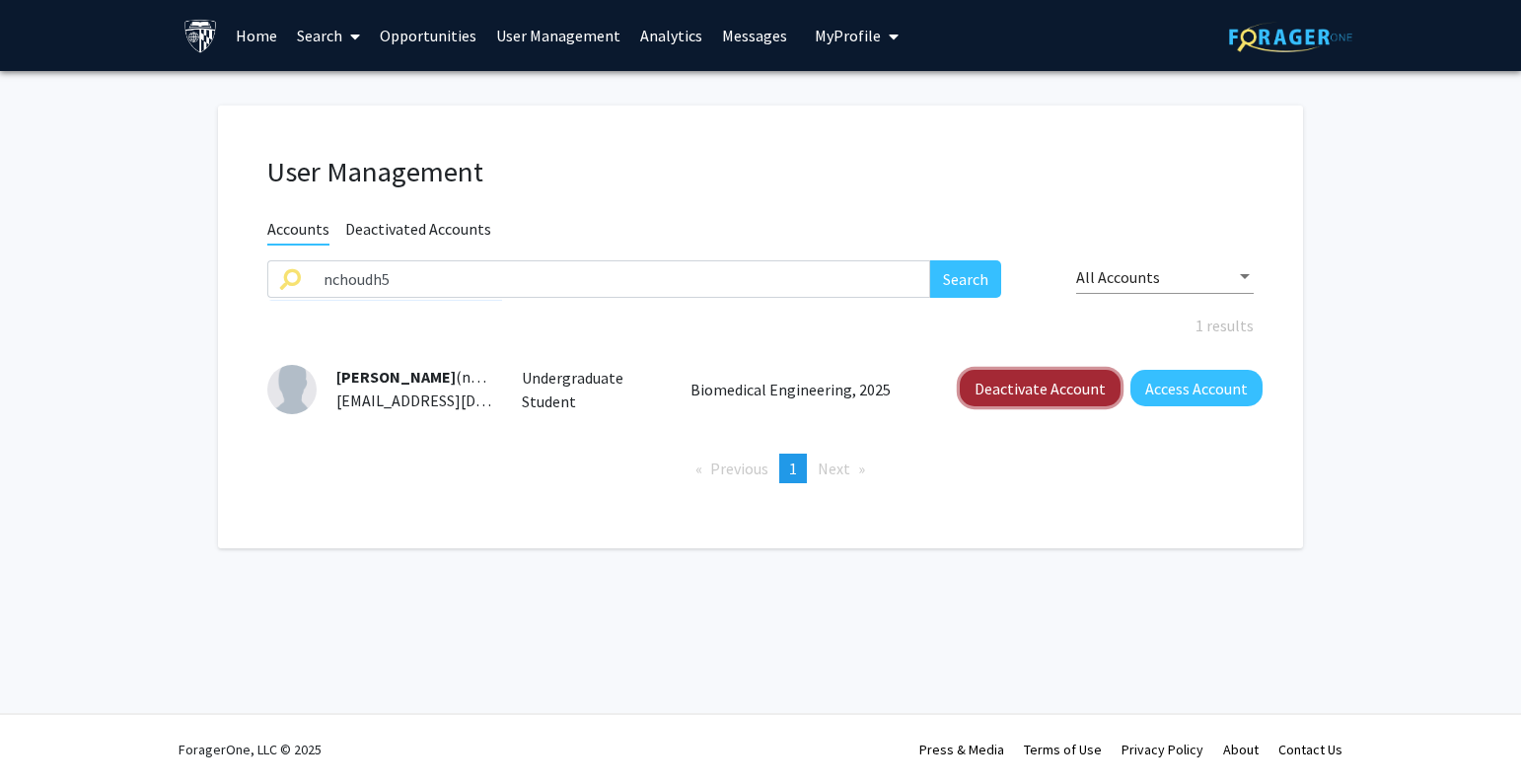 click on "Deactivate Account" 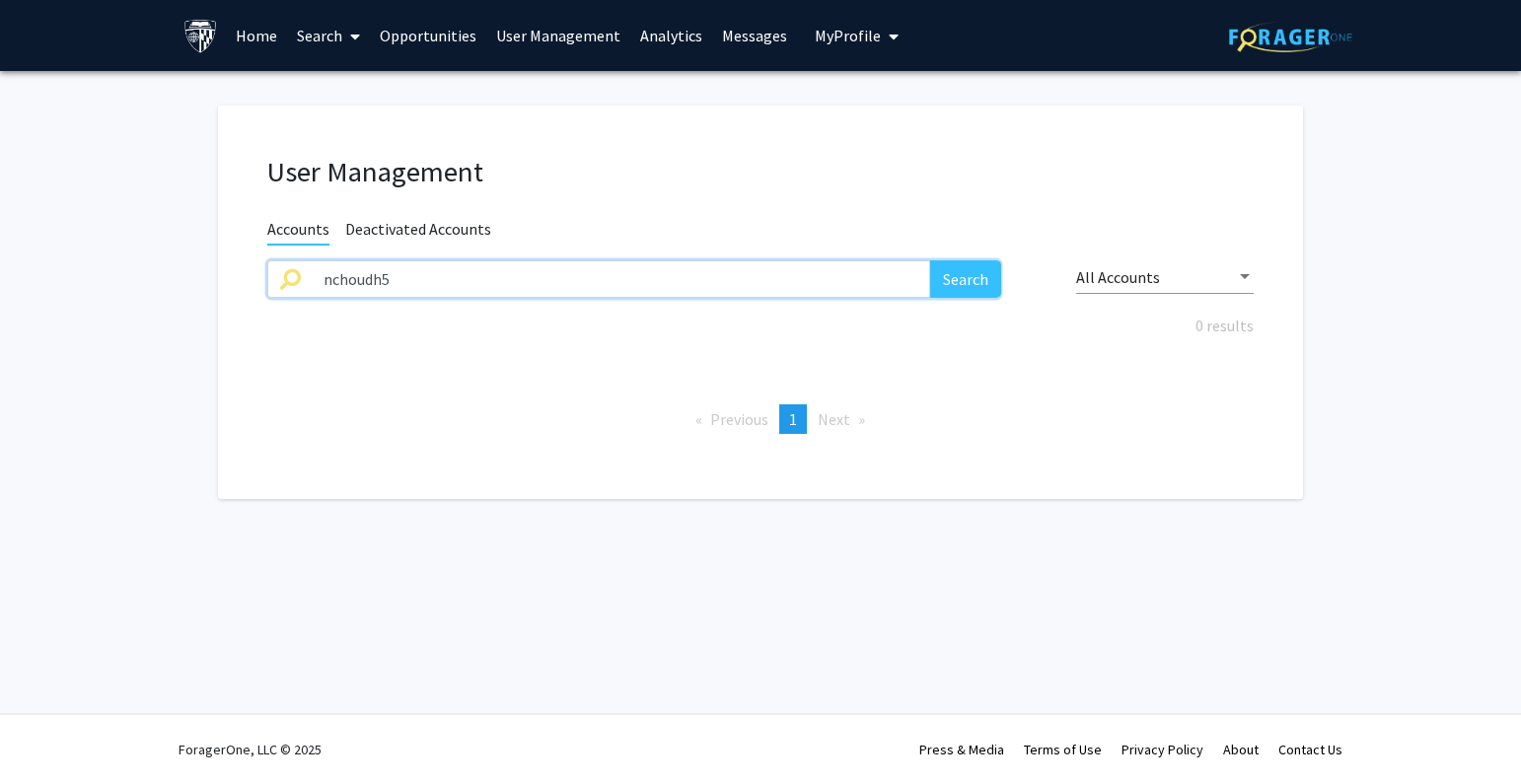 click on "User Management Accounts Deactivated Accounts nchoudh5 Search All Accounts 0 results  Previous  page  1 / 1  You're on page  1  Next  page" 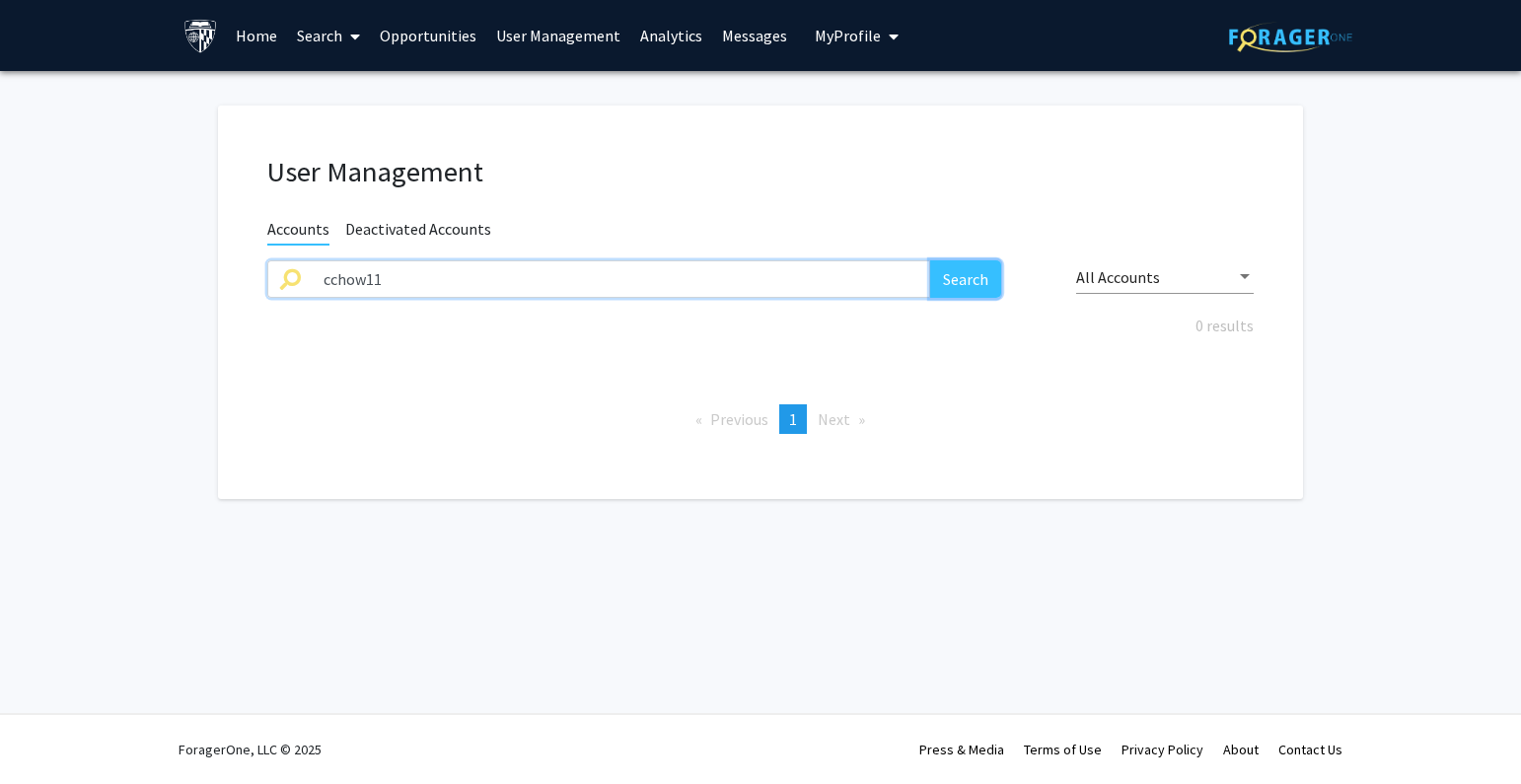 click on "Search" 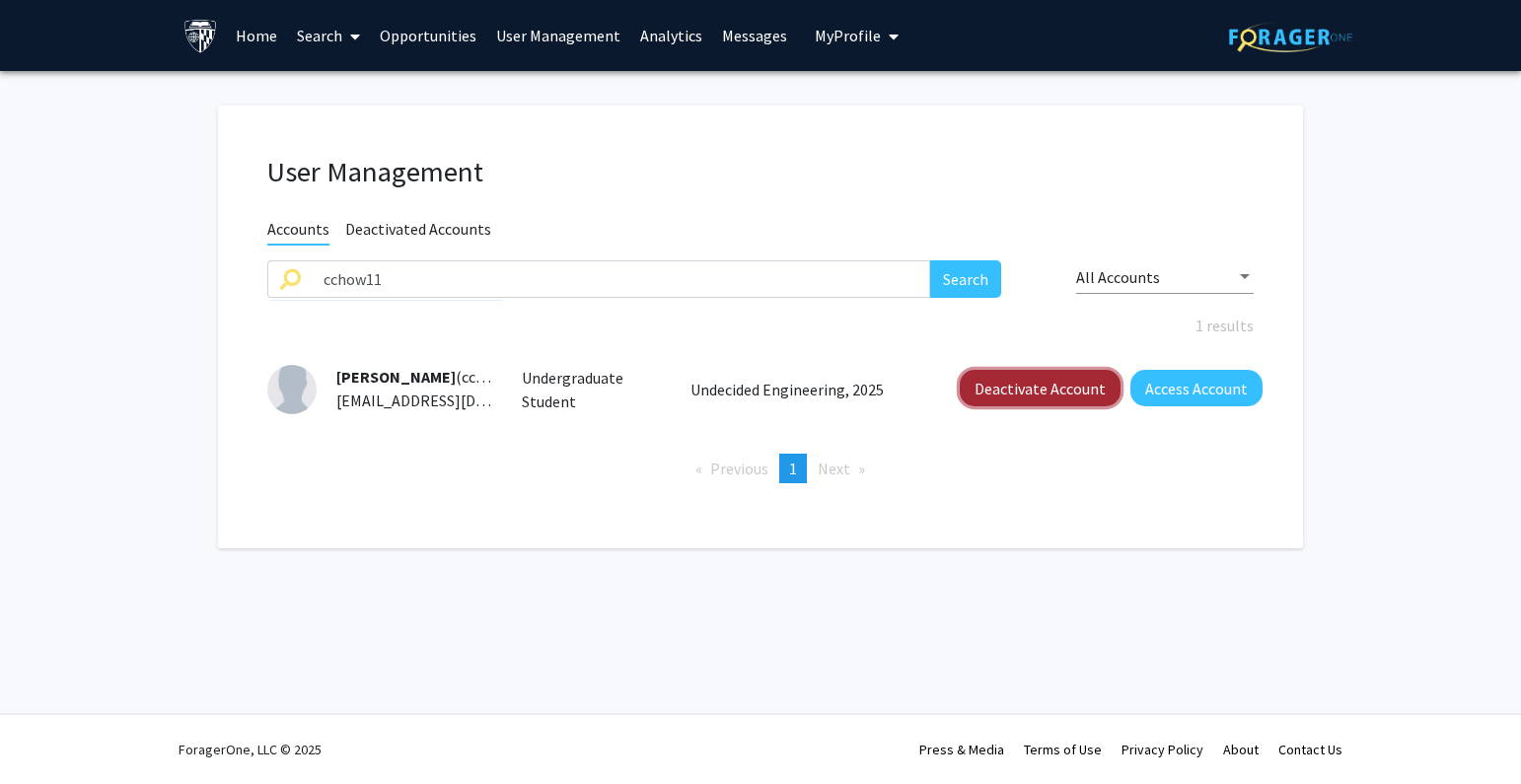 click on "Deactivate Account" 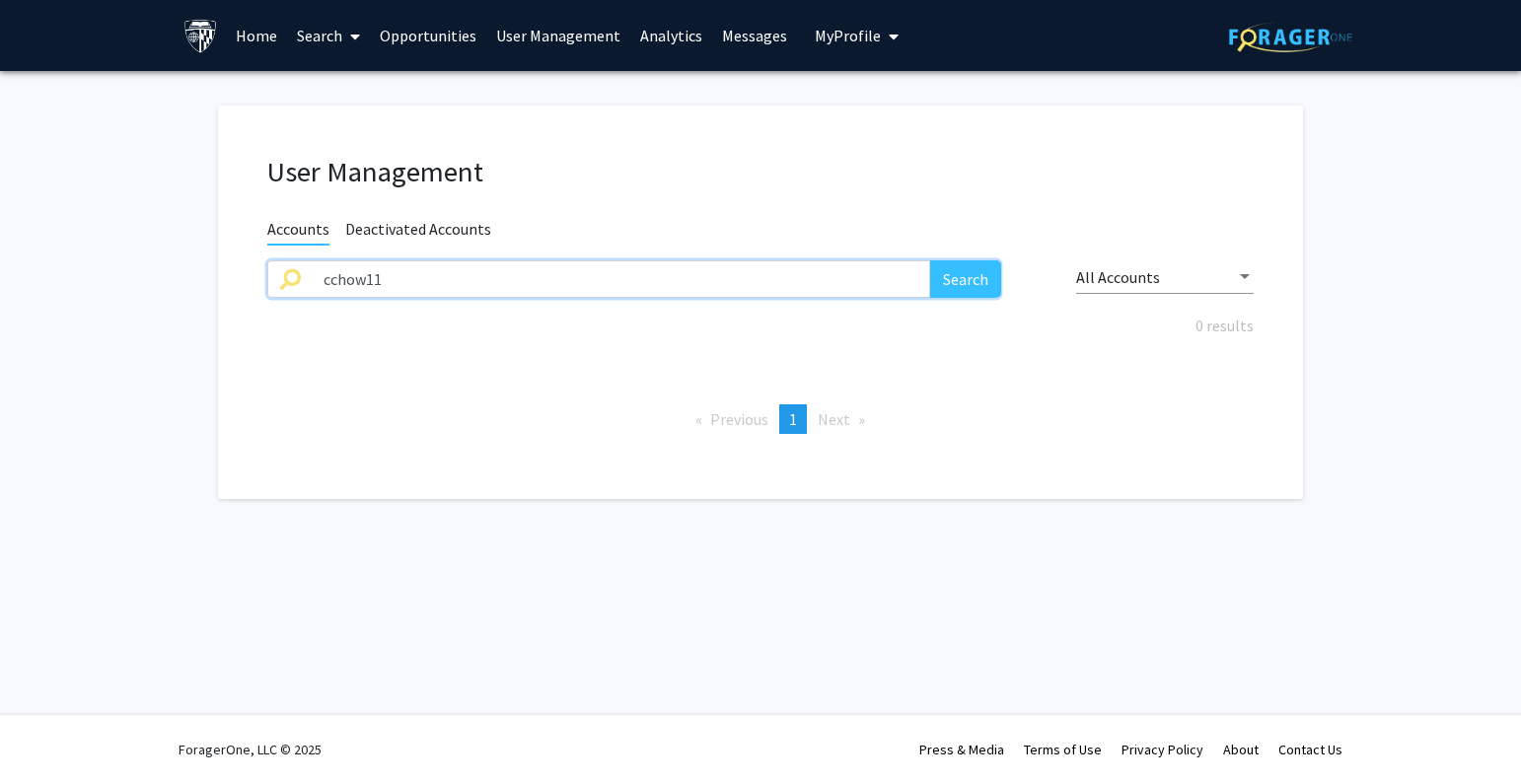 drag, startPoint x: 422, startPoint y: 266, endPoint x: 363, endPoint y: 287, distance: 62.62587 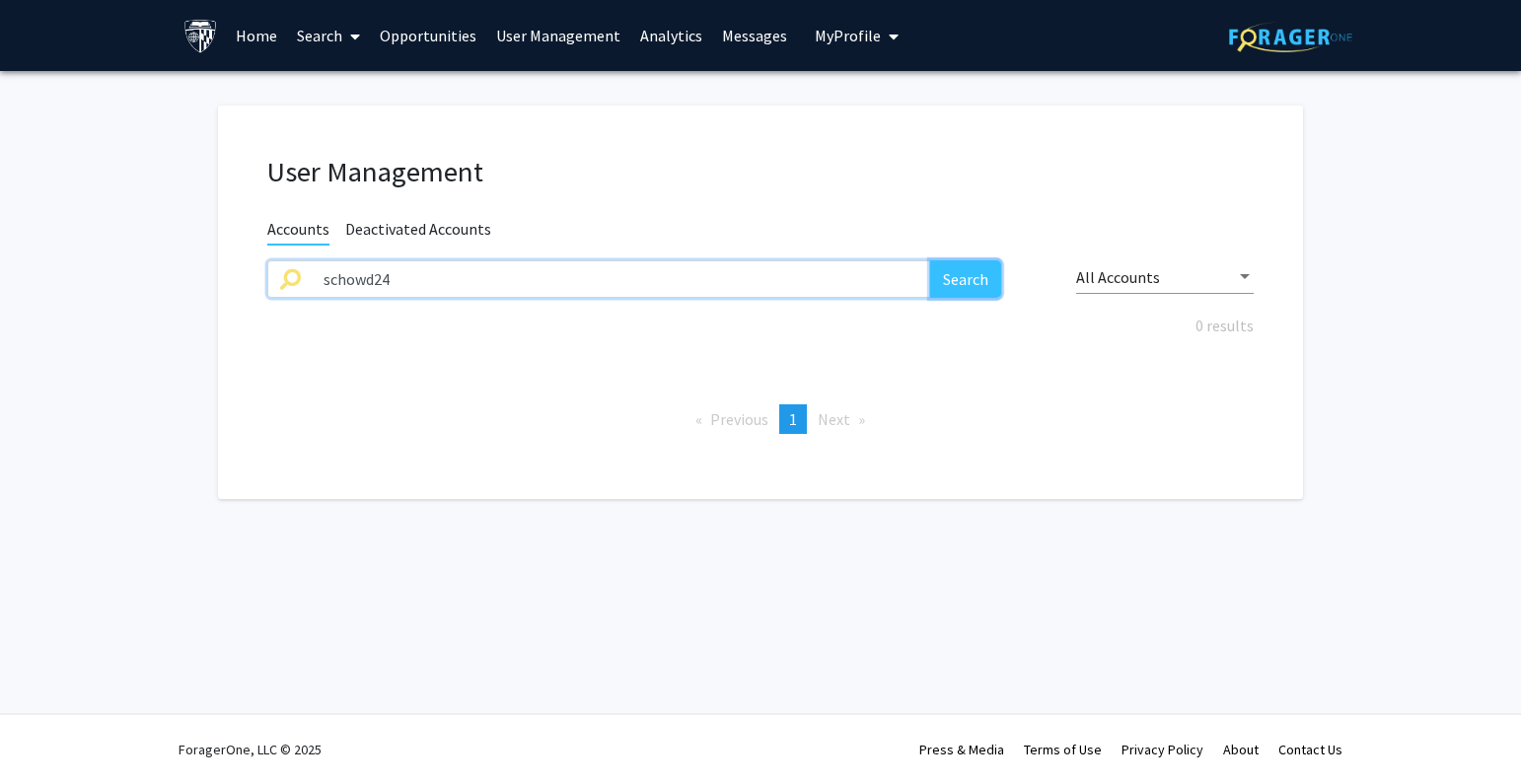 click on "Search" 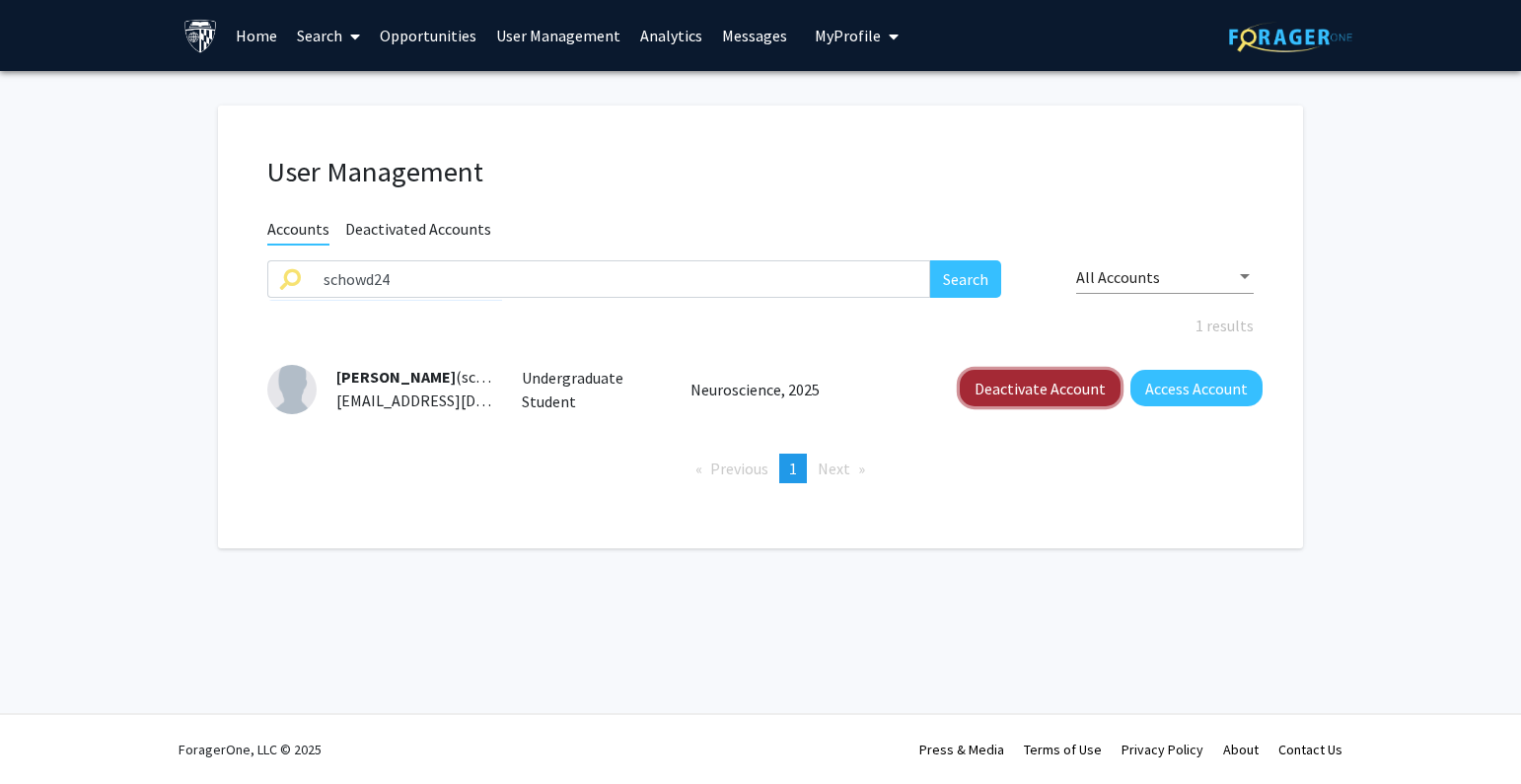 click on "Deactivate Account" 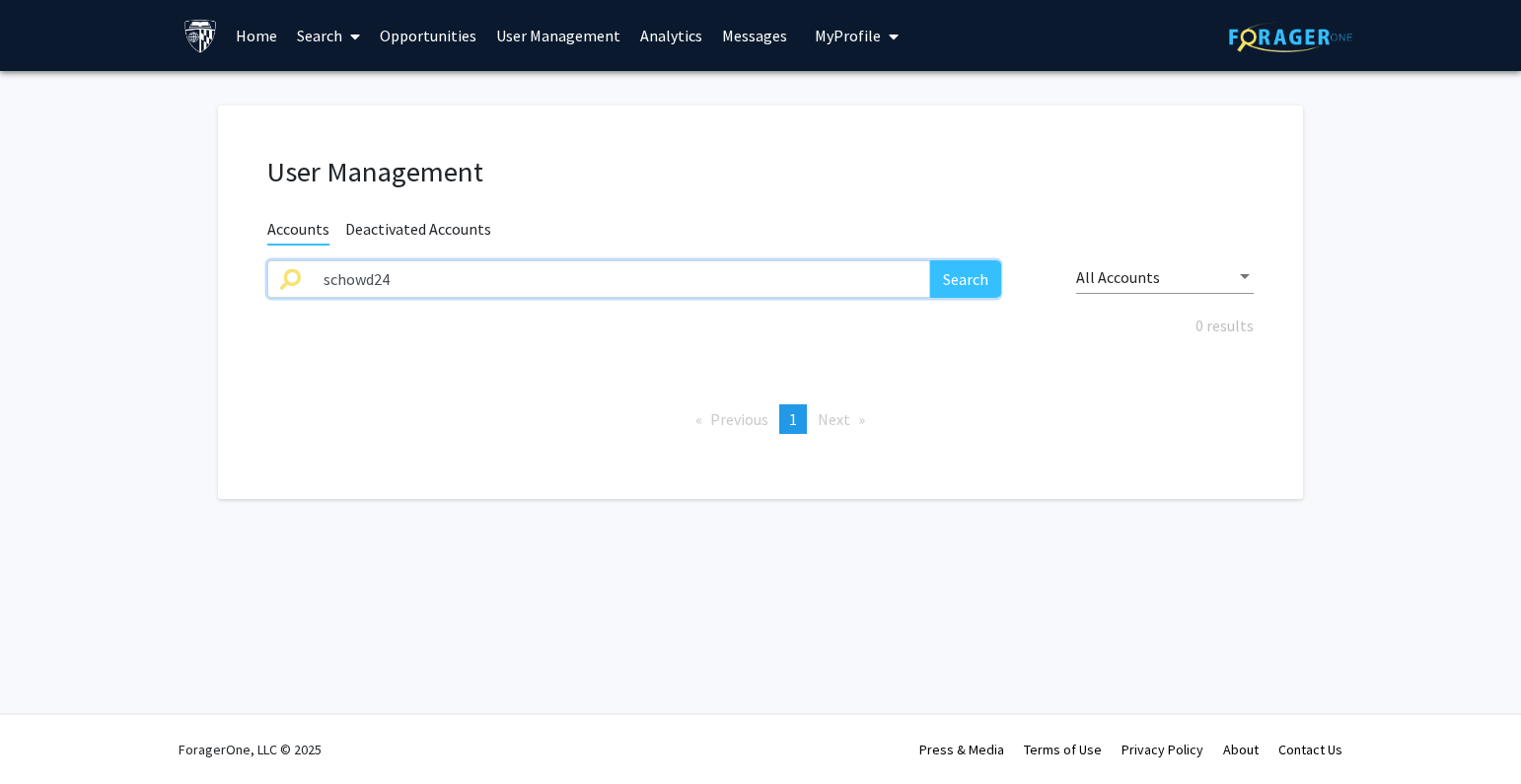 drag, startPoint x: 62, startPoint y: 278, endPoint x: 471, endPoint y: 277, distance: 409.0012 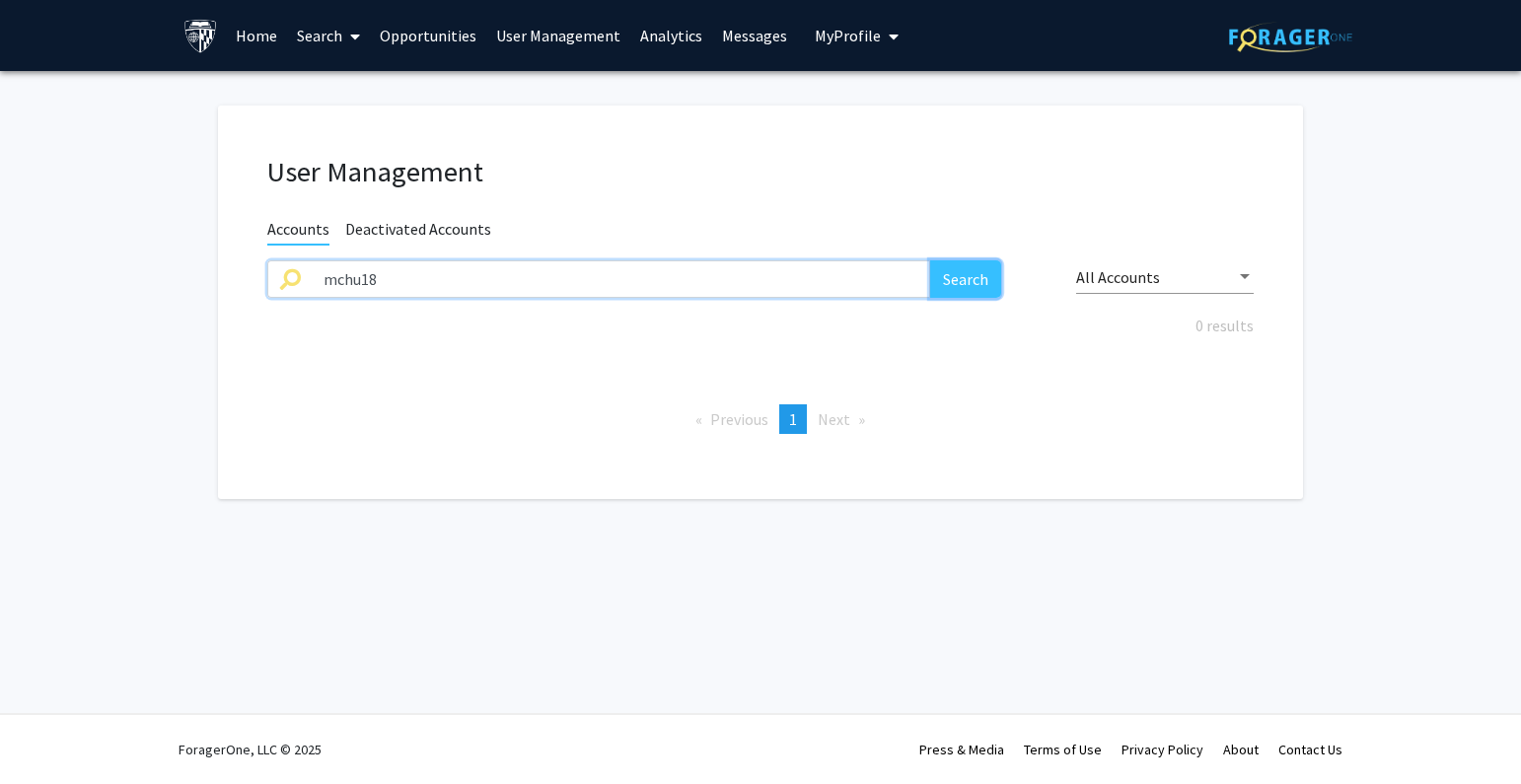 click on "Search" 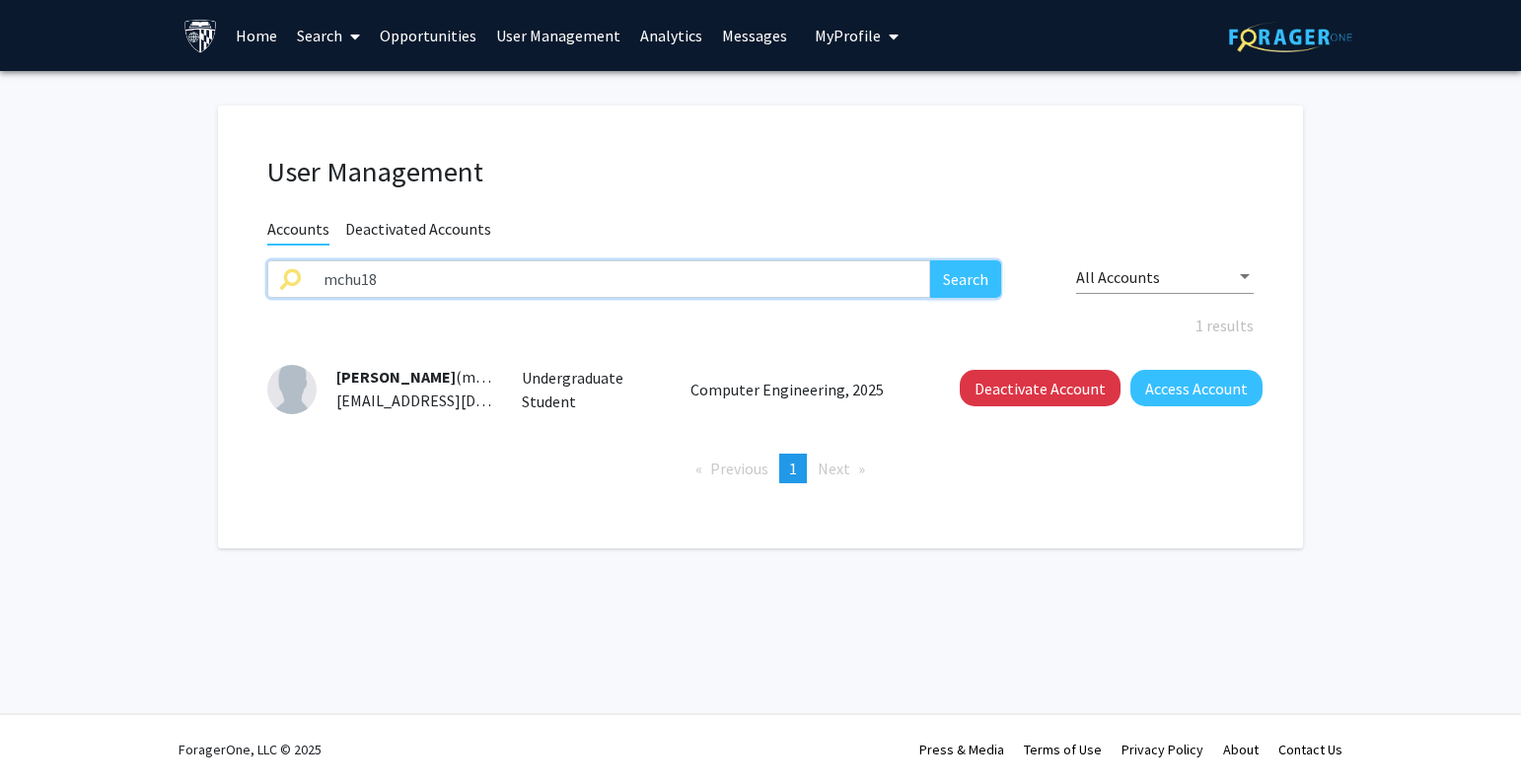 drag, startPoint x: 408, startPoint y: 287, endPoint x: 190, endPoint y: 273, distance: 218.449 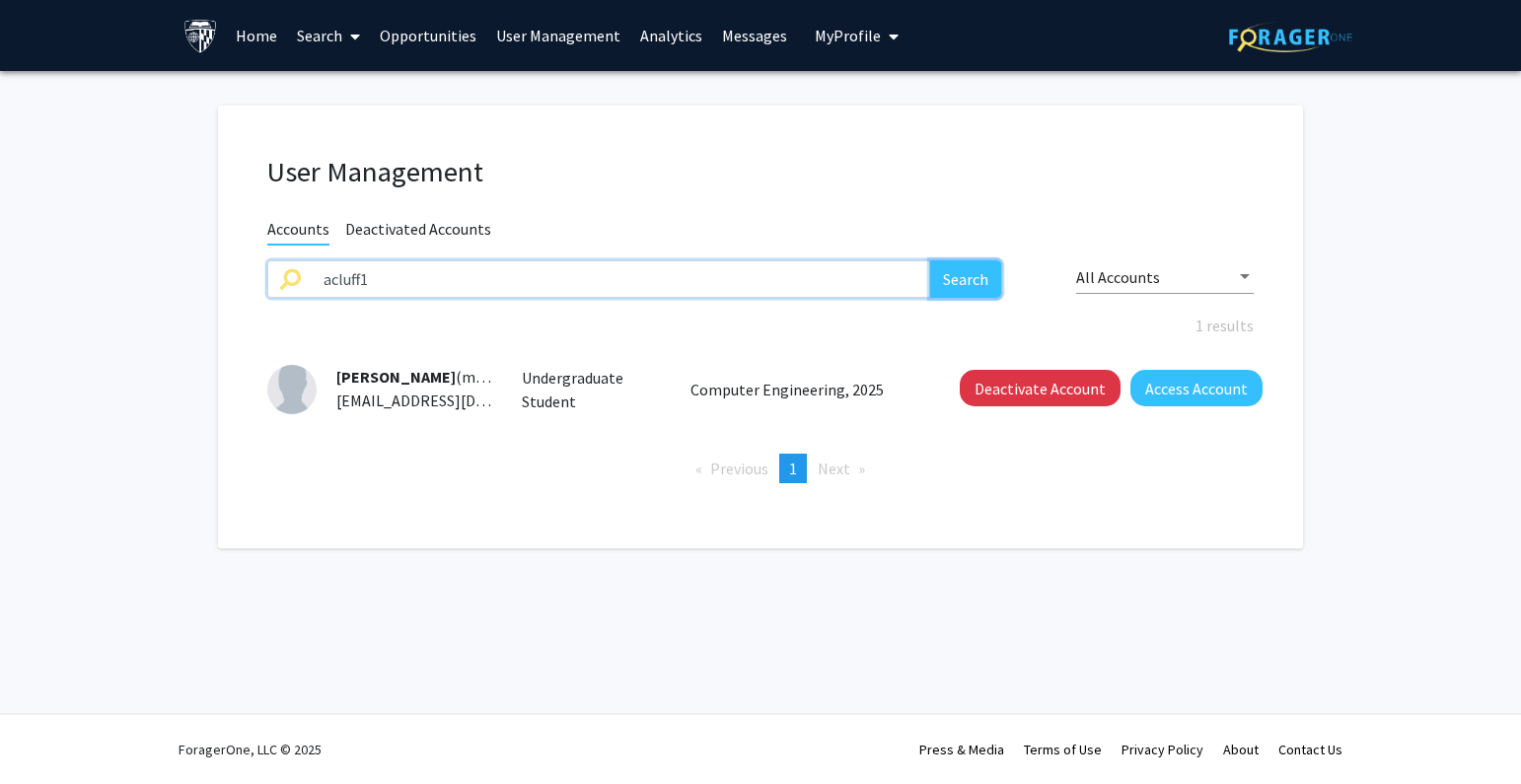 click on "Search" 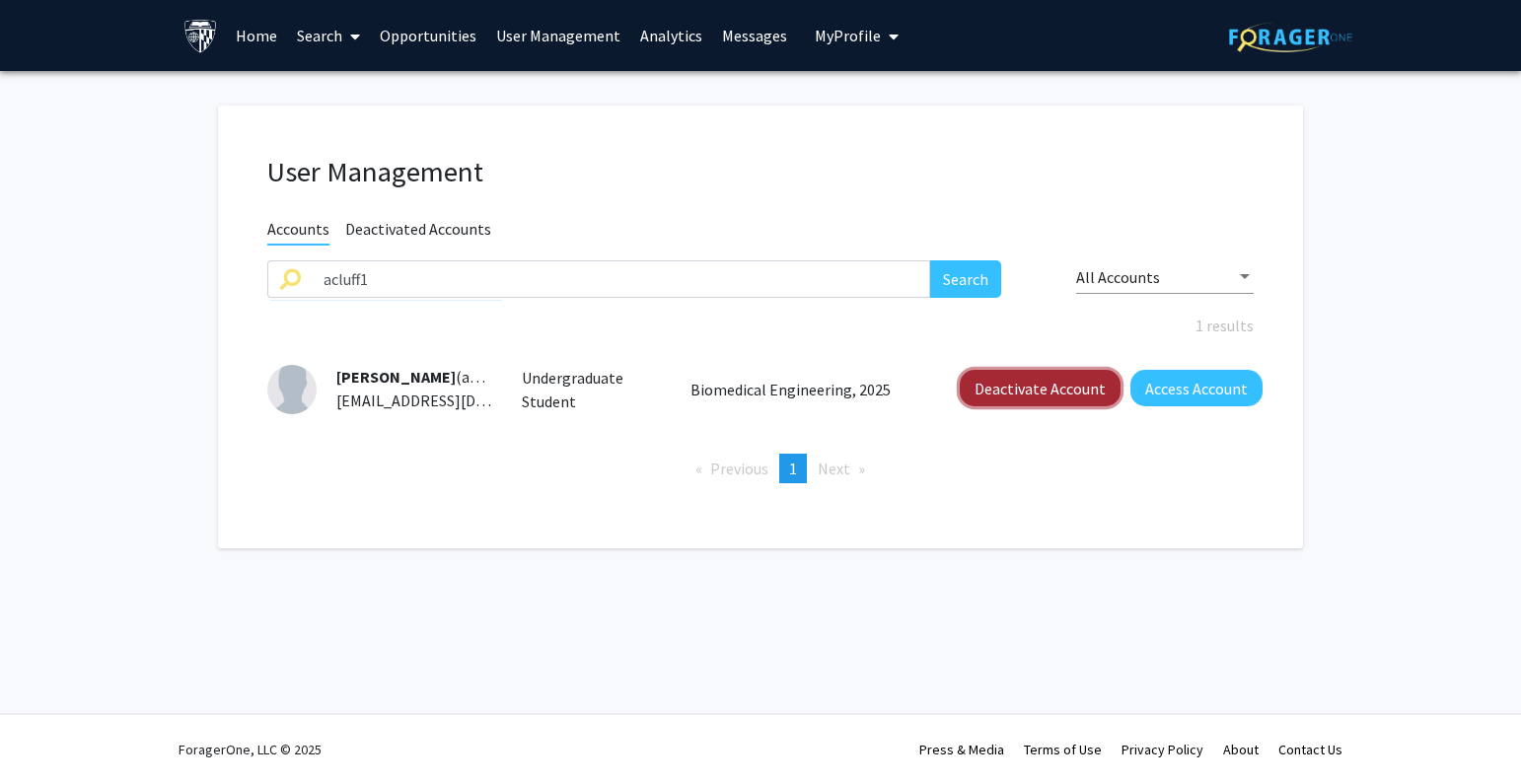 click on "Deactivate Account" 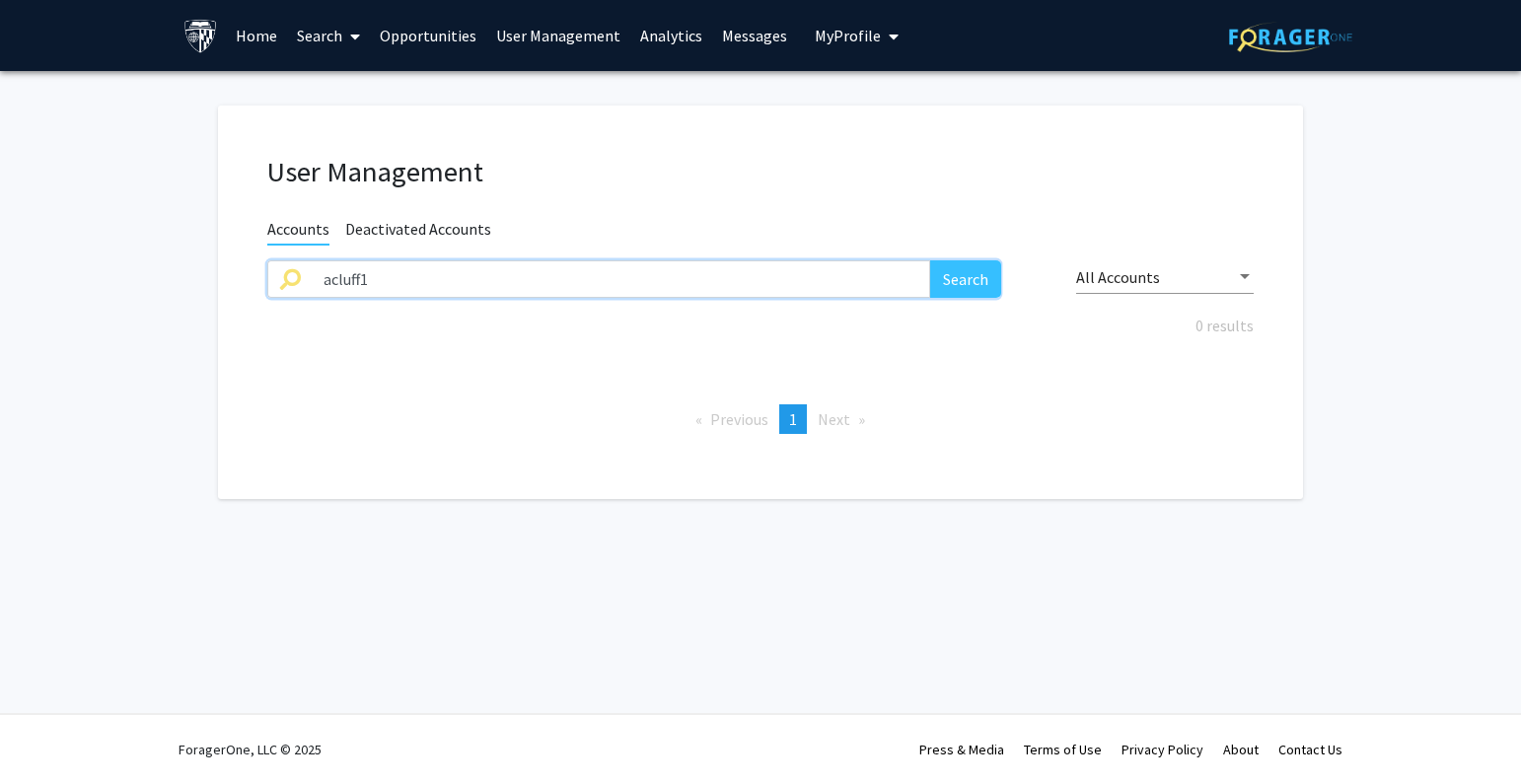 drag, startPoint x: 822, startPoint y: 286, endPoint x: 645, endPoint y: 228, distance: 186.26057 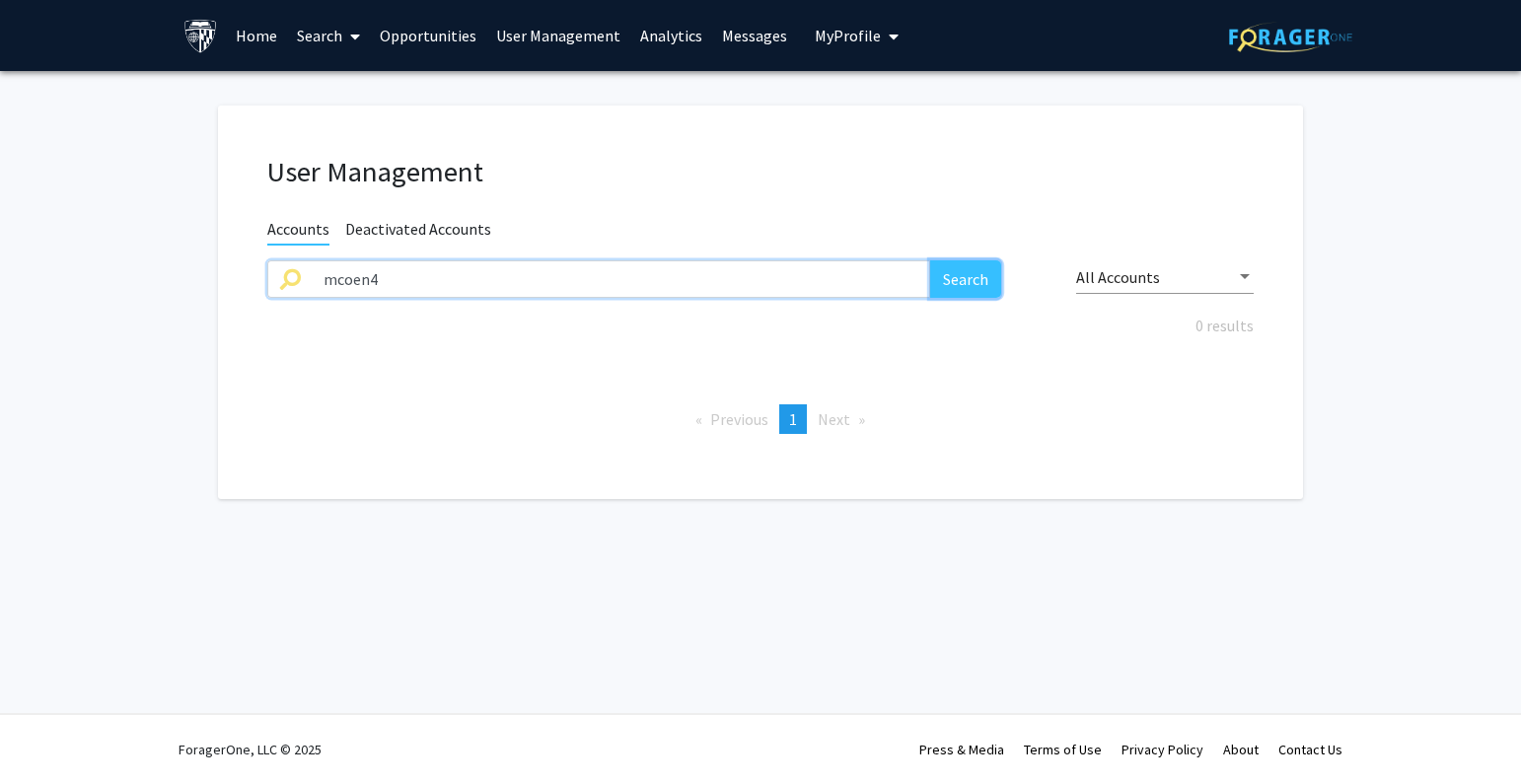 drag, startPoint x: 955, startPoint y: 272, endPoint x: 1056, endPoint y: 117, distance: 185.0027 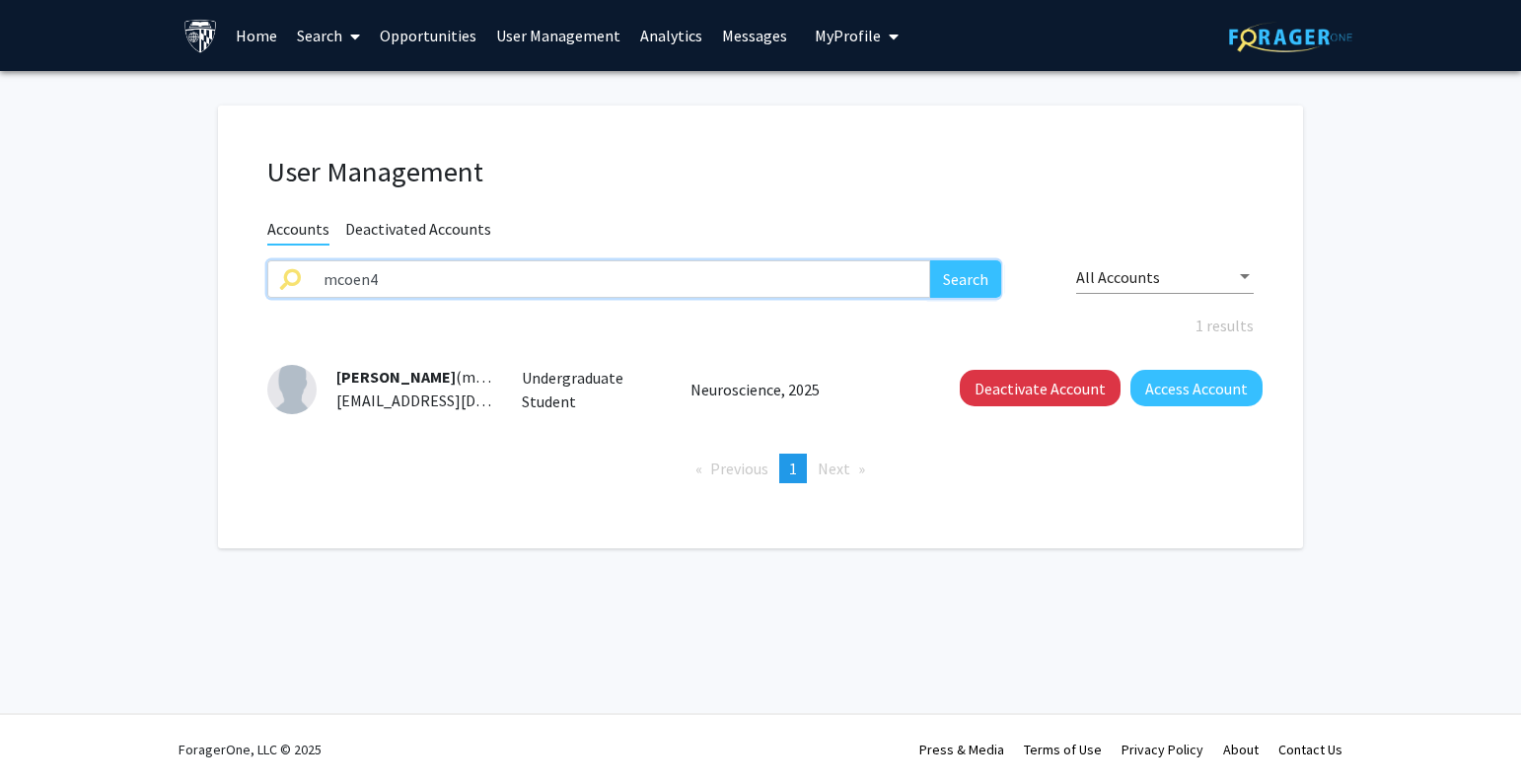 drag, startPoint x: 423, startPoint y: 272, endPoint x: 167, endPoint y: 290, distance: 256.63203 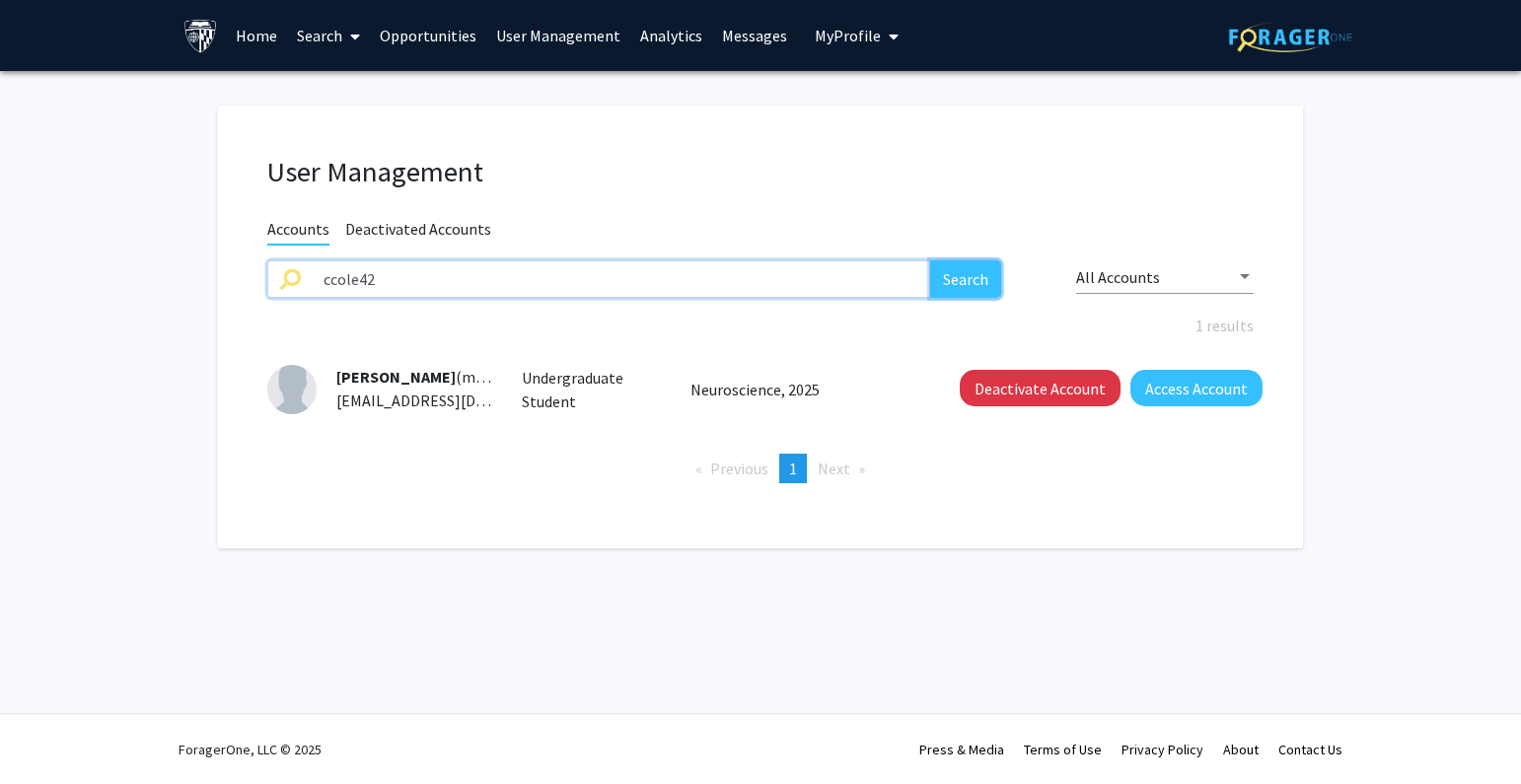 click on "Search" 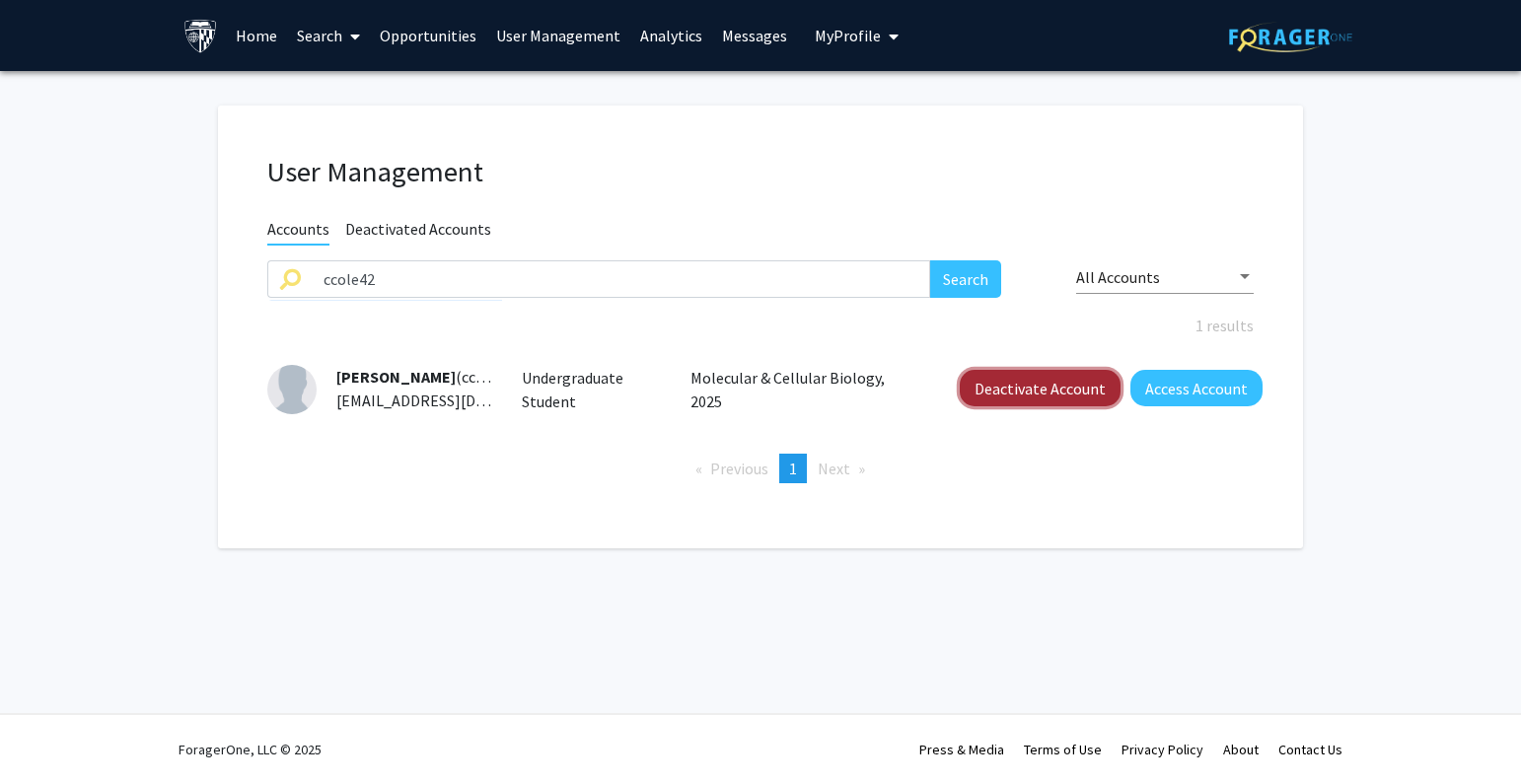 click on "Deactivate Account" 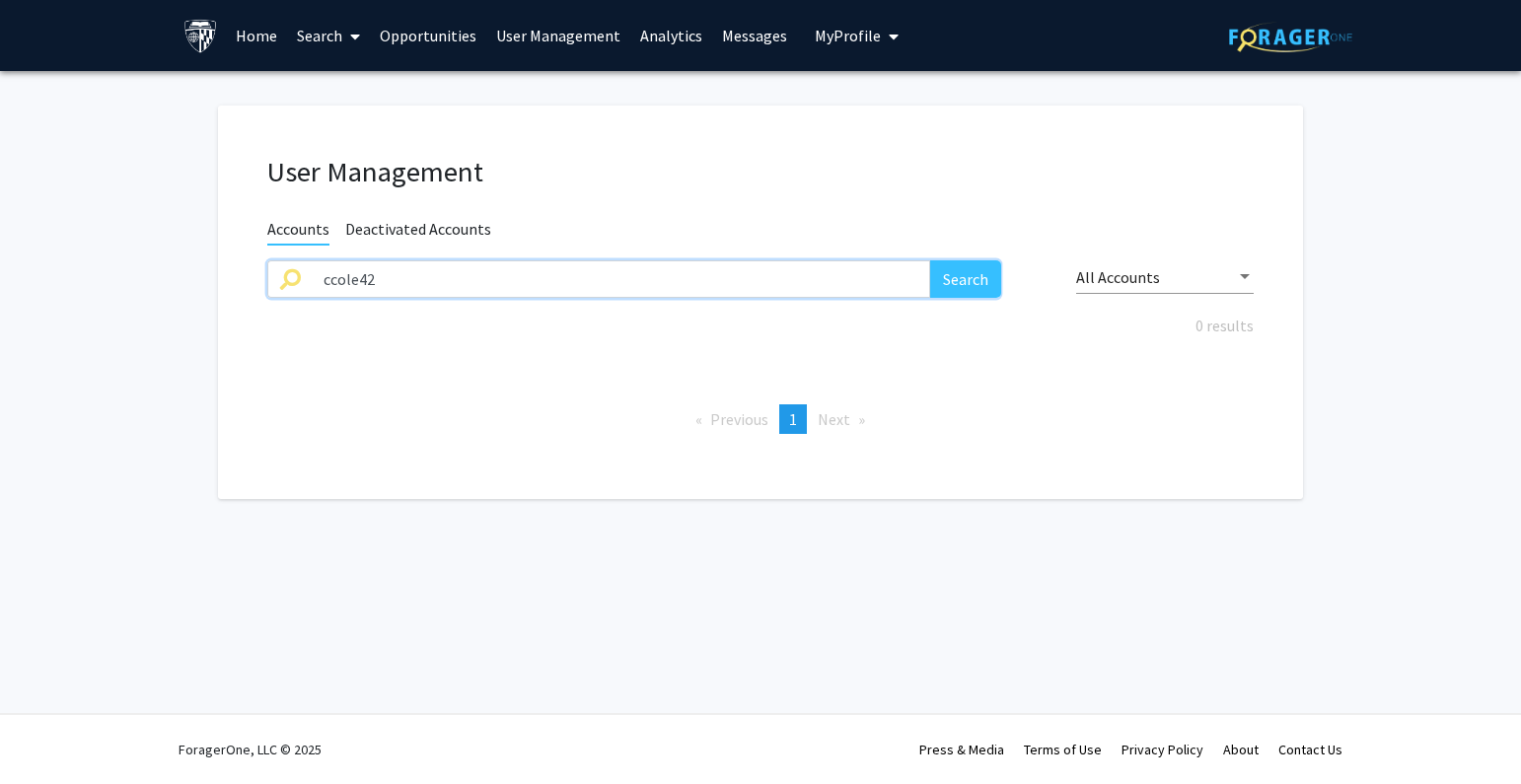 drag, startPoint x: 427, startPoint y: 285, endPoint x: 254, endPoint y: 285, distance: 173 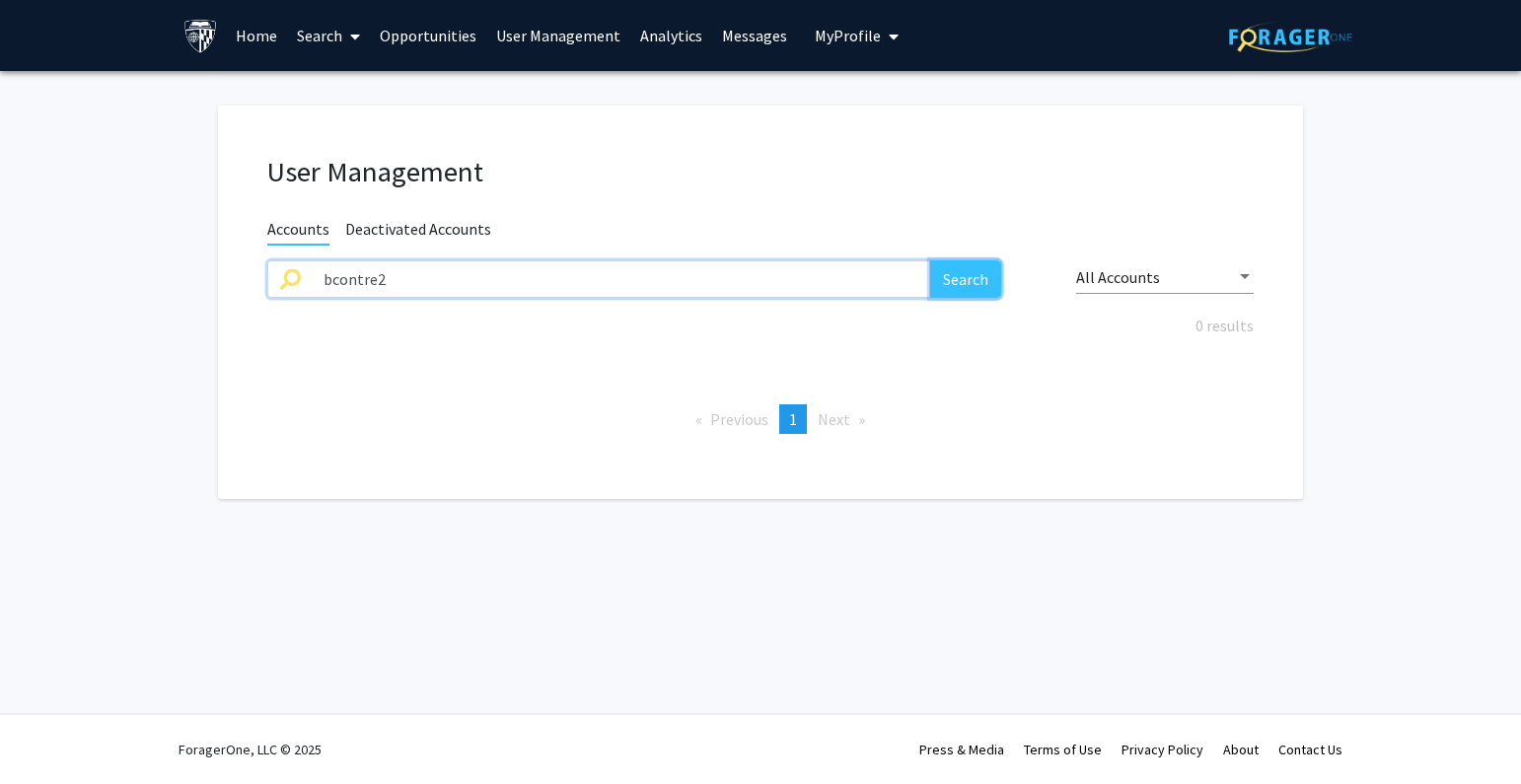 click on "Search" 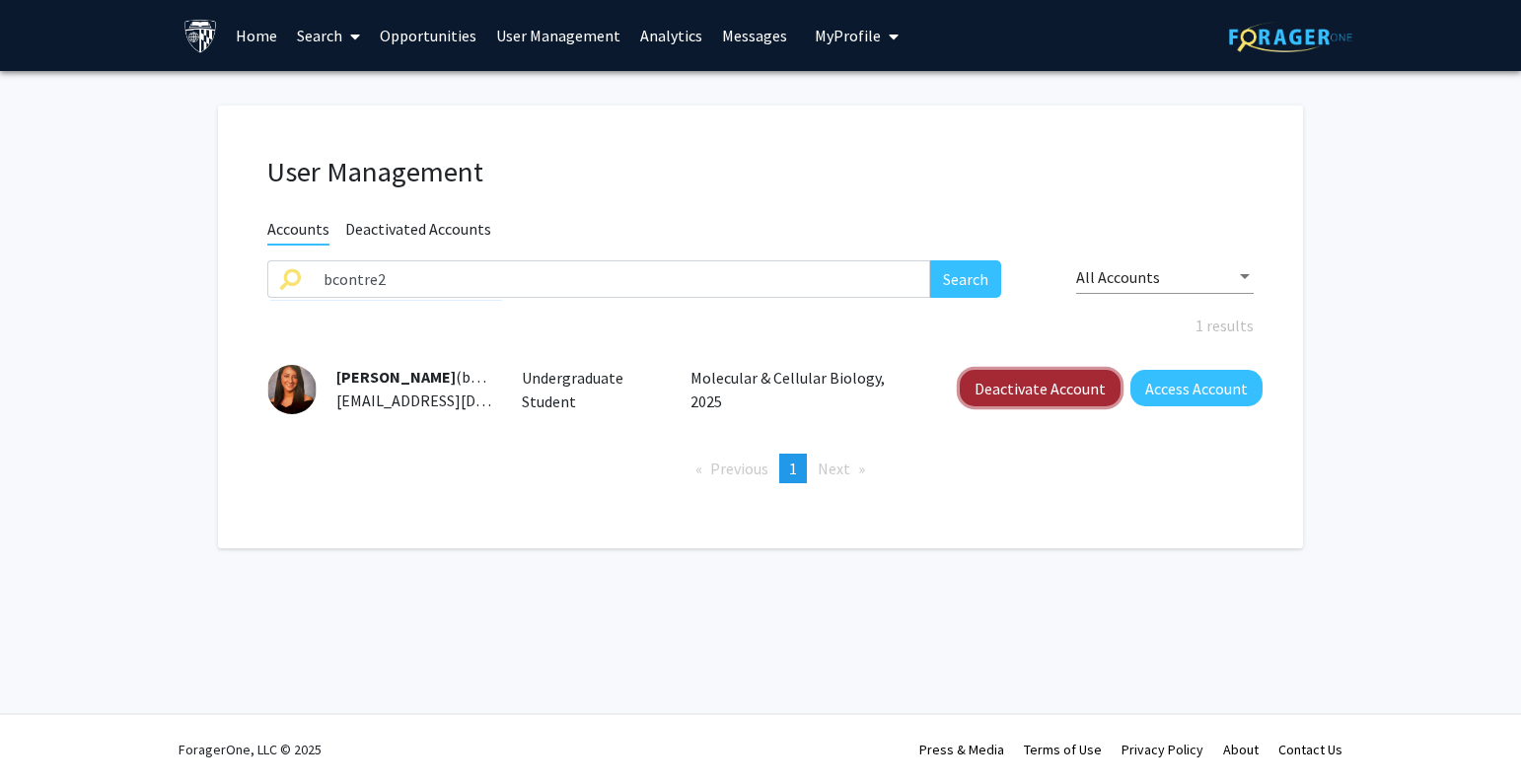click on "Deactivate Account" 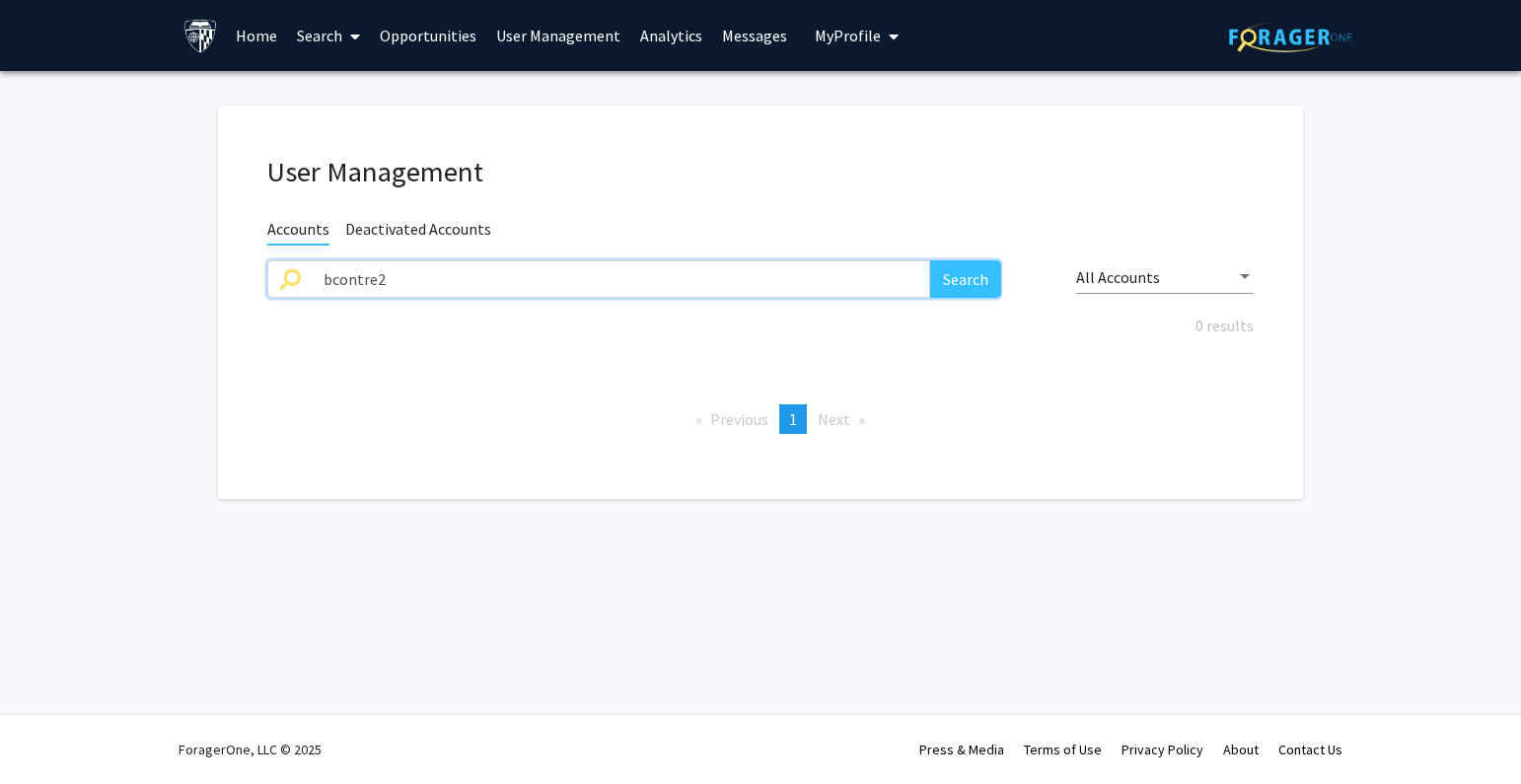 drag, startPoint x: 414, startPoint y: 285, endPoint x: 69, endPoint y: 249, distance: 346.8732 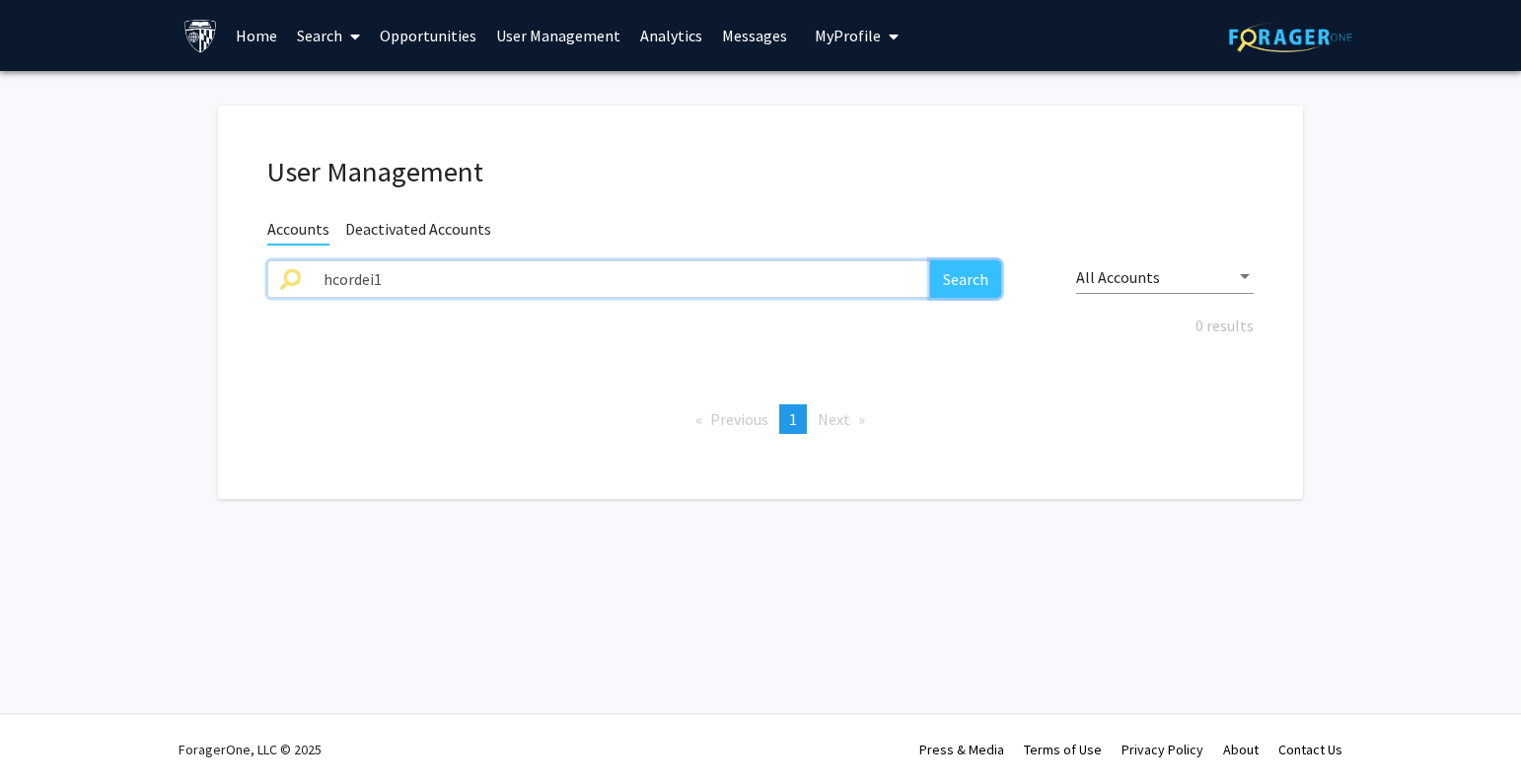 click on "Search" 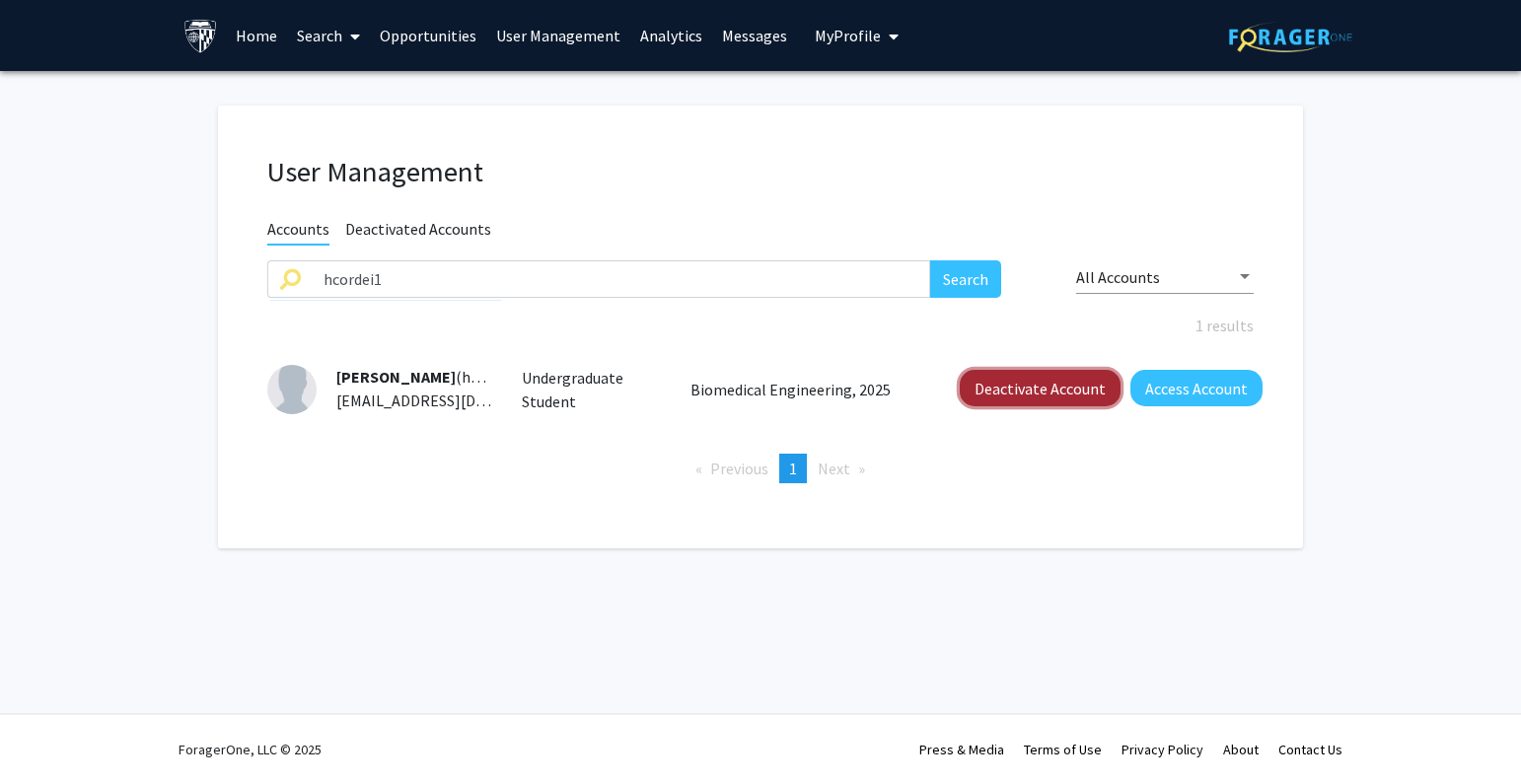 click on "Deactivate Account" 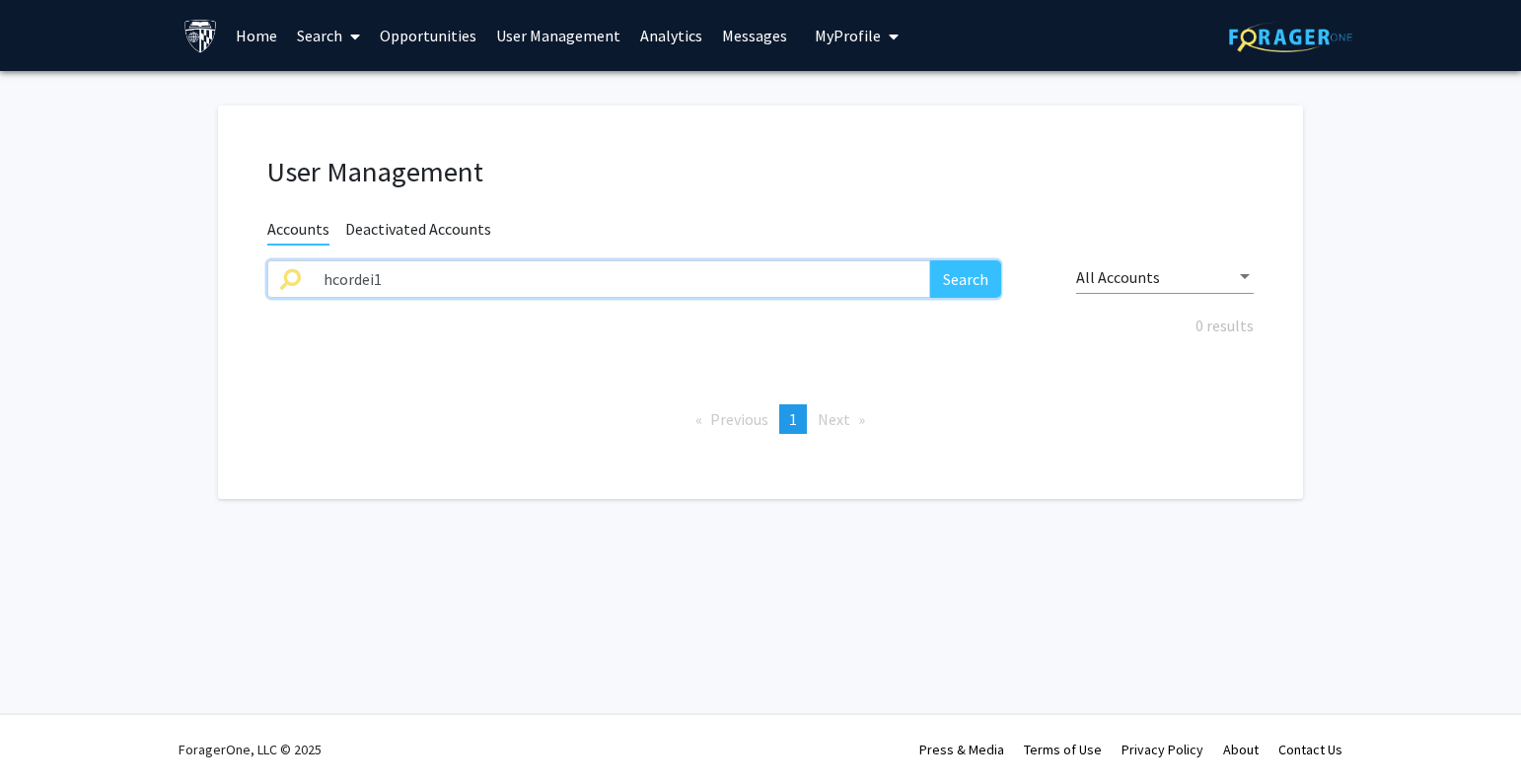drag, startPoint x: 414, startPoint y: 271, endPoint x: 552, endPoint y: 227, distance: 144.84474 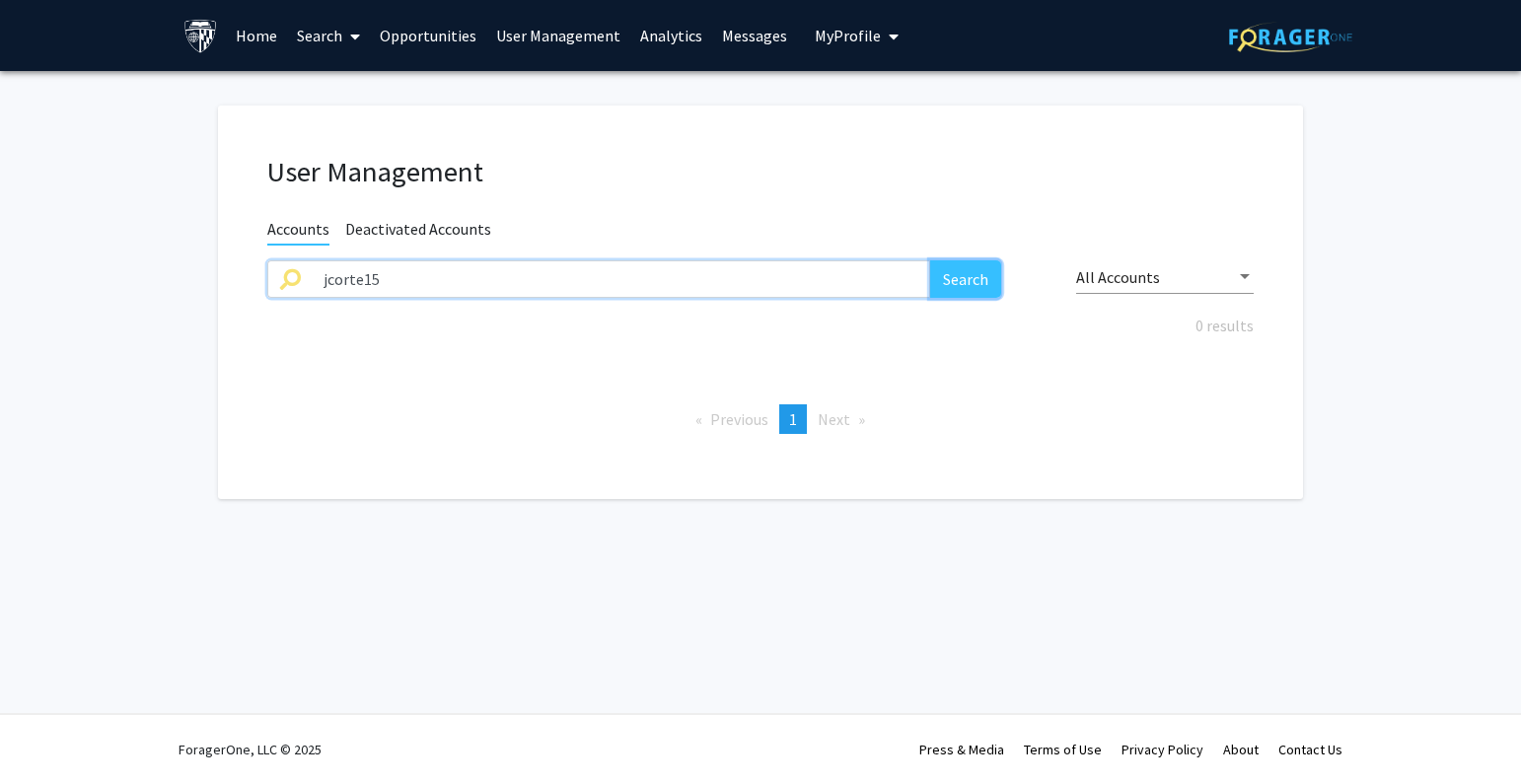 click on "Search" 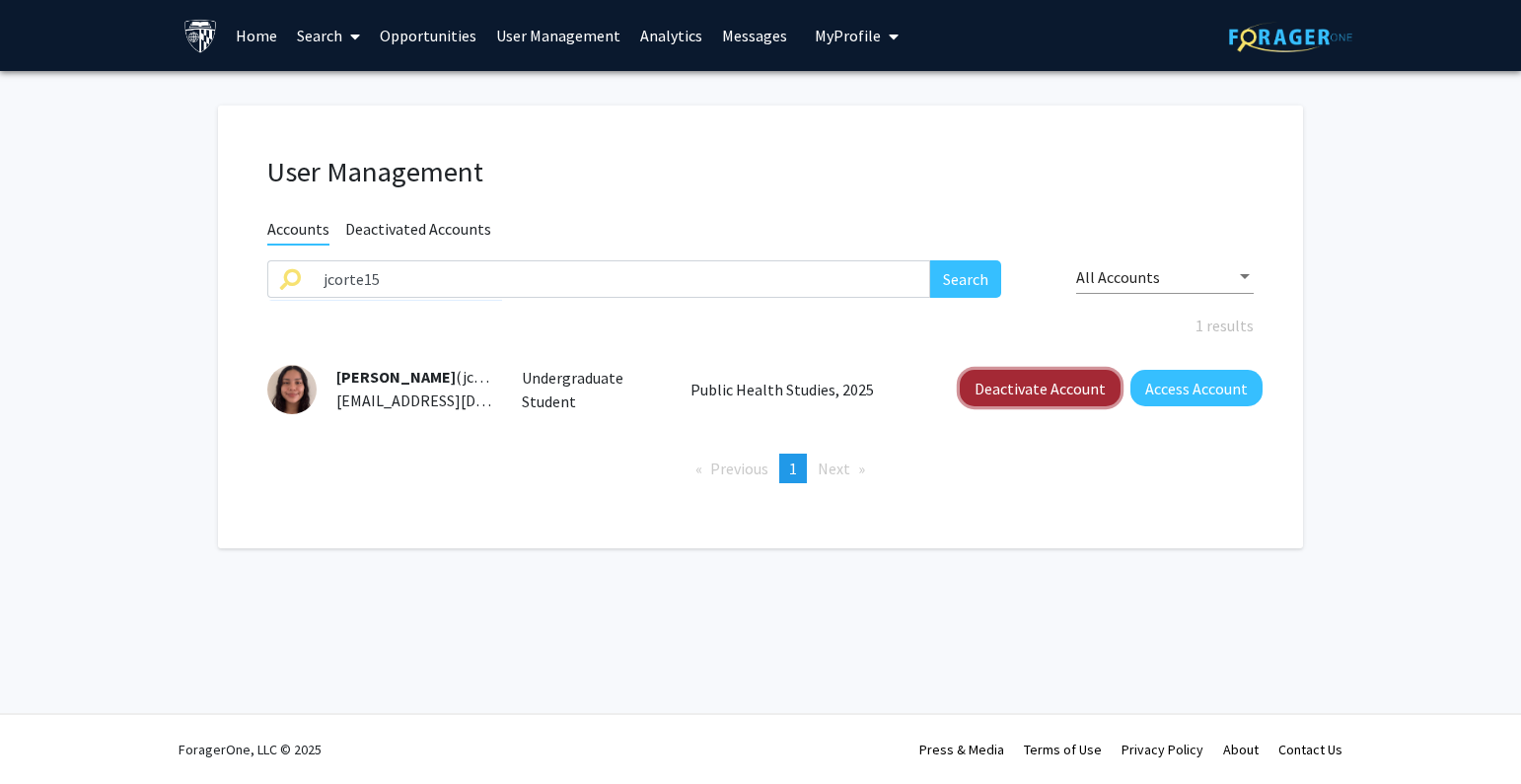 click on "Deactivate Account" 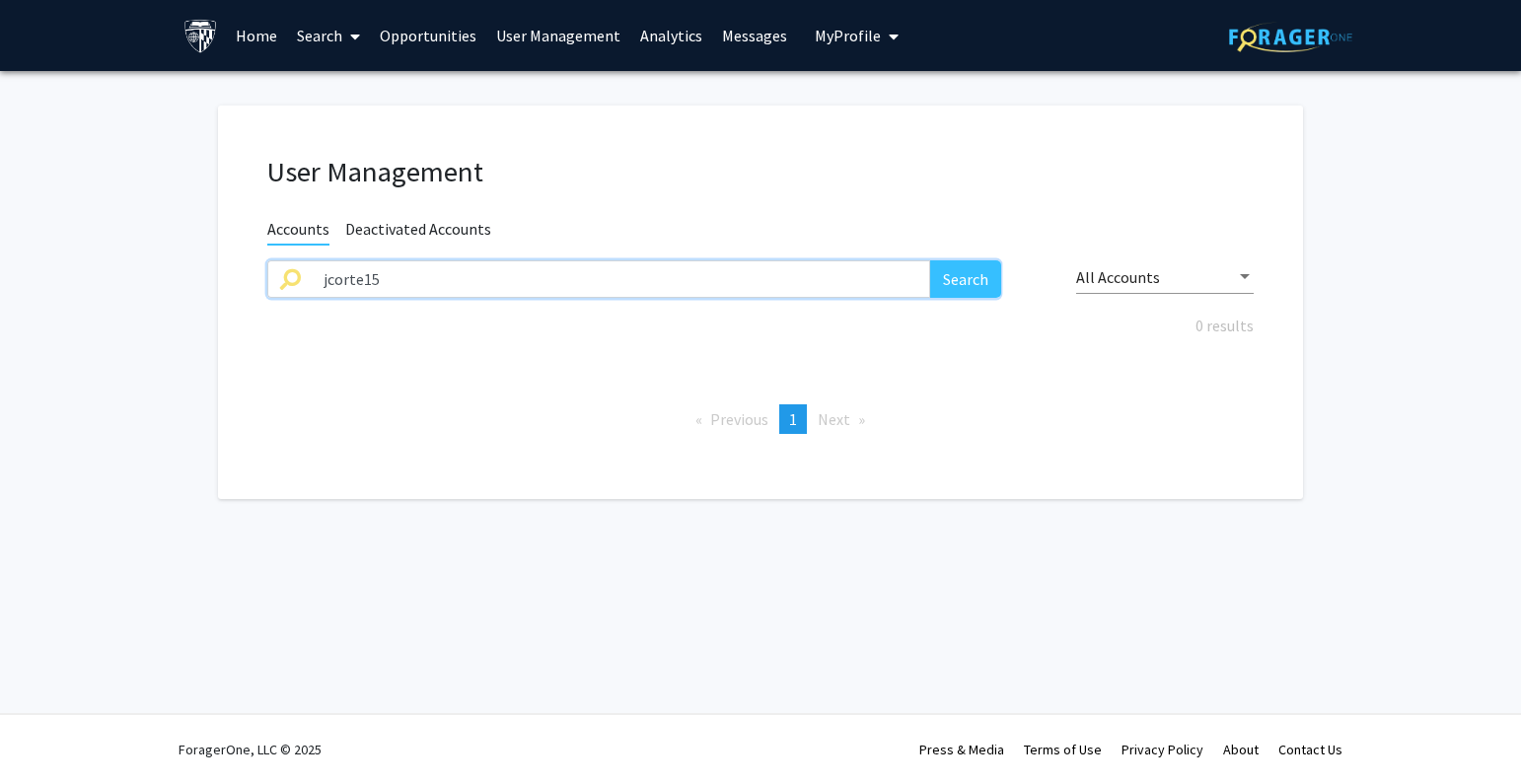 drag, startPoint x: 427, startPoint y: 295, endPoint x: 151, endPoint y: 283, distance: 276.26075 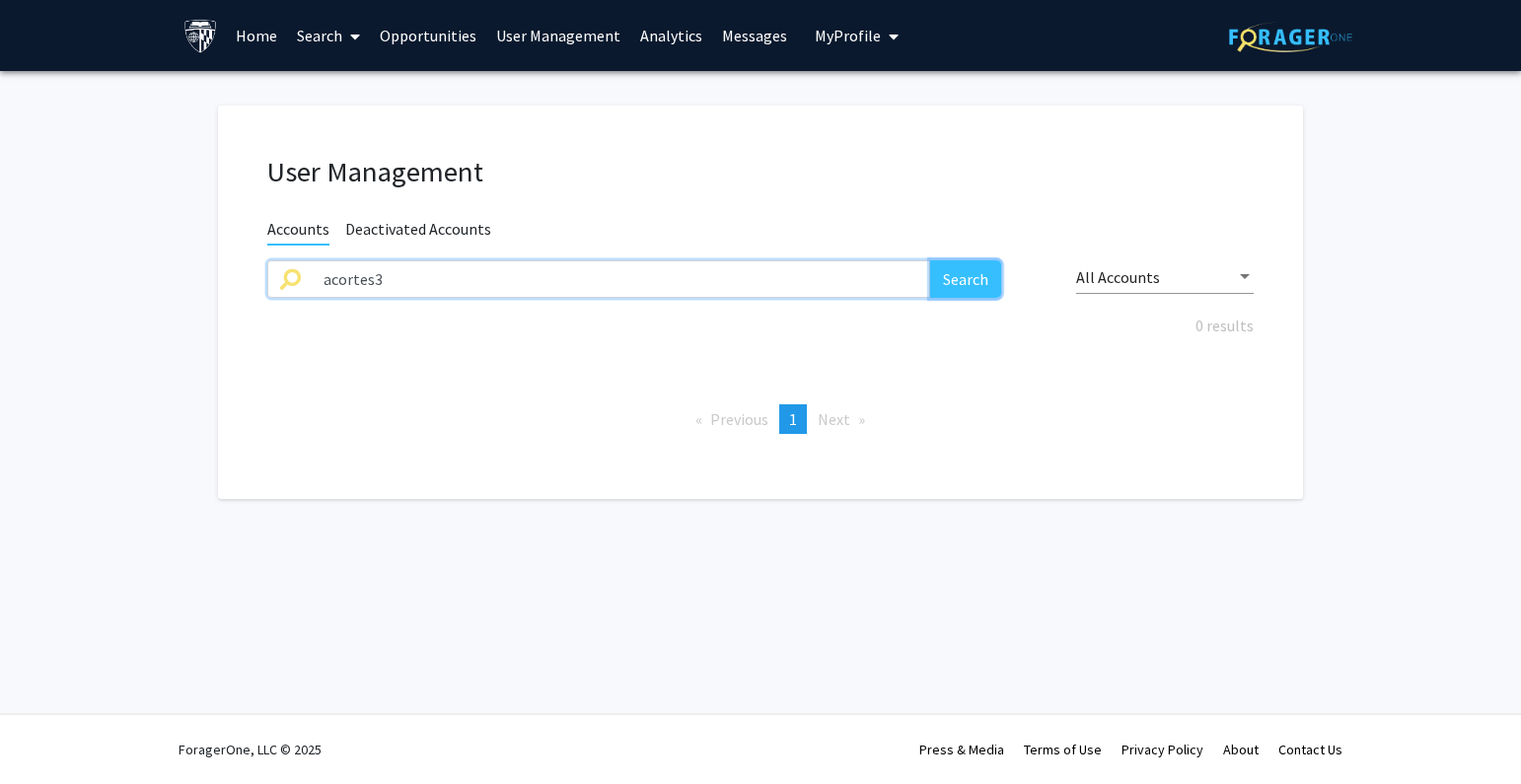 click on "Search" 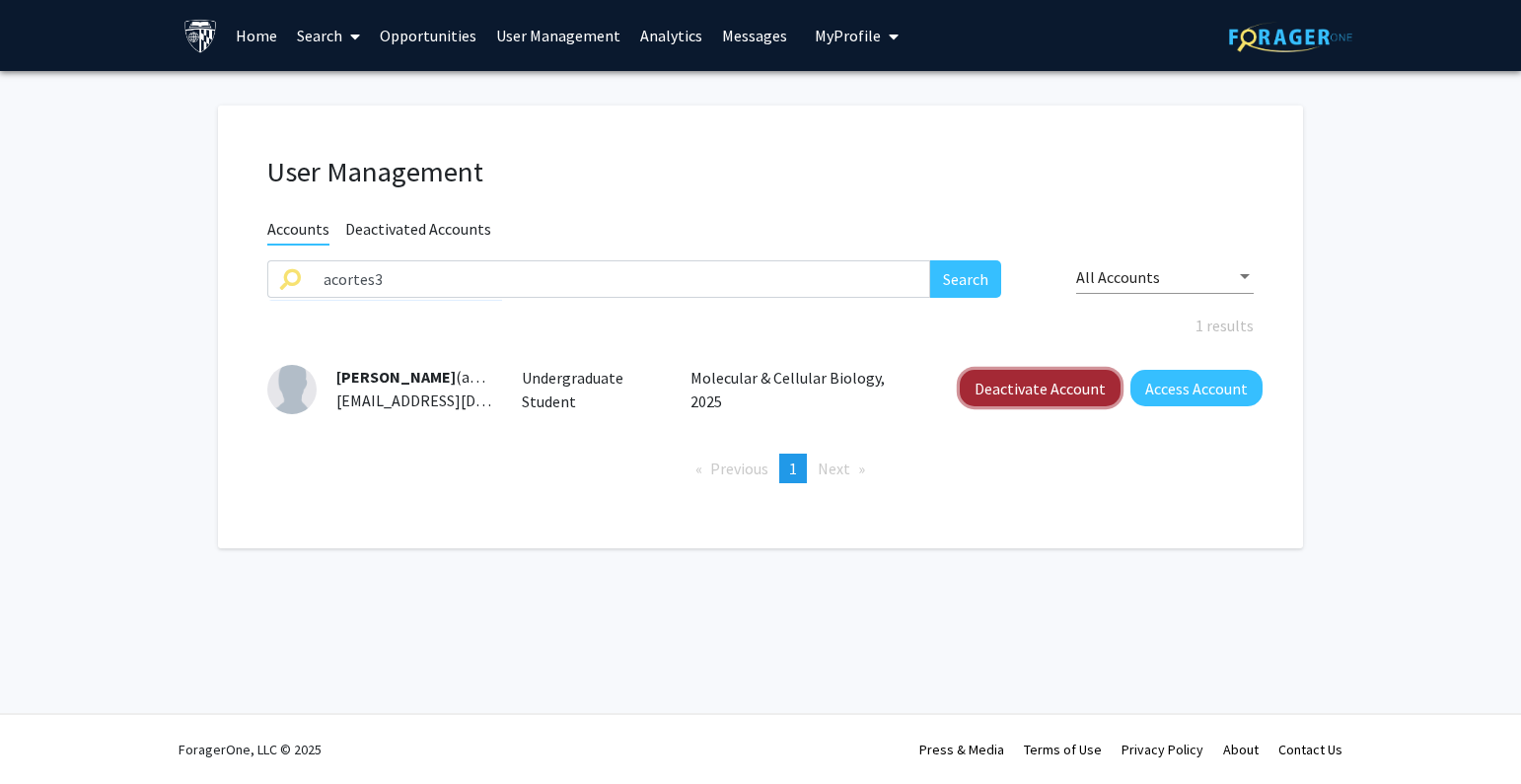 click on "Deactivate Account" 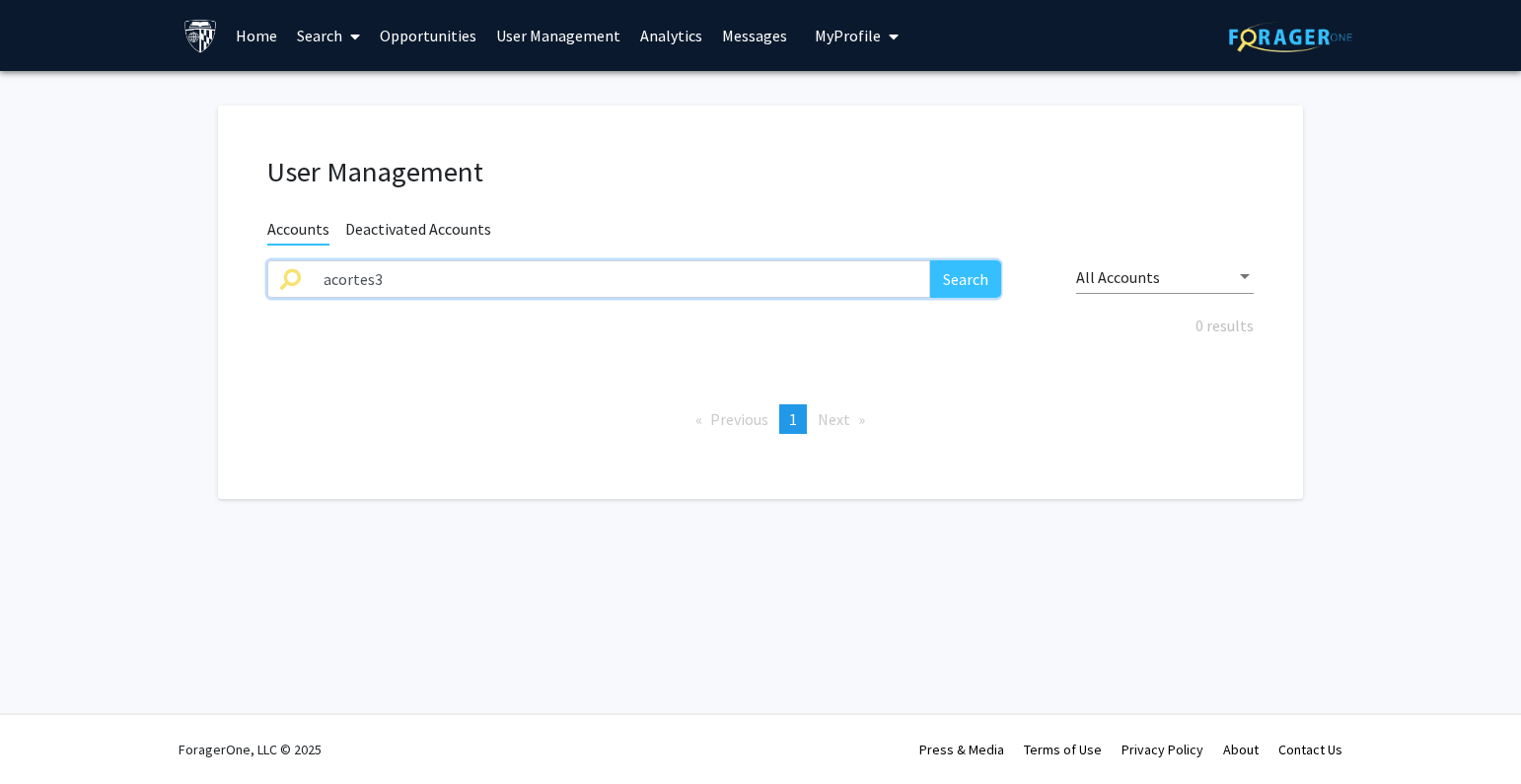 drag, startPoint x: 691, startPoint y: 283, endPoint x: 174, endPoint y: 312, distance: 517.81271 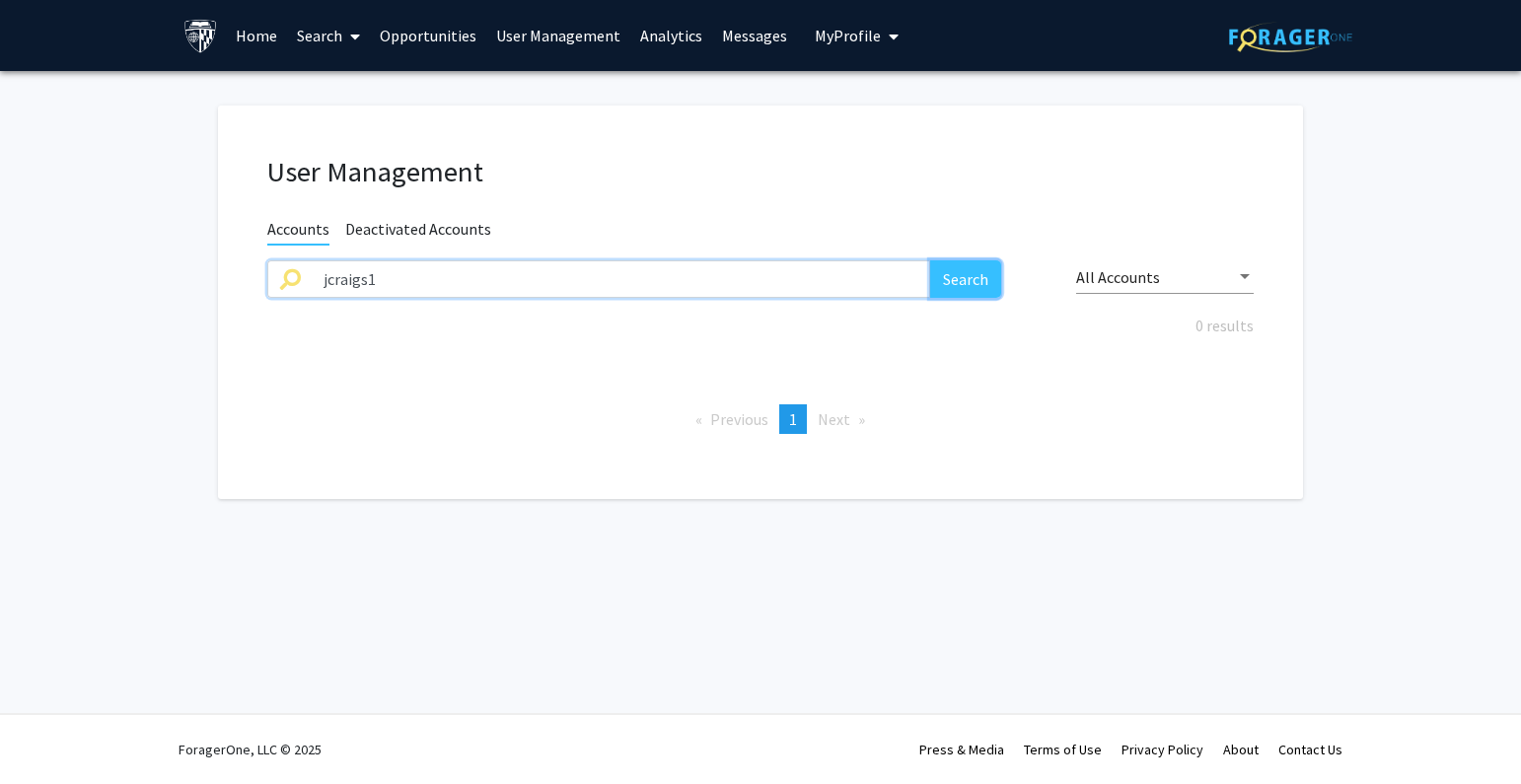 click on "Search" 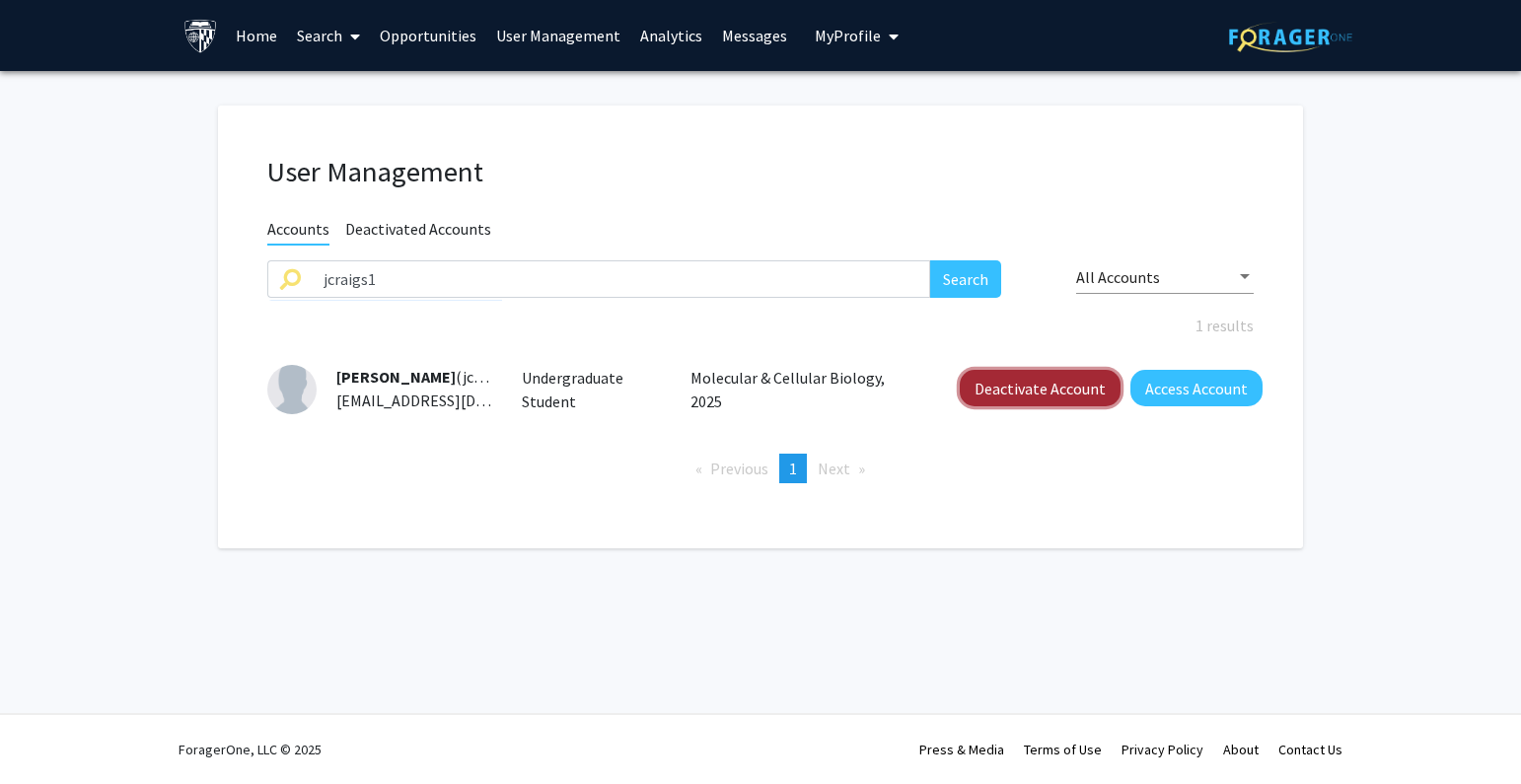 click on "Deactivate Account" 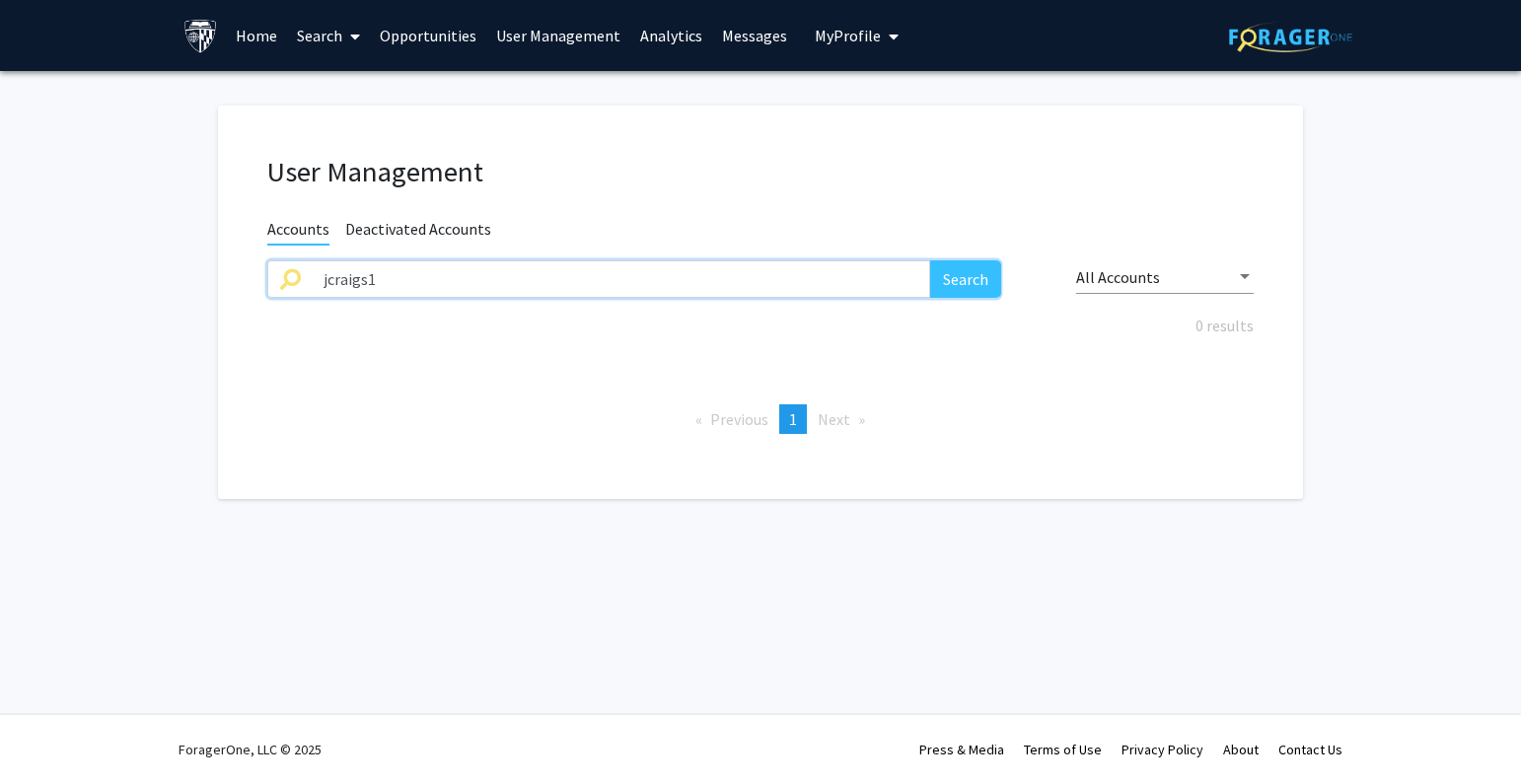 drag, startPoint x: 458, startPoint y: 295, endPoint x: 516, endPoint y: 299, distance: 58.137767 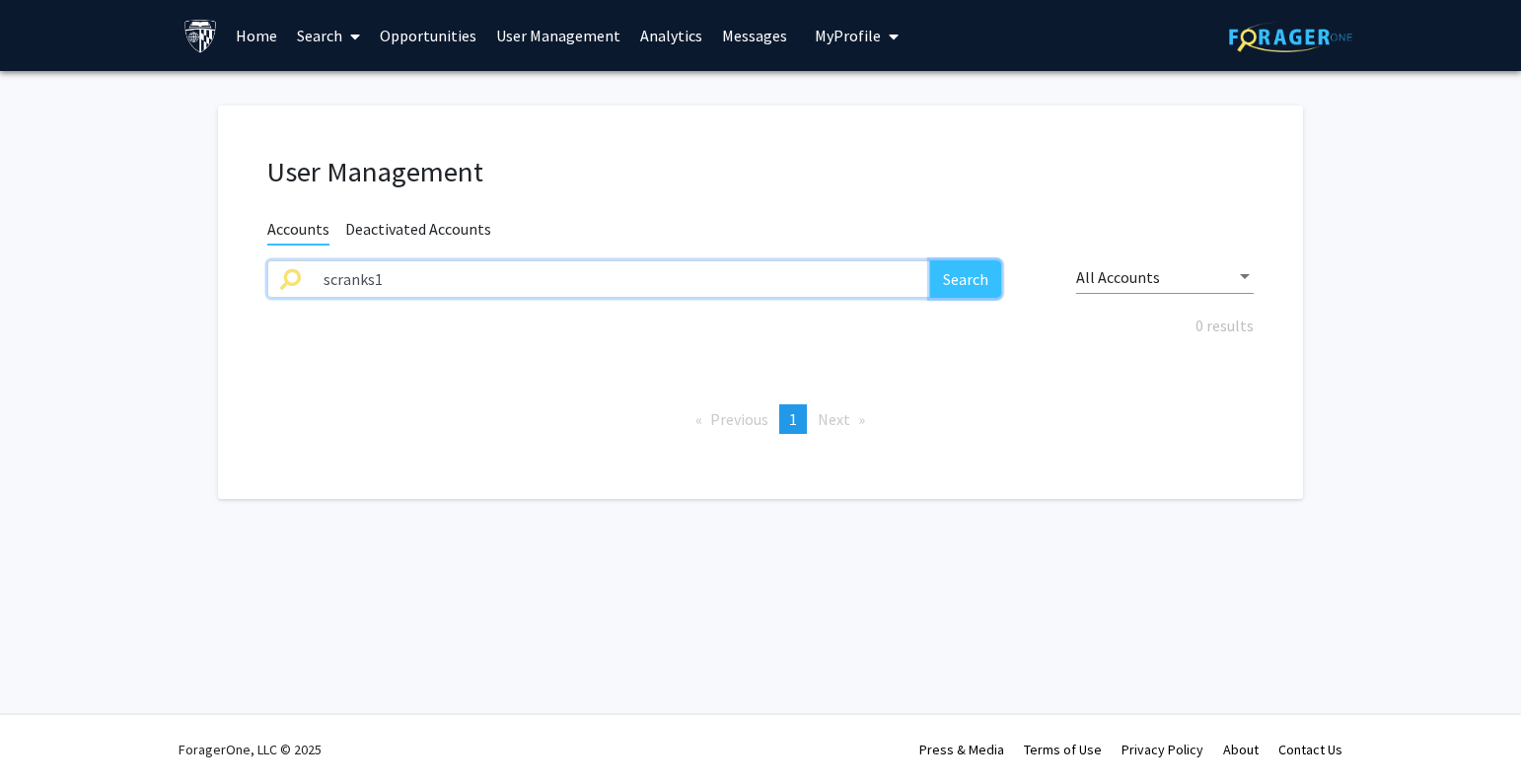 click on "Search" 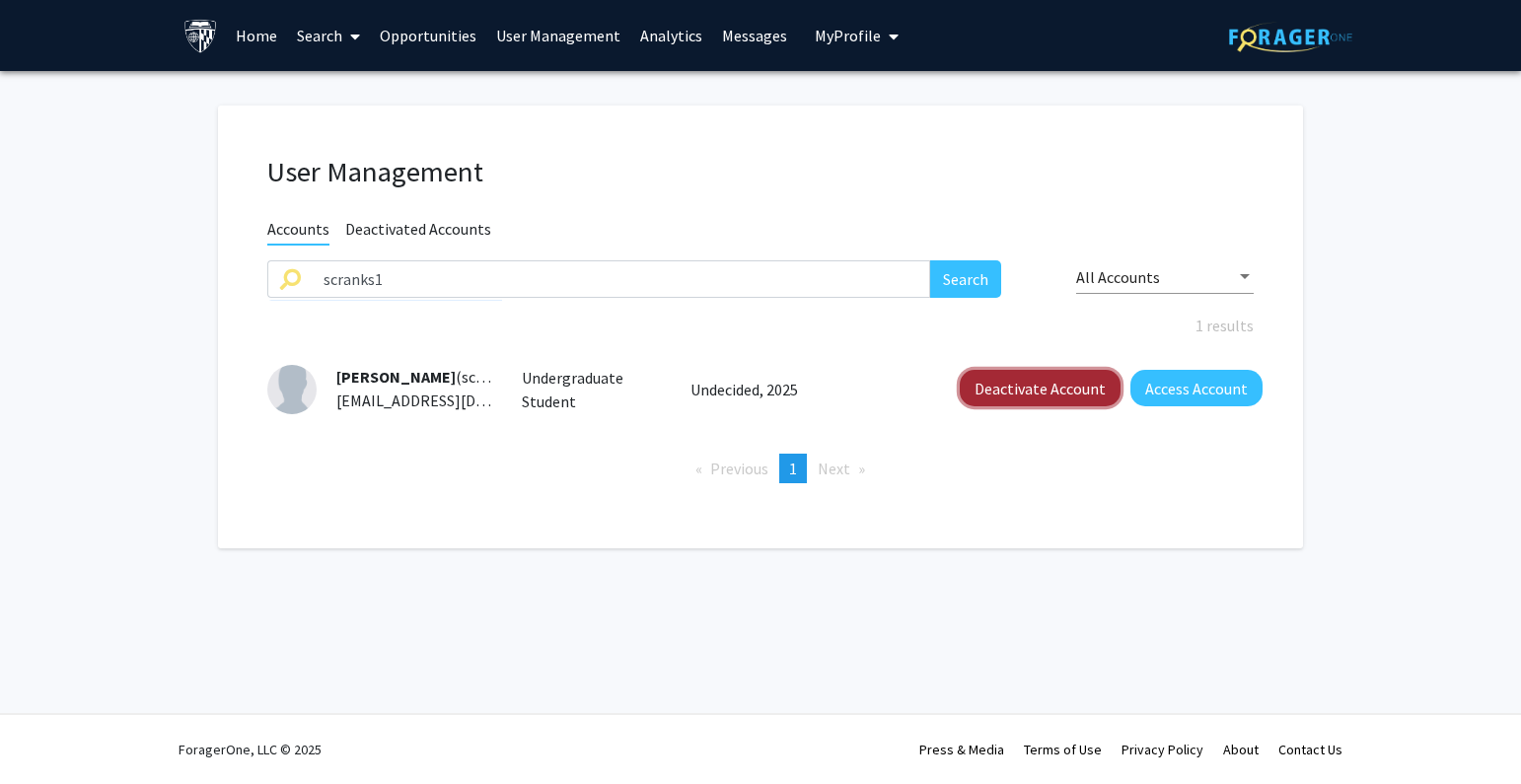 click on "Deactivate Account" 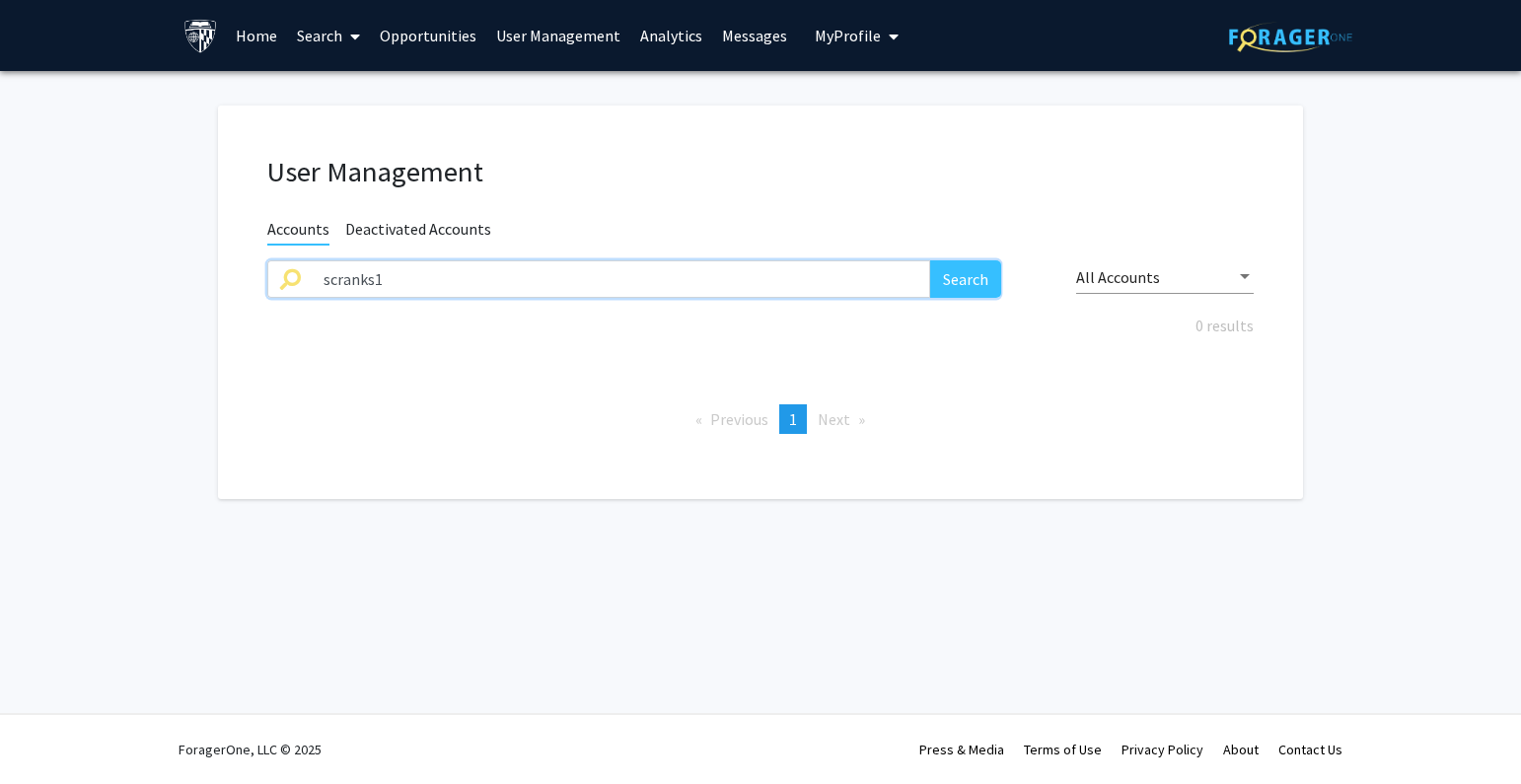 drag, startPoint x: 518, startPoint y: 281, endPoint x: 861, endPoint y: 265, distance: 343.373 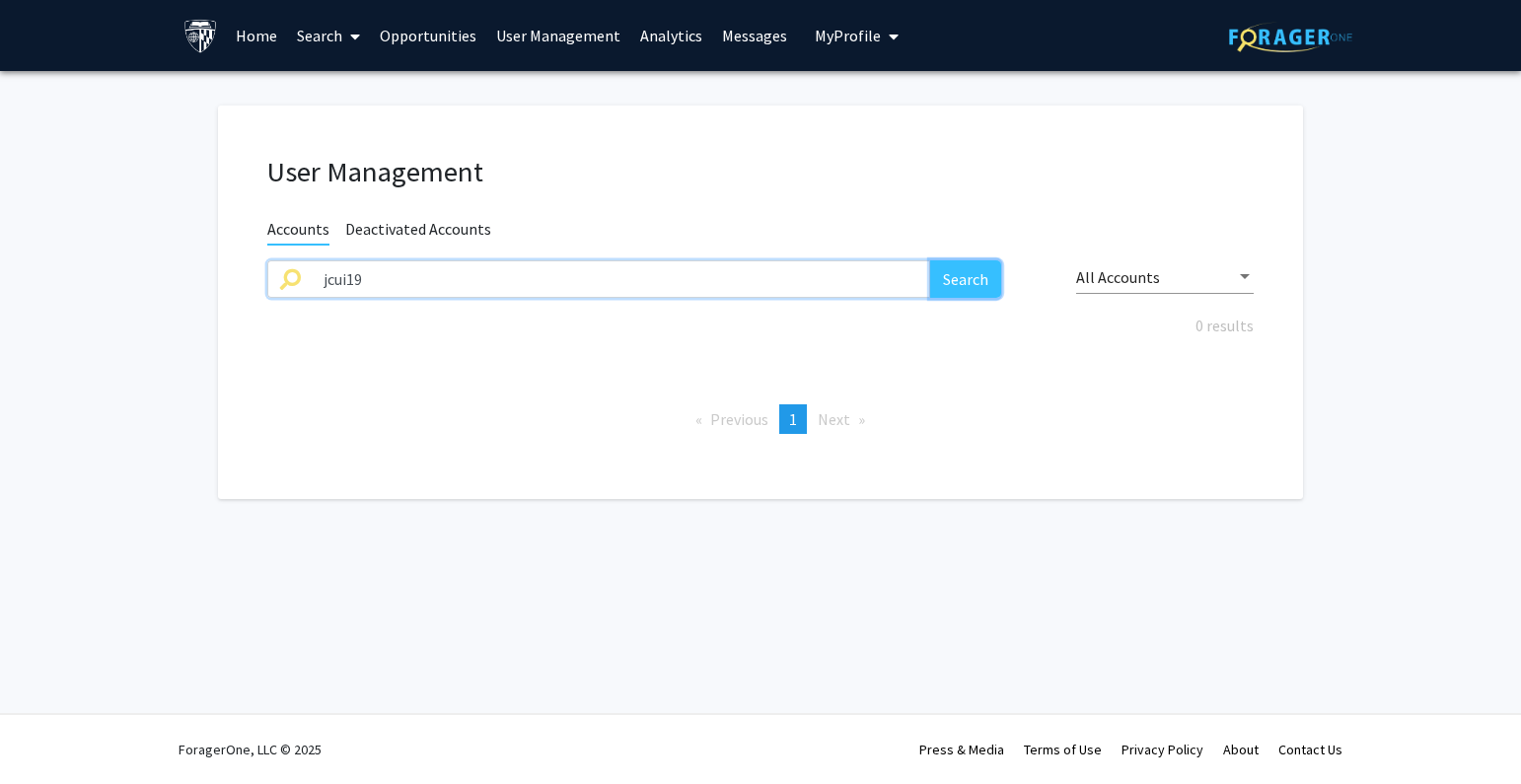 click on "Search" 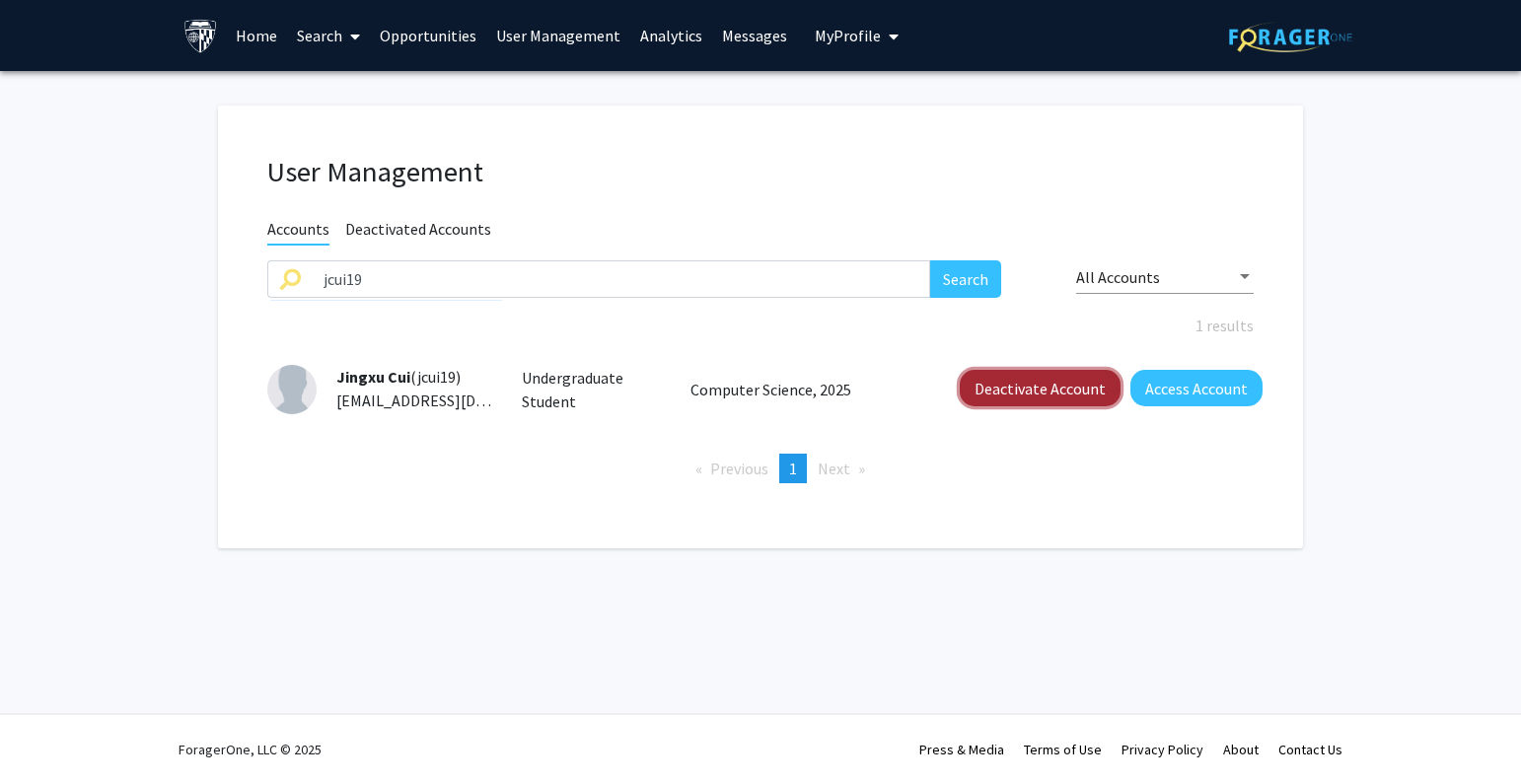 click on "Deactivate Account" 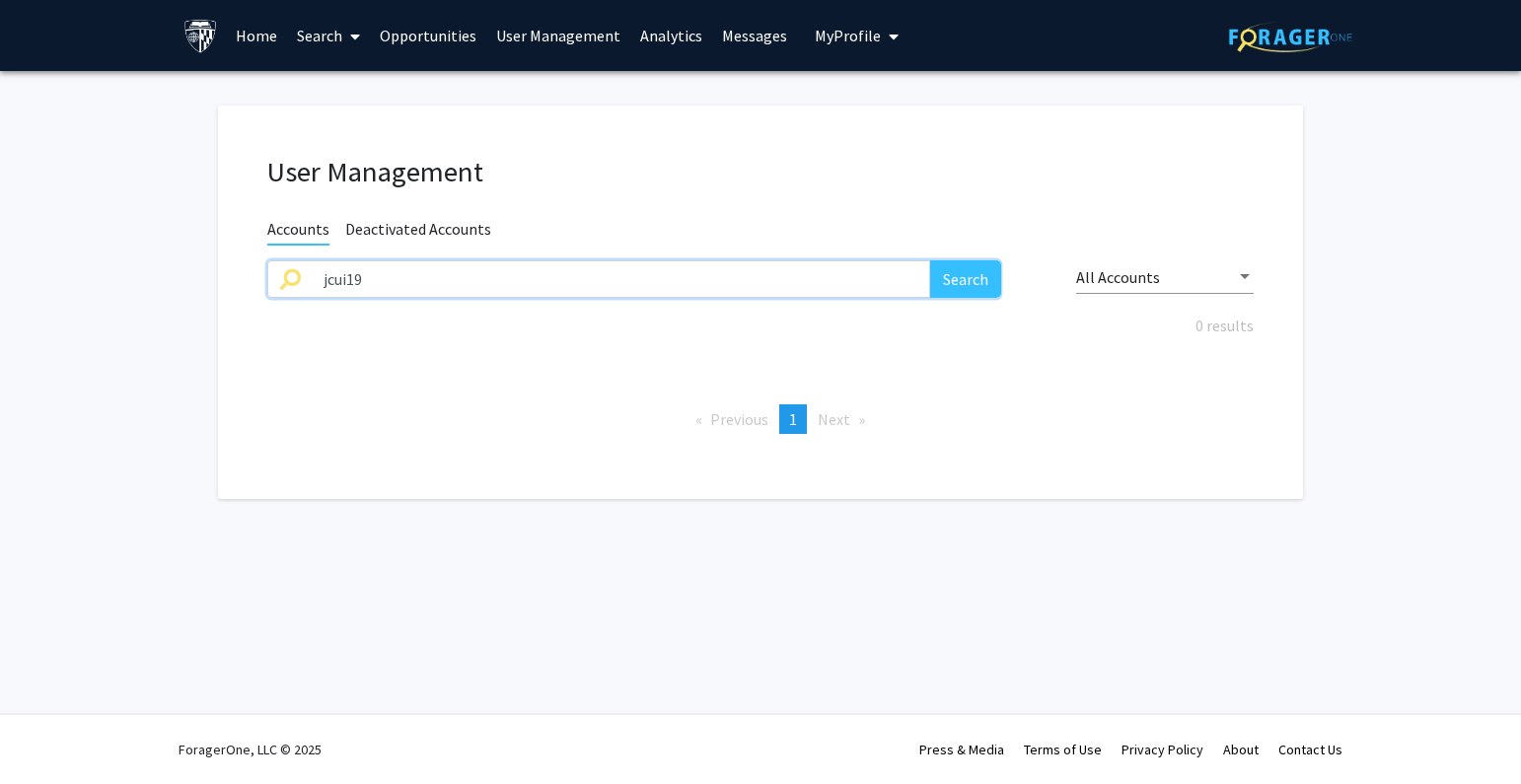 drag, startPoint x: 185, startPoint y: 296, endPoint x: 281, endPoint y: 296, distance: 96 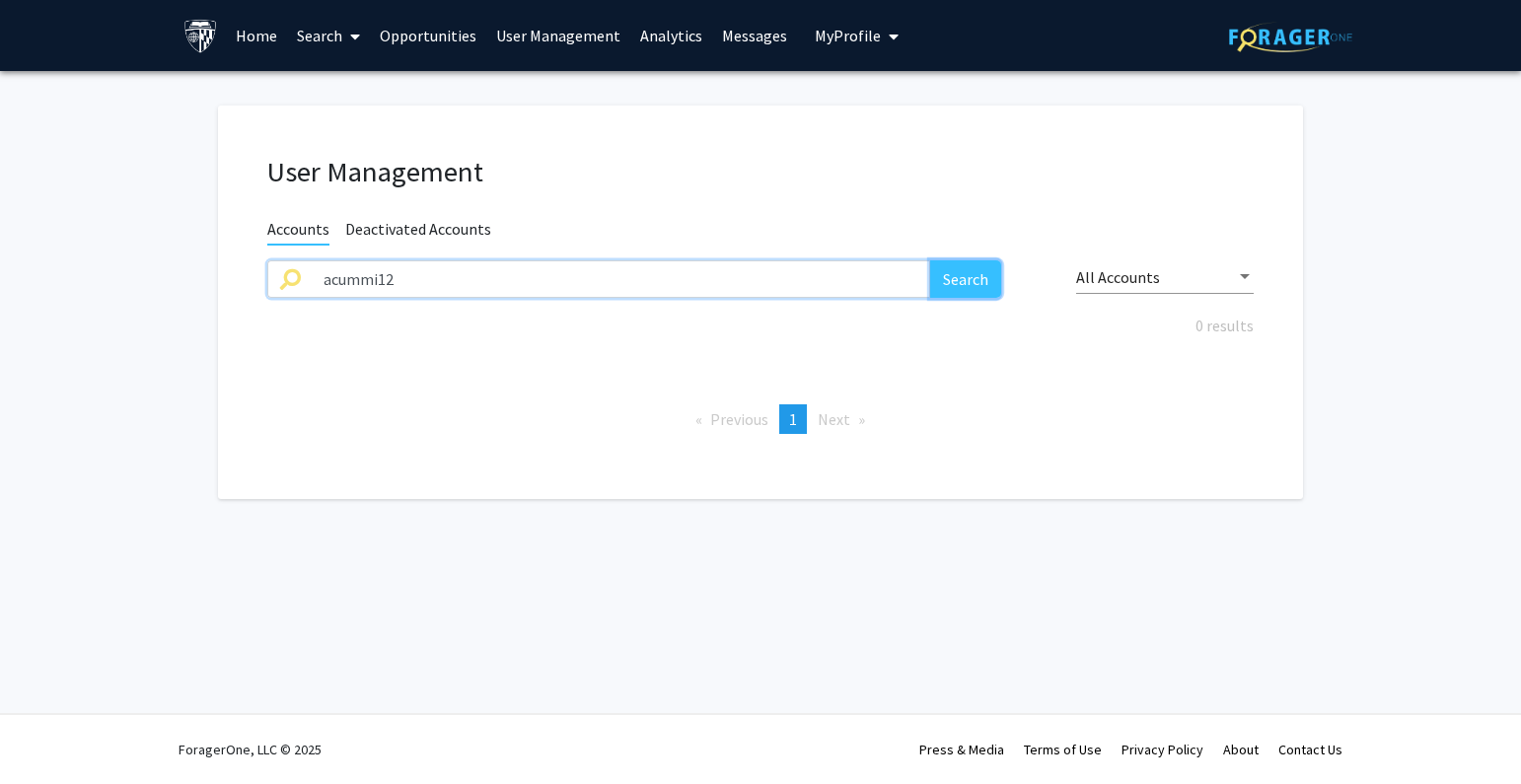 click on "Search" 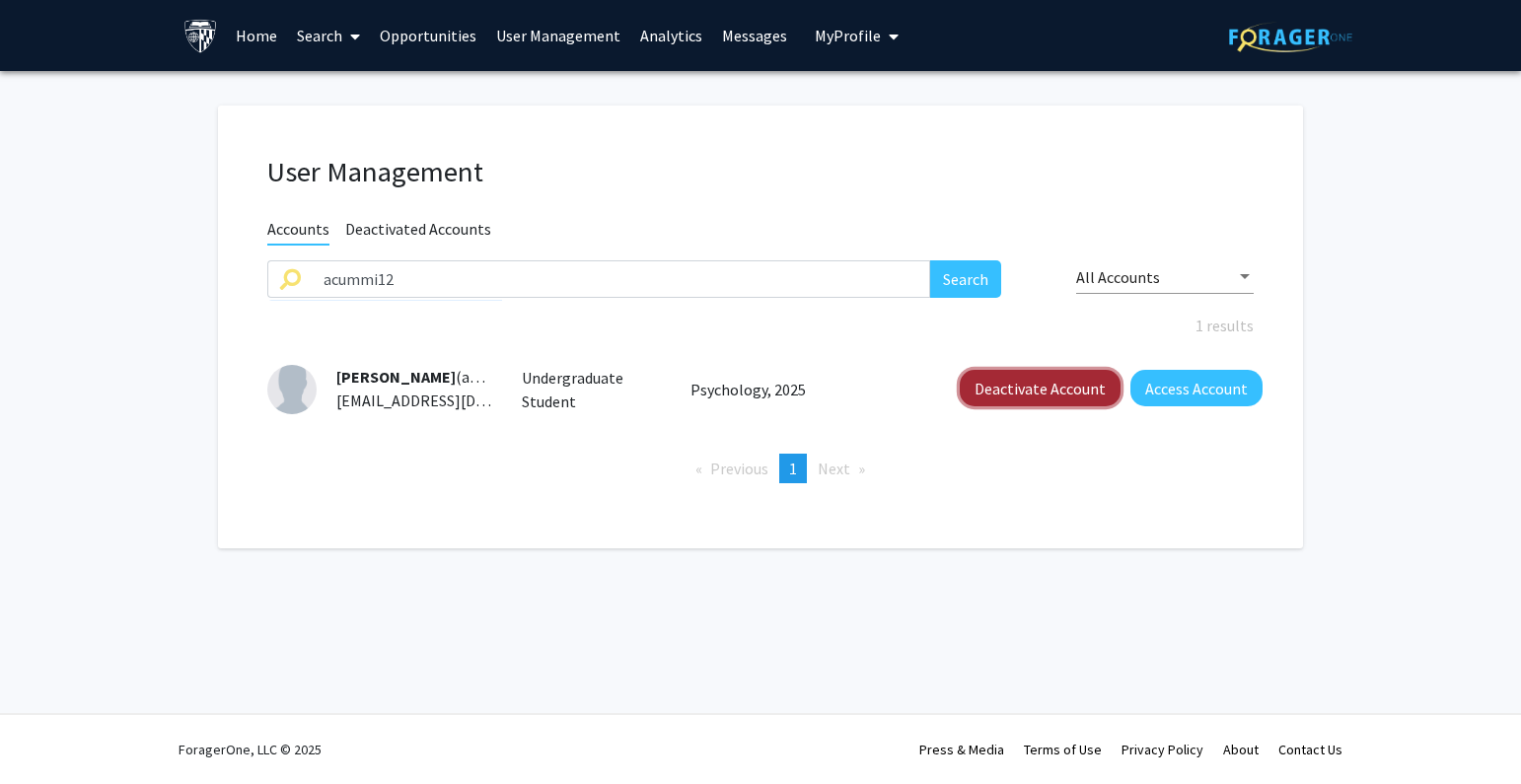 click on "Deactivate Account" 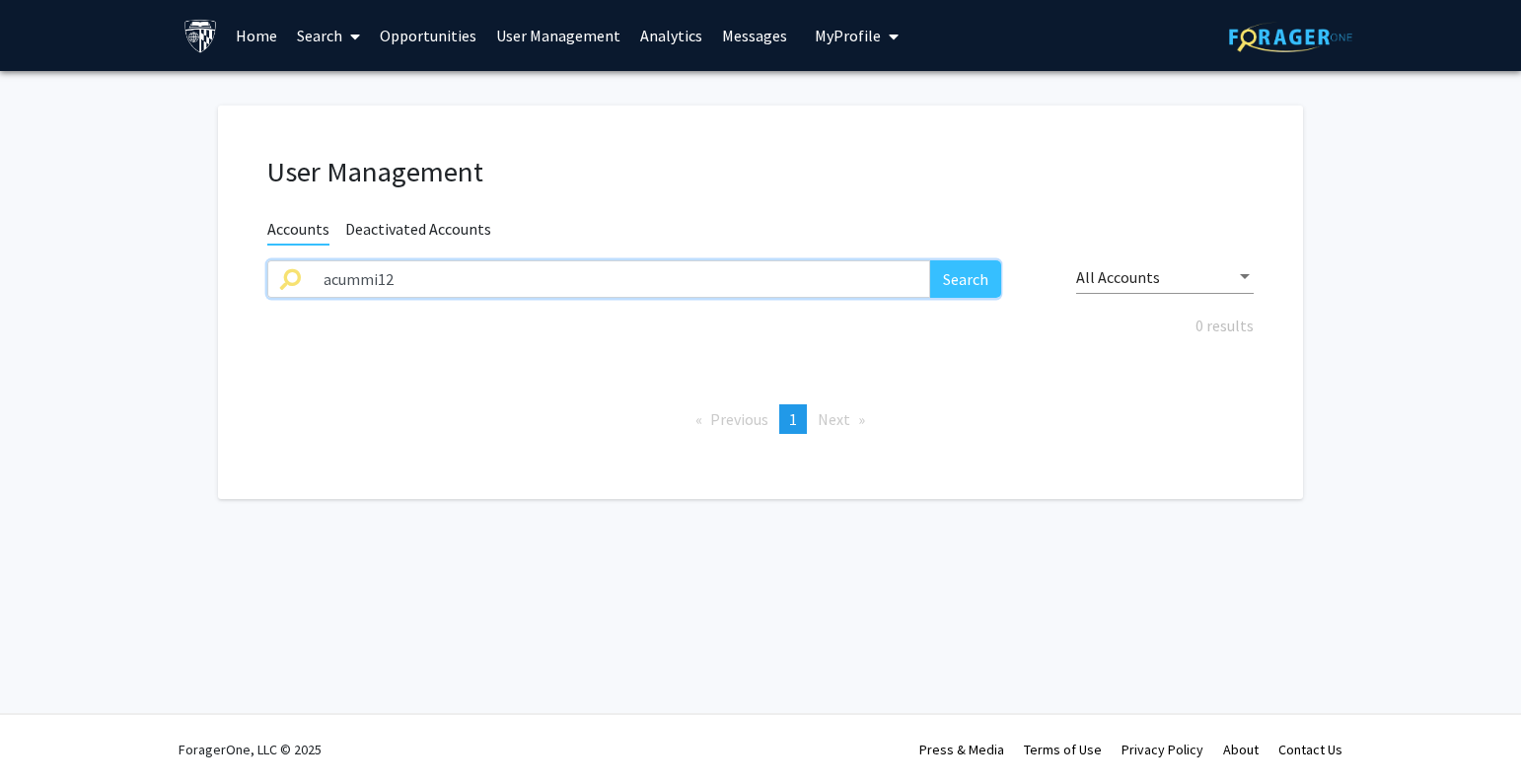 drag, startPoint x: 516, startPoint y: 281, endPoint x: 142, endPoint y: 285, distance: 374.02139 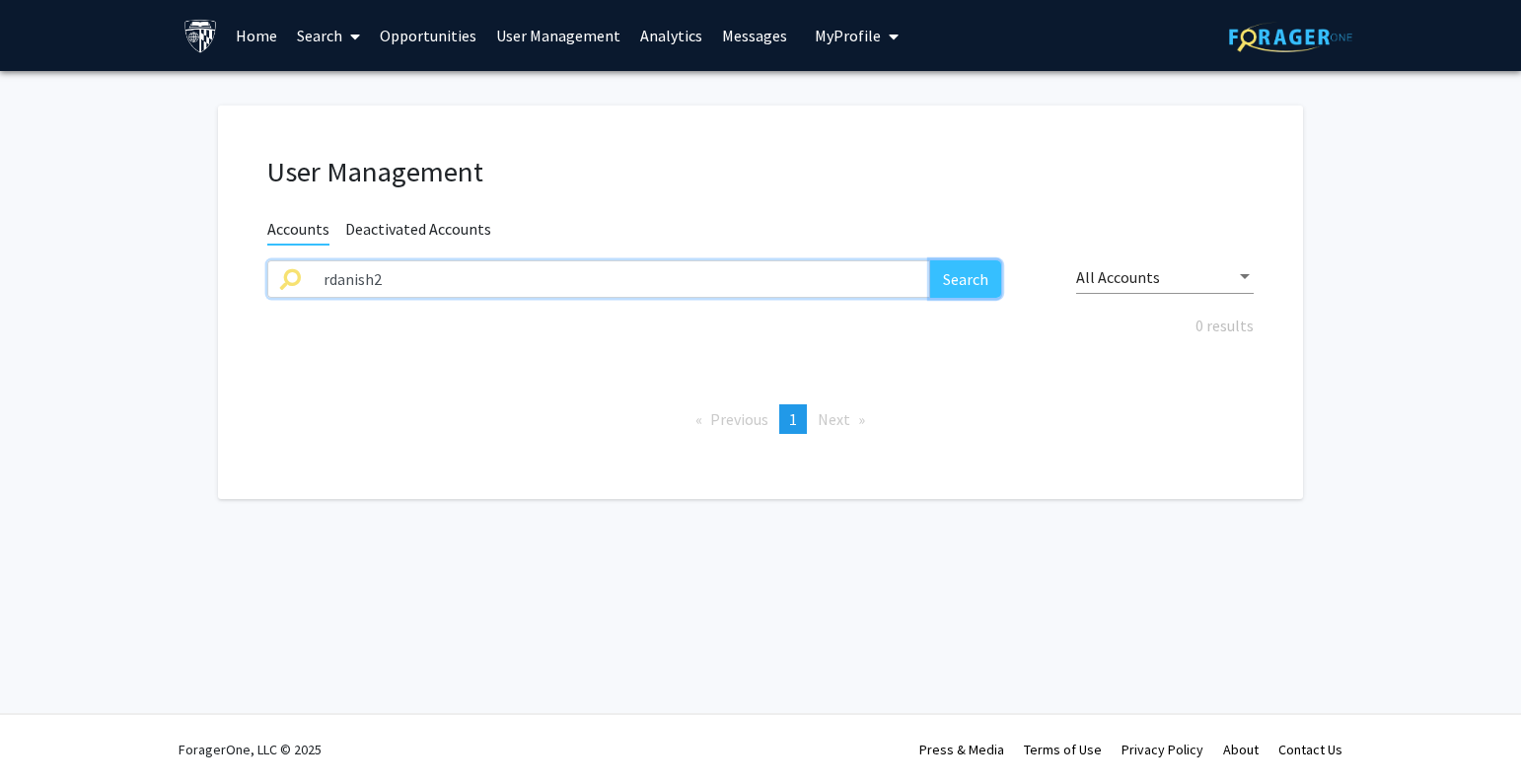 click on "Search" 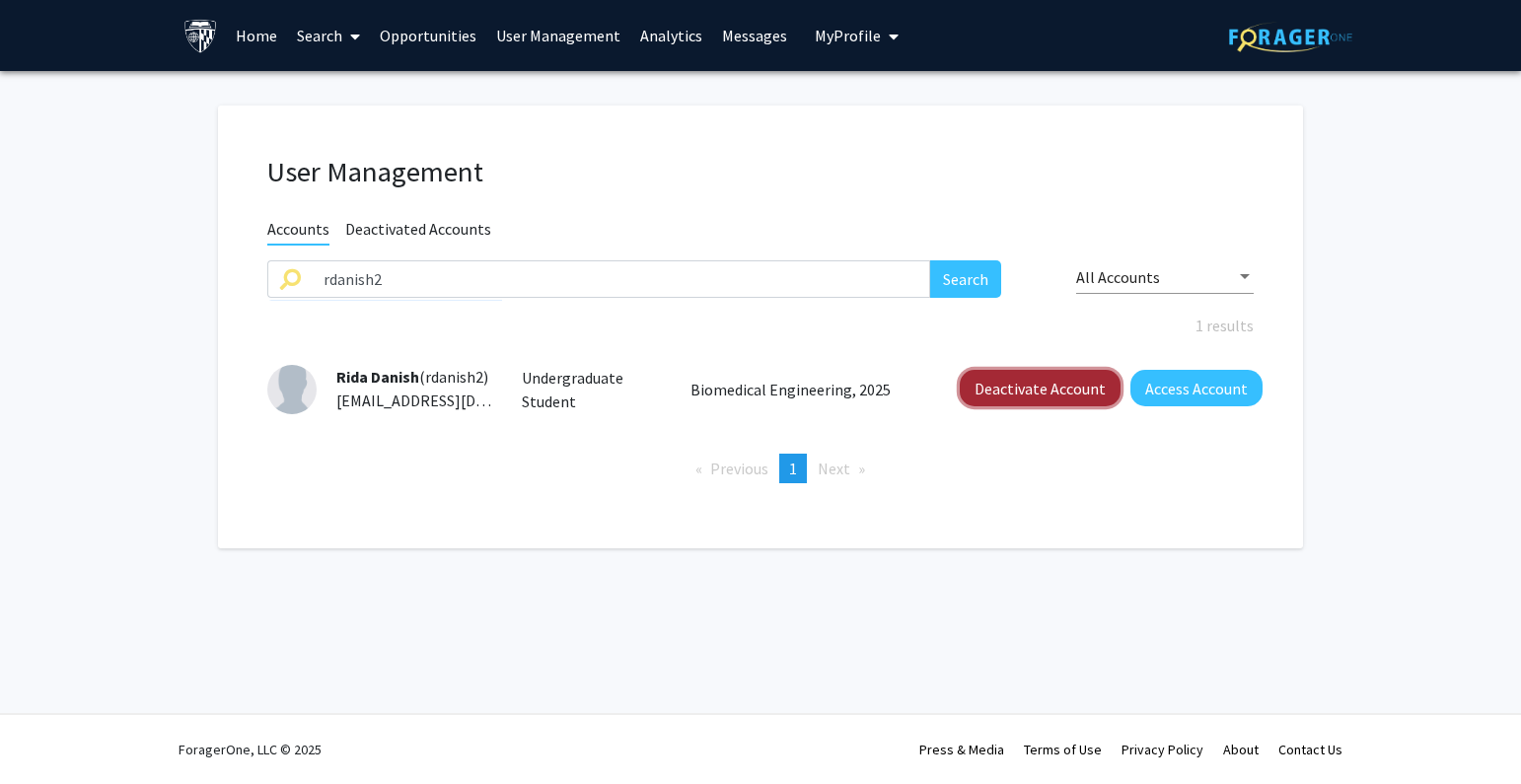 click on "Deactivate Account" 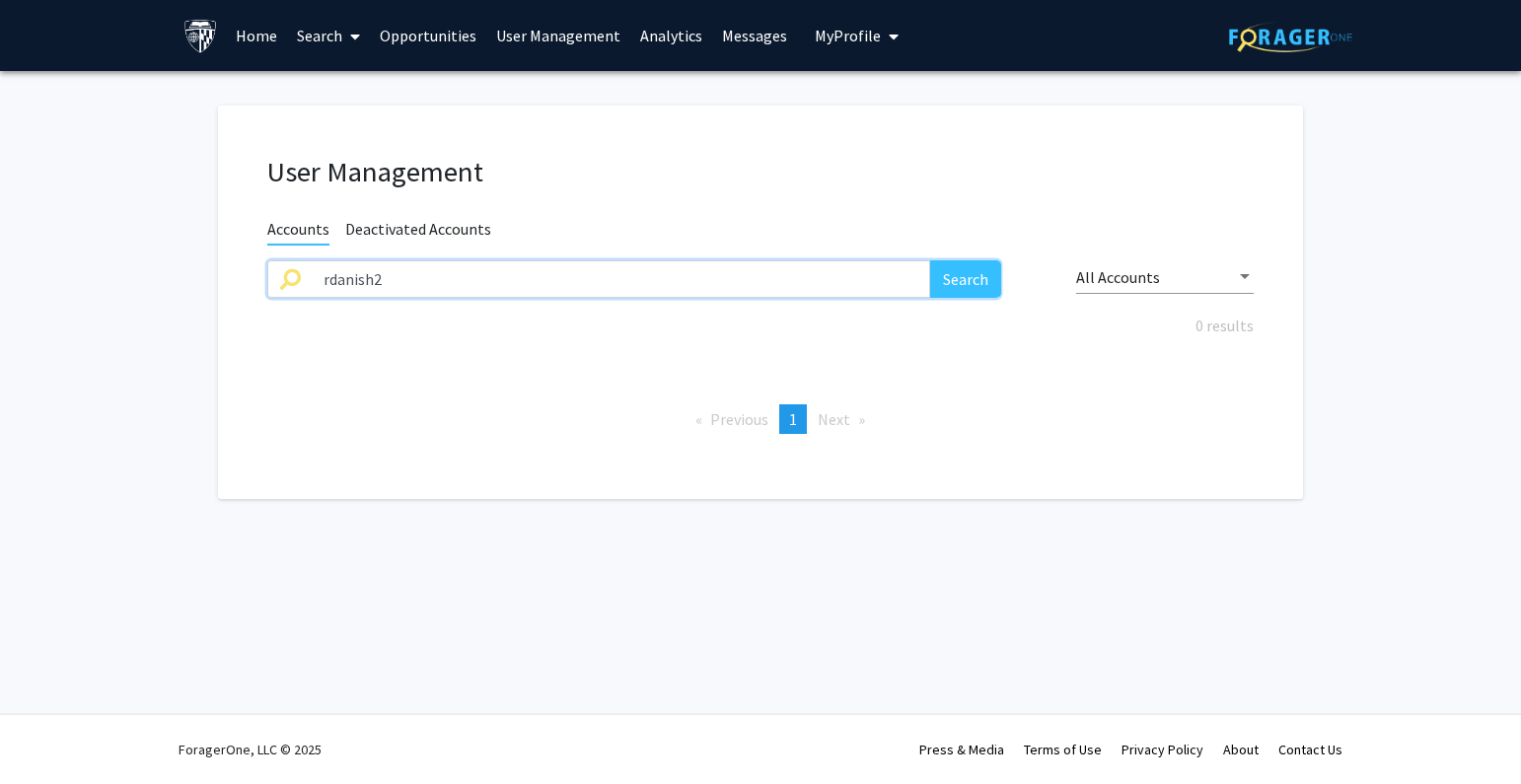 drag, startPoint x: 421, startPoint y: 292, endPoint x: 167, endPoint y: 294, distance: 254.00787 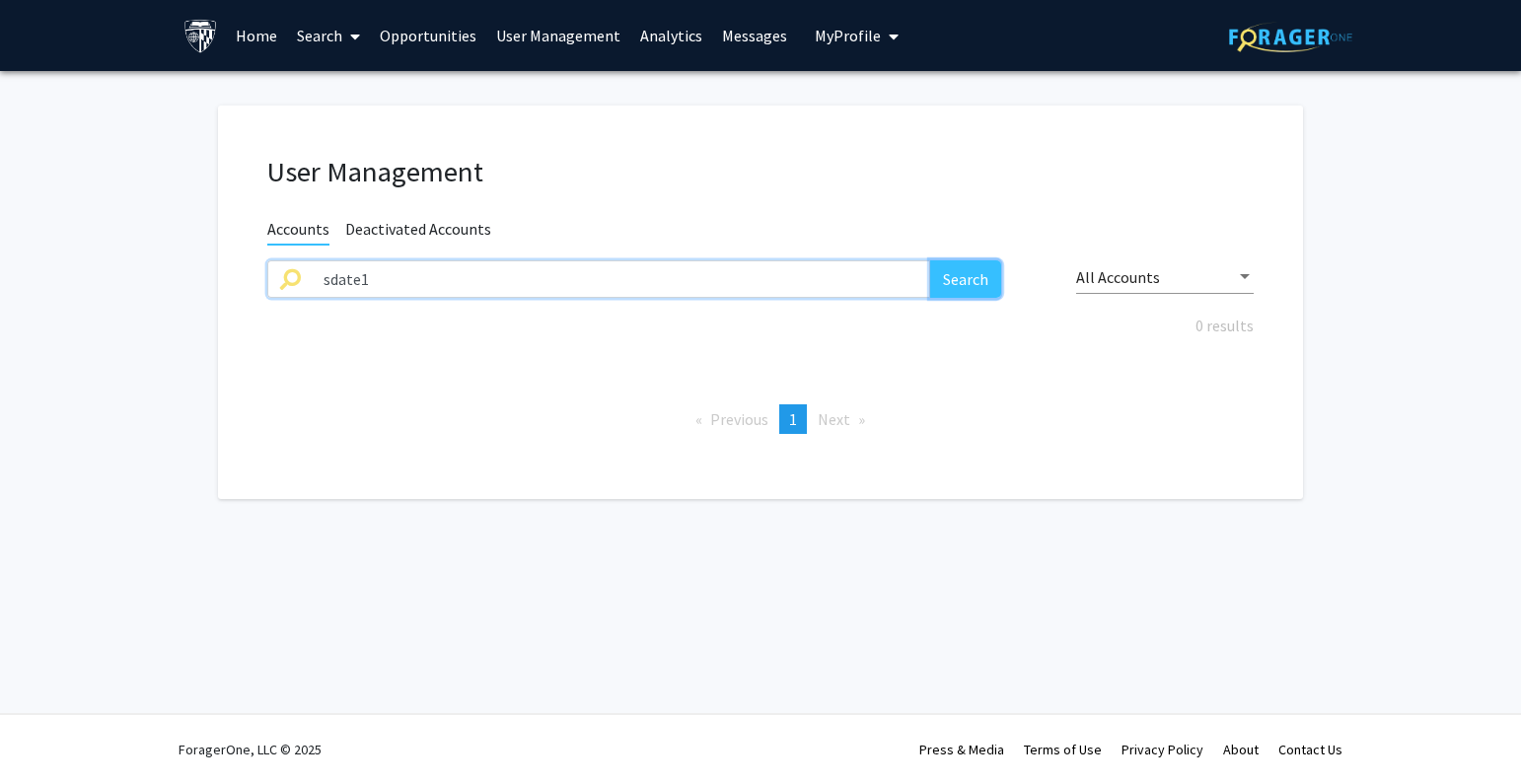 click on "Search" 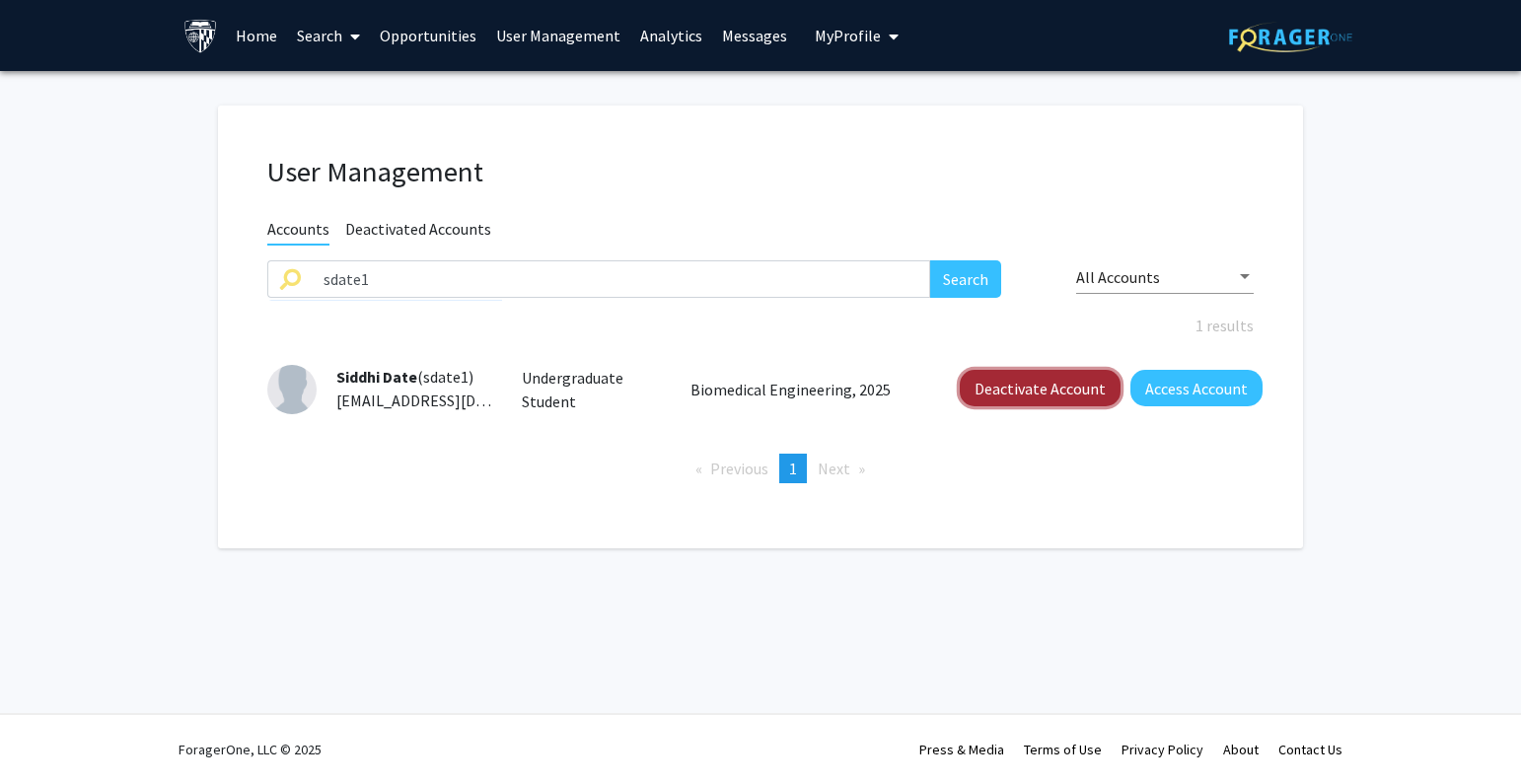 click on "Deactivate Account" 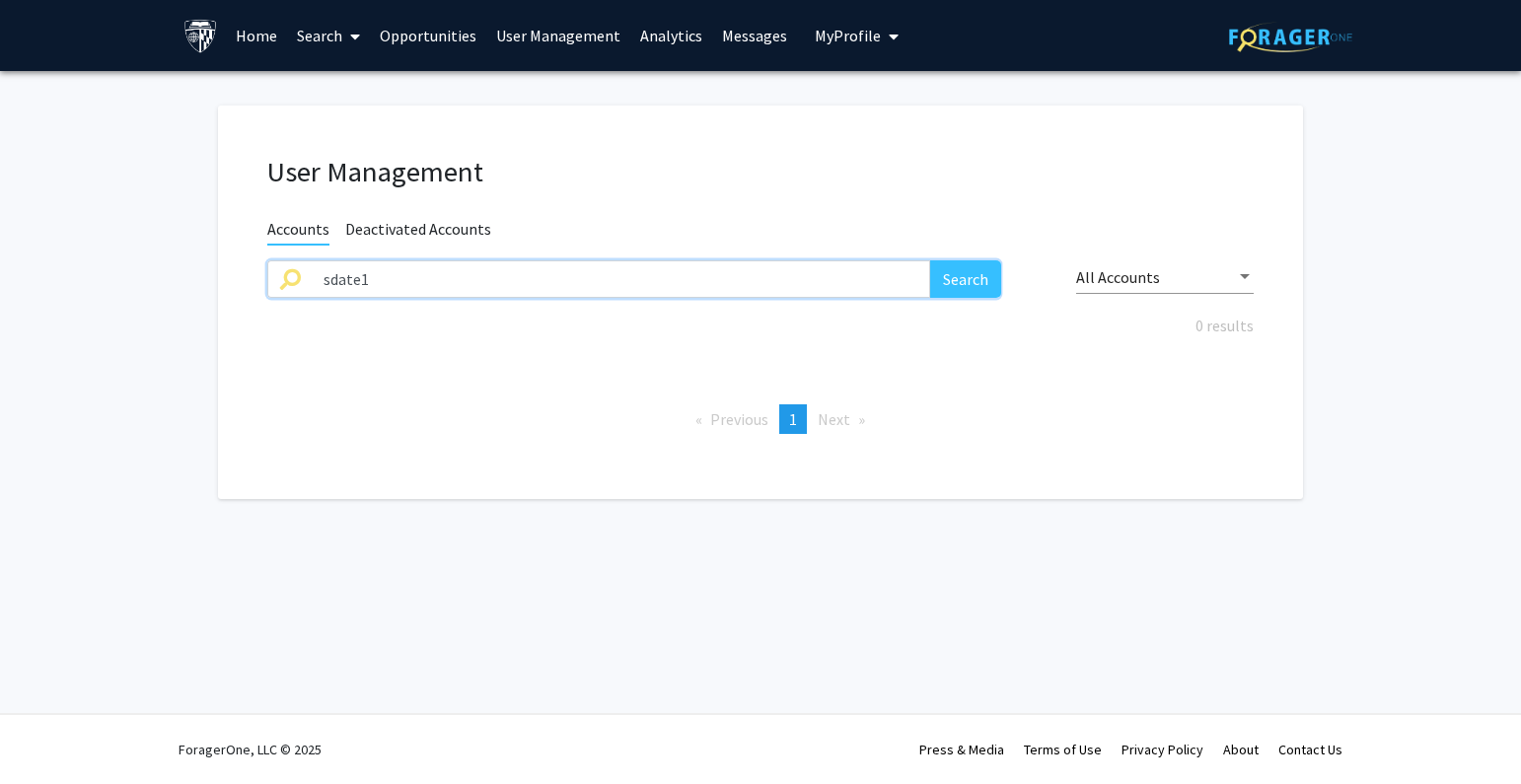 drag, startPoint x: 373, startPoint y: 274, endPoint x: 277, endPoint y: 279, distance: 96.13012 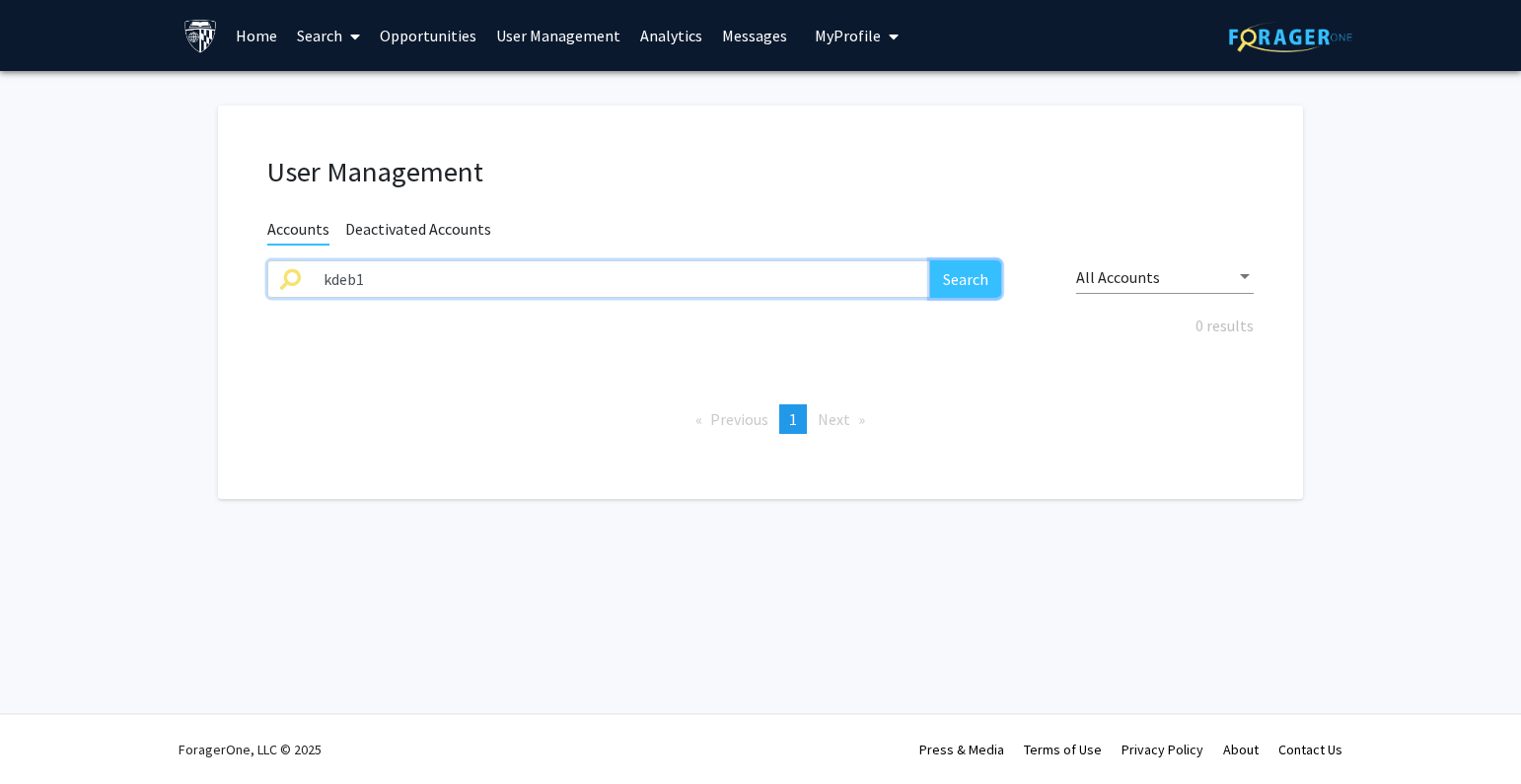 click on "Search" 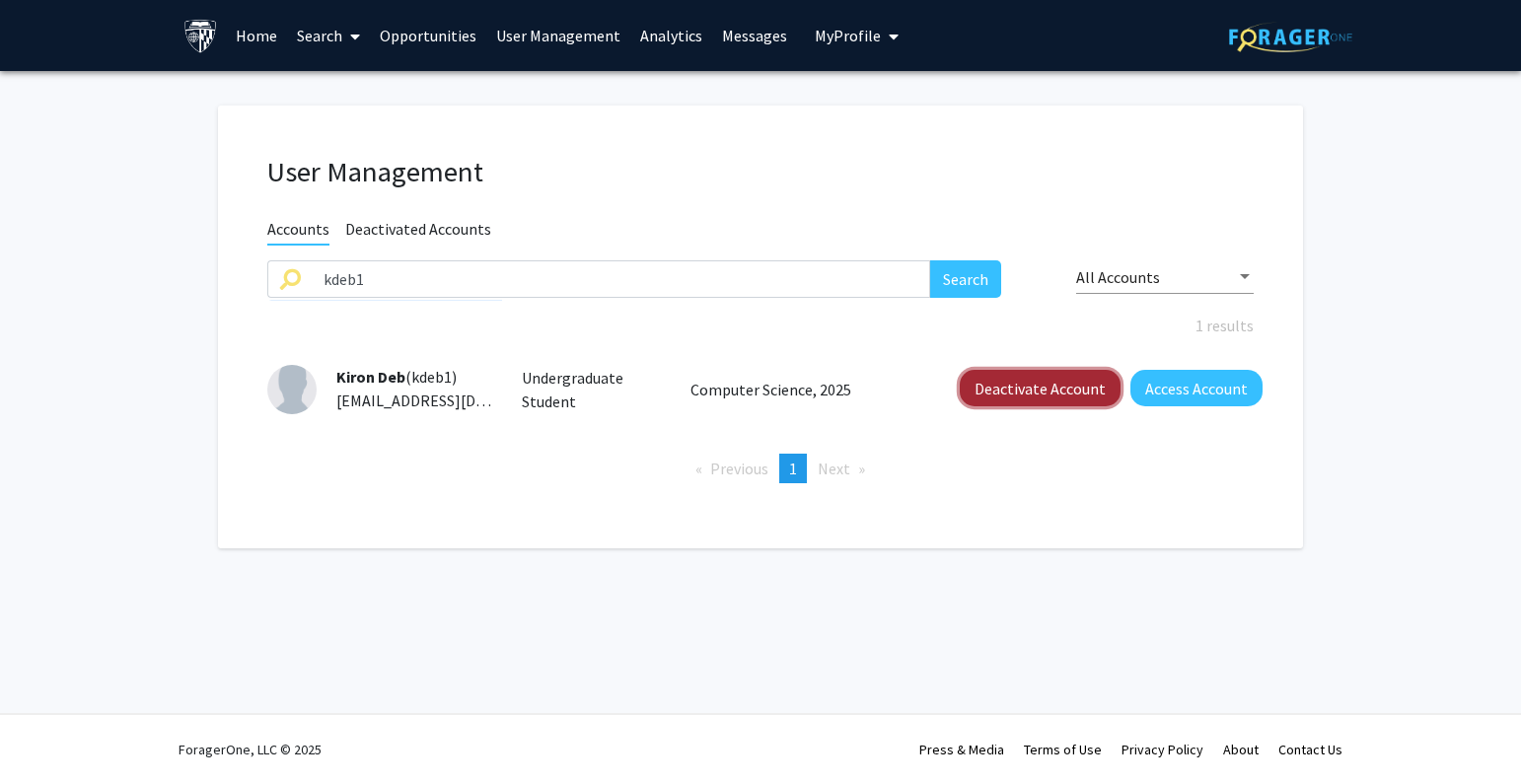 click on "Deactivate Account" 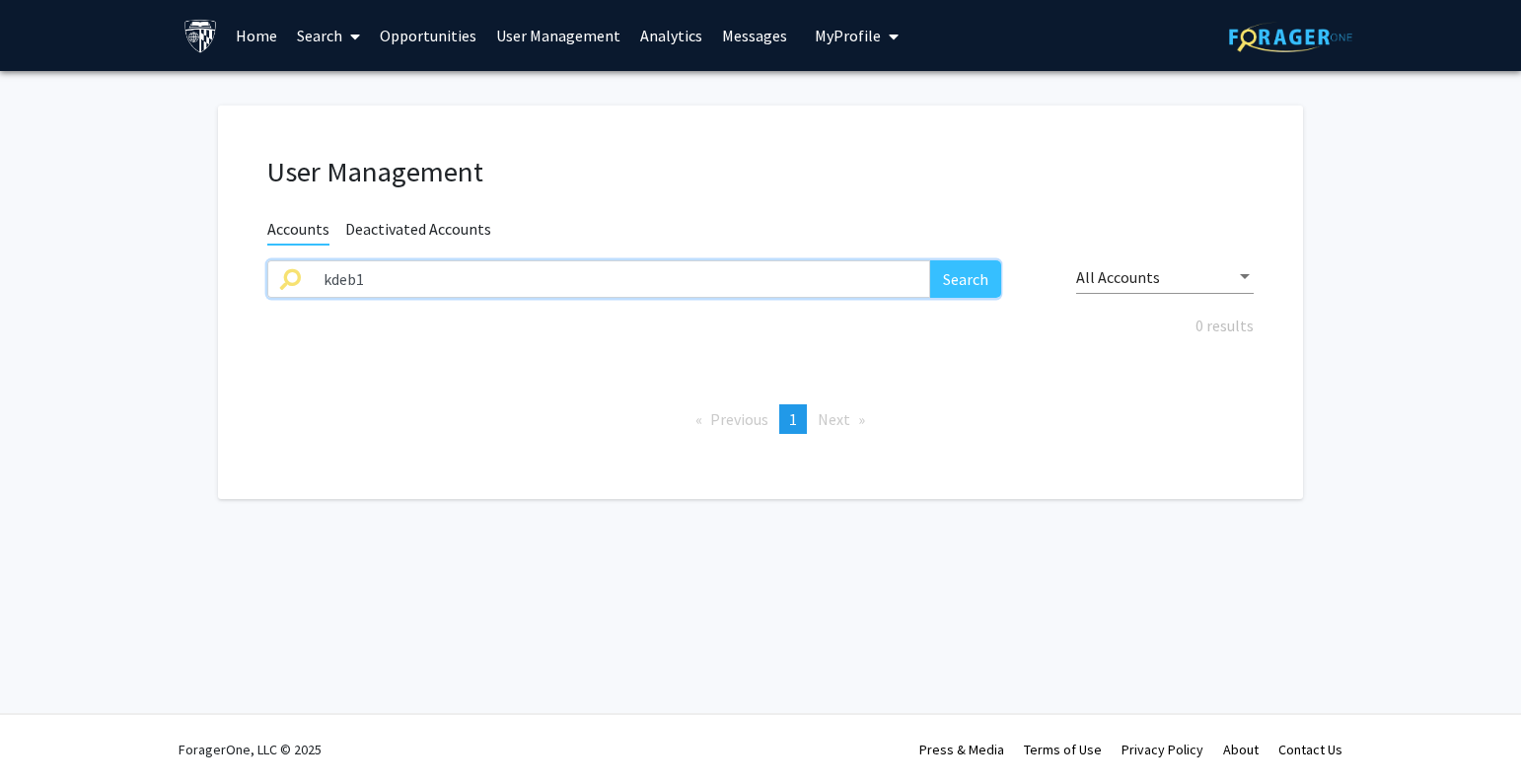 drag, startPoint x: 604, startPoint y: 272, endPoint x: 11, endPoint y: 273, distance: 593.00084 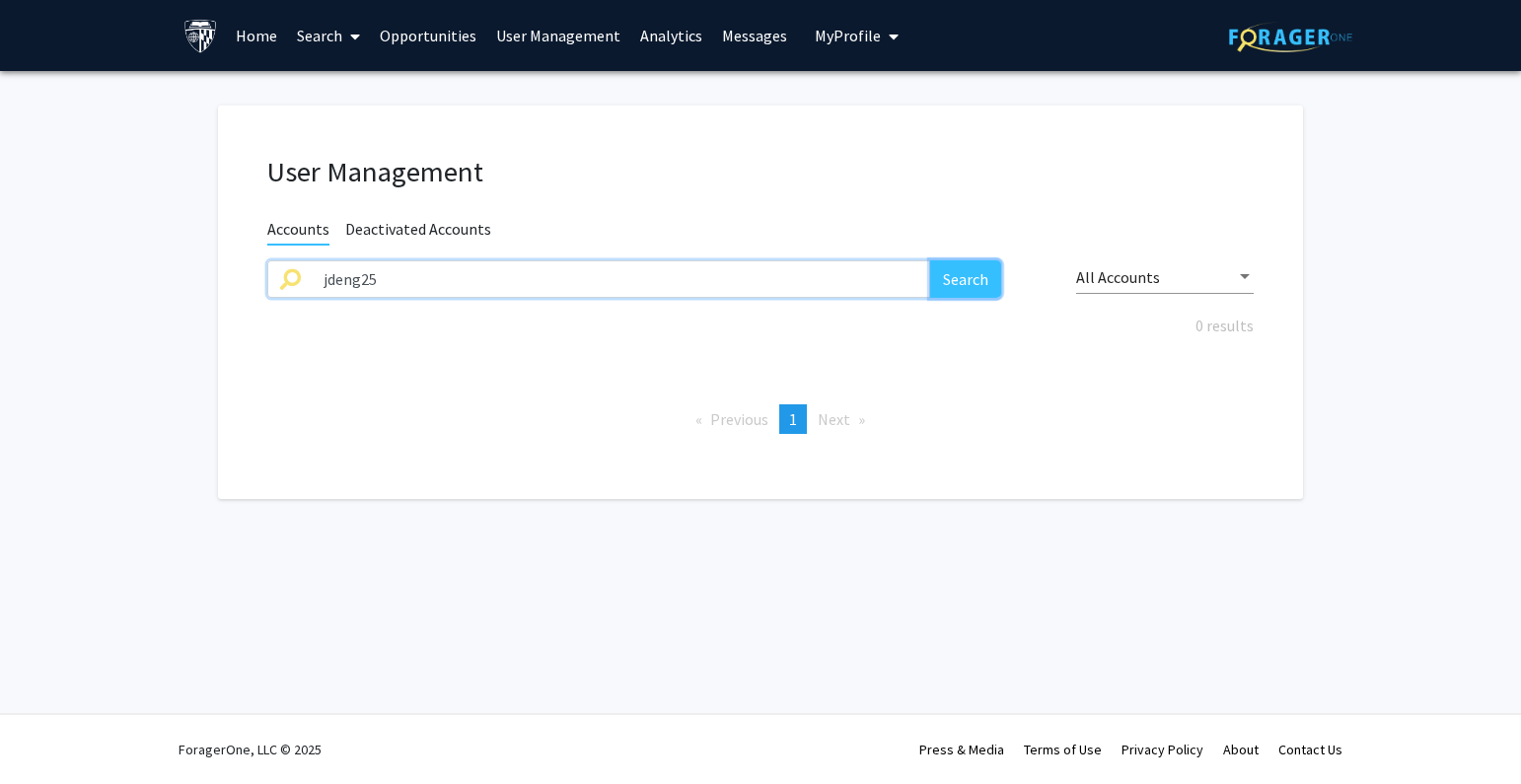 click on "Search" 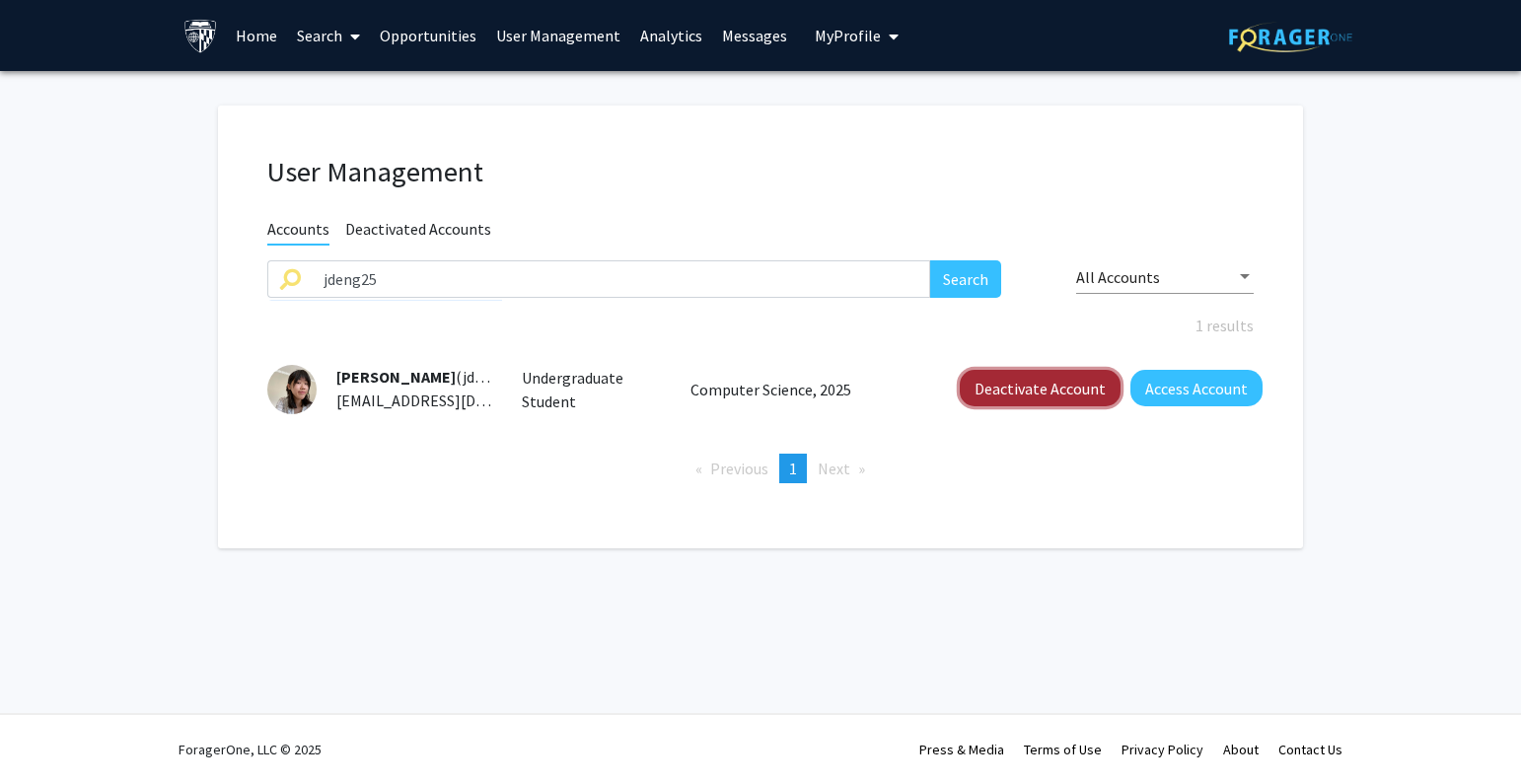 click on "Deactivate Account" 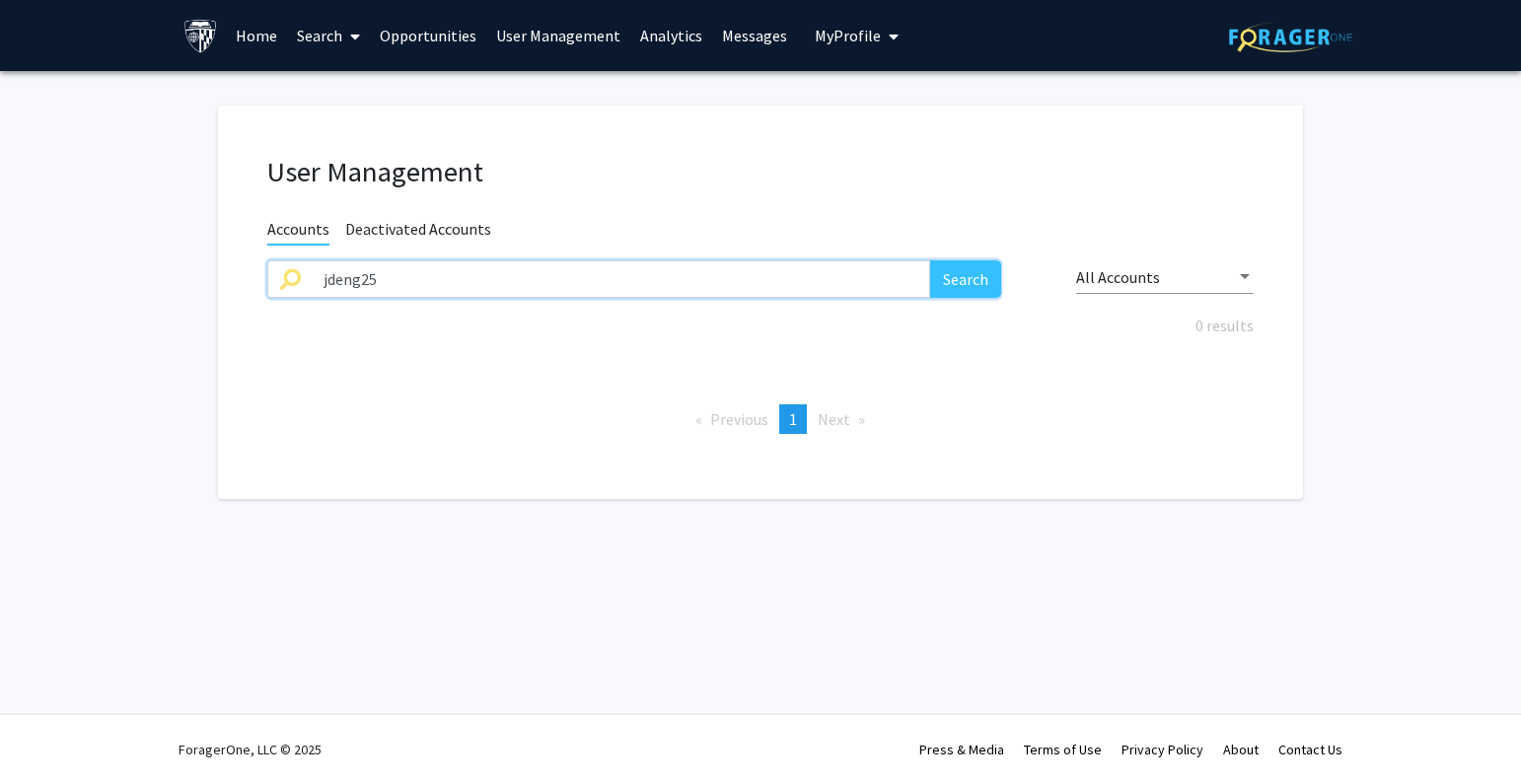 drag, startPoint x: 481, startPoint y: 260, endPoint x: 161, endPoint y: 283, distance: 320.8255 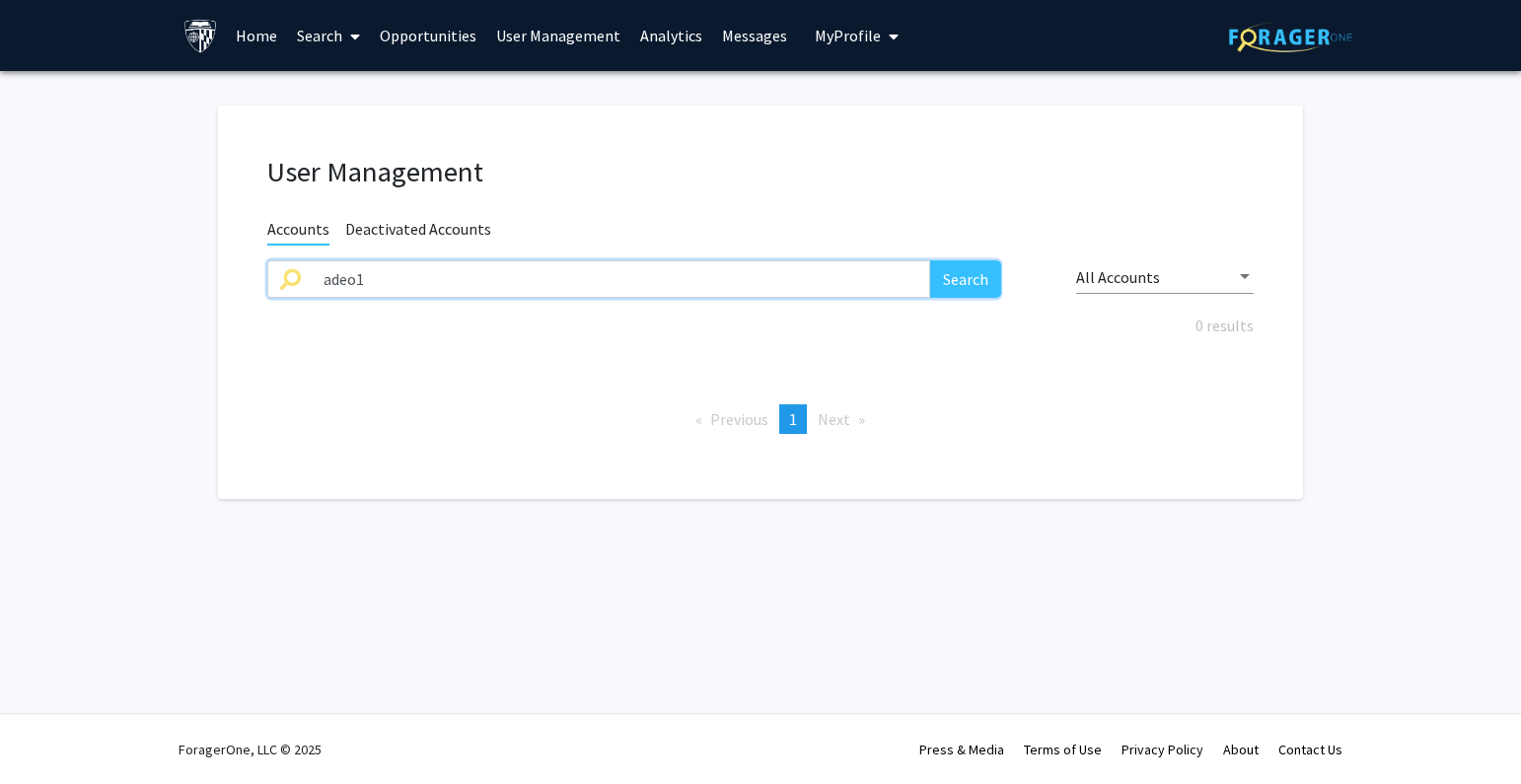 type on "adeo1" 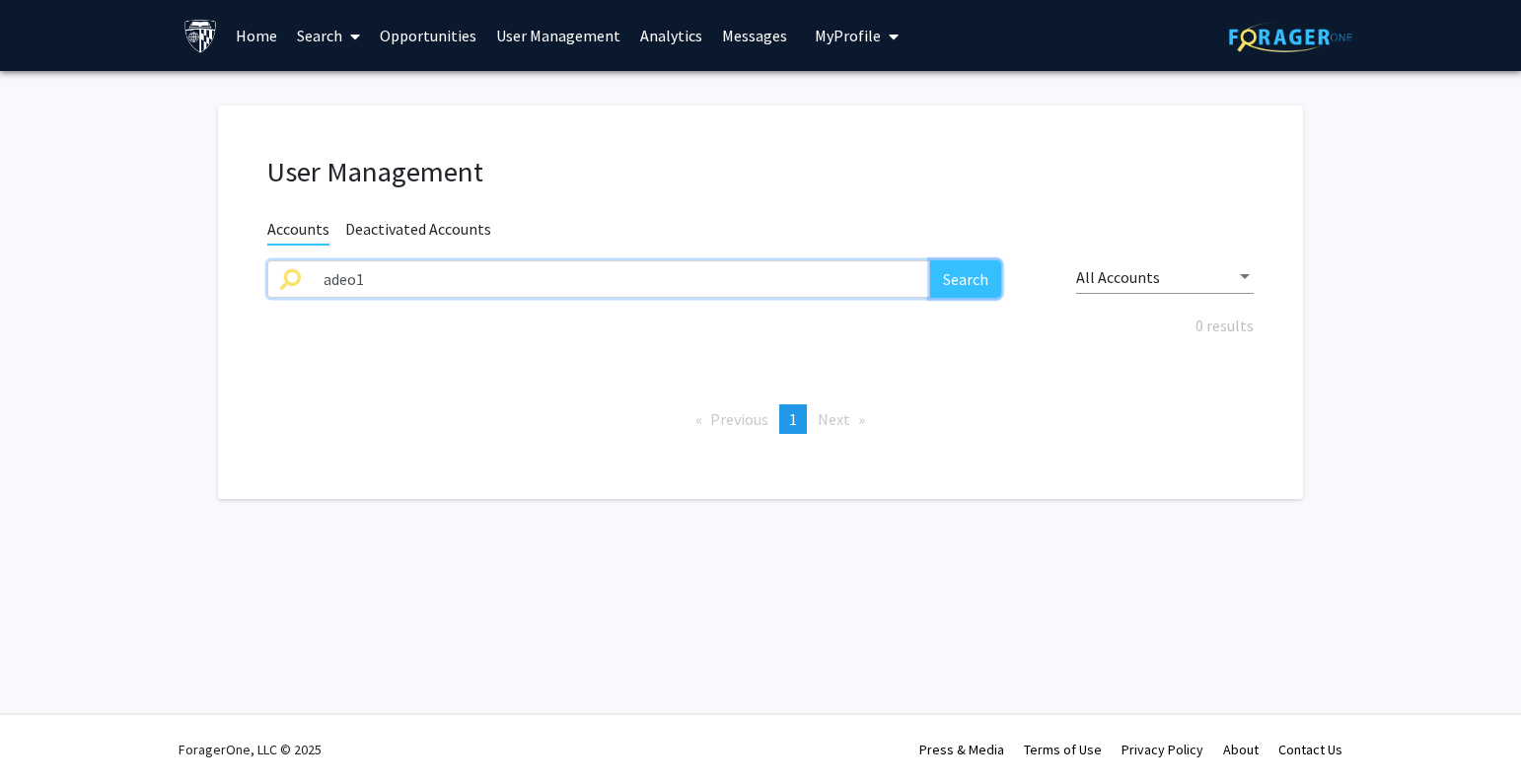 click on "Search" 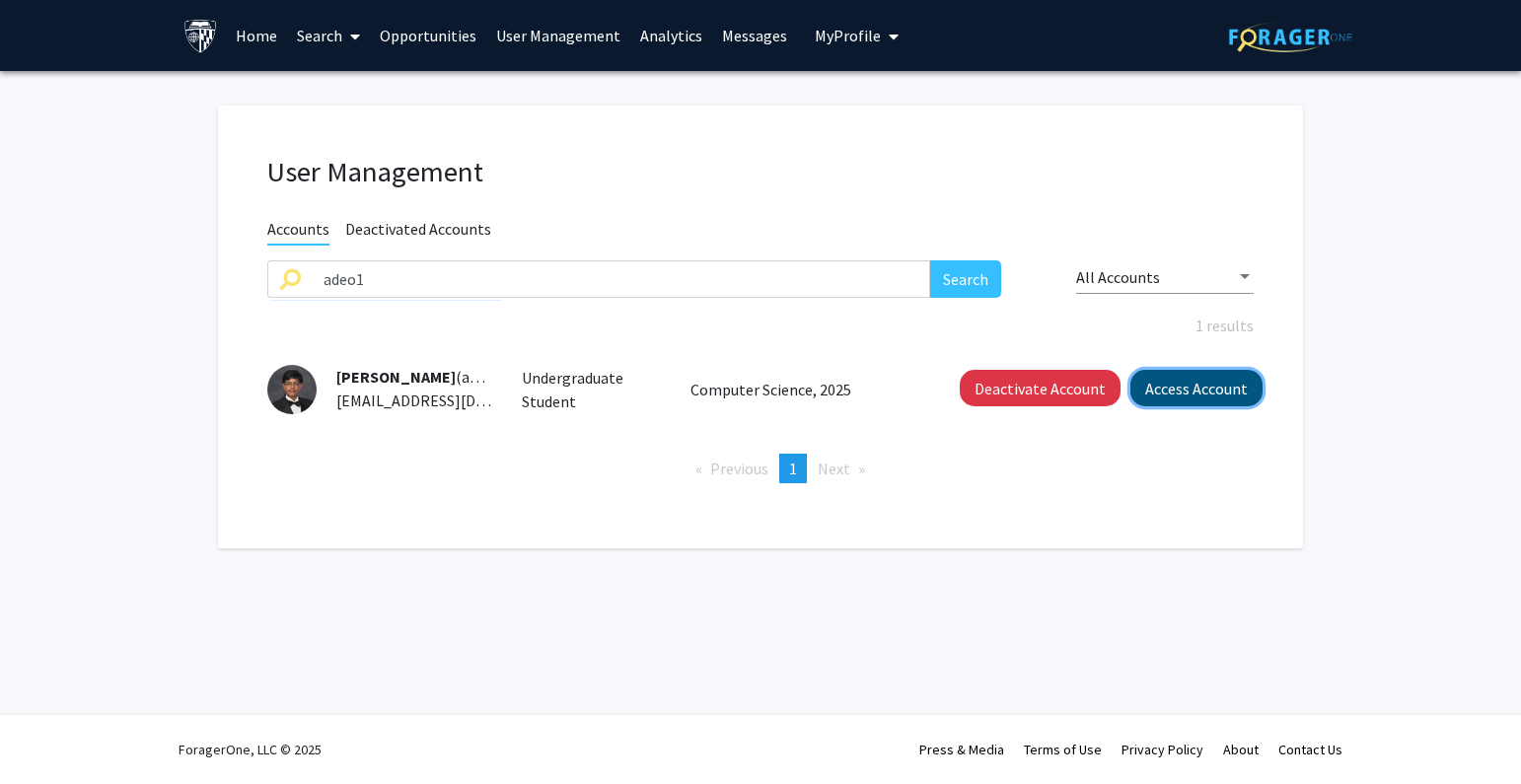 click on "Access Account" 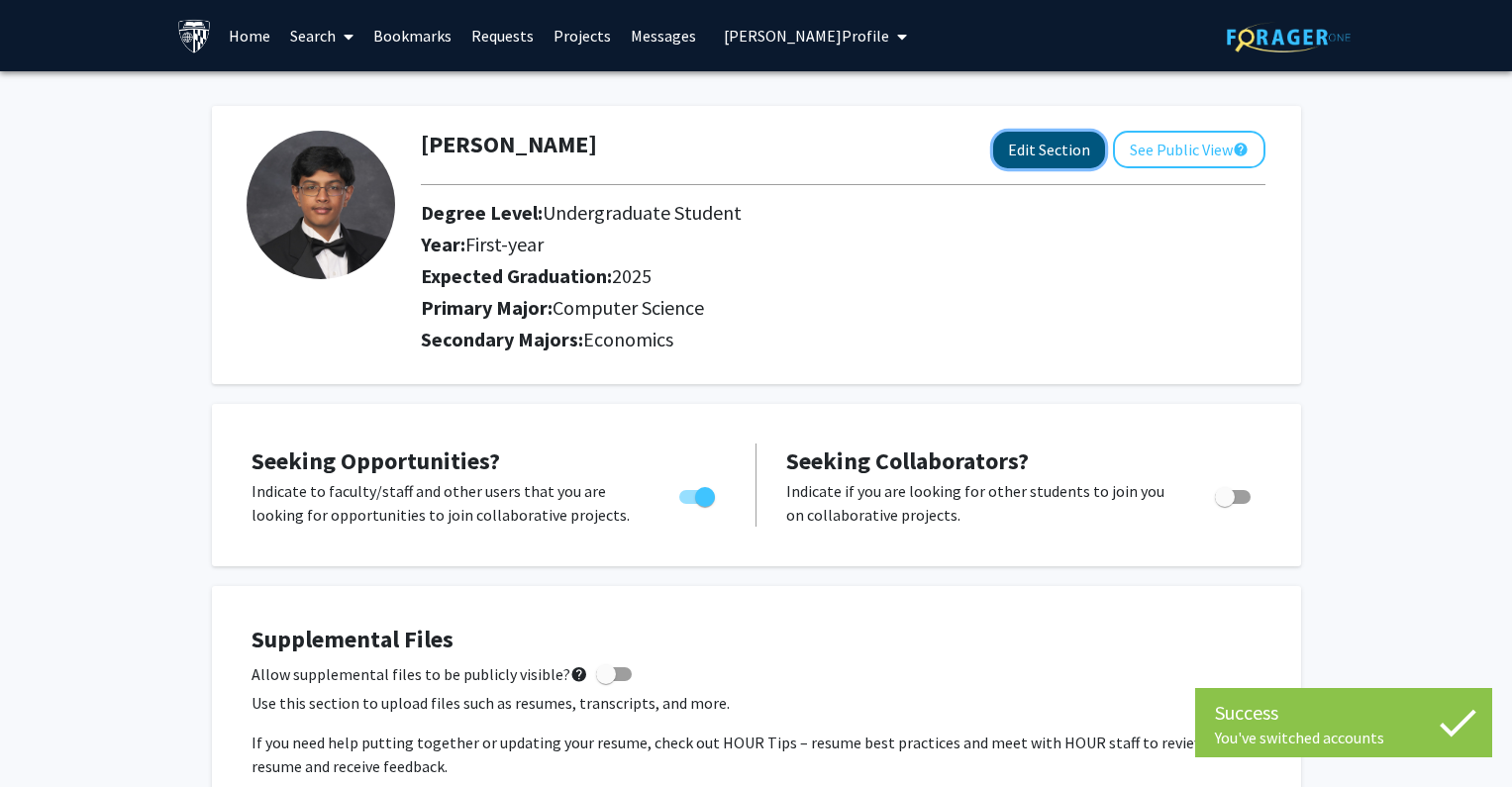 click on "Edit Section" 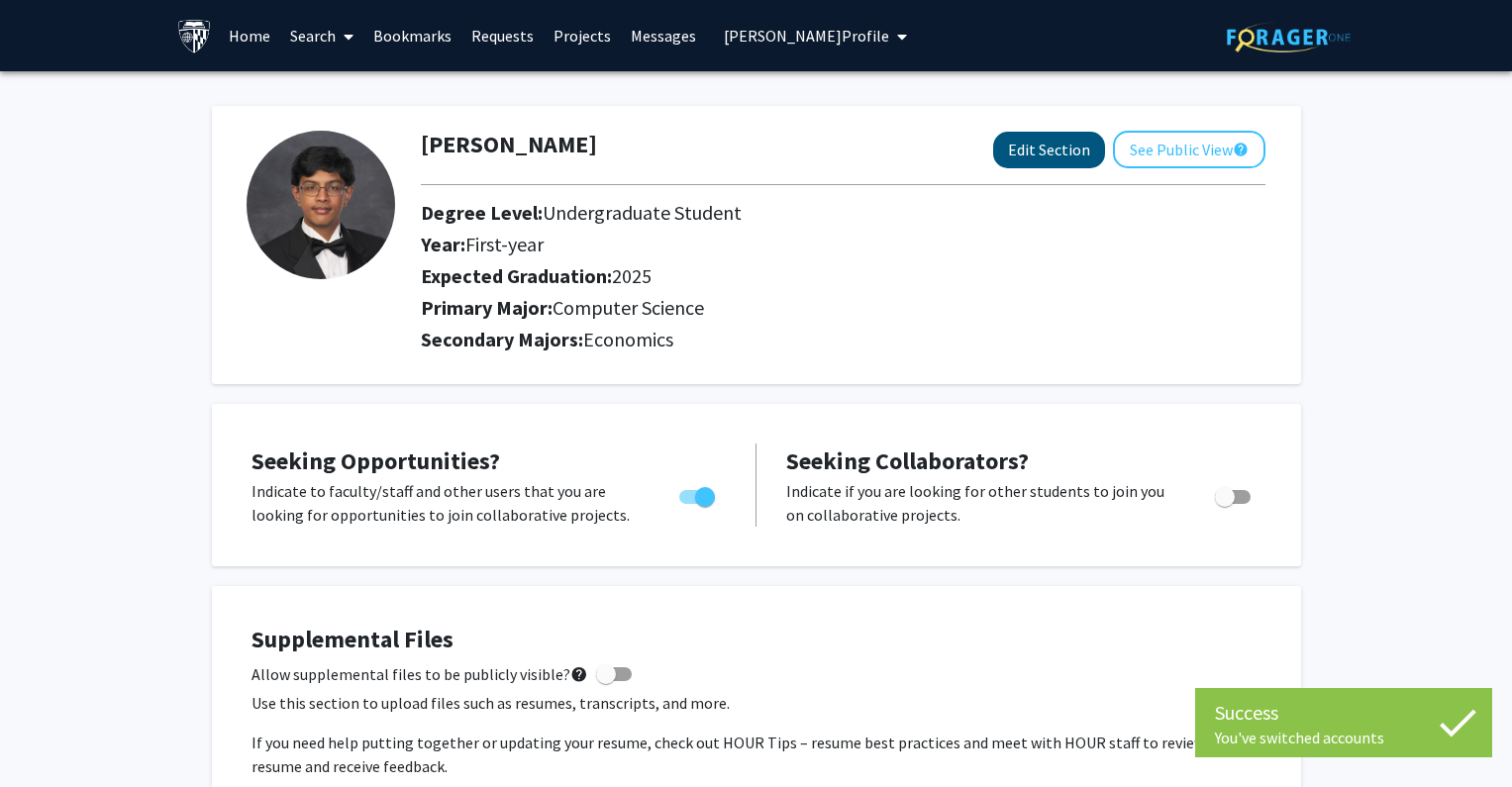 select on "first-year" 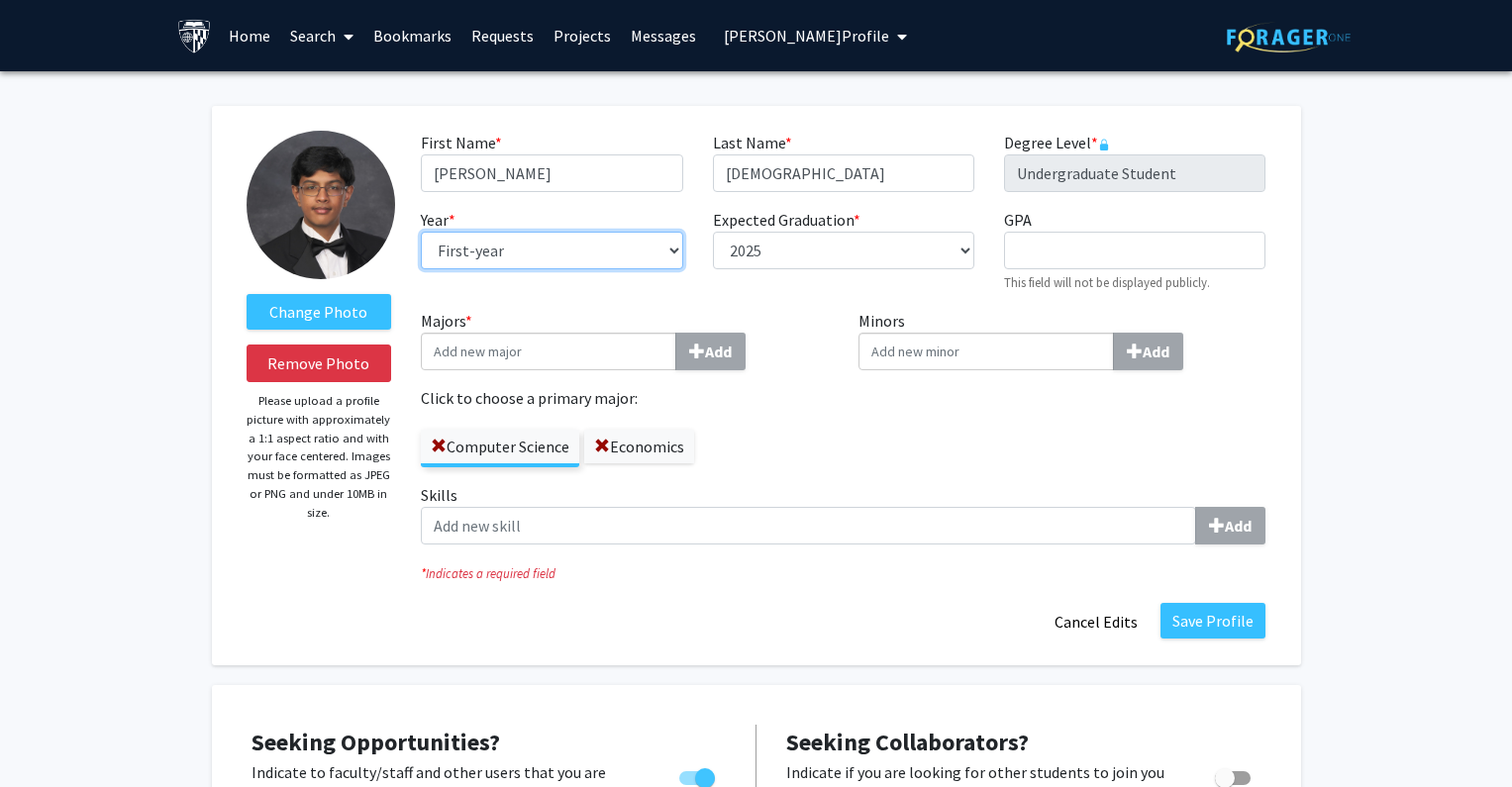 click on "---  First-year   Sophomore   Junior   Senior   Postbaccalaureate Certificate" at bounding box center [552, 250] 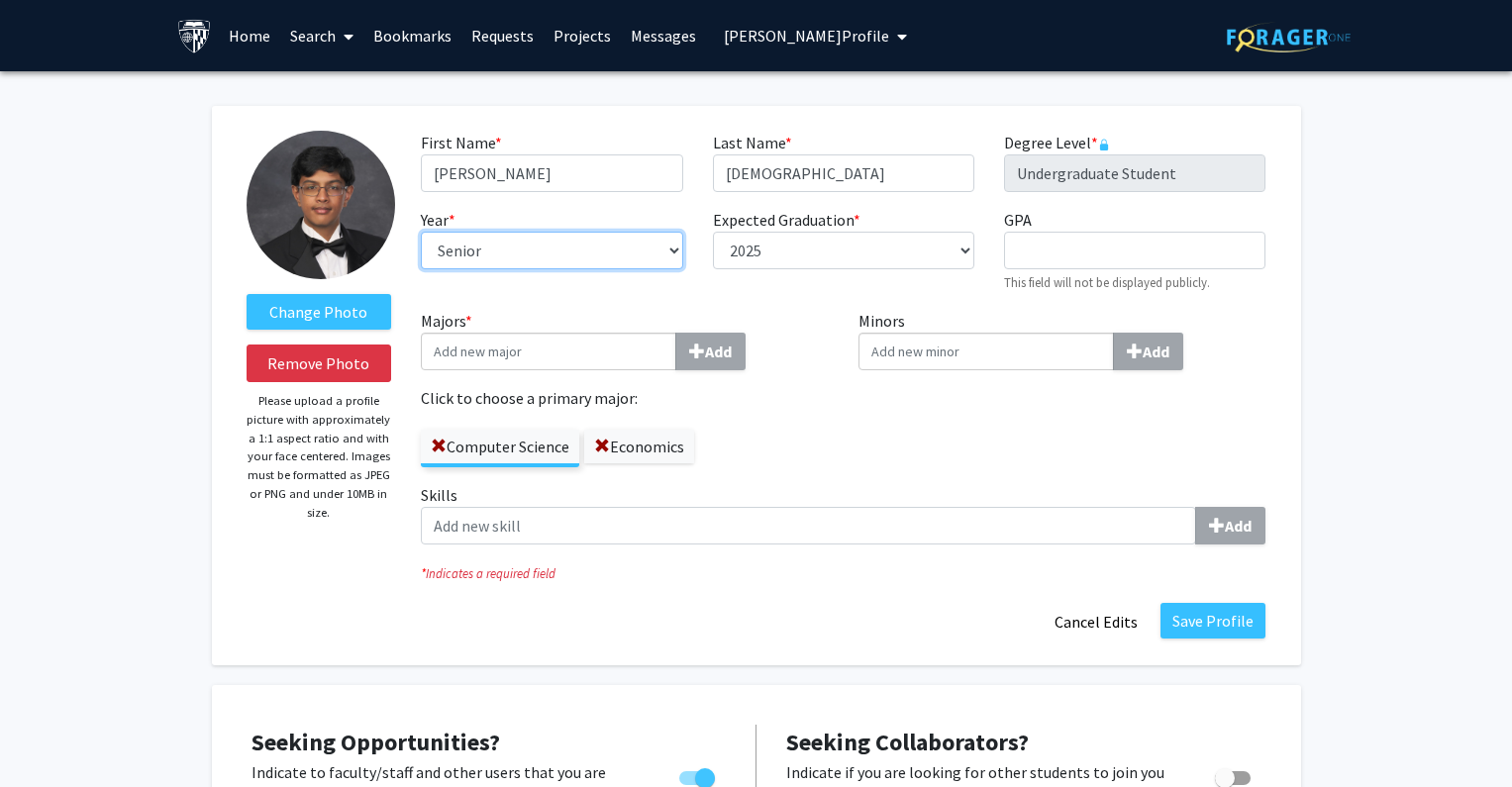 click on "---  First-year   Sophomore   Junior   Senior   Postbaccalaureate Certificate" at bounding box center [552, 250] 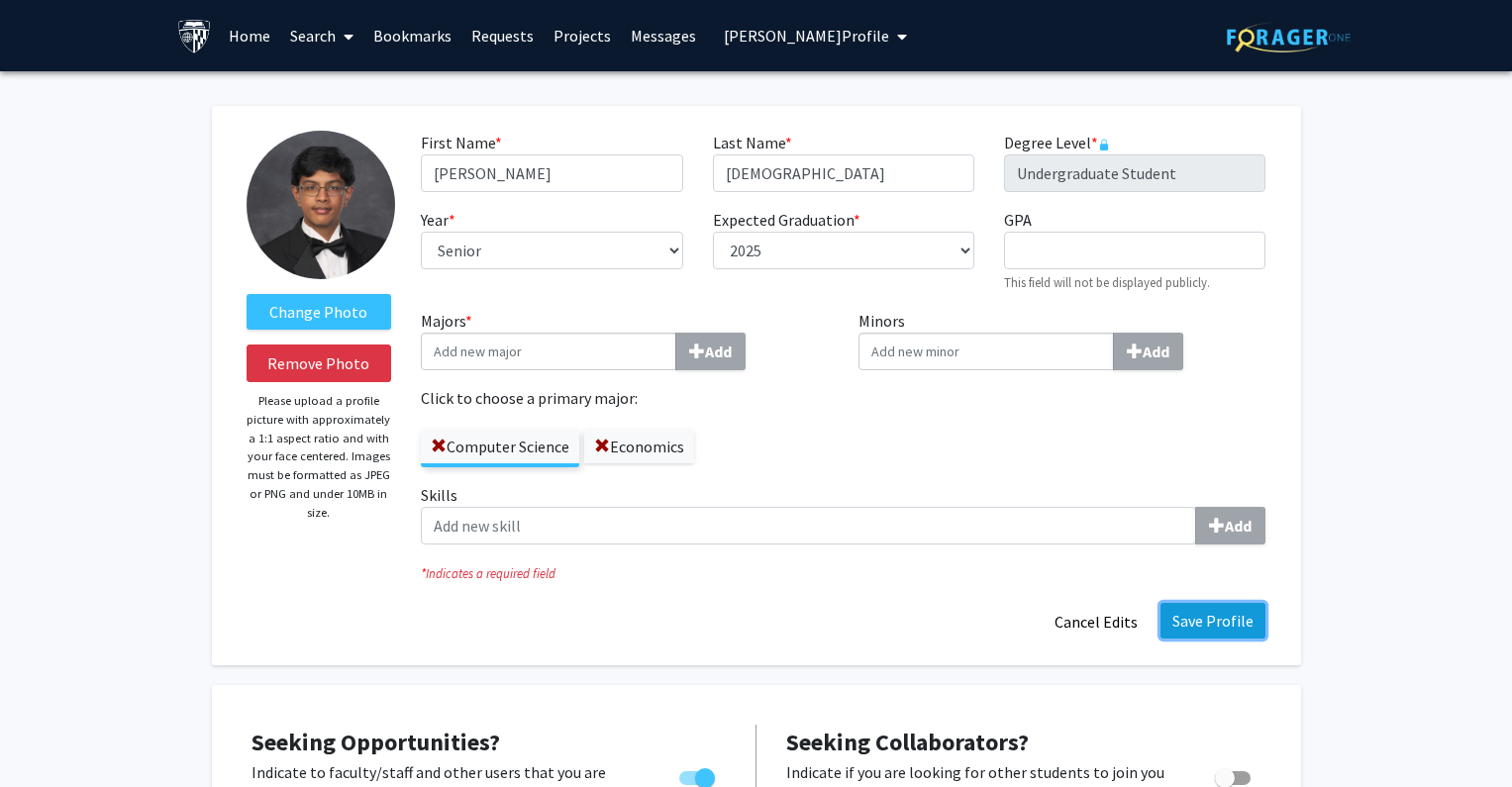 click on "Save Profile" 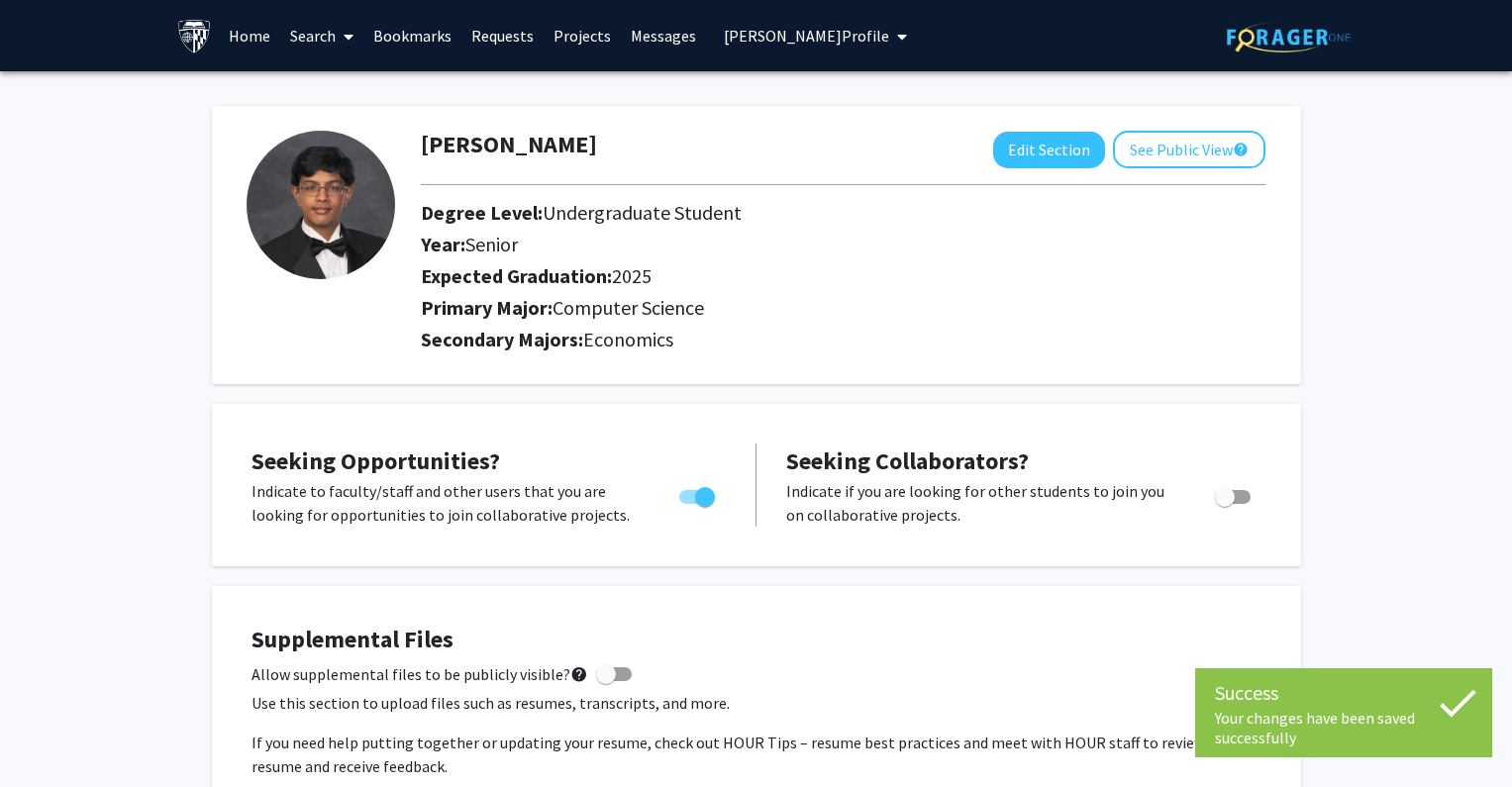 click on "[PERSON_NAME]   Profile" at bounding box center [806, 36] 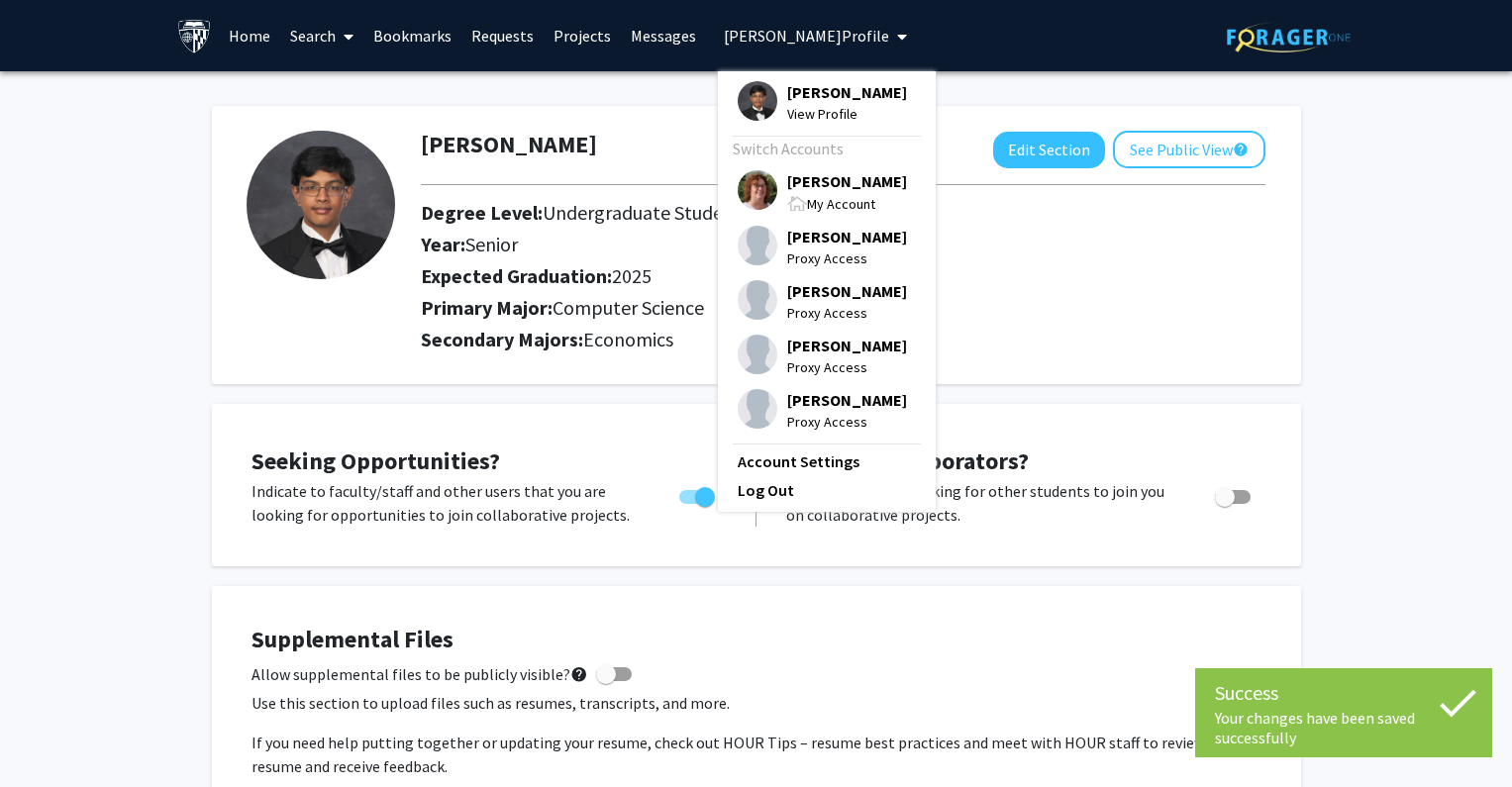 click on "[PERSON_NAME]" at bounding box center [847, 181] 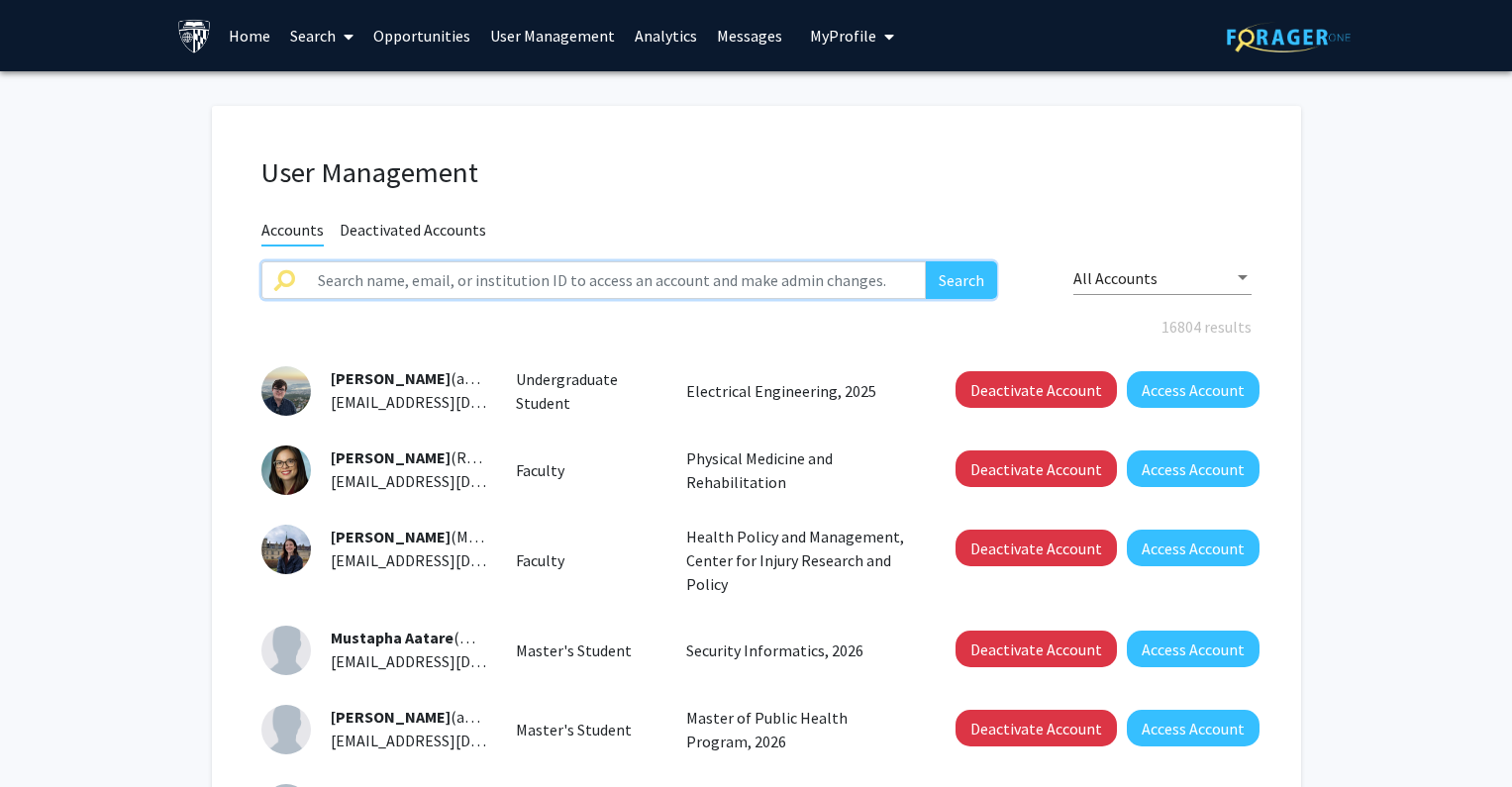 drag, startPoint x: 613, startPoint y: 285, endPoint x: 630, endPoint y: 285, distance: 17 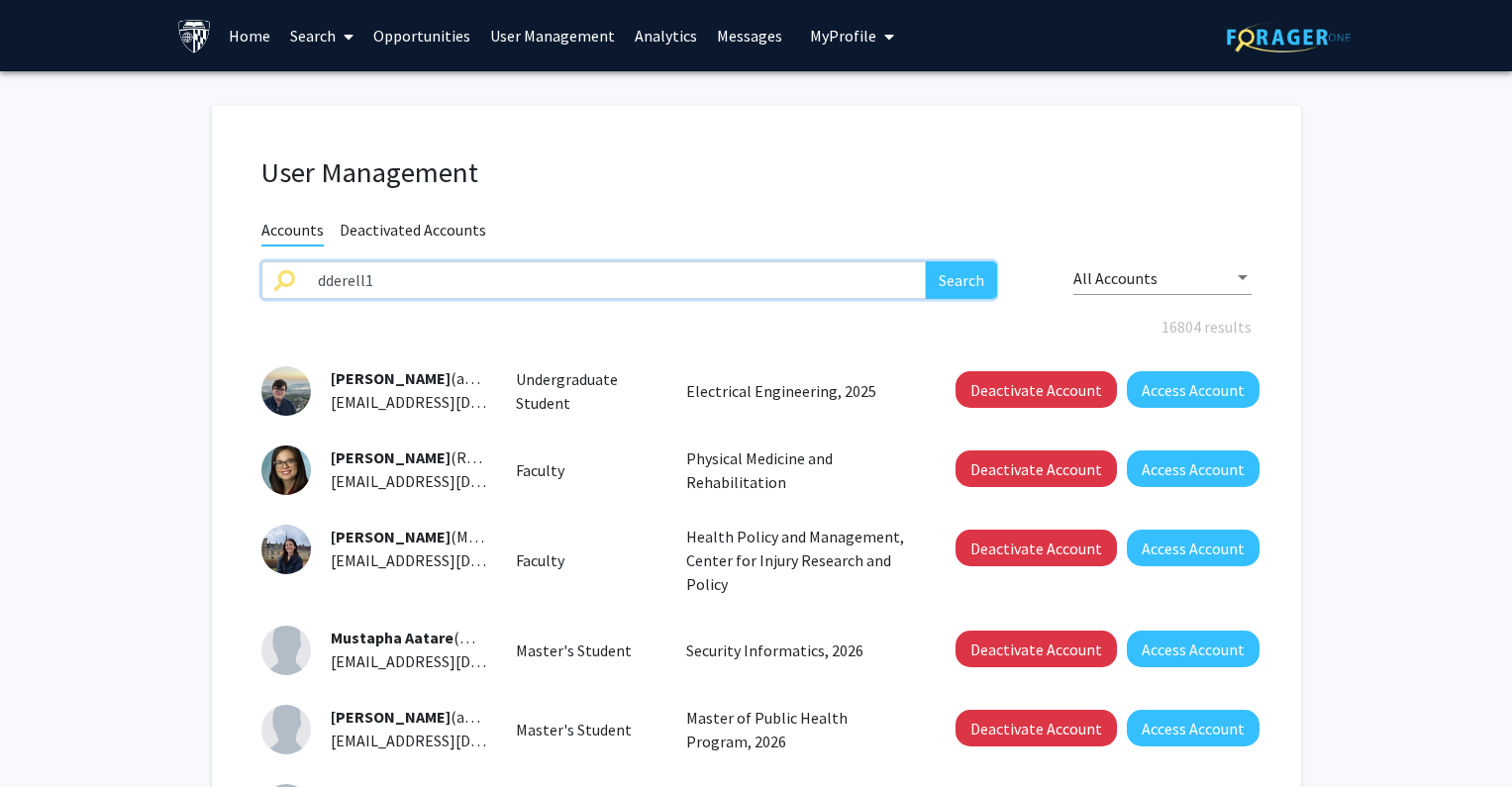 type on "dderell1" 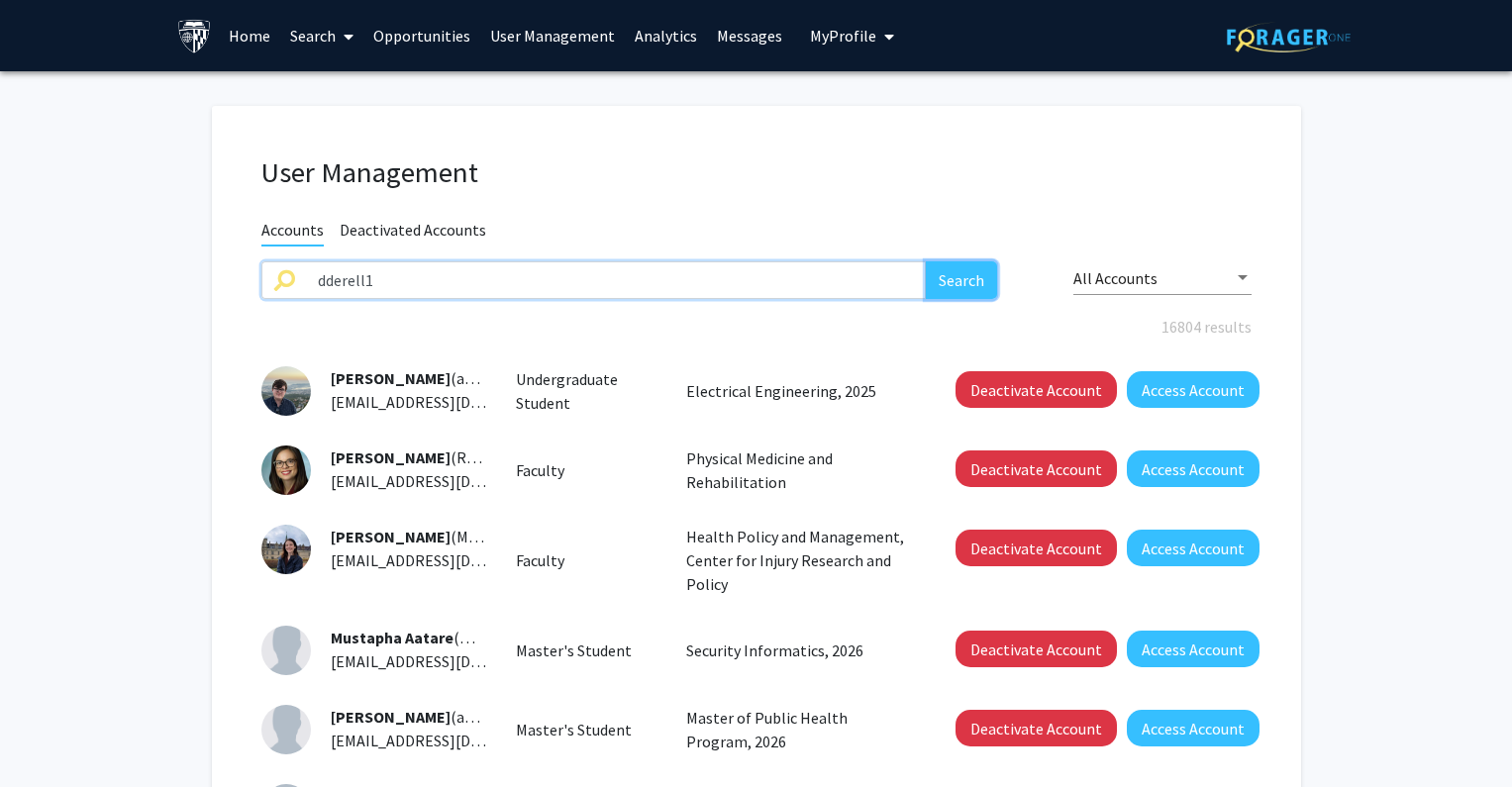 click on "Search" 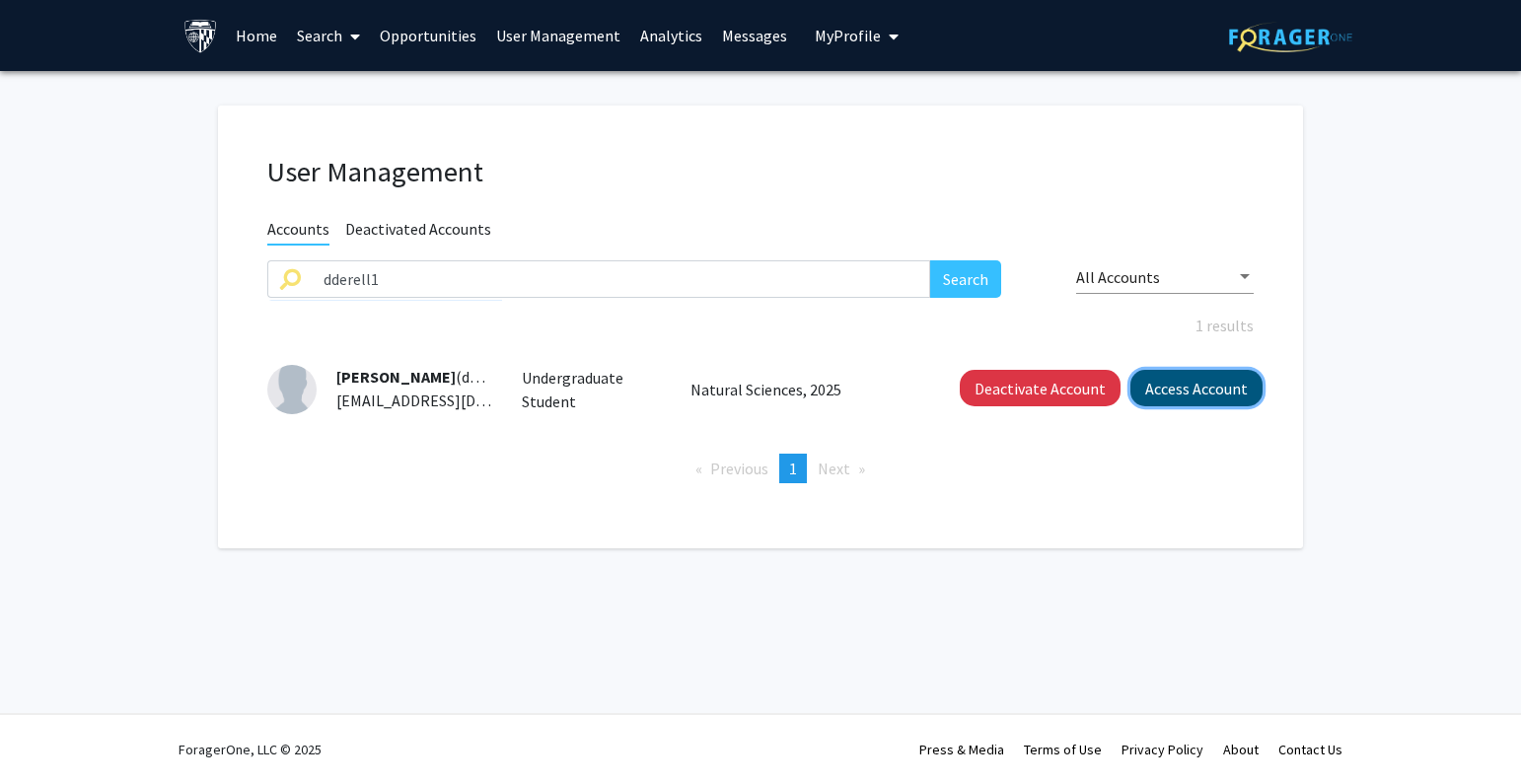 click on "Access Account" 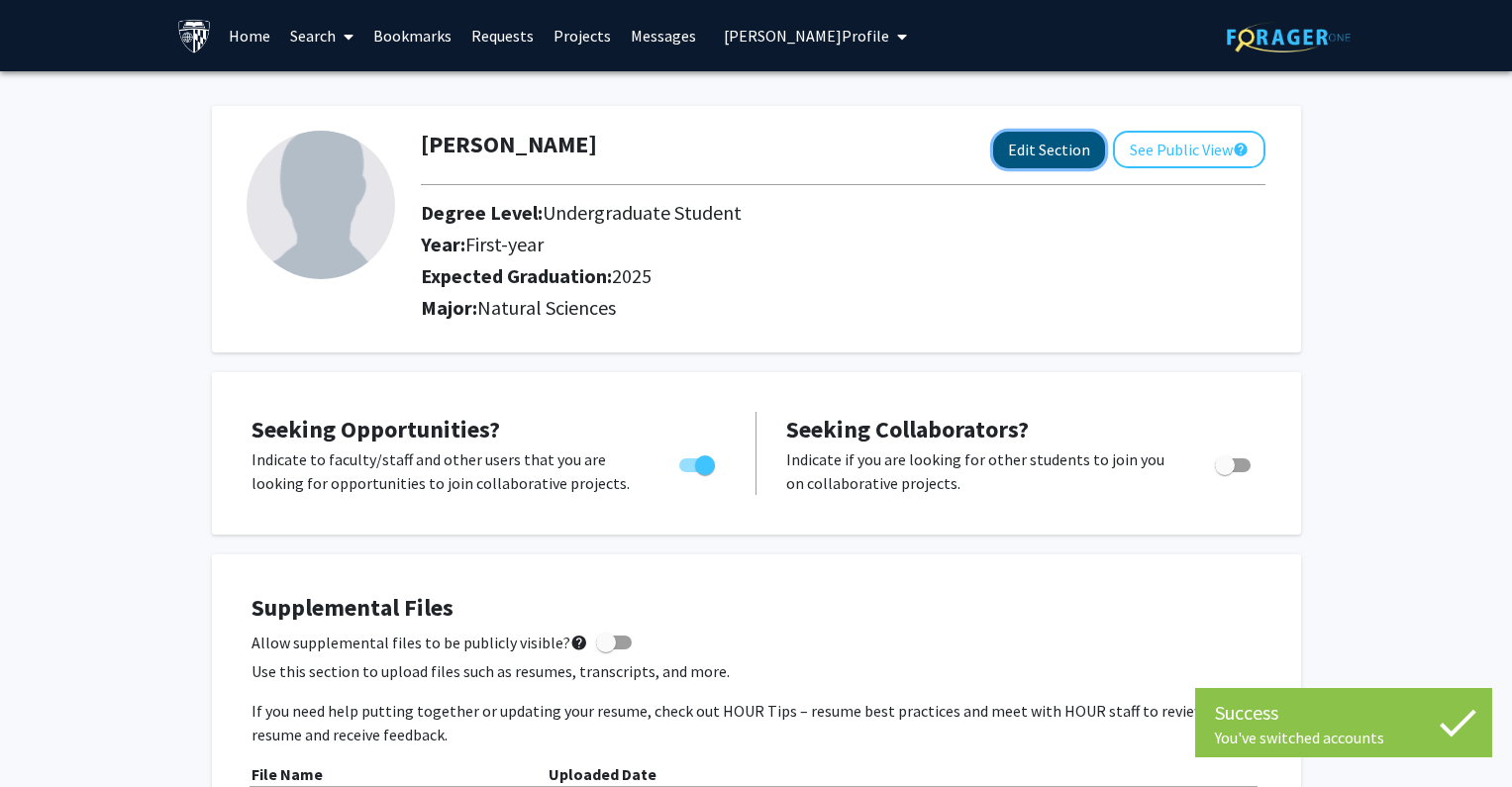 click on "Edit Section" 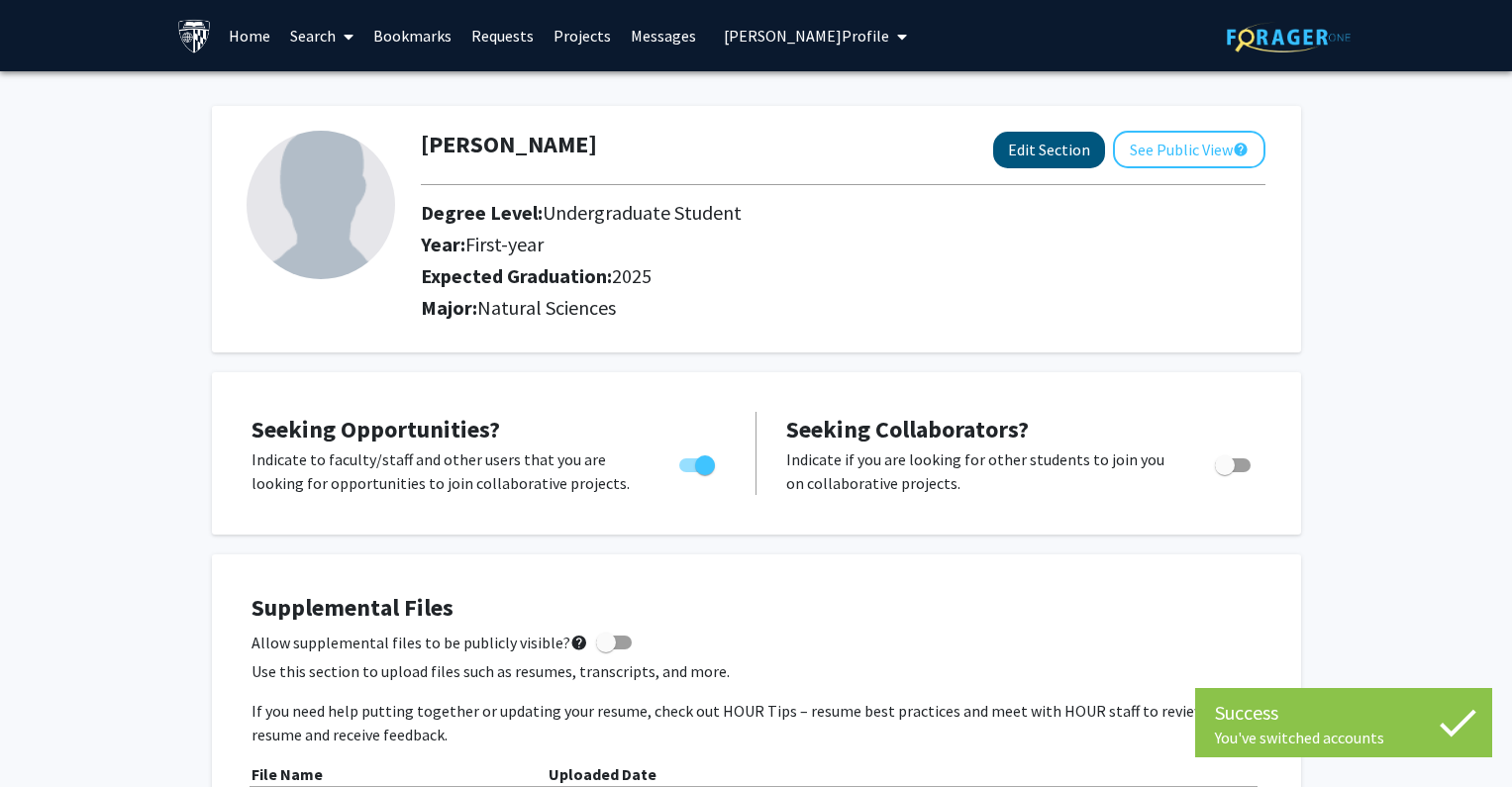 select on "first-year" 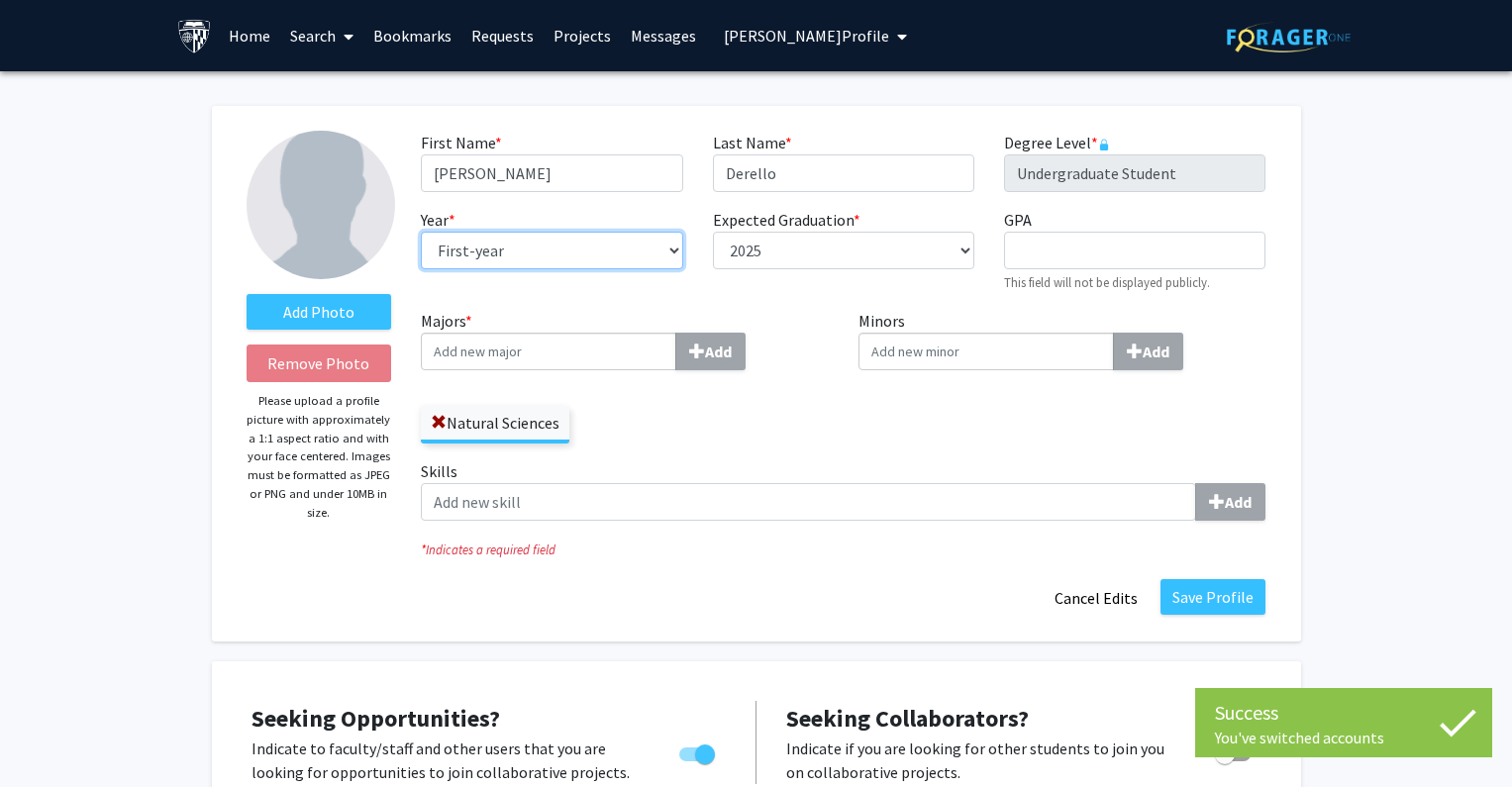 click on "---  First-year   Sophomore   Junior   Senior   Postbaccalaureate Certificate" at bounding box center (552, 250) 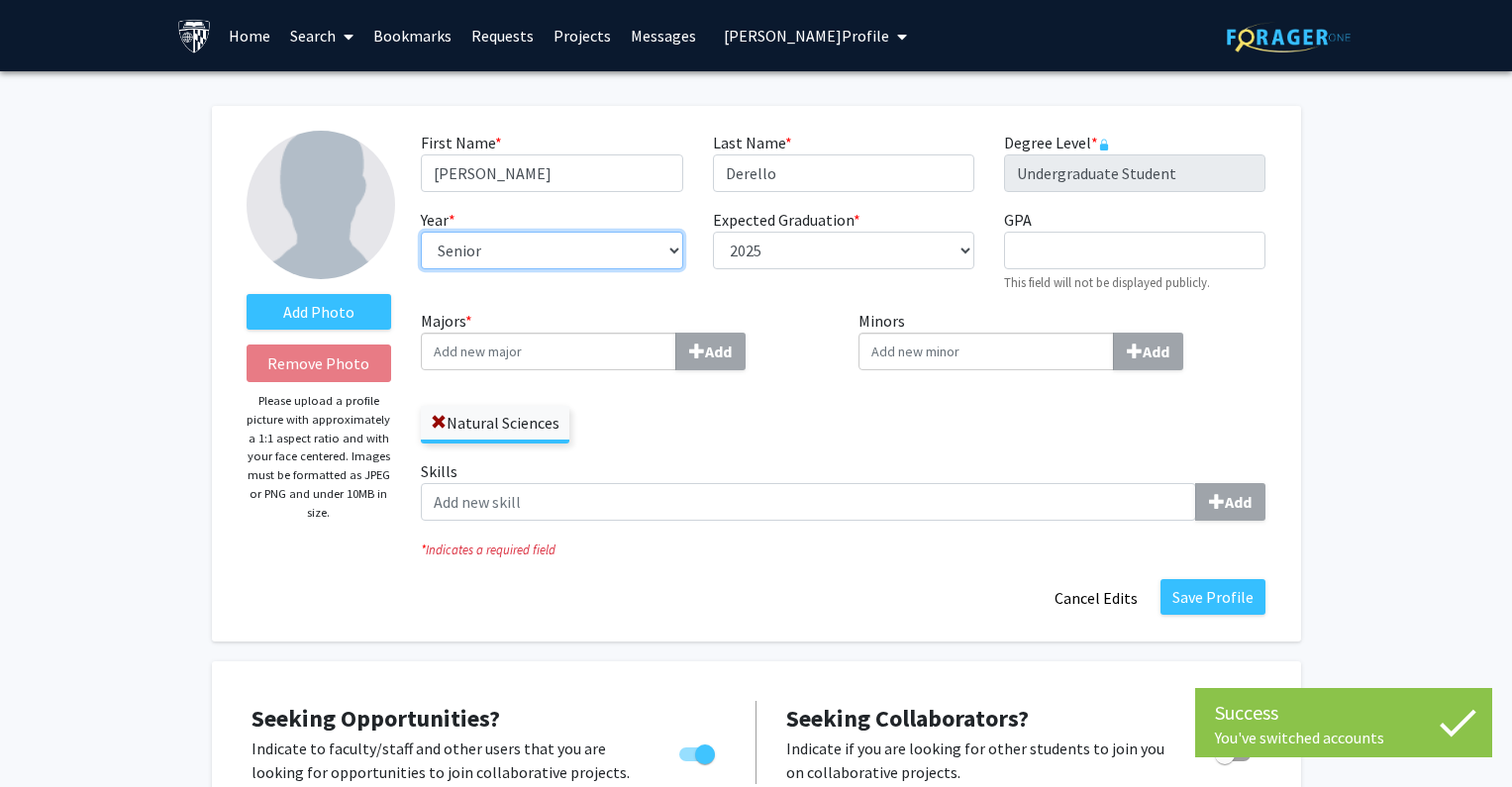 click on "---  First-year   Sophomore   Junior   Senior   Postbaccalaureate Certificate" at bounding box center (552, 250) 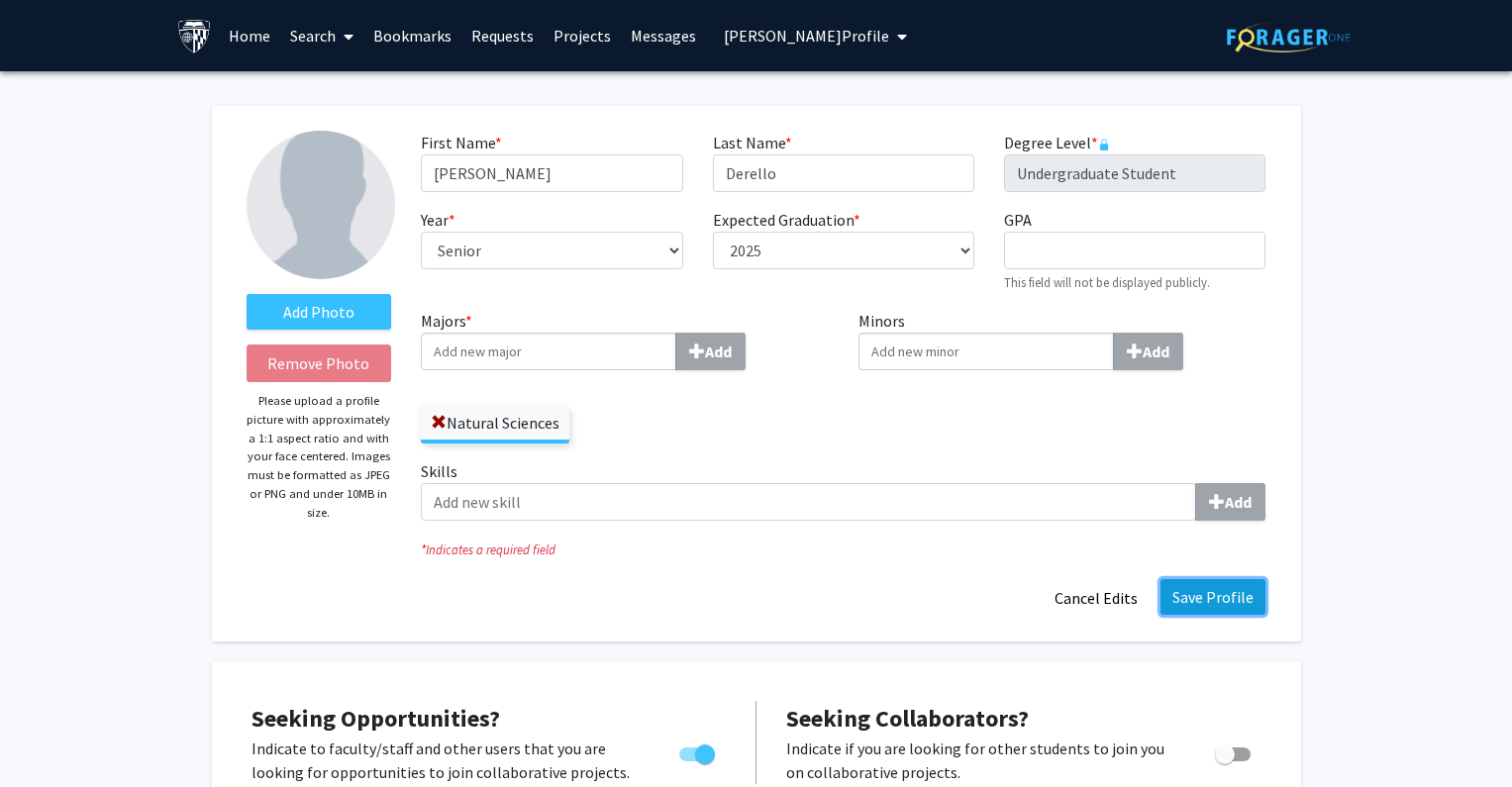 click on "Save Profile" 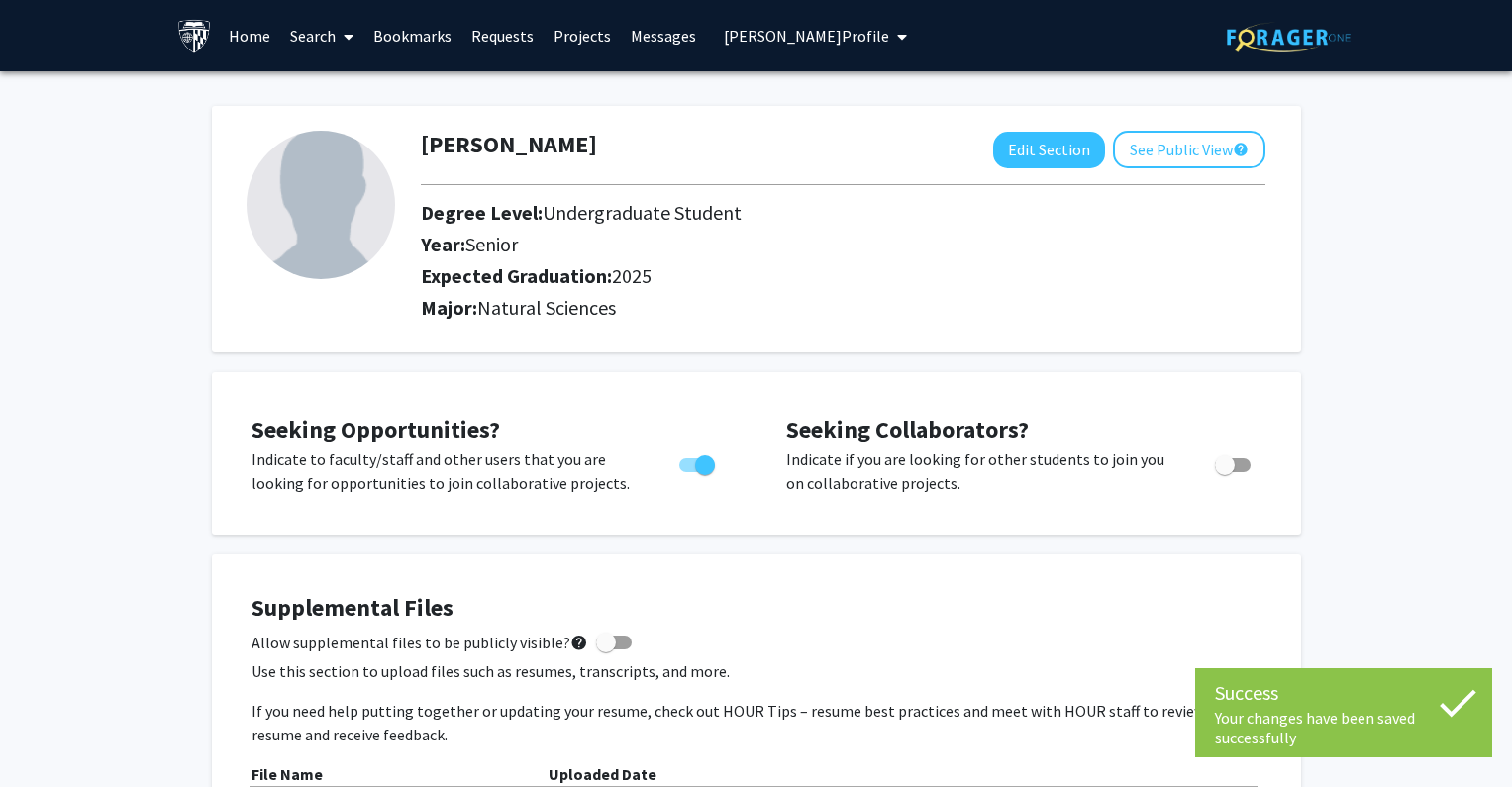 click on "[PERSON_NAME]   Profile" at bounding box center [806, 36] 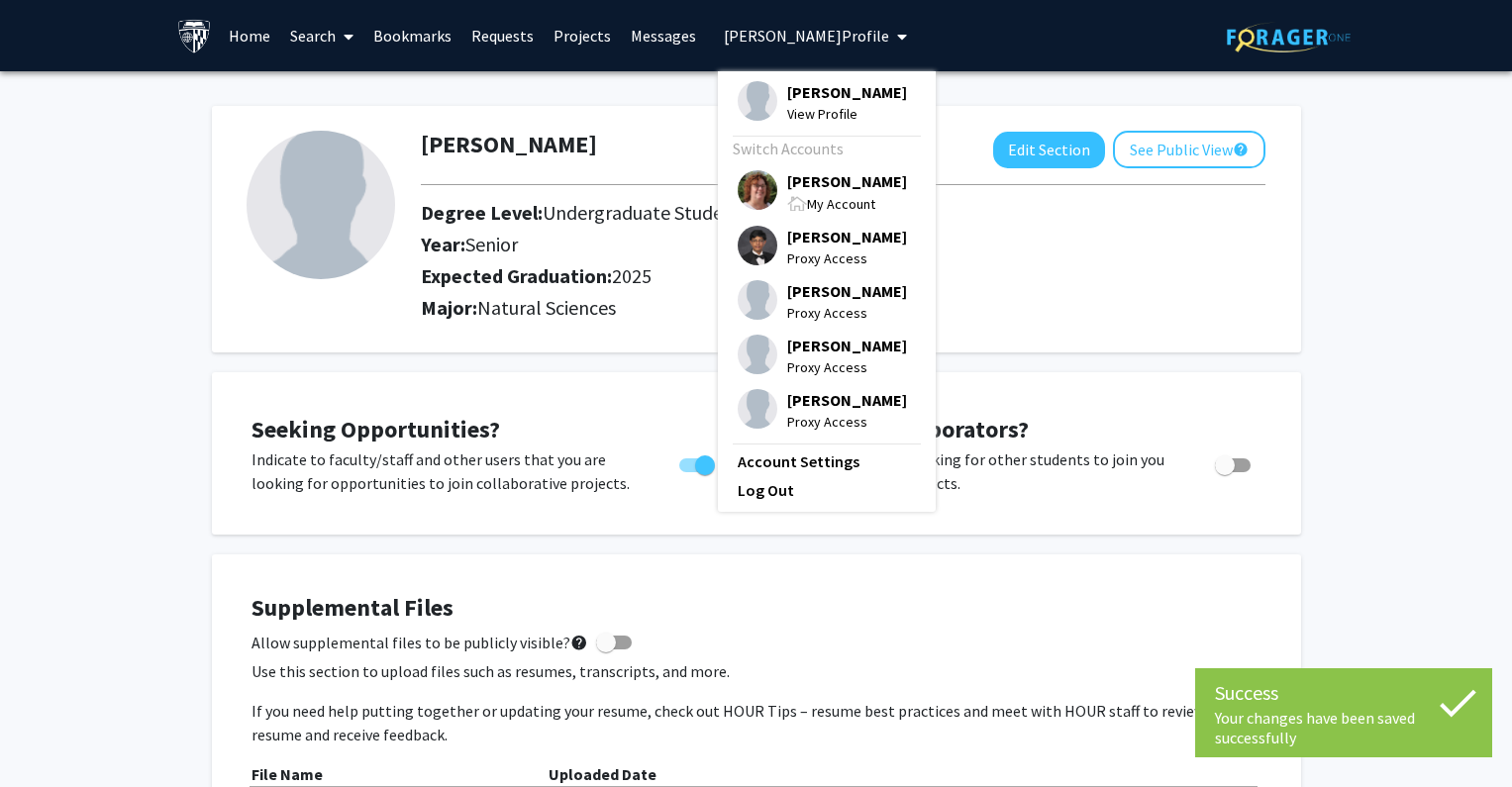 click on "[PERSON_NAME]" at bounding box center (847, 181) 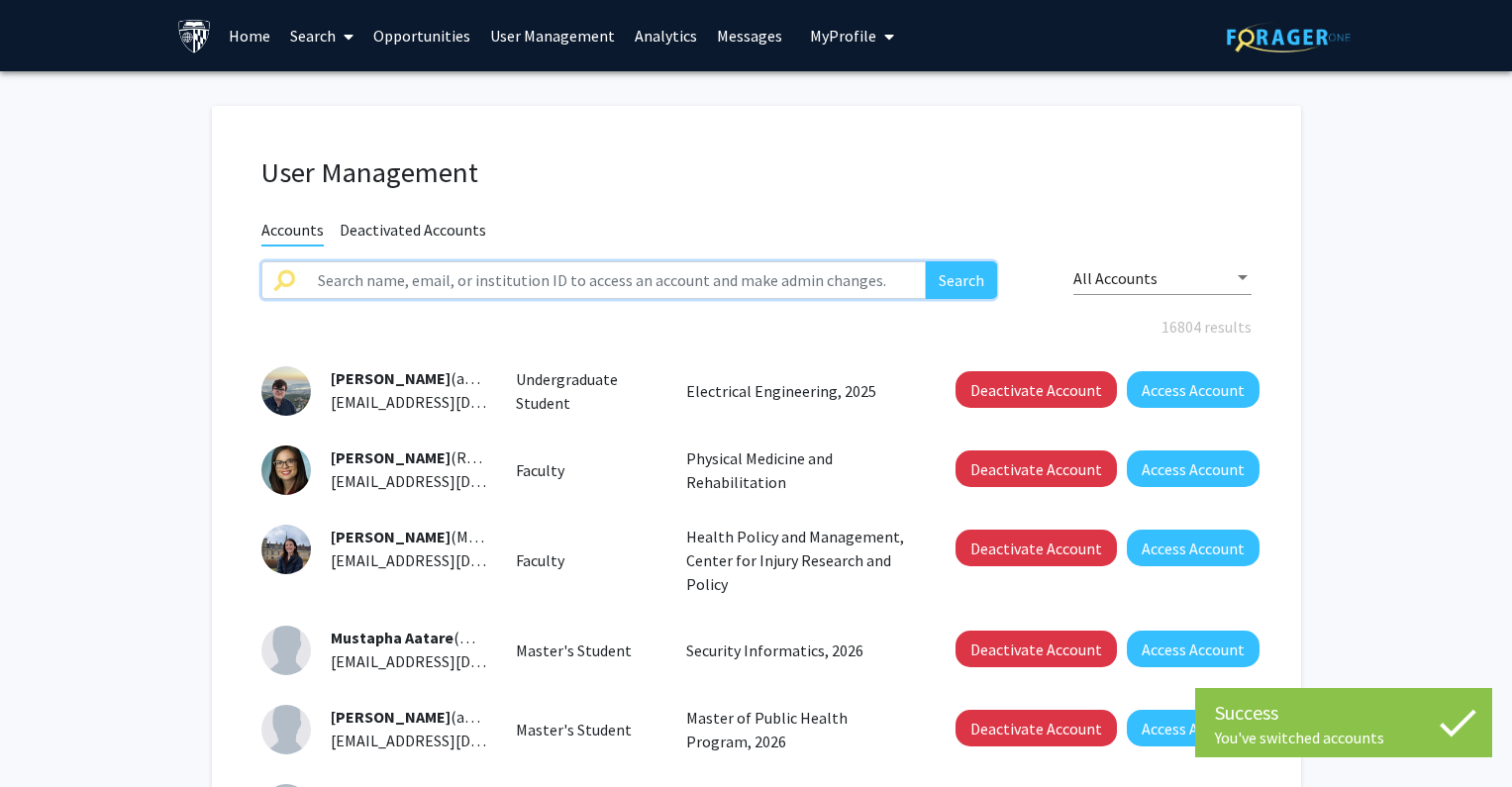 click 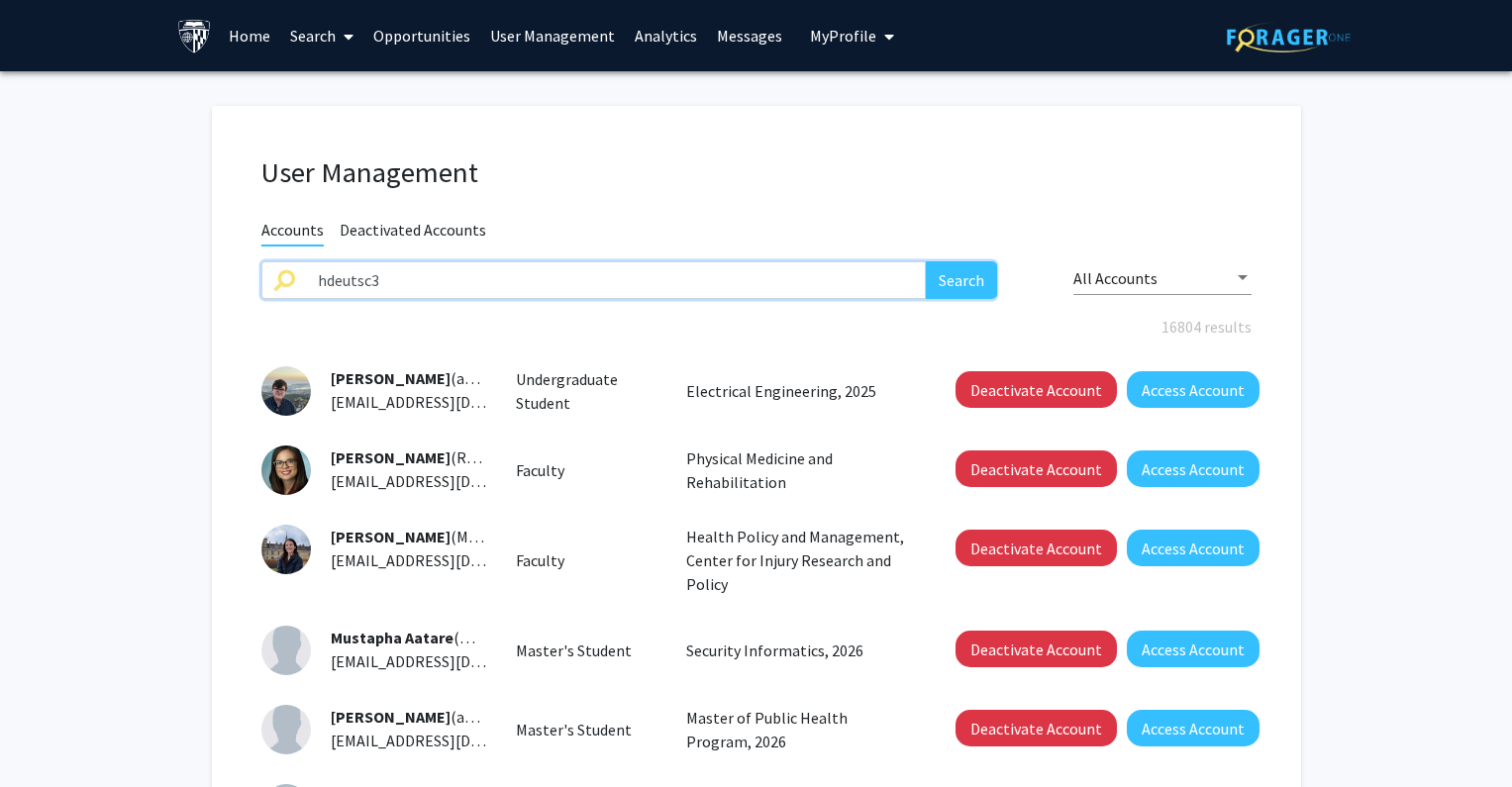 type on "hdeutsc3" 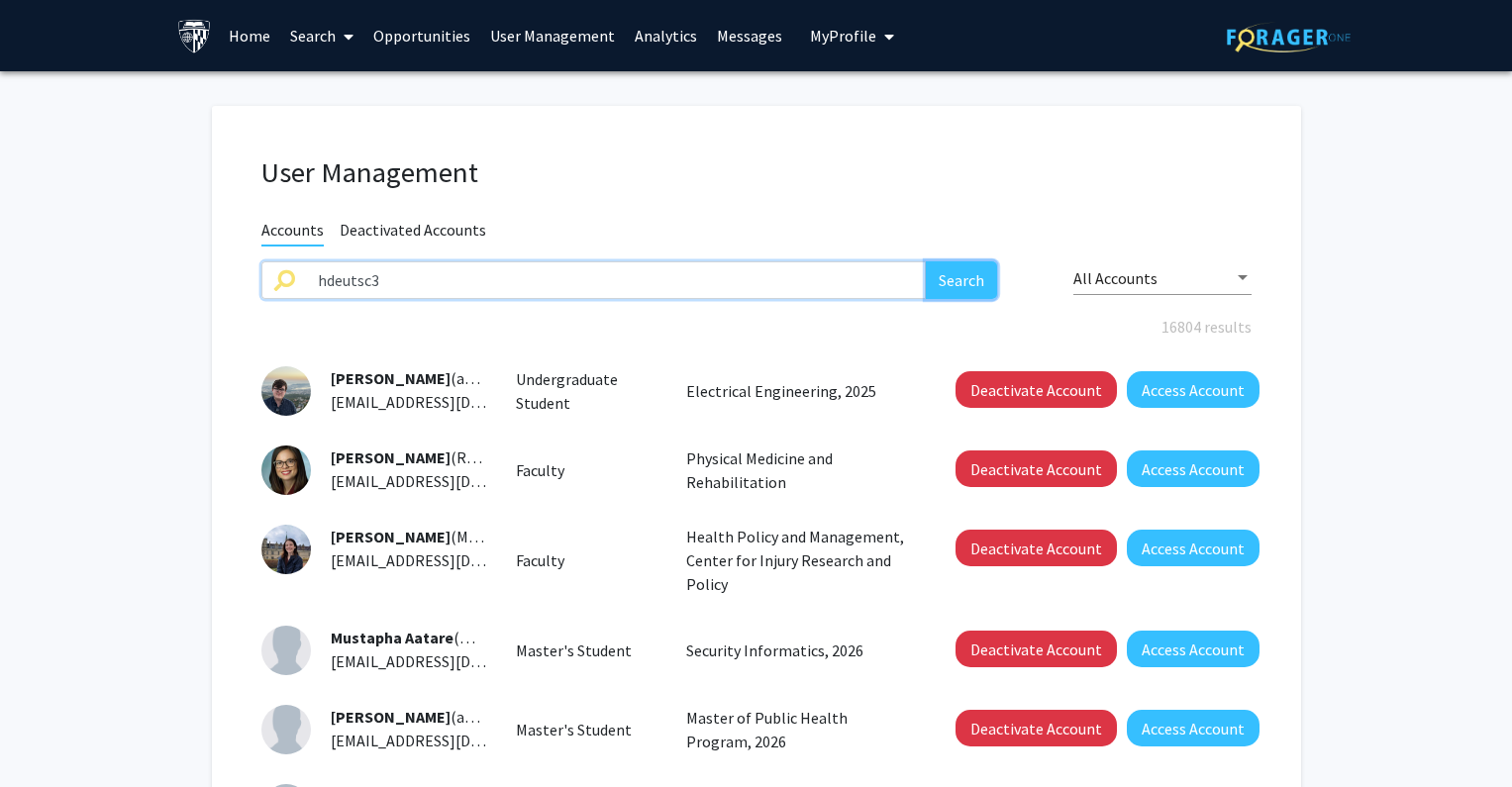 click on "Search" 